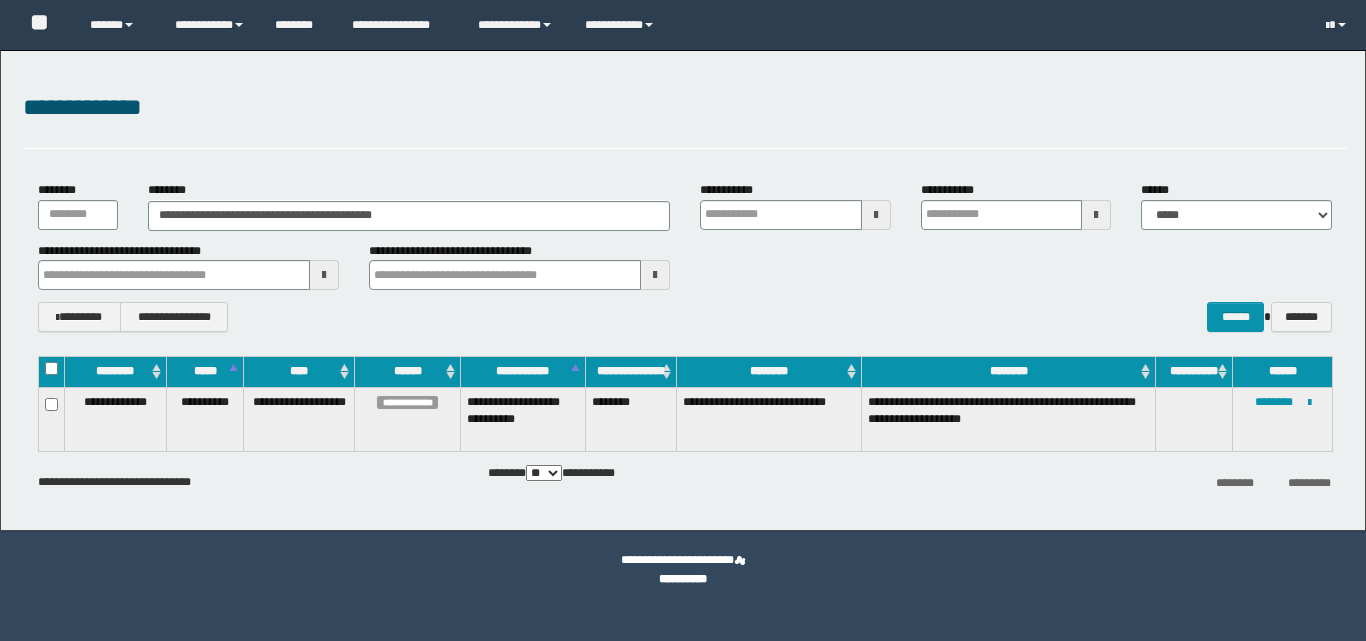 scroll, scrollTop: 0, scrollLeft: 0, axis: both 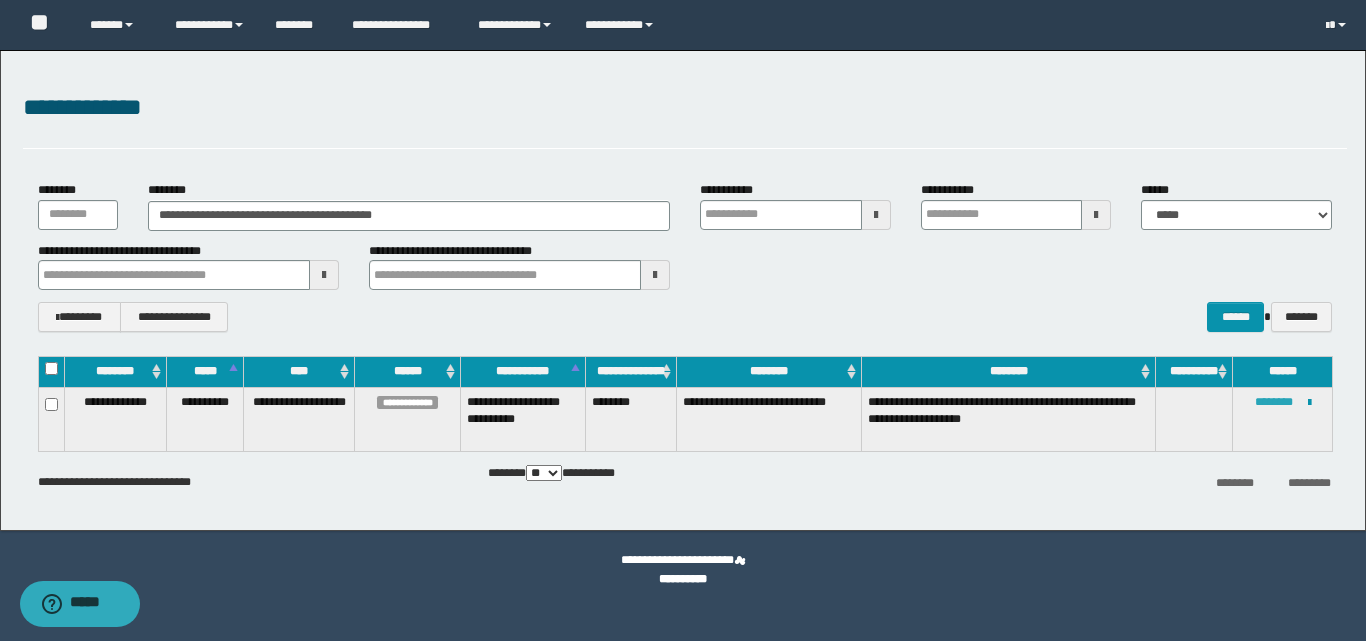 click on "********" at bounding box center (1274, 402) 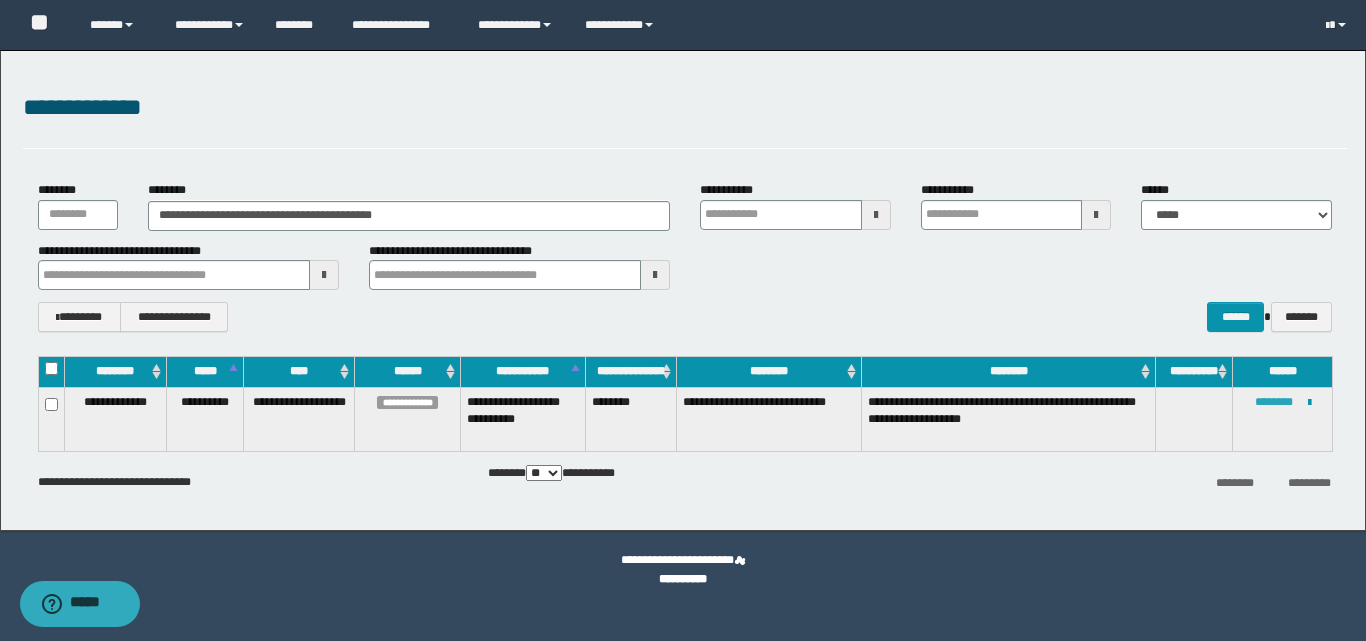 click on "********" at bounding box center (1274, 402) 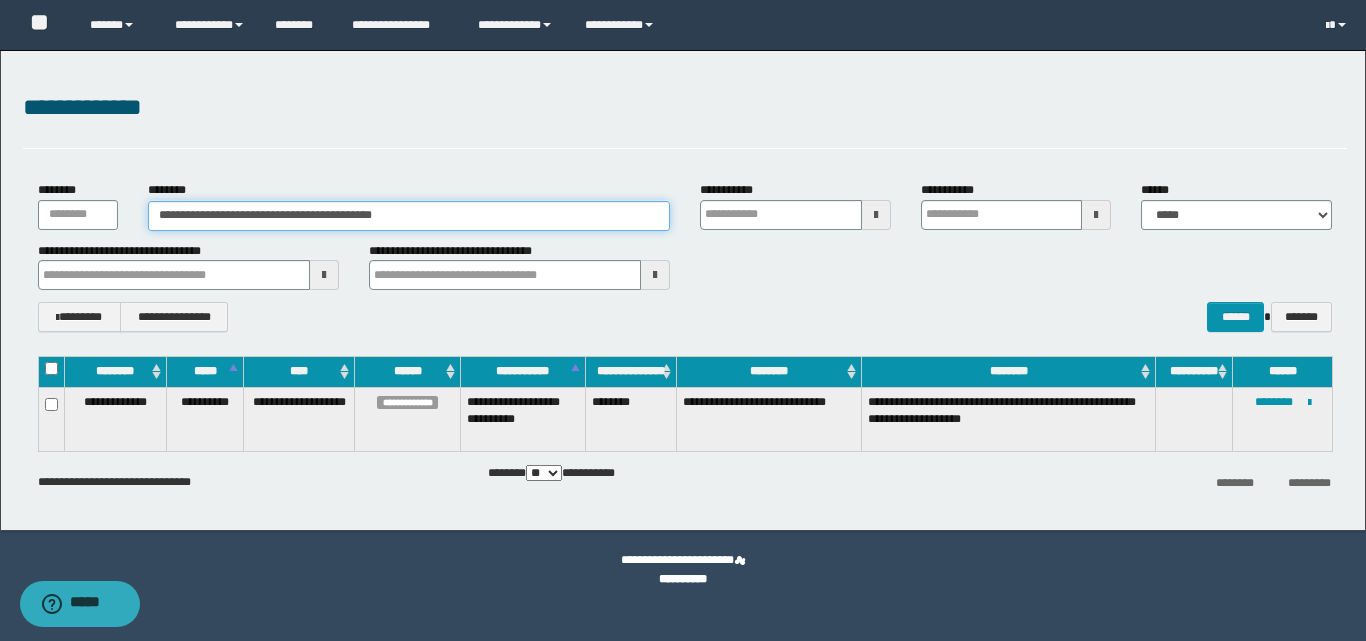 drag, startPoint x: 445, startPoint y: 214, endPoint x: 129, endPoint y: 257, distance: 318.9122 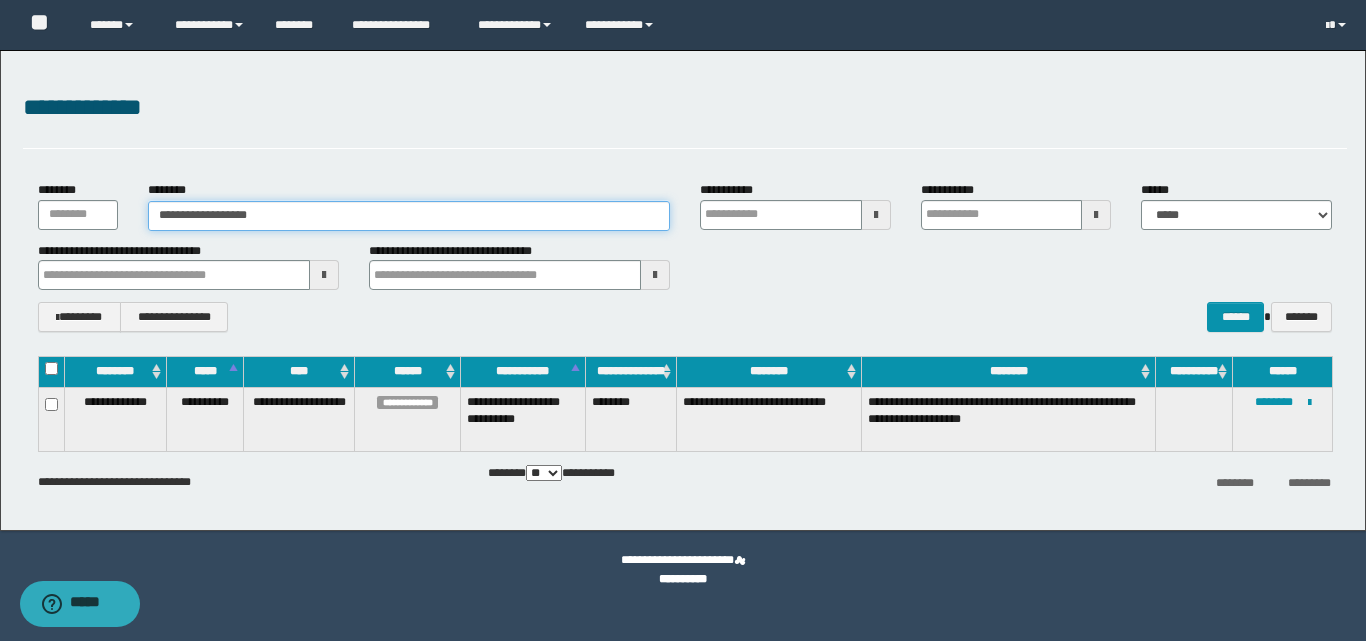 type on "**********" 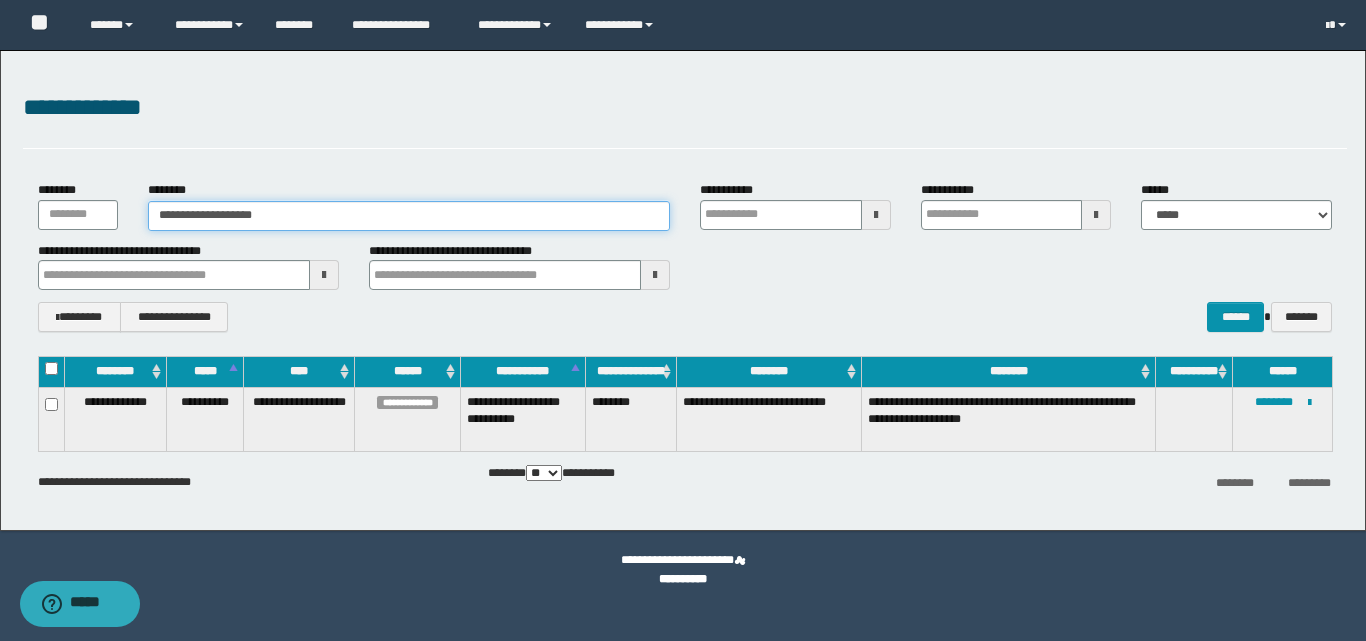 type on "**********" 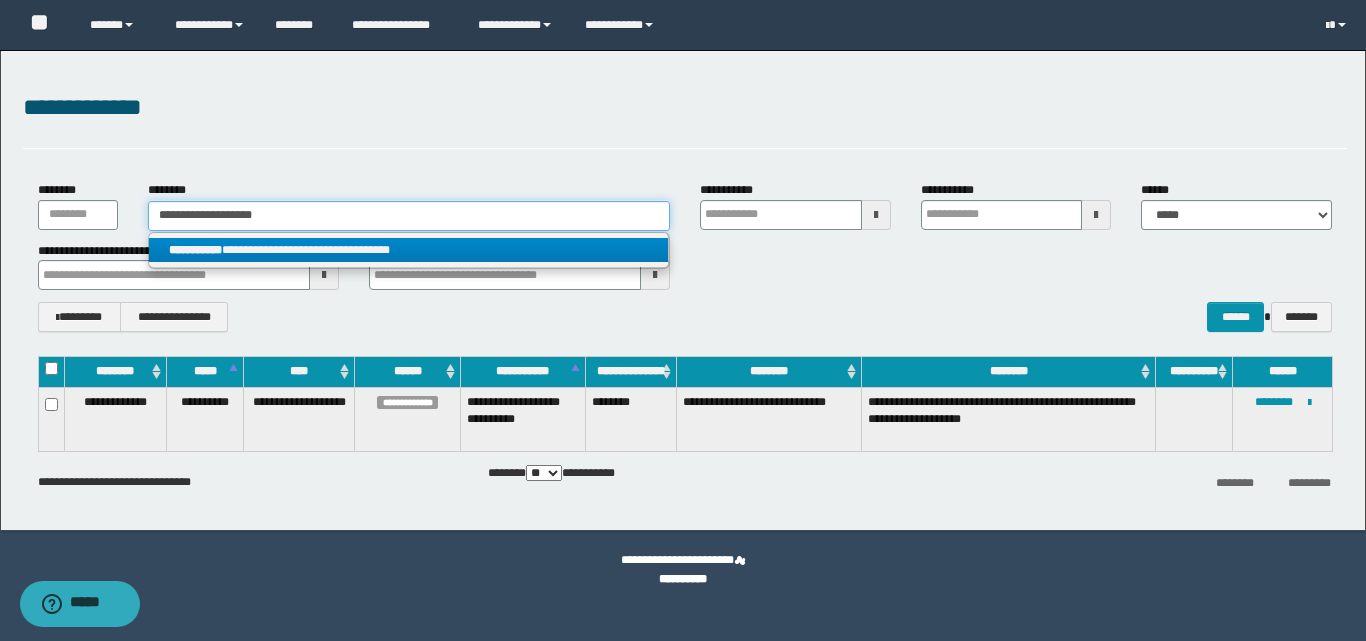 type on "**********" 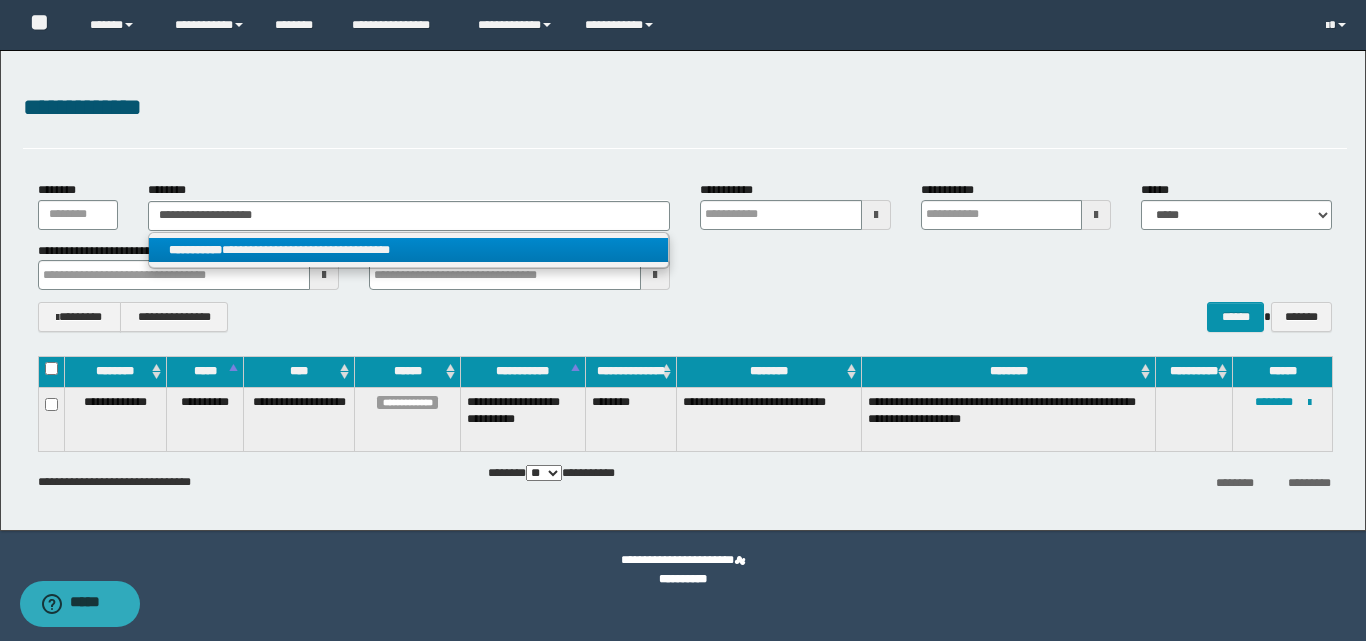 click on "**********" at bounding box center [408, 250] 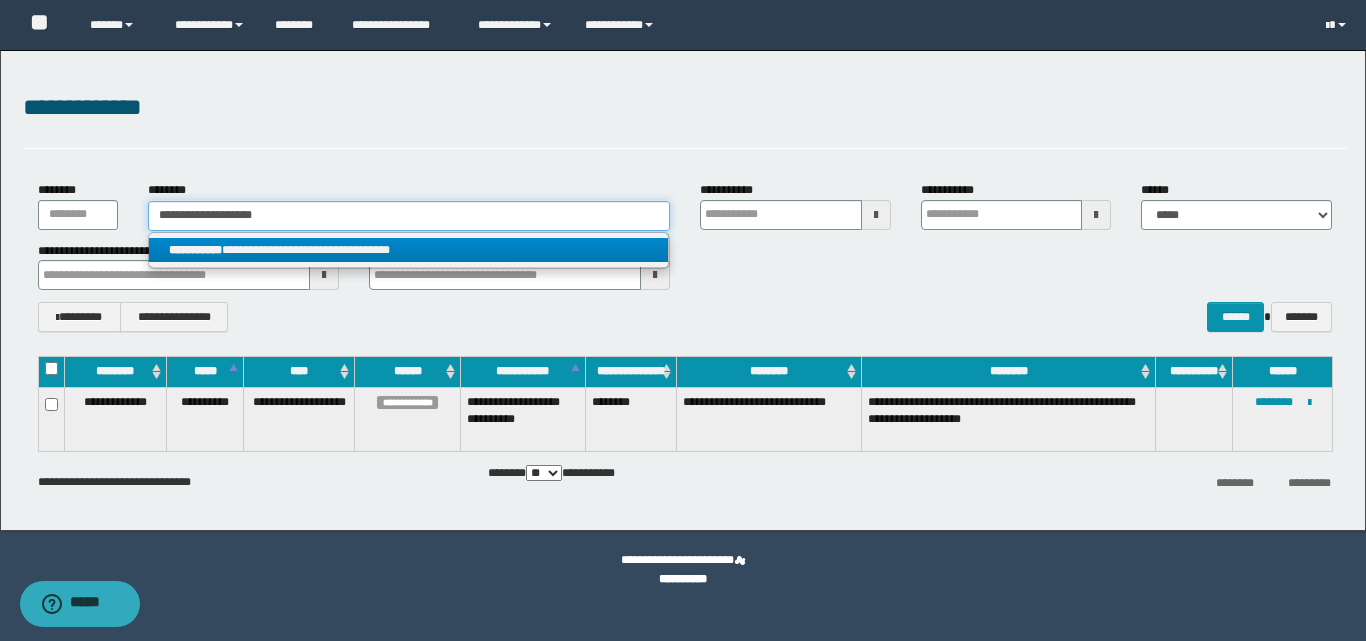 type 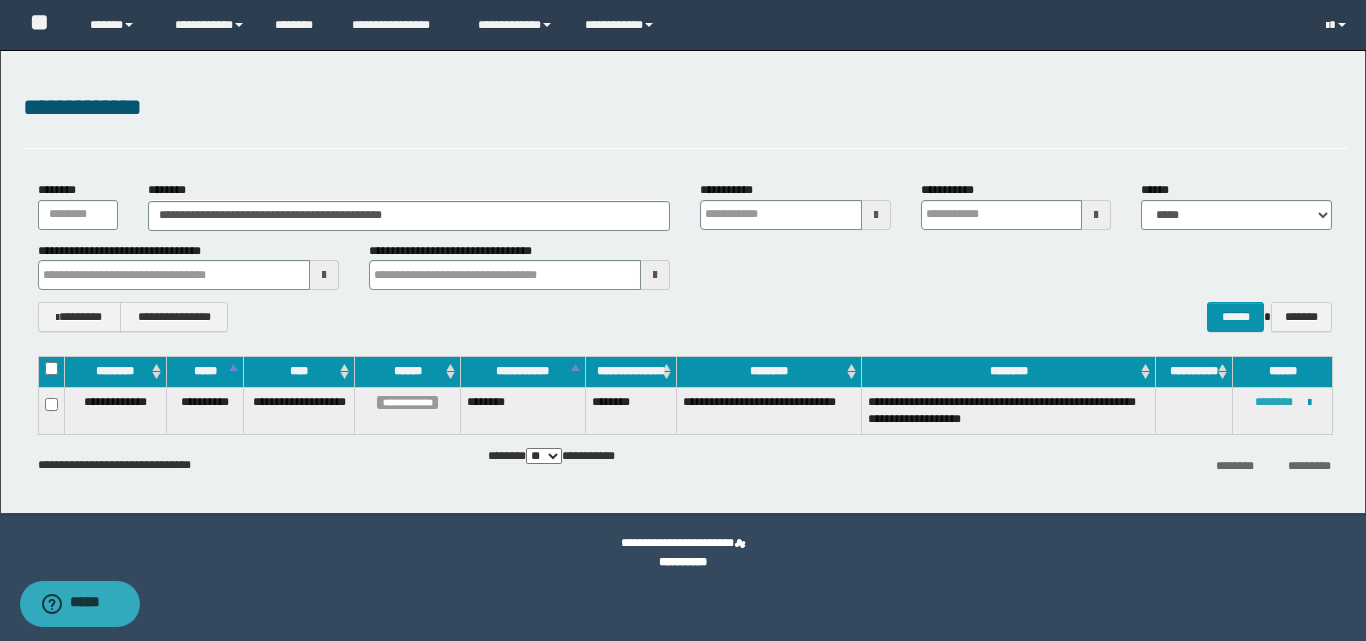 click on "********" at bounding box center (1274, 402) 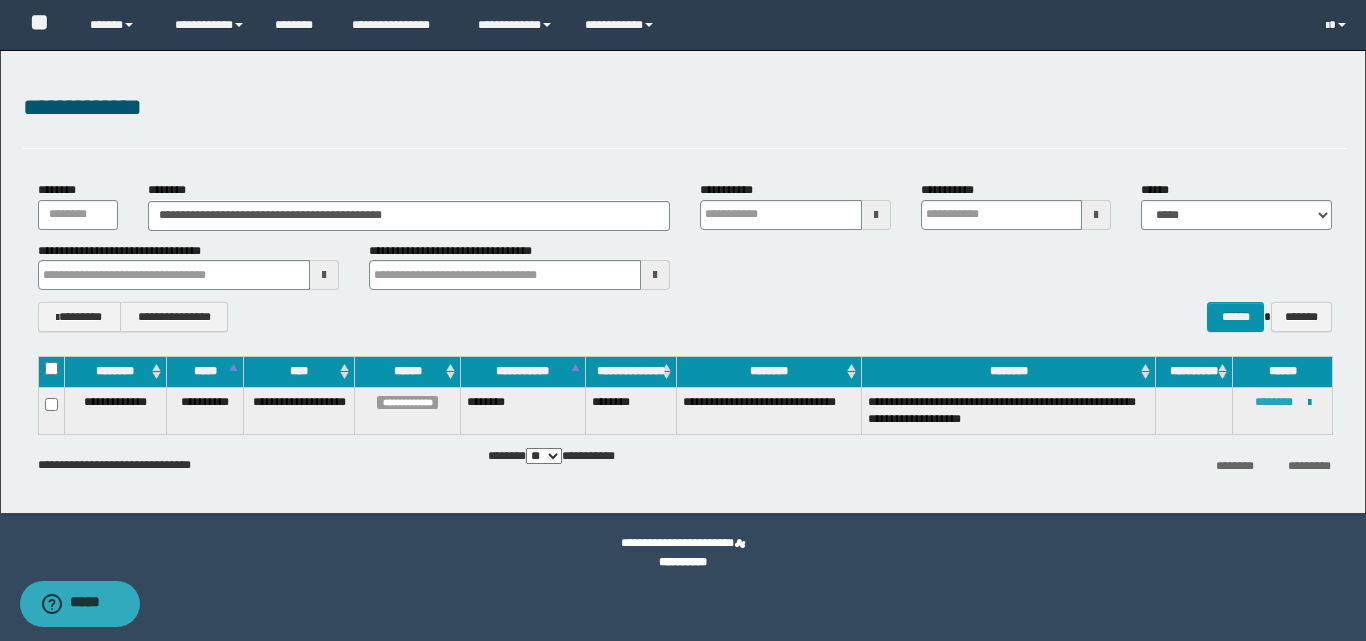 click on "********" at bounding box center [1274, 402] 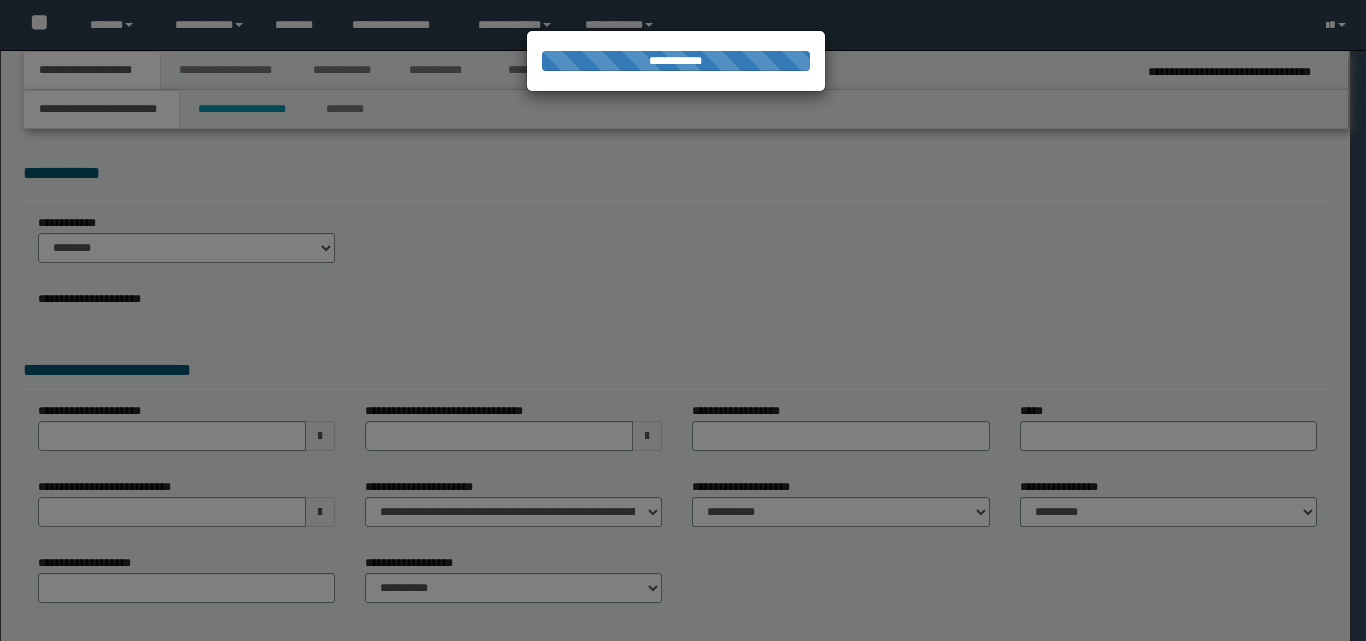 scroll, scrollTop: 0, scrollLeft: 0, axis: both 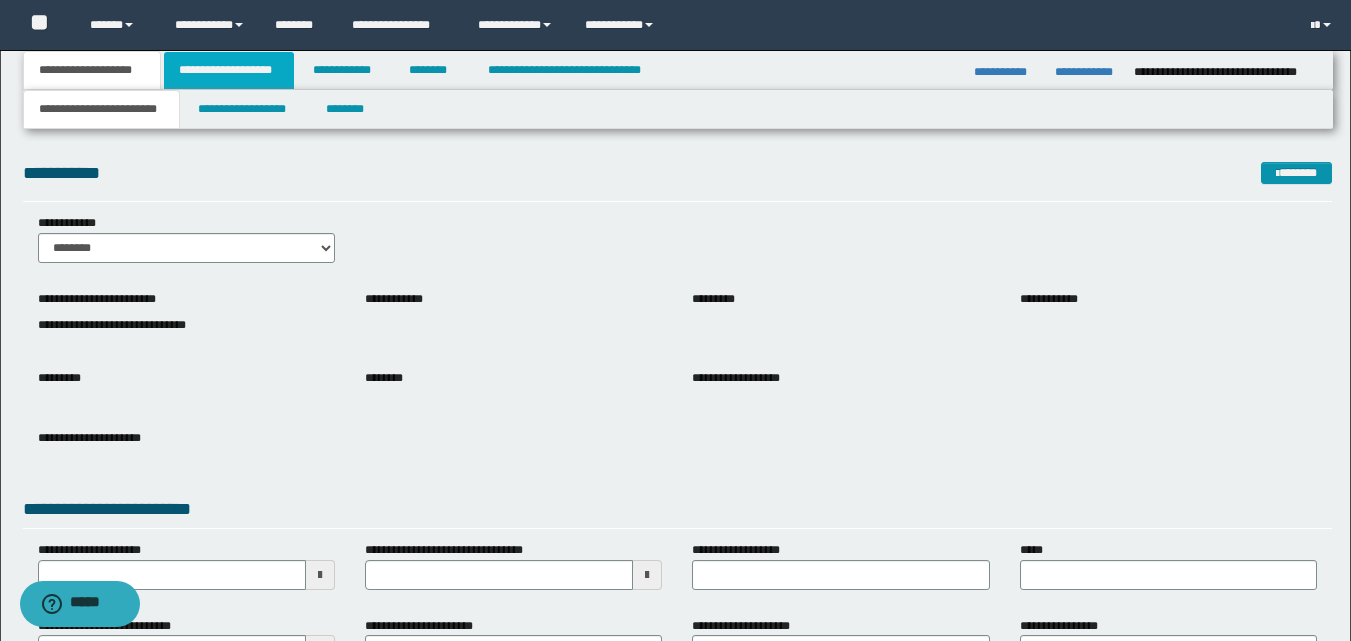 click on "**********" at bounding box center (229, 70) 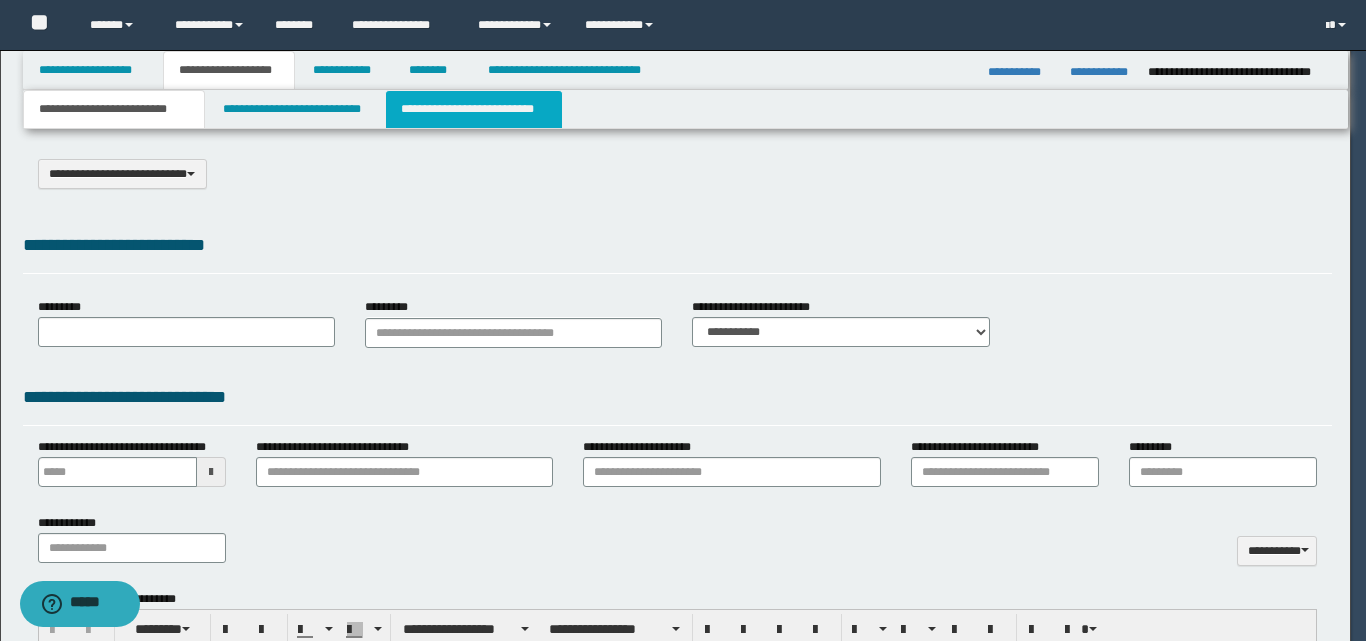 scroll, scrollTop: 0, scrollLeft: 0, axis: both 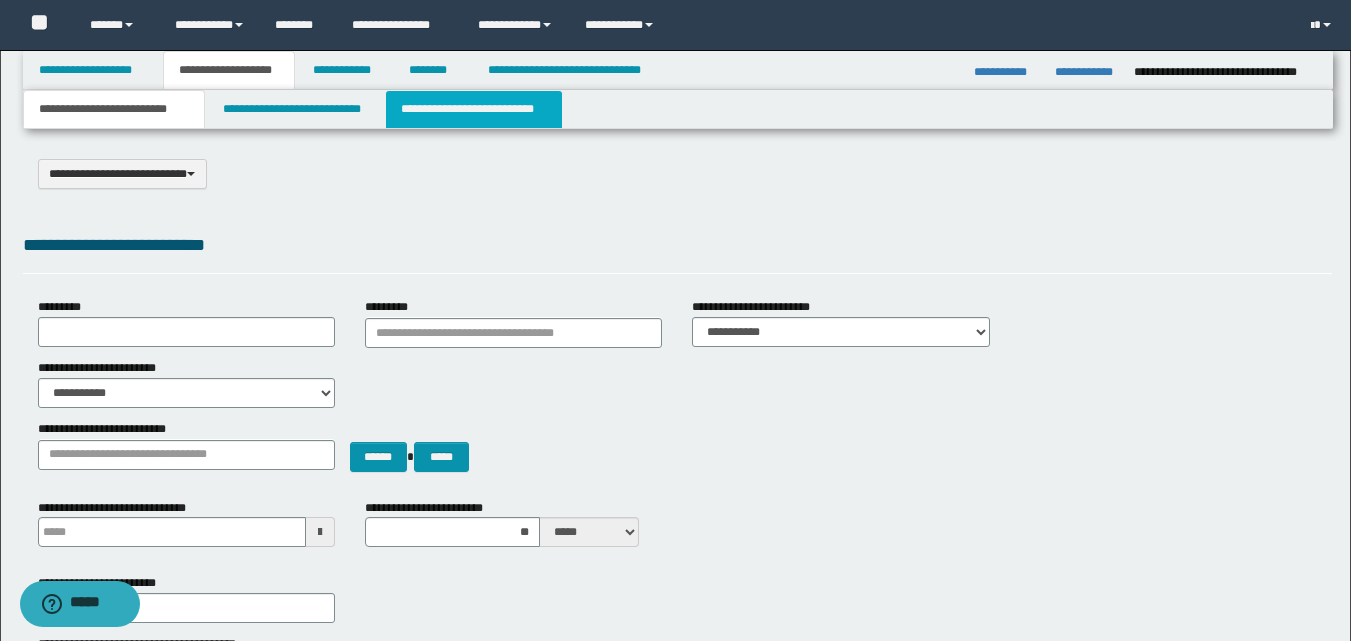 click on "**********" at bounding box center (474, 109) 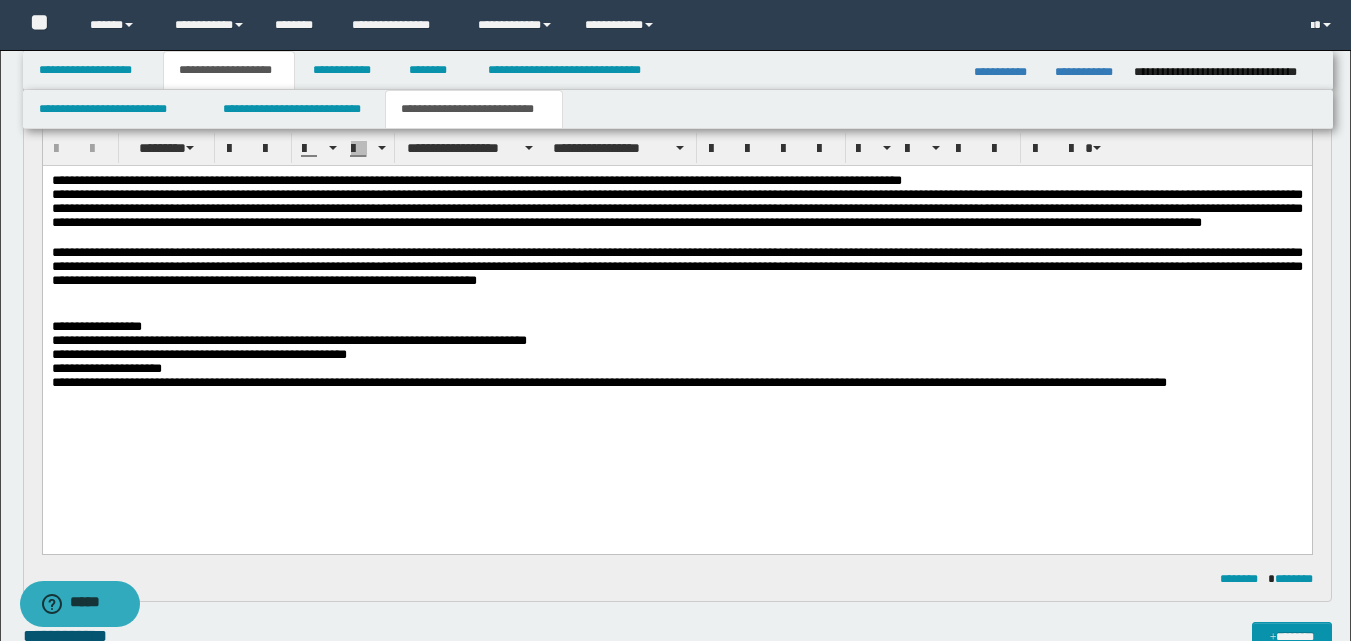 scroll, scrollTop: 200, scrollLeft: 0, axis: vertical 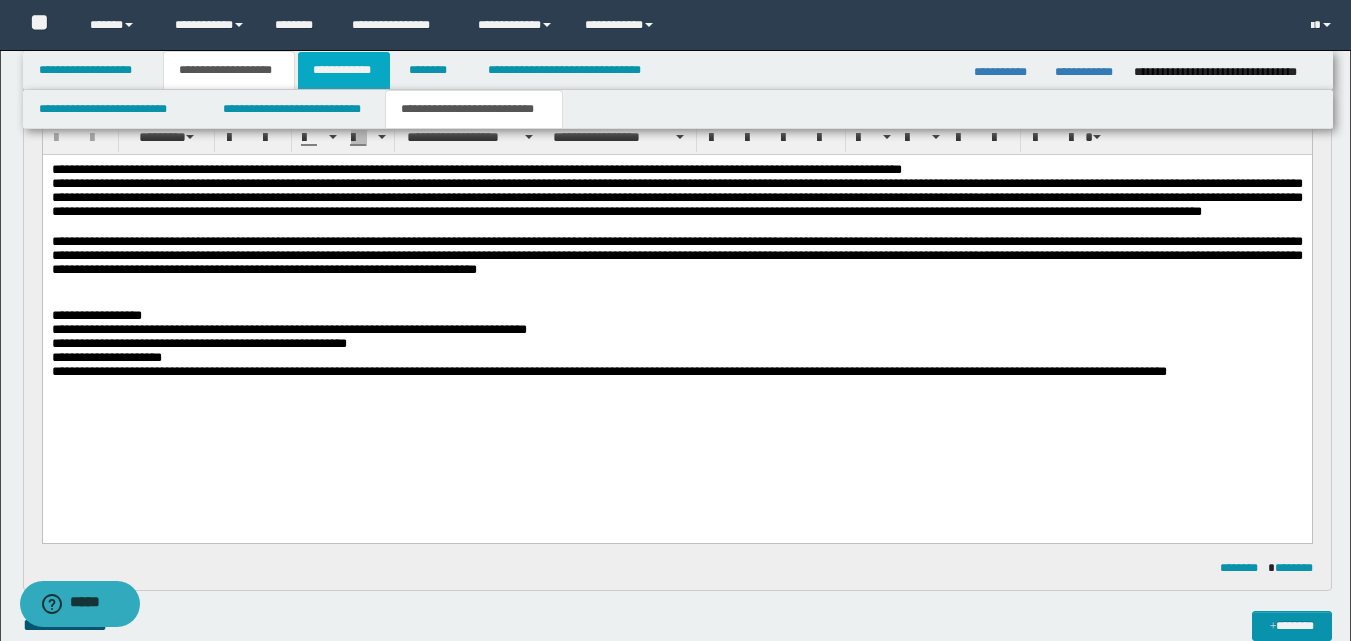 click on "**********" at bounding box center [344, 70] 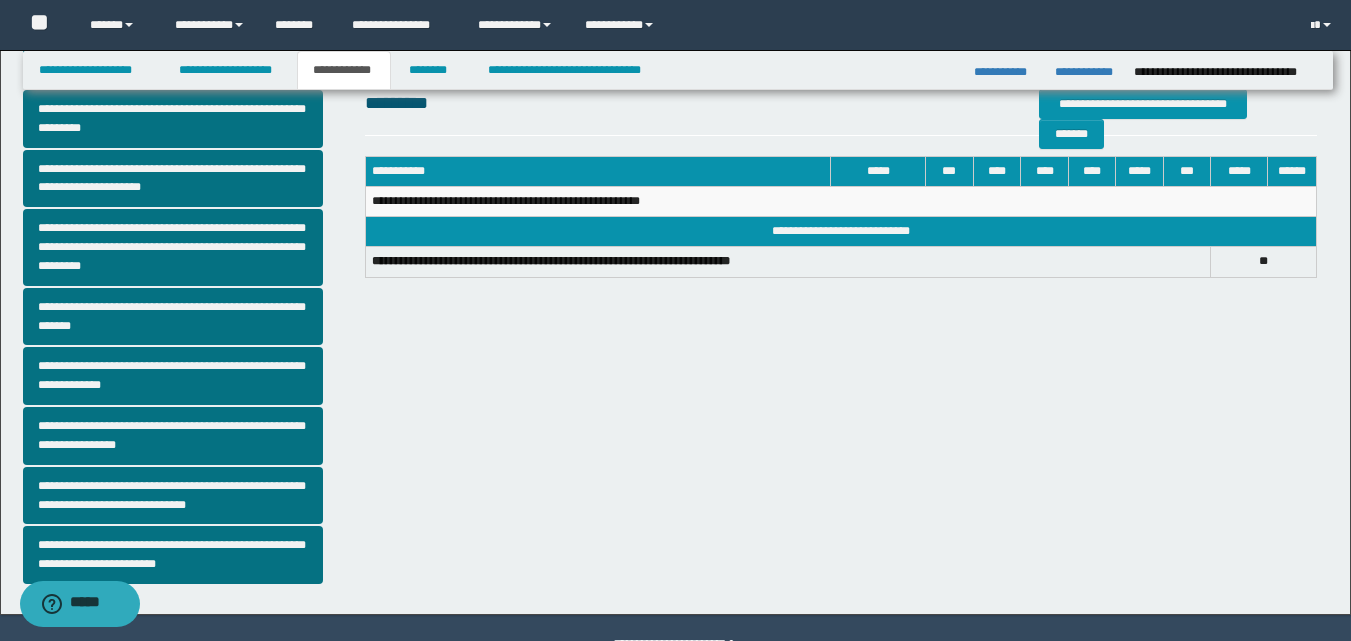 scroll, scrollTop: 469, scrollLeft: 0, axis: vertical 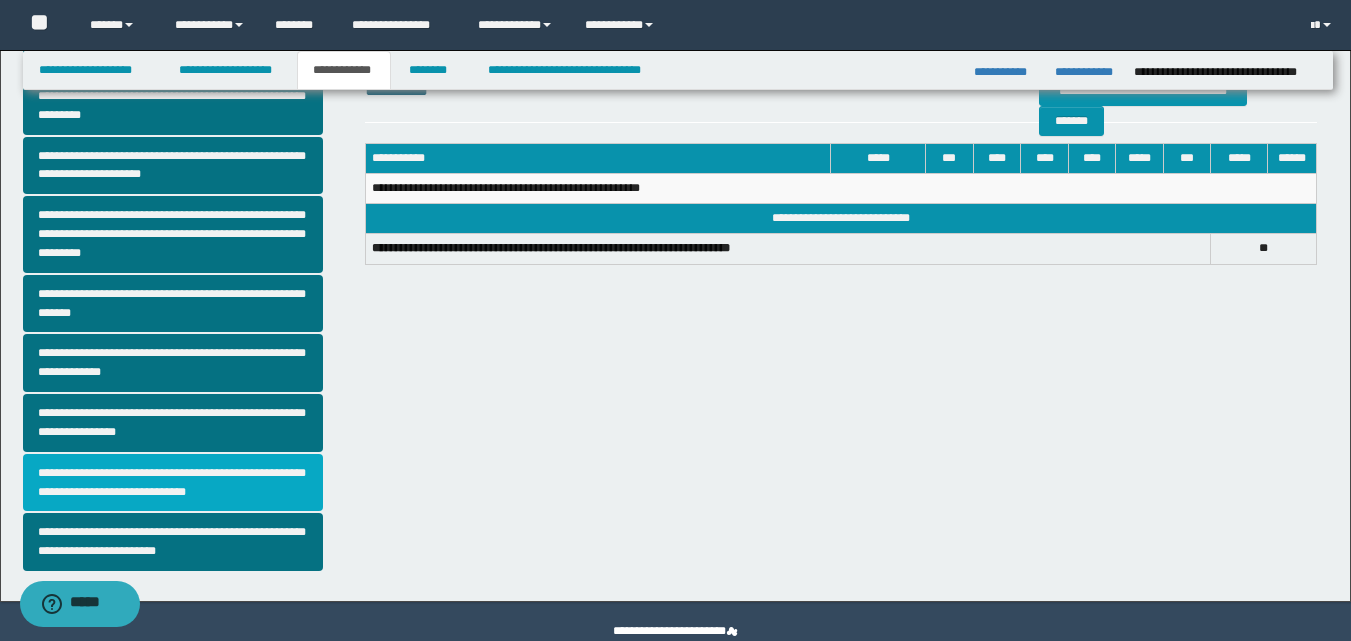 click on "**********" at bounding box center [173, 483] 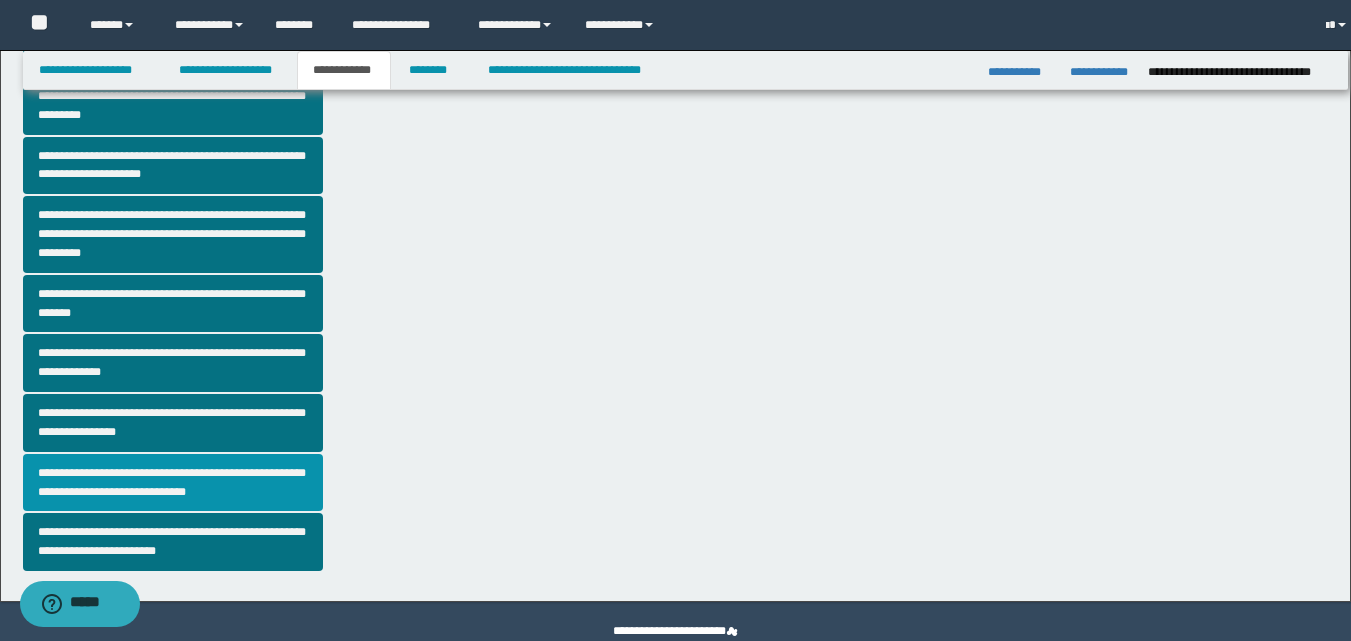 scroll, scrollTop: 0, scrollLeft: 0, axis: both 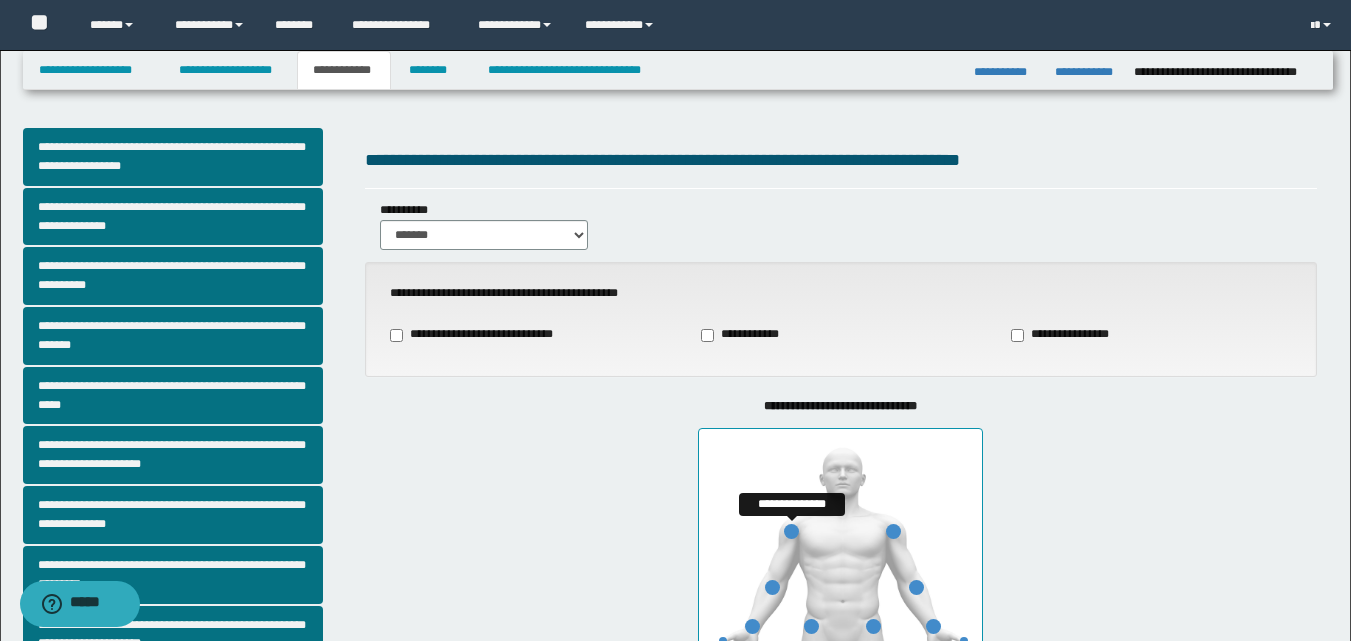 click at bounding box center (791, 531) 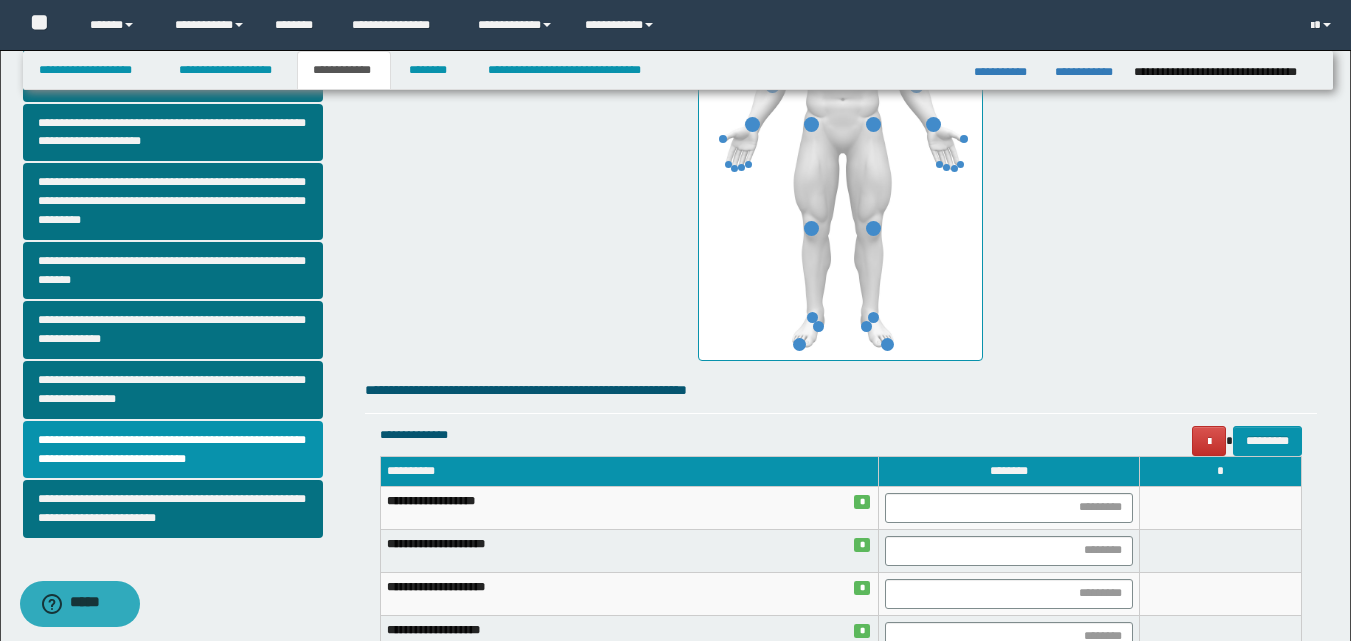 scroll, scrollTop: 600, scrollLeft: 0, axis: vertical 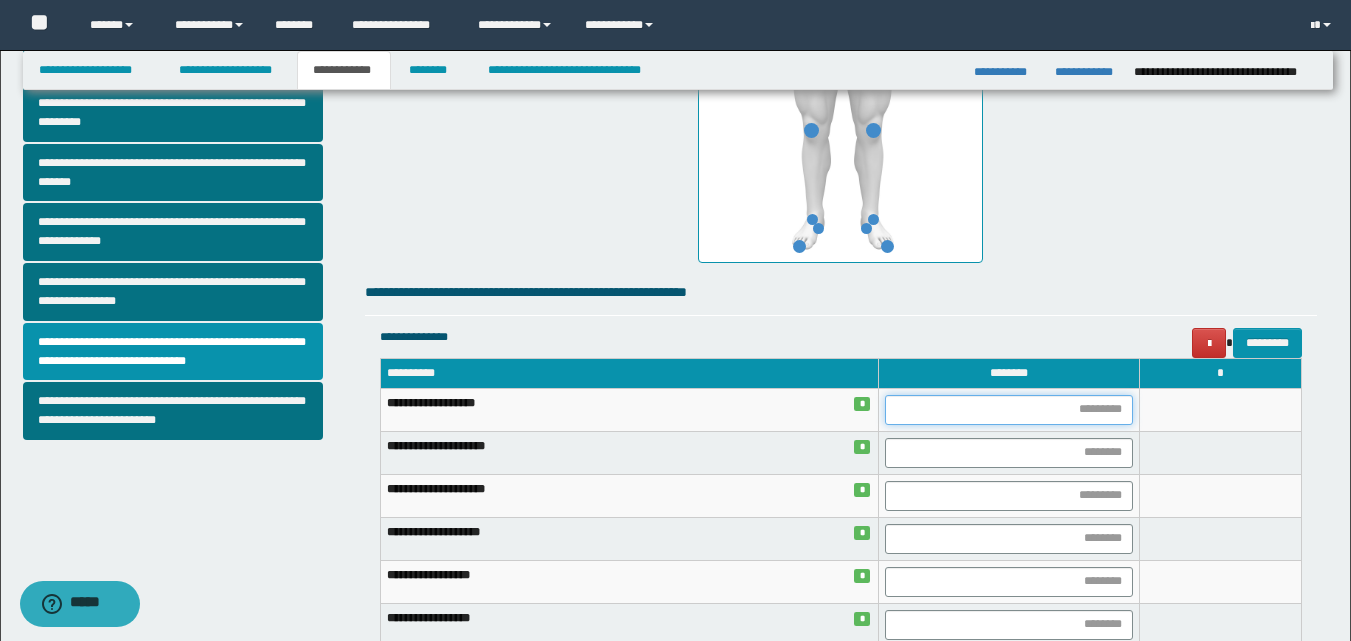 click at bounding box center [1009, 410] 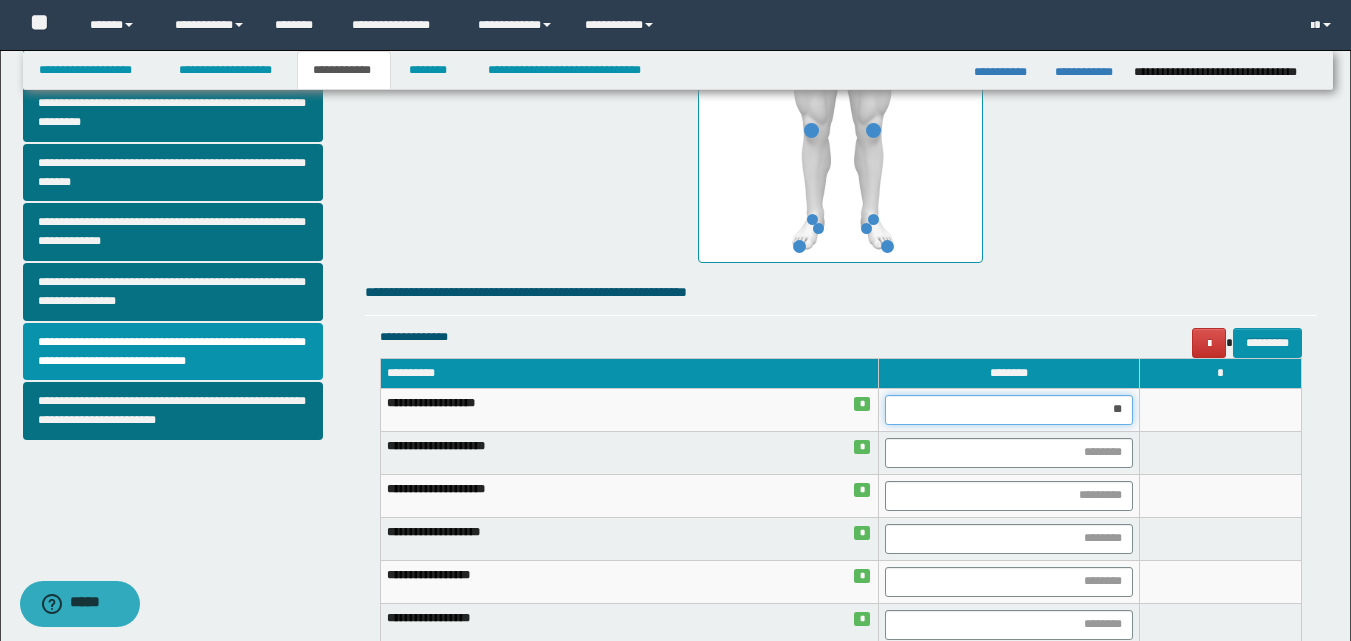 type on "***" 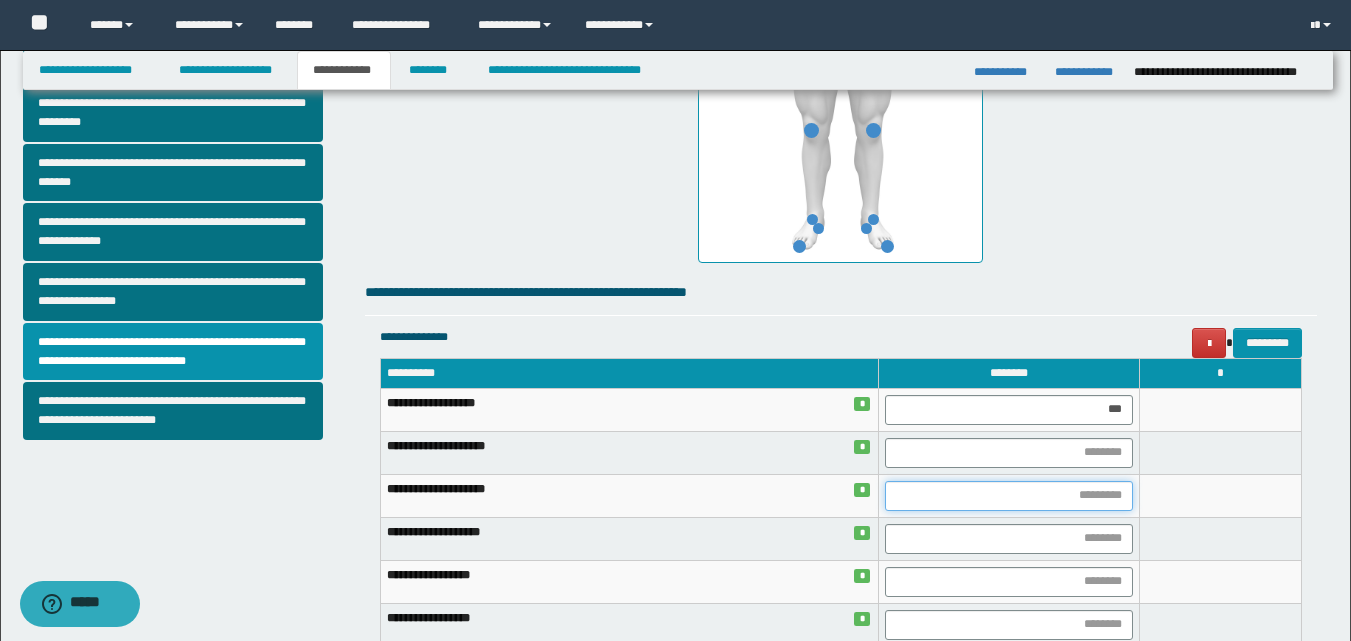 click at bounding box center [1009, 496] 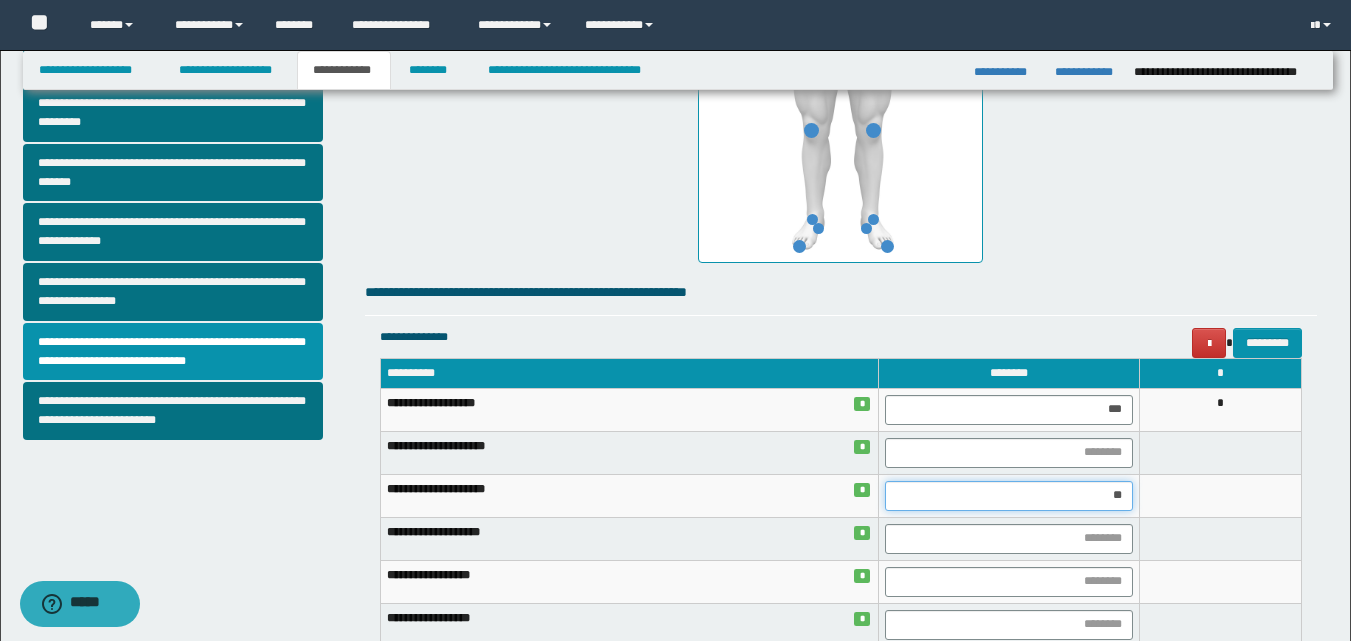type on "***" 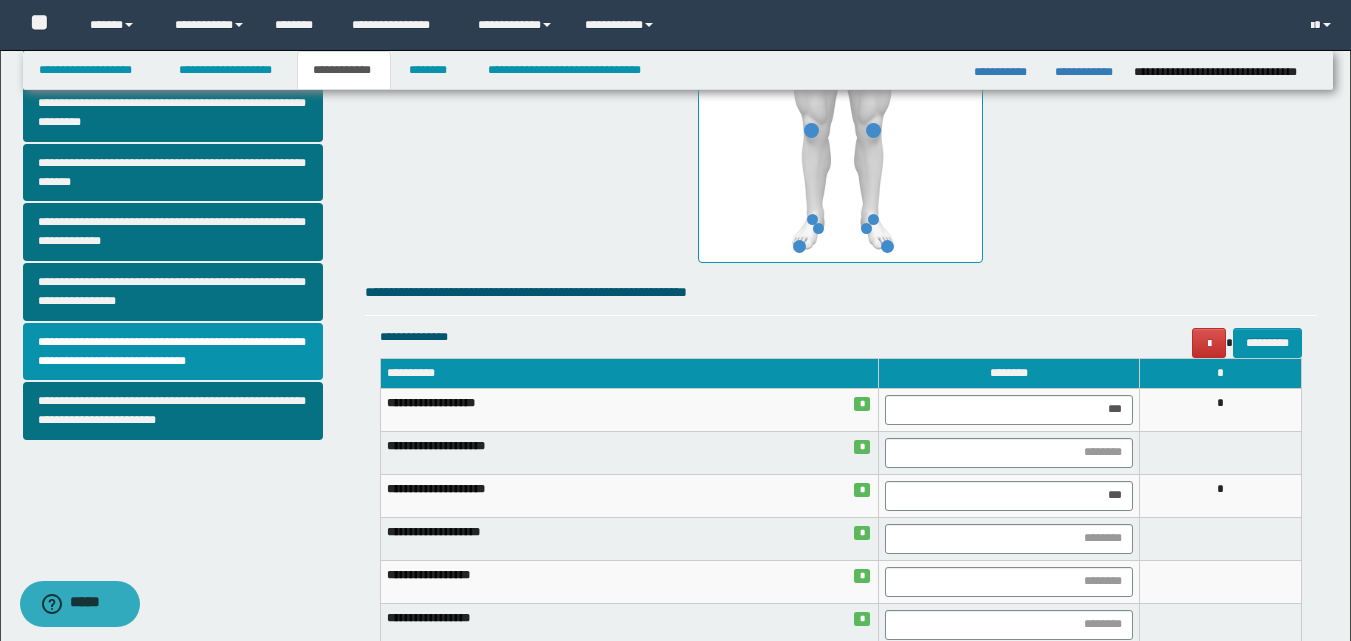drag, startPoint x: 1221, startPoint y: 490, endPoint x: 1209, endPoint y: 507, distance: 20.808653 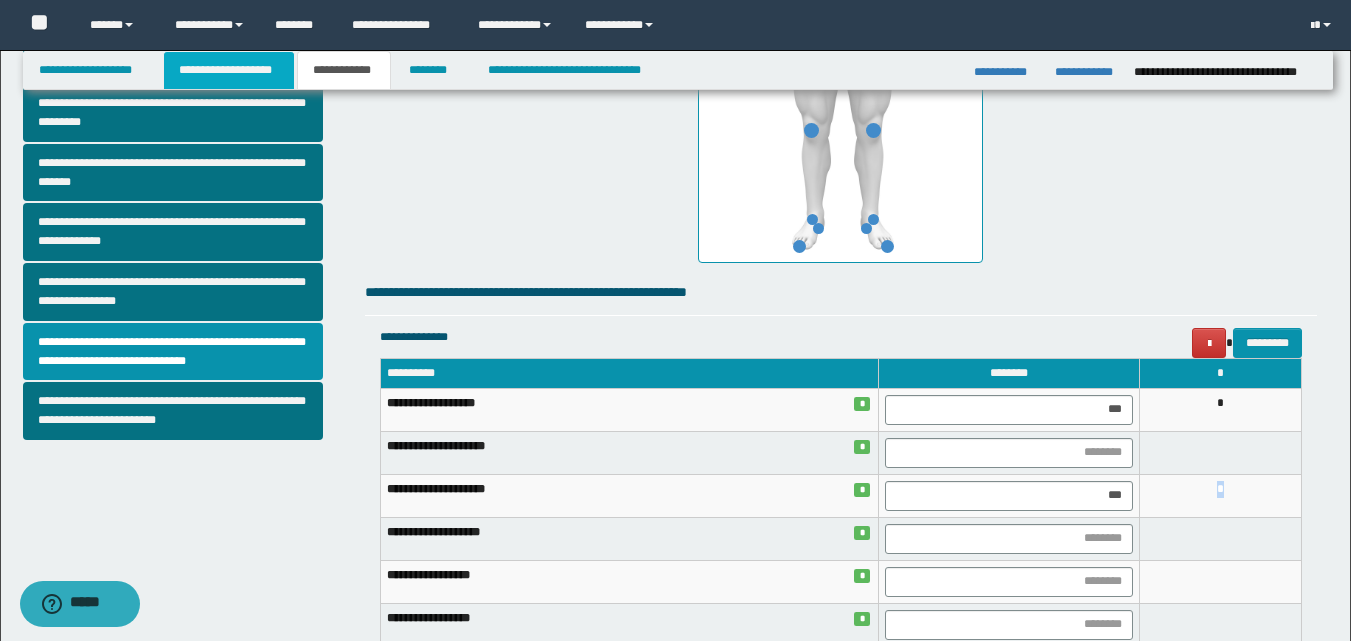 click on "**********" at bounding box center [229, 70] 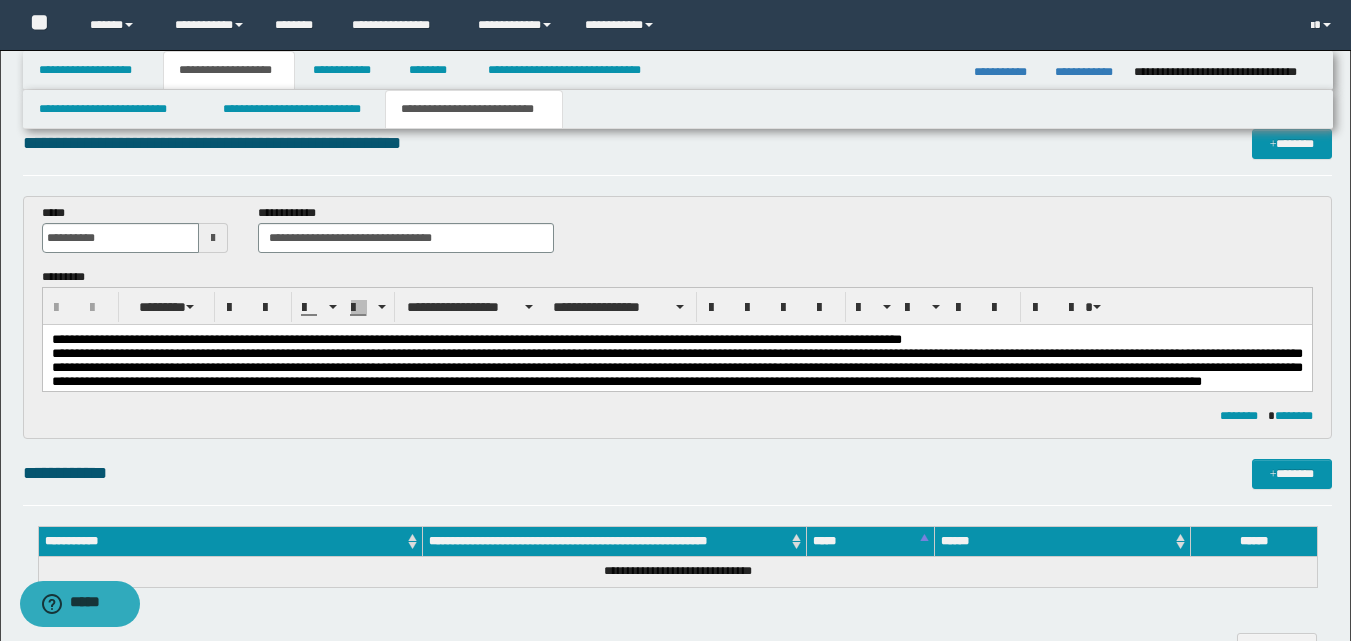 scroll, scrollTop: 0, scrollLeft: 0, axis: both 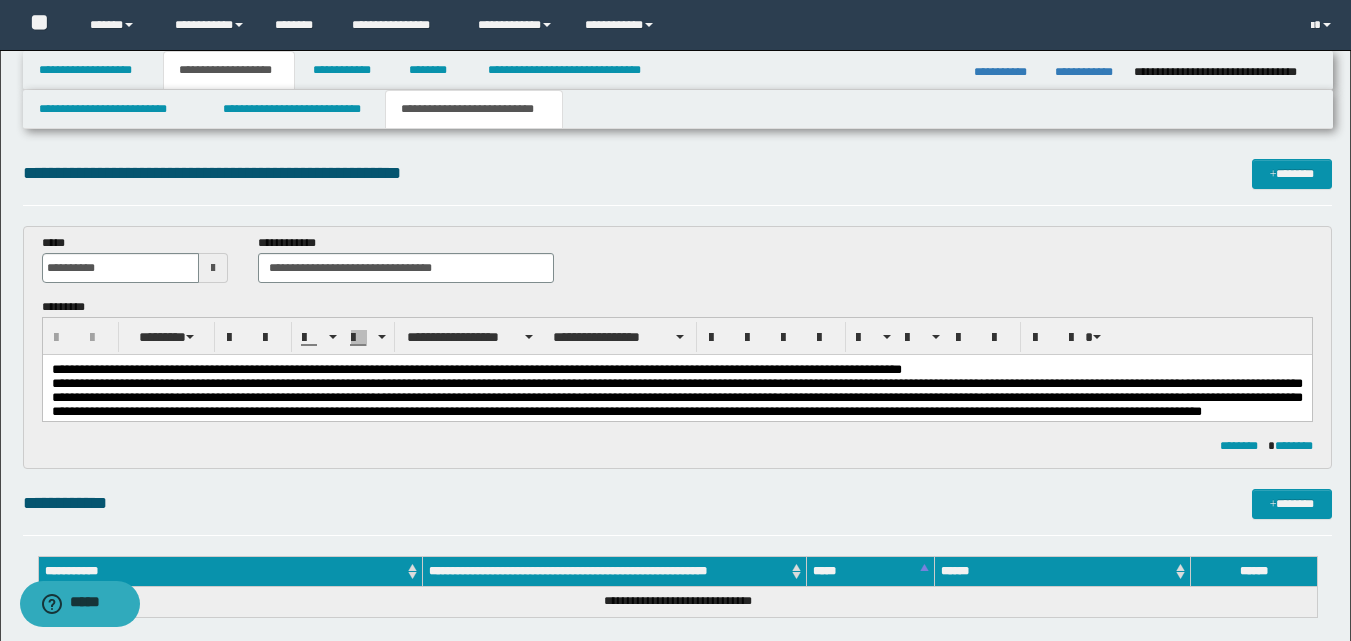 click on "**********" at bounding box center (676, 397) 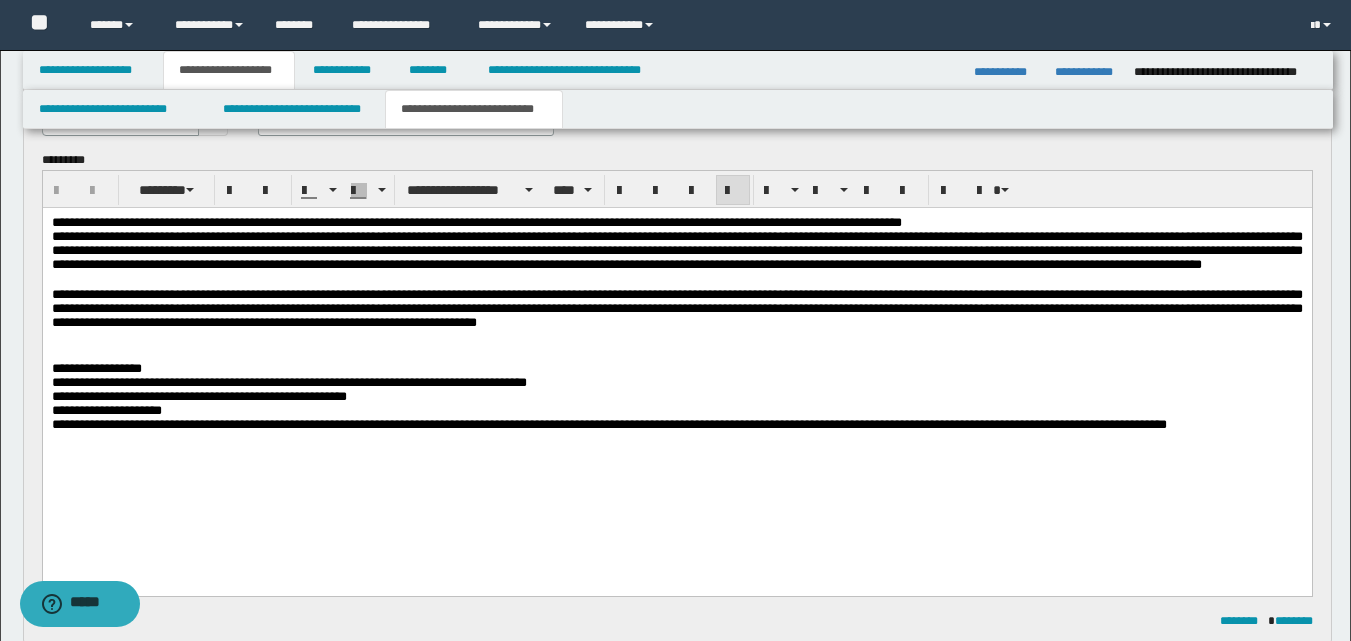 scroll, scrollTop: 200, scrollLeft: 0, axis: vertical 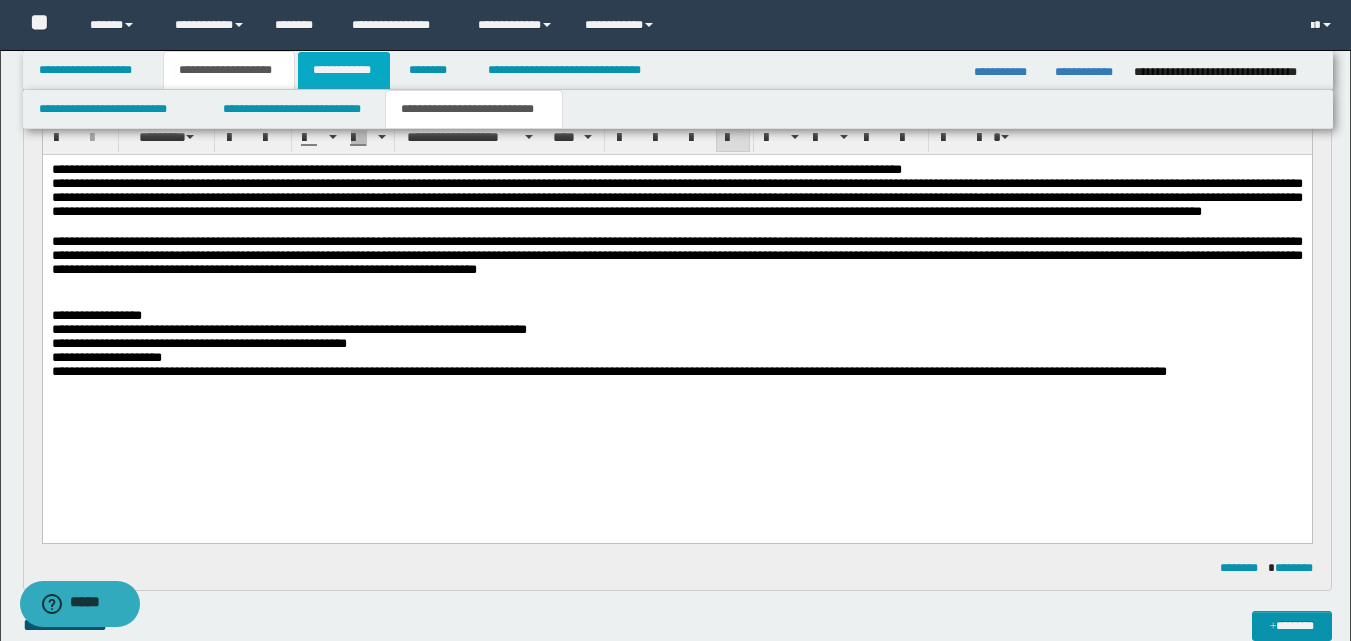 click on "**********" at bounding box center [344, 70] 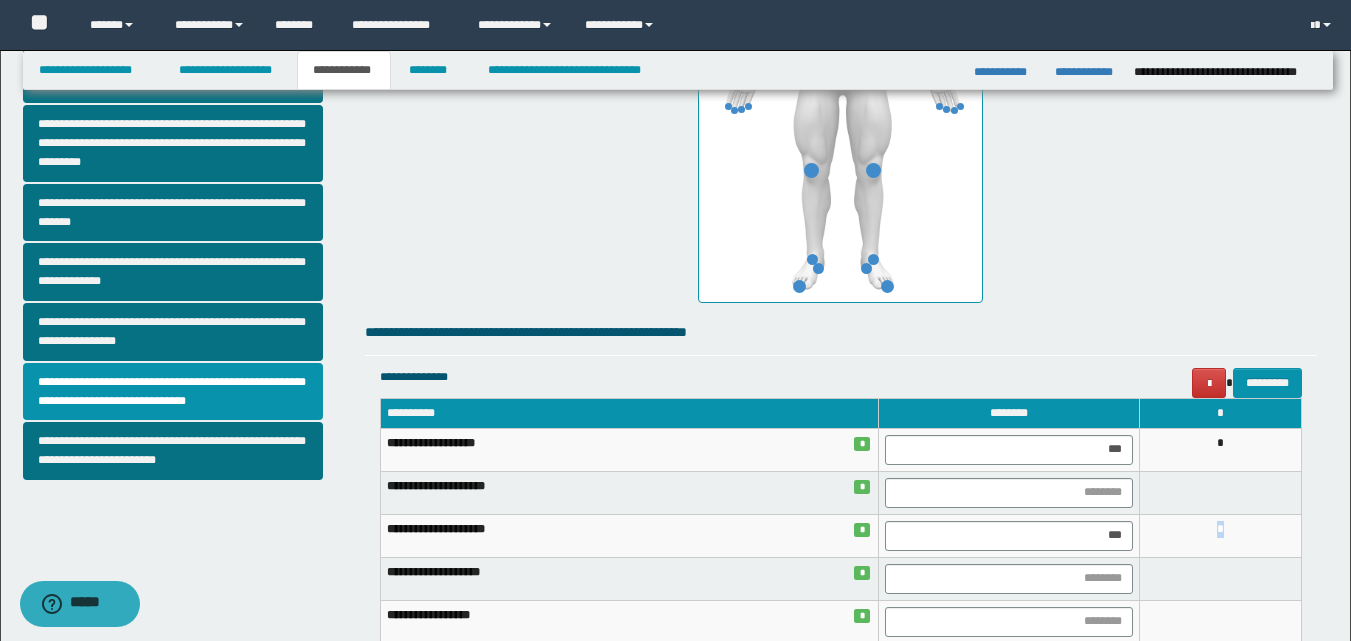 scroll, scrollTop: 569, scrollLeft: 0, axis: vertical 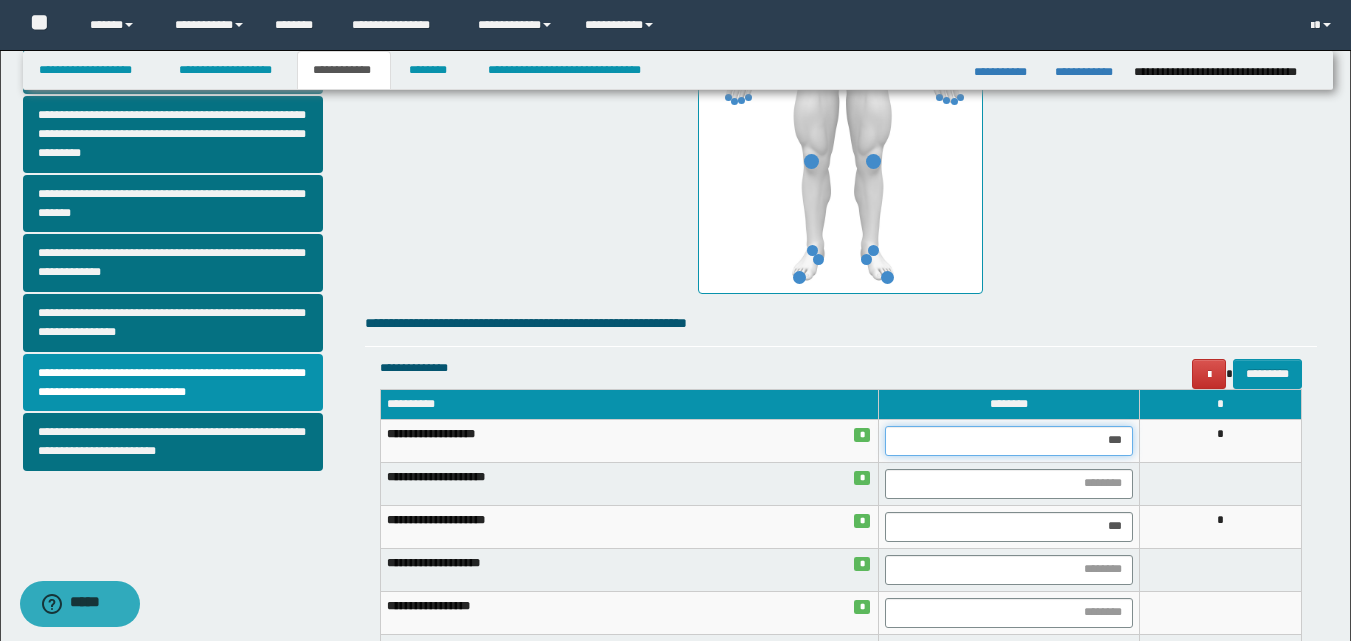 click on "***" at bounding box center [1009, 441] 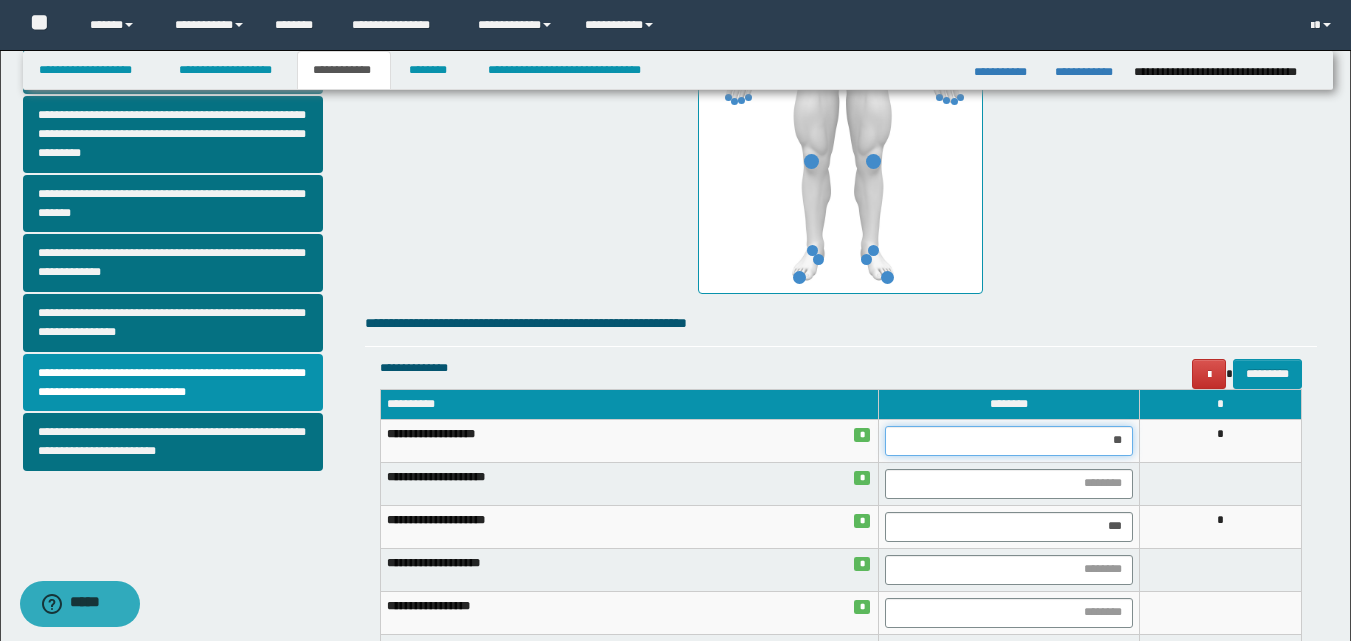 type on "***" 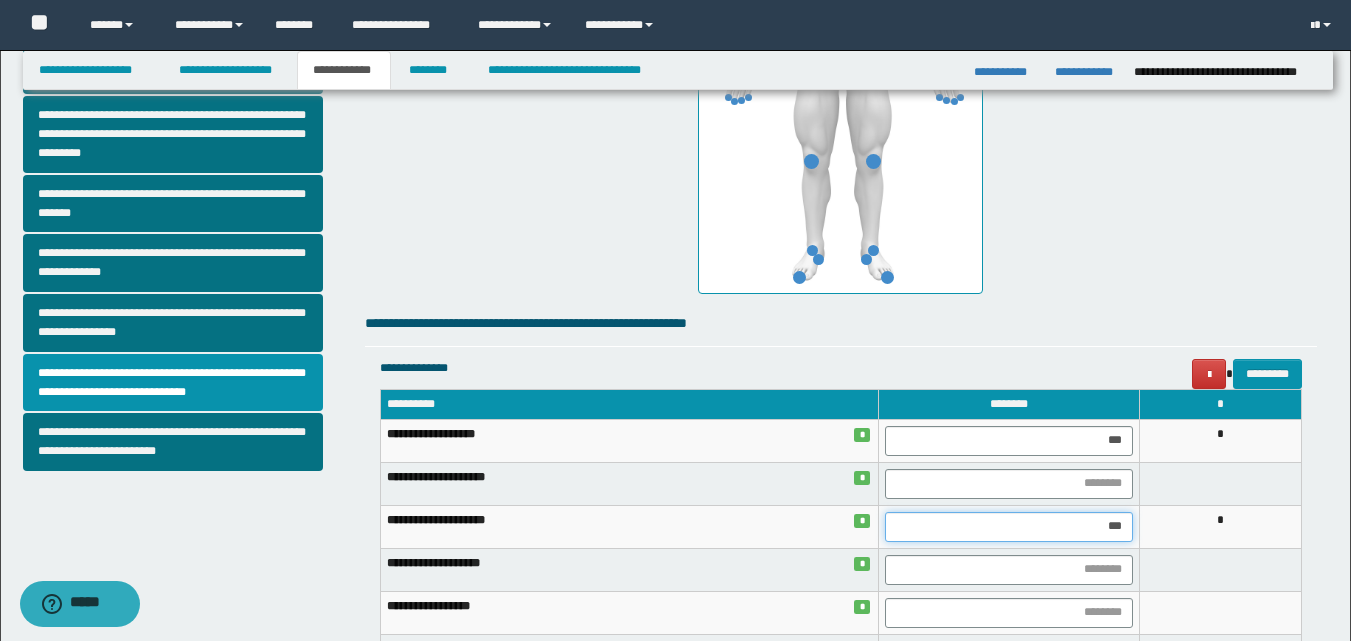 click on "***" at bounding box center [1009, 527] 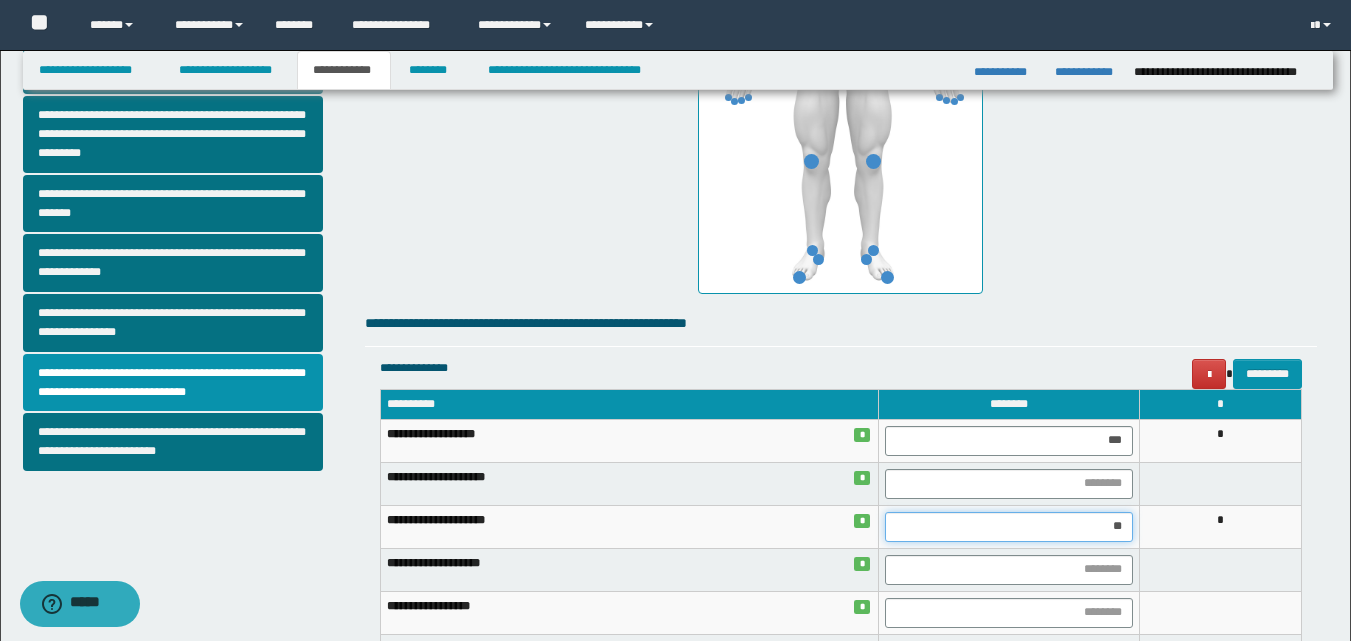 type on "***" 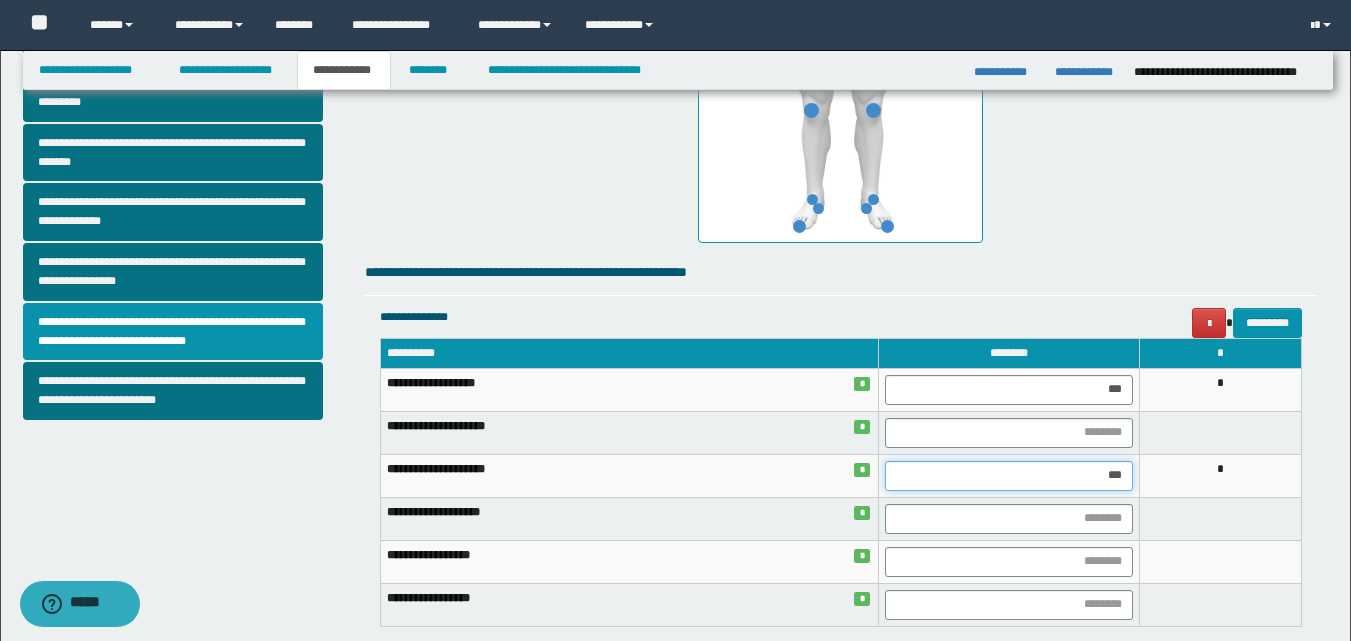 scroll, scrollTop: 669, scrollLeft: 0, axis: vertical 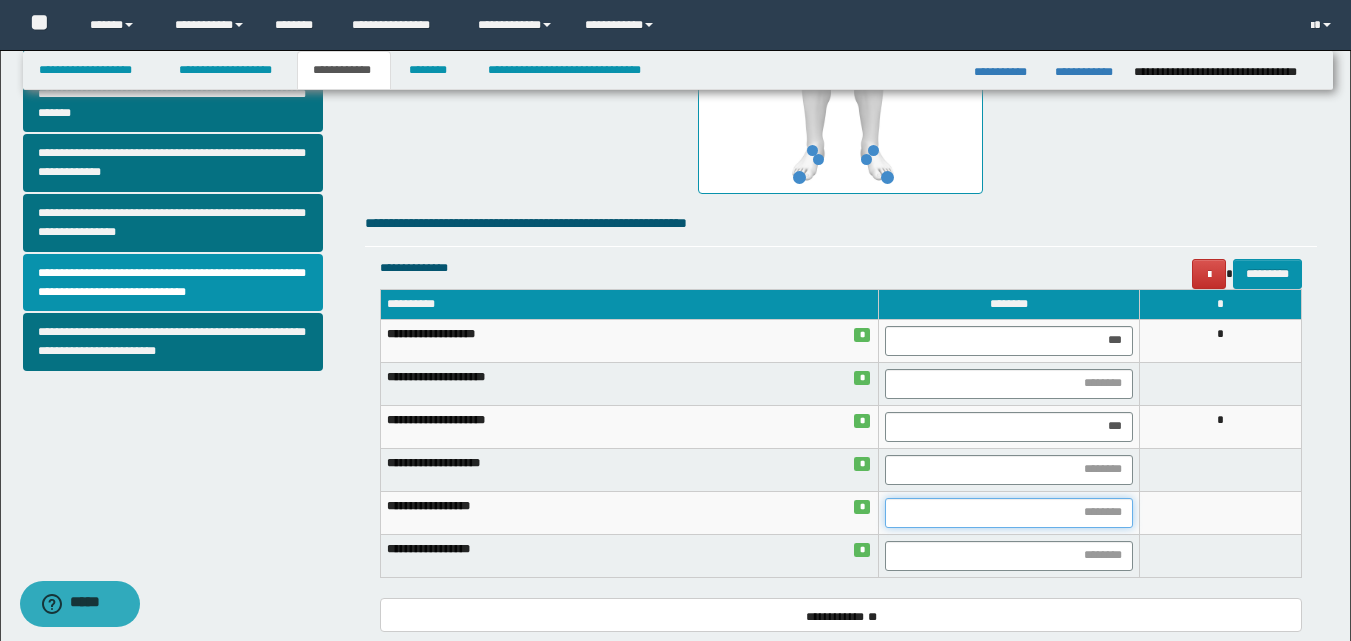 click at bounding box center (1009, 513) 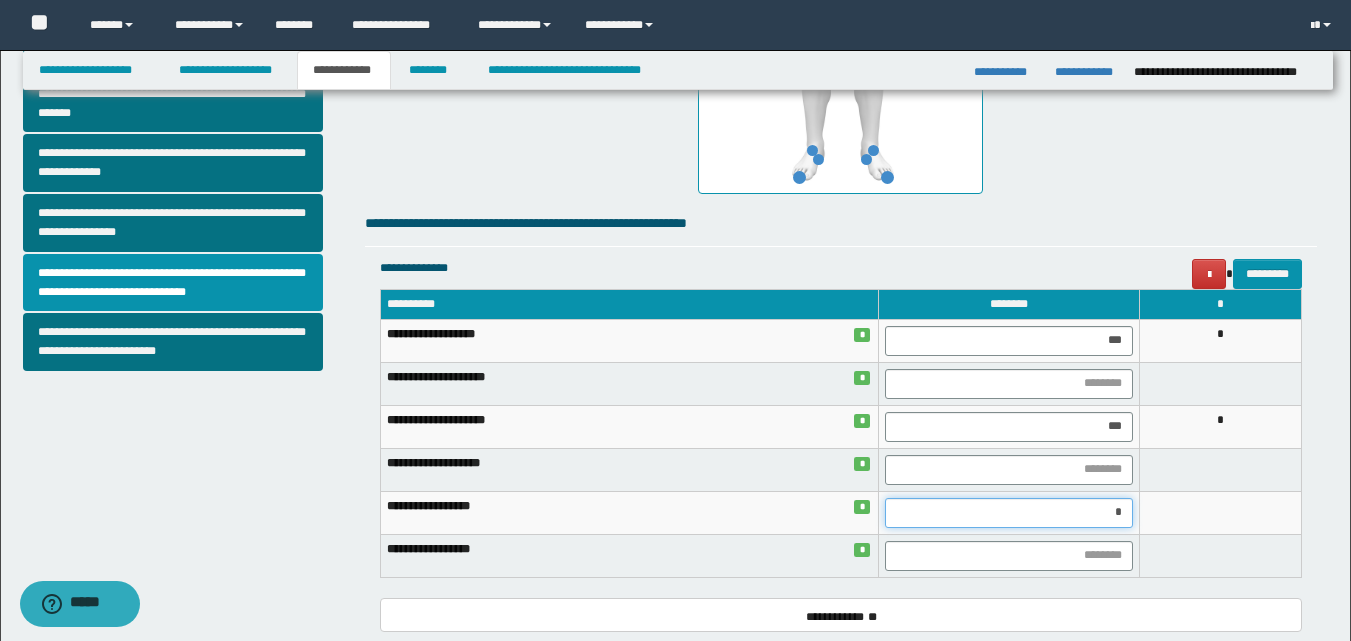 type on "**" 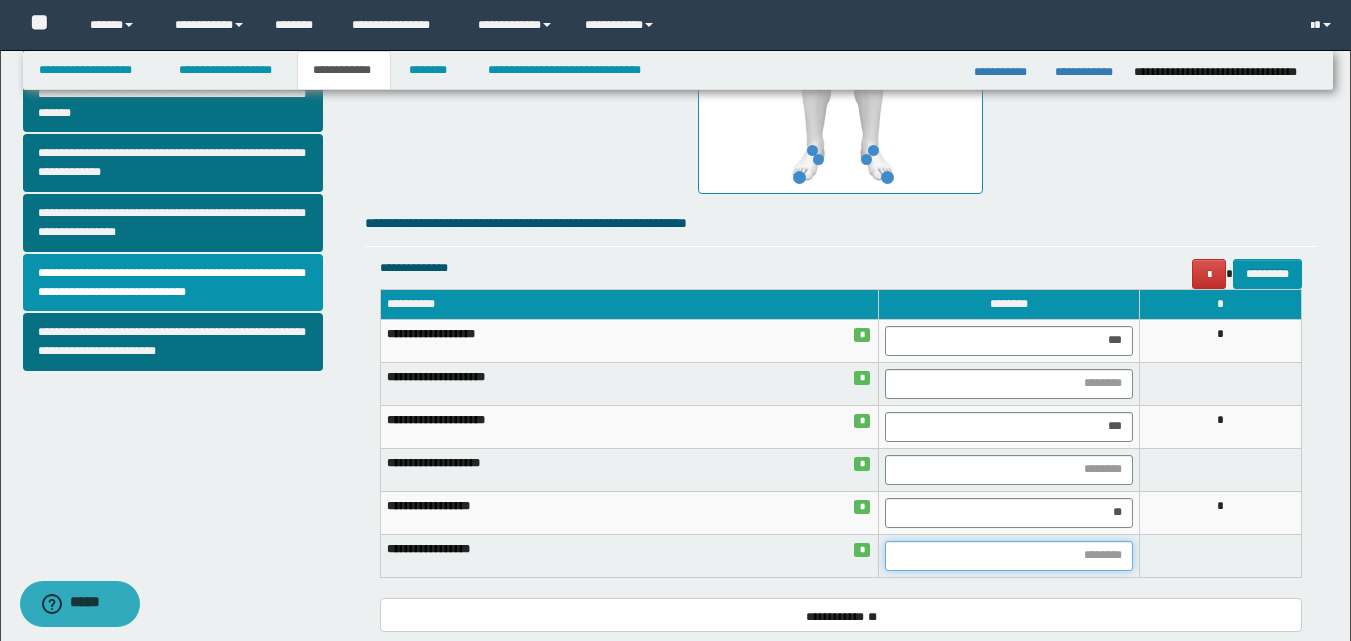 click at bounding box center (1009, 556) 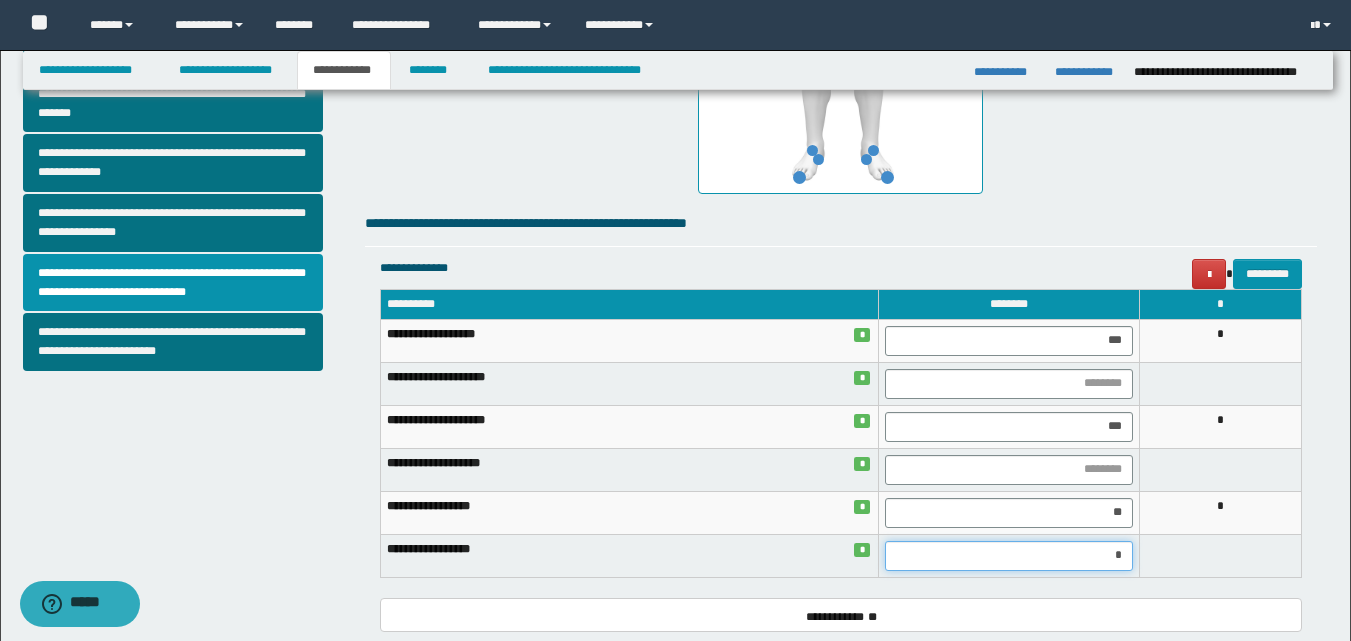 type on "**" 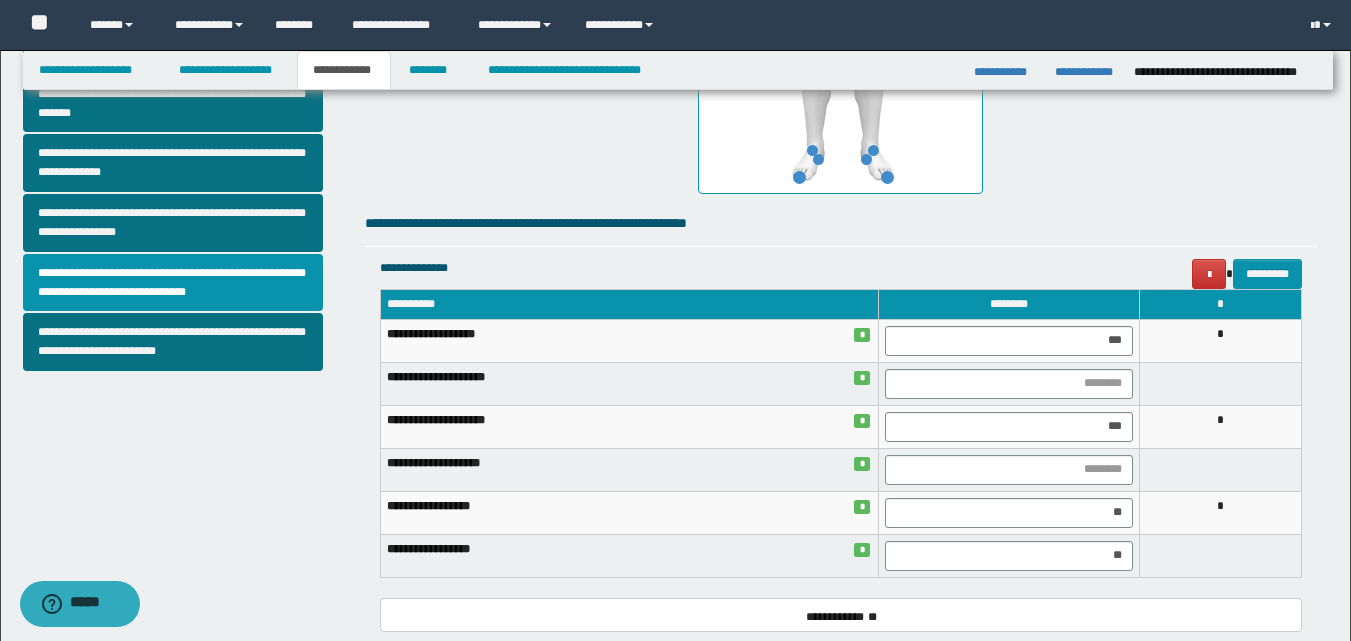 click at bounding box center [1221, 555] 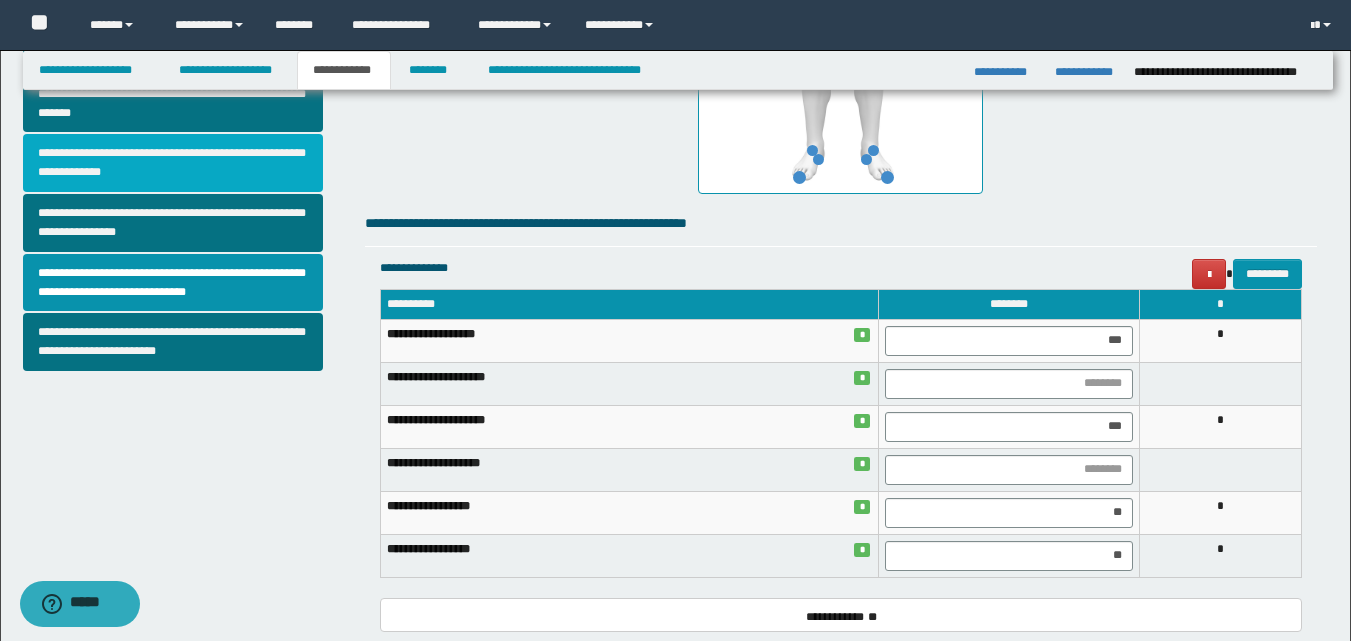 click on "**********" at bounding box center [173, 163] 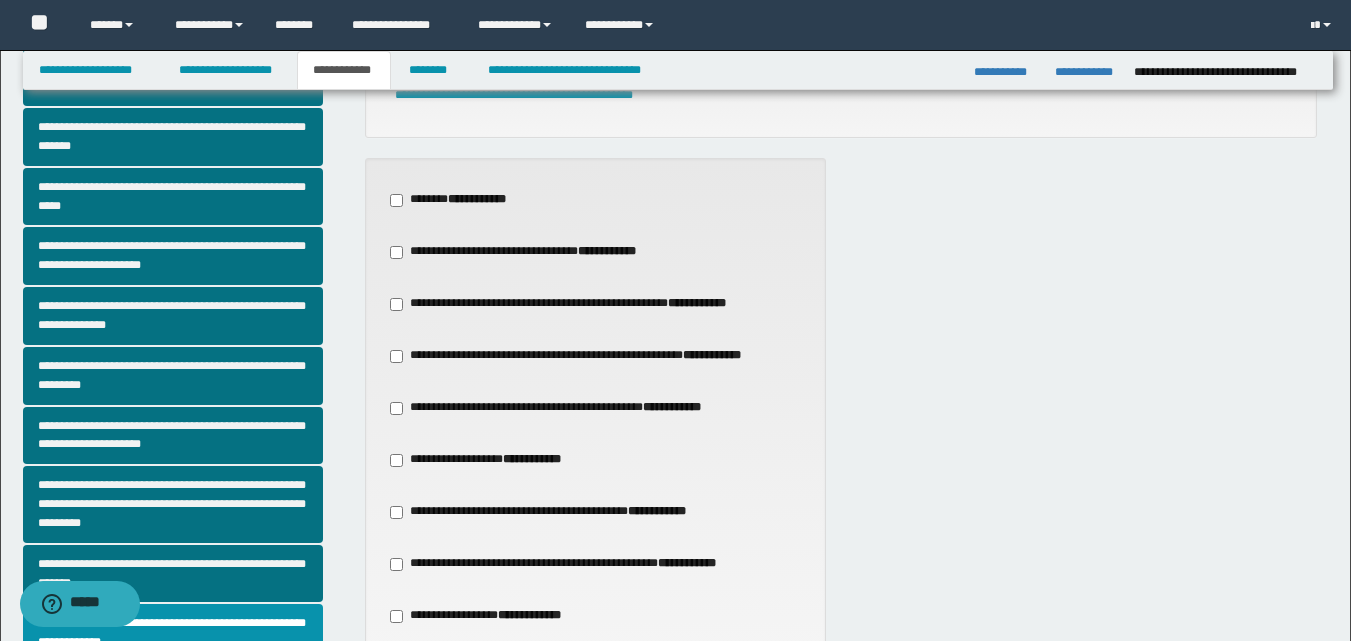 scroll, scrollTop: 200, scrollLeft: 0, axis: vertical 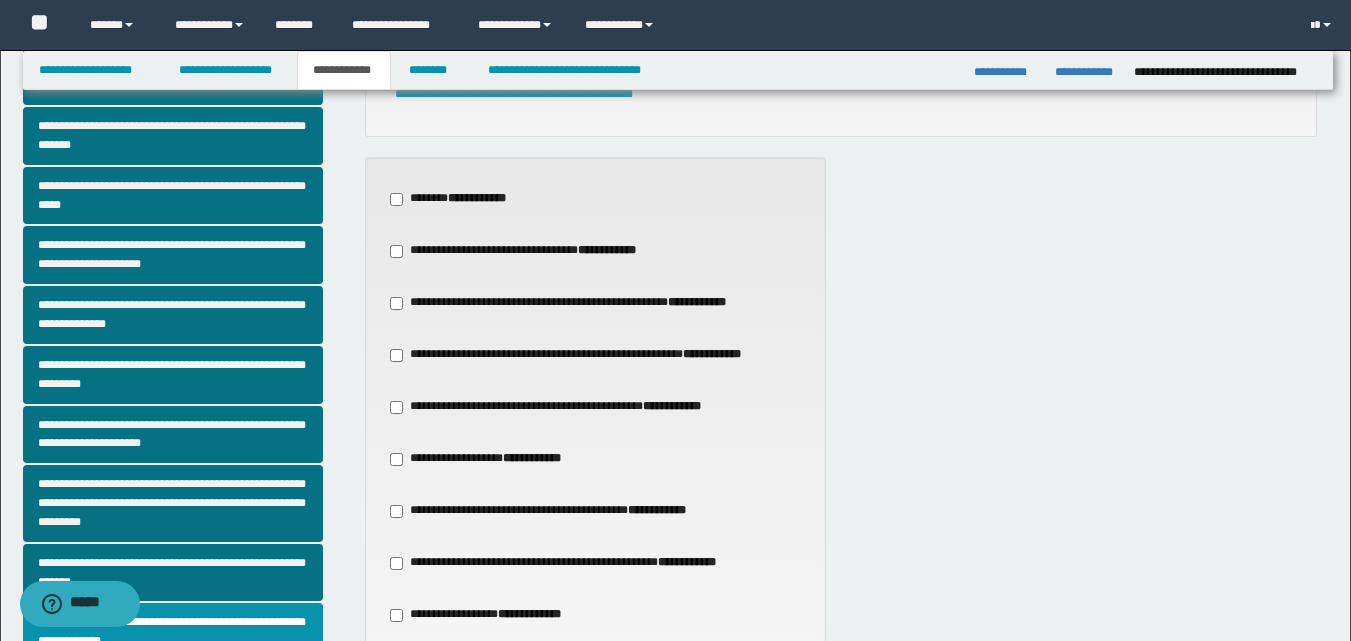 click on "**********" at bounding box center [558, 407] 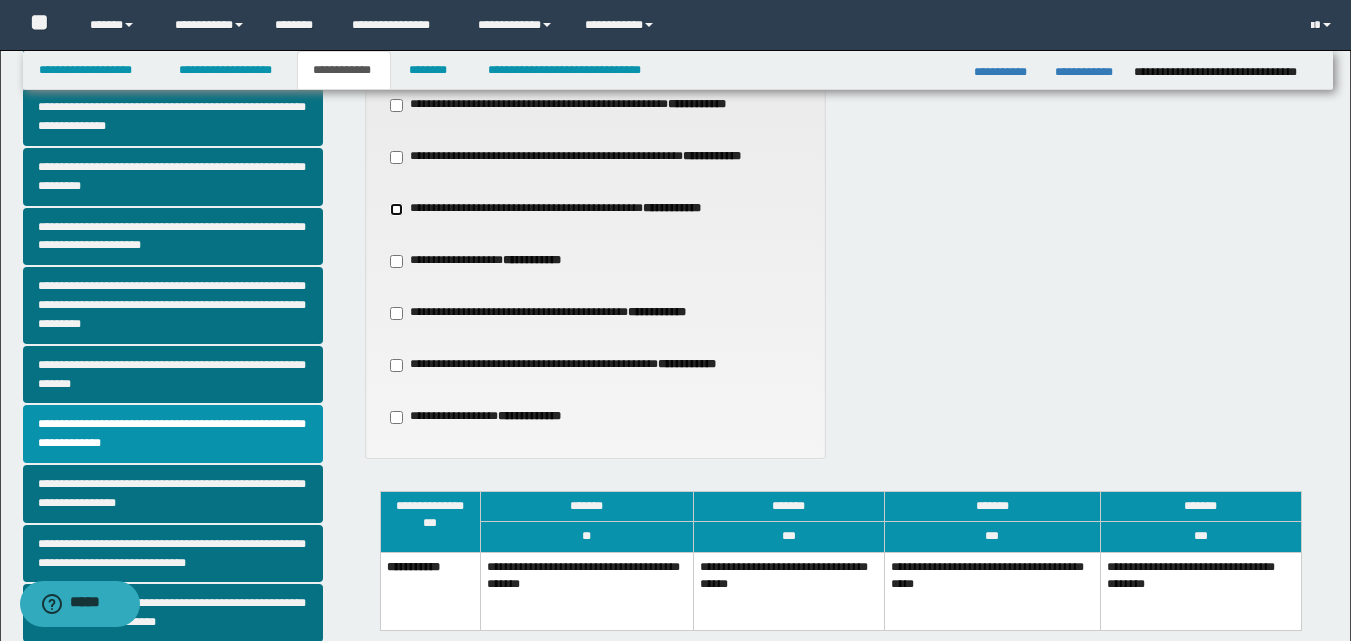scroll, scrollTop: 400, scrollLeft: 0, axis: vertical 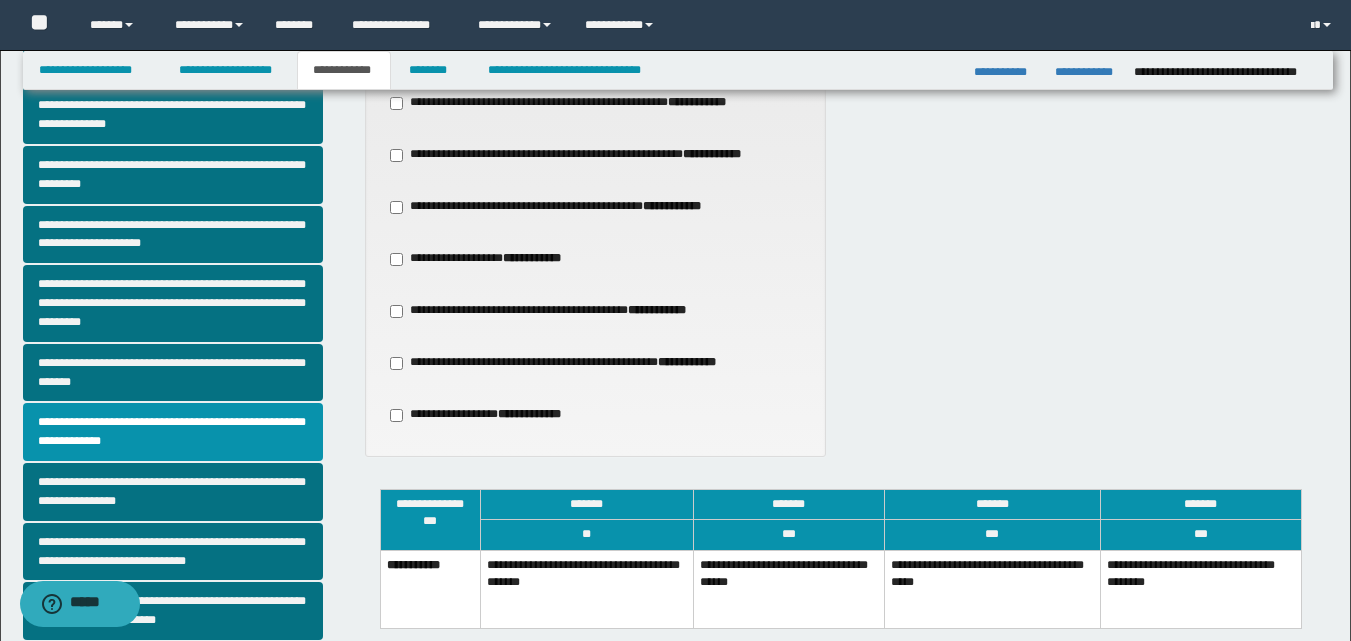 click on "**********" at bounding box center [788, 589] 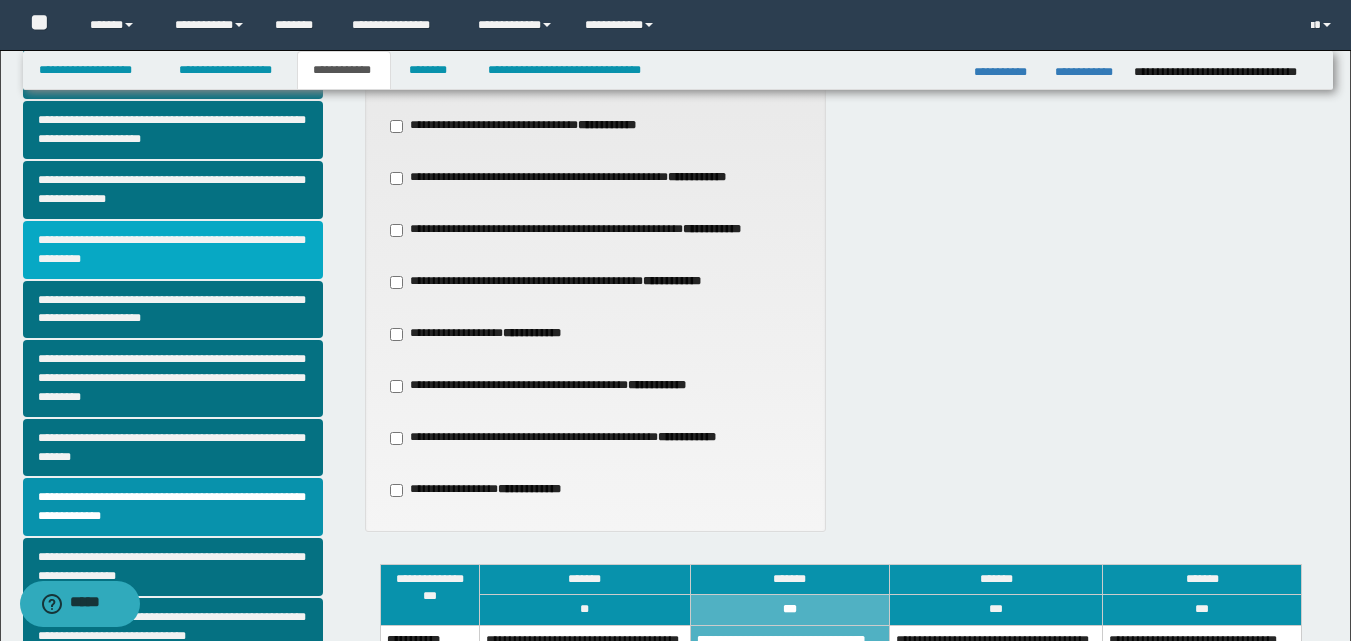scroll, scrollTop: 300, scrollLeft: 0, axis: vertical 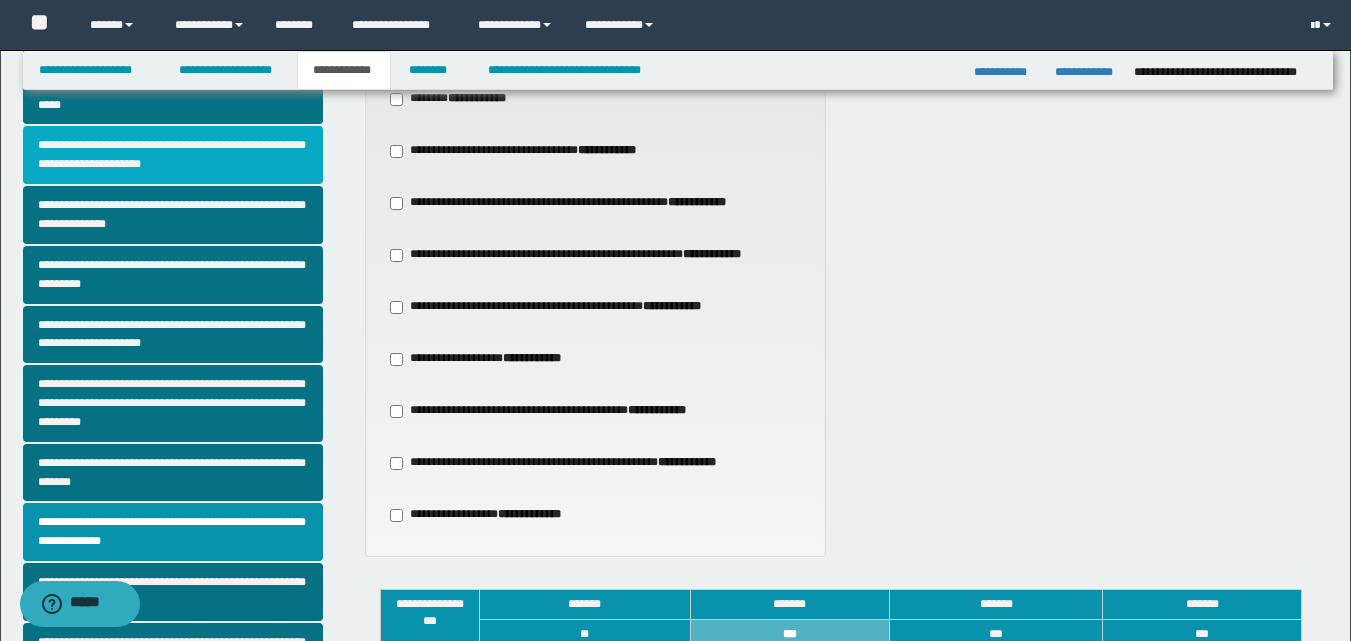 click on "**********" at bounding box center [173, 155] 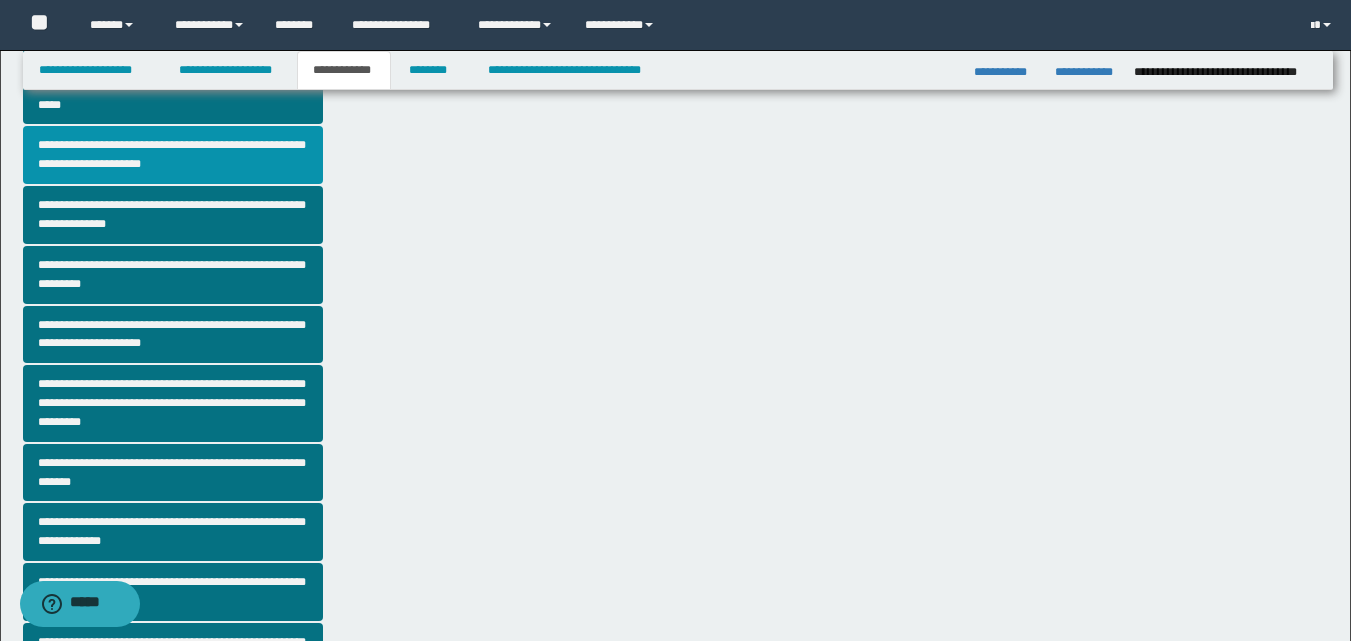 scroll, scrollTop: 0, scrollLeft: 0, axis: both 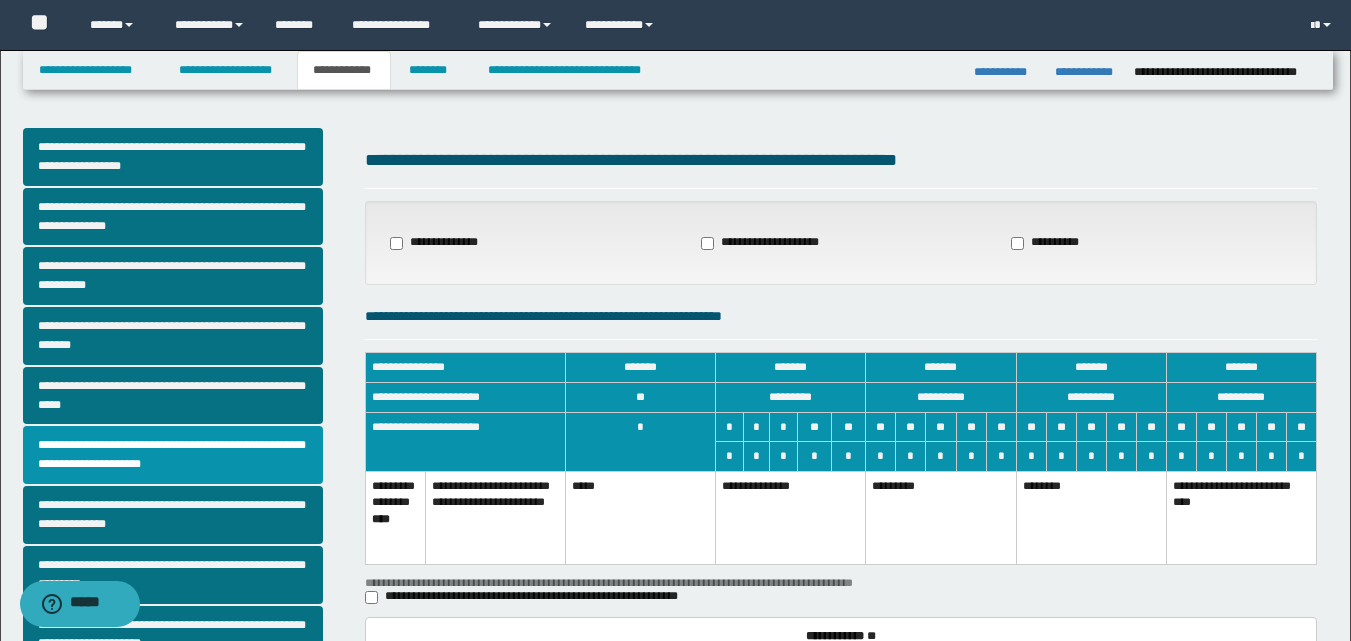 click on "**********" at bounding box center (791, 517) 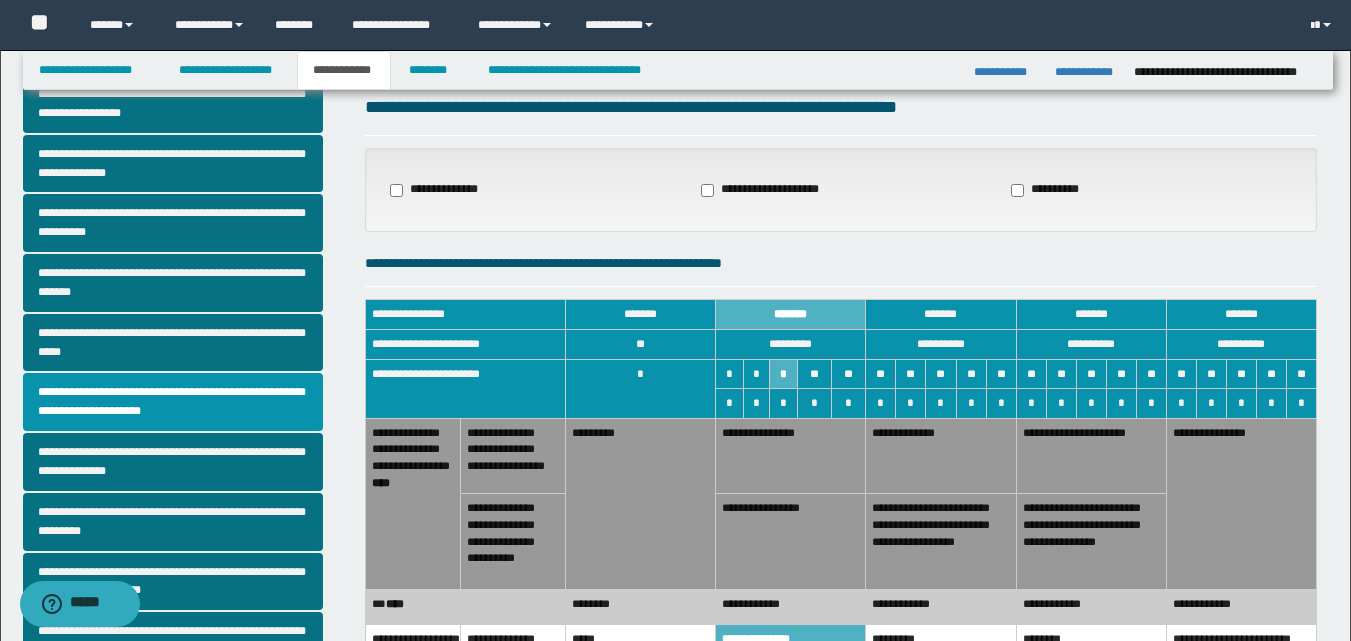 scroll, scrollTop: 100, scrollLeft: 0, axis: vertical 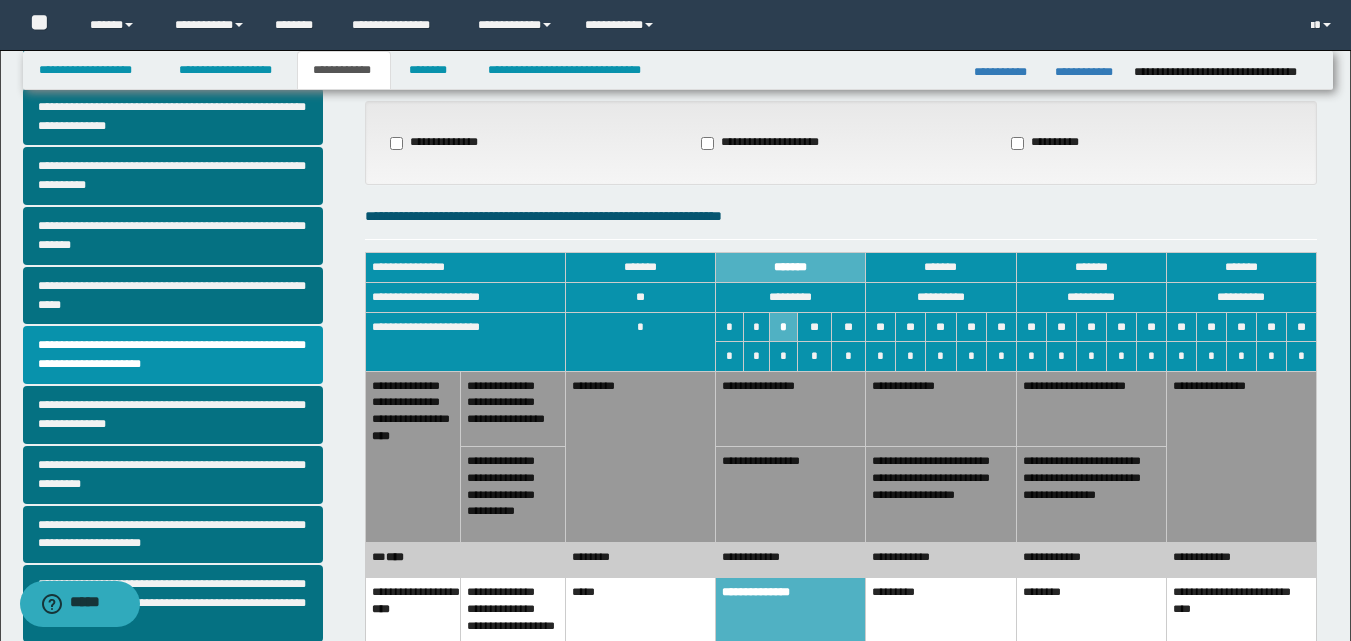 drag, startPoint x: 595, startPoint y: 551, endPoint x: 602, endPoint y: 517, distance: 34.713108 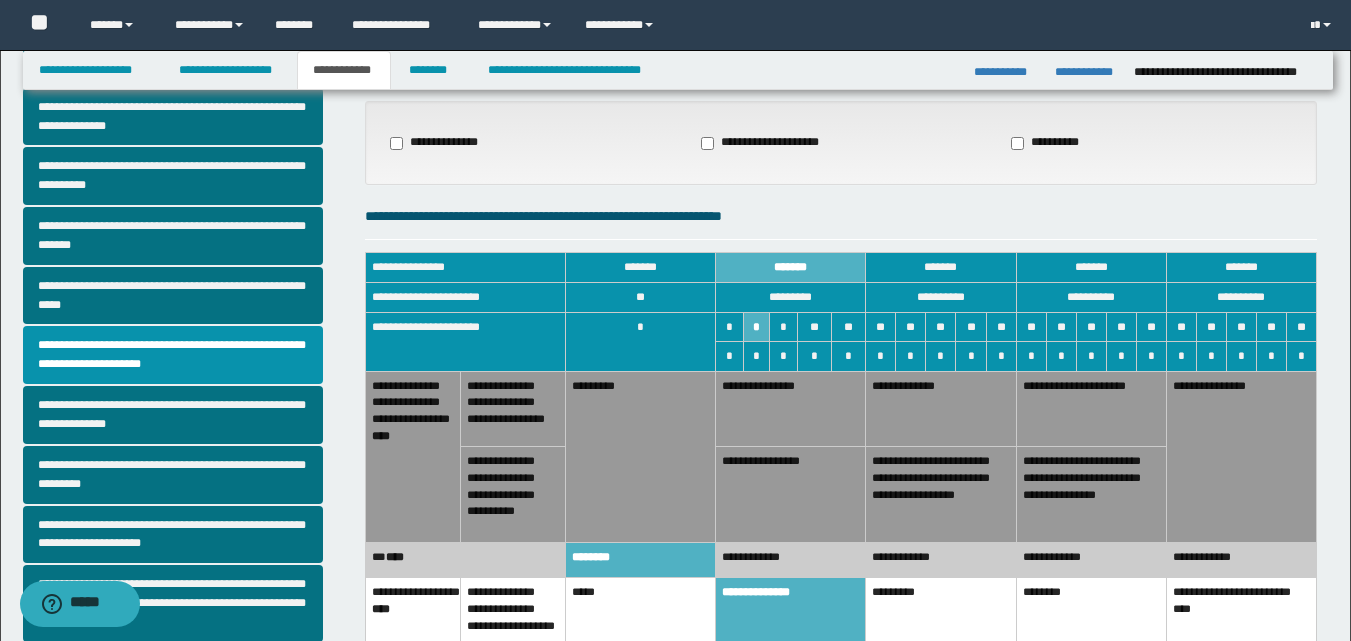 click on "********" at bounding box center (641, 560) 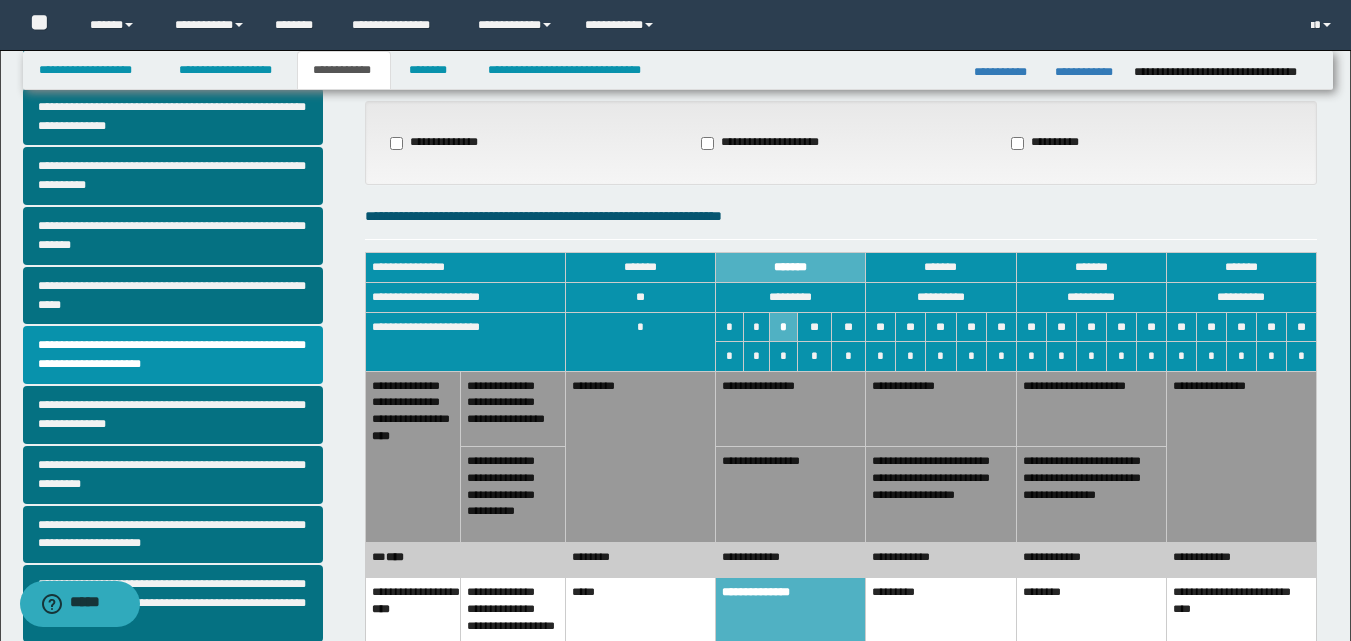 click on "********" at bounding box center [641, 560] 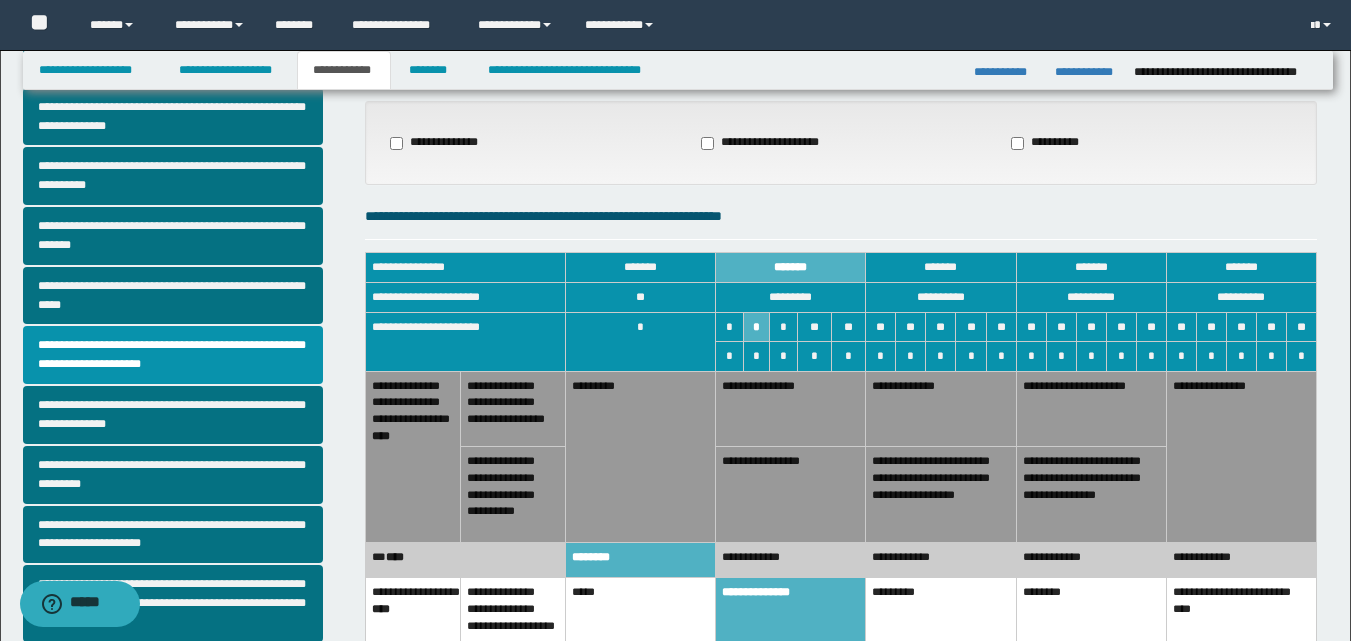 click on "*********" at bounding box center (641, 456) 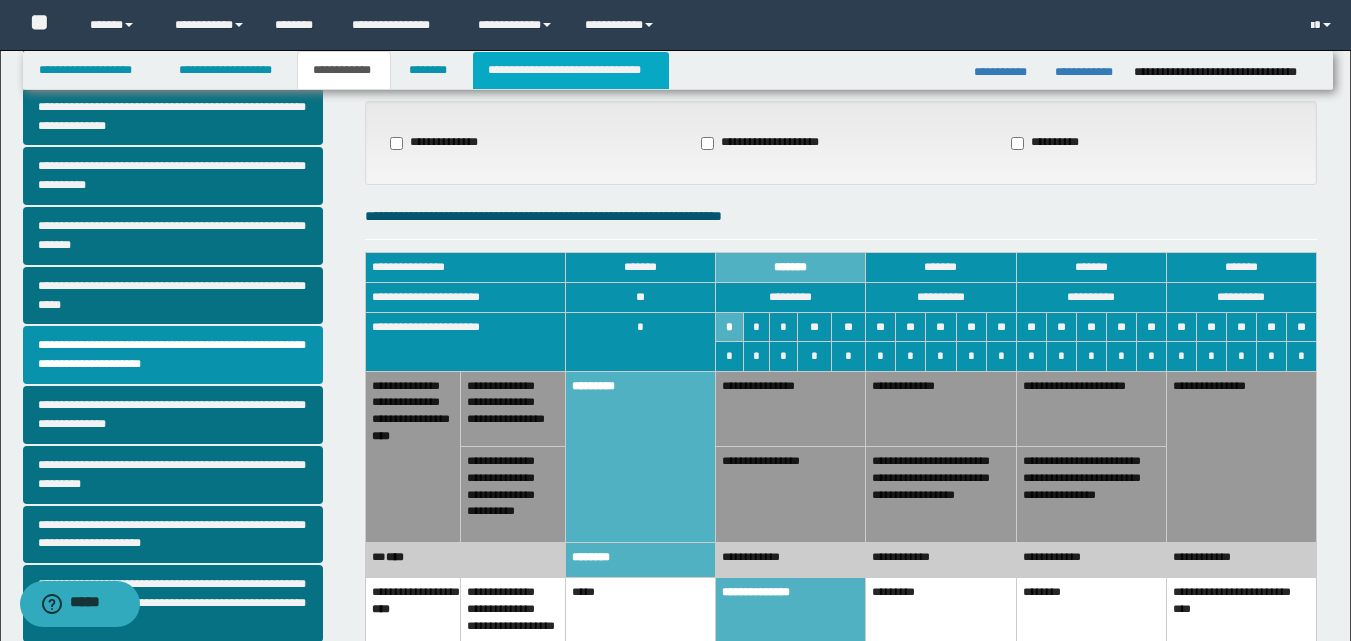click on "**********" at bounding box center (570, 70) 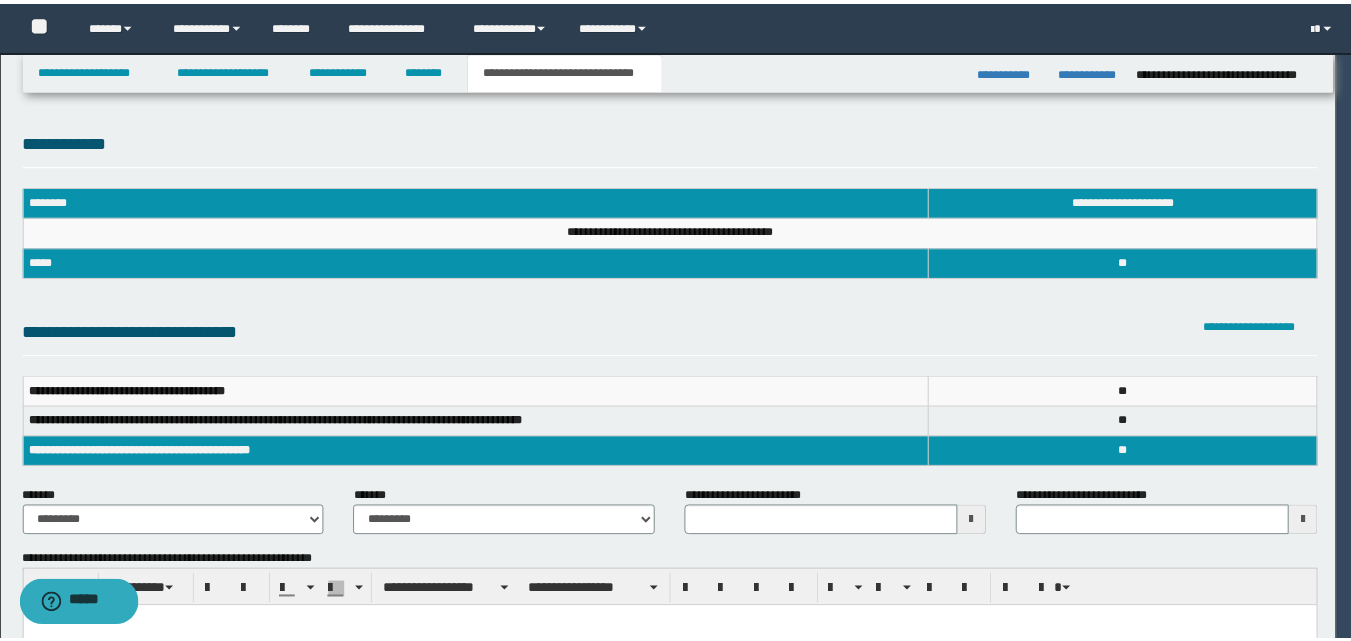 scroll, scrollTop: 0, scrollLeft: 0, axis: both 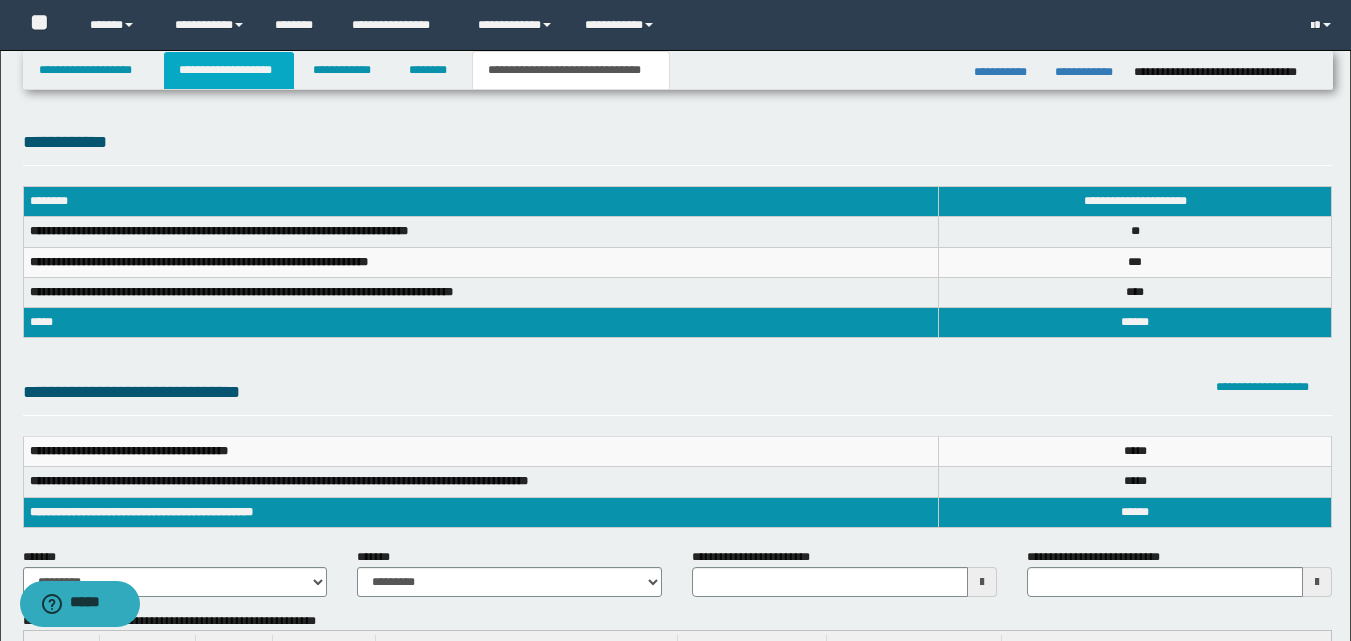 click on "**********" at bounding box center (229, 70) 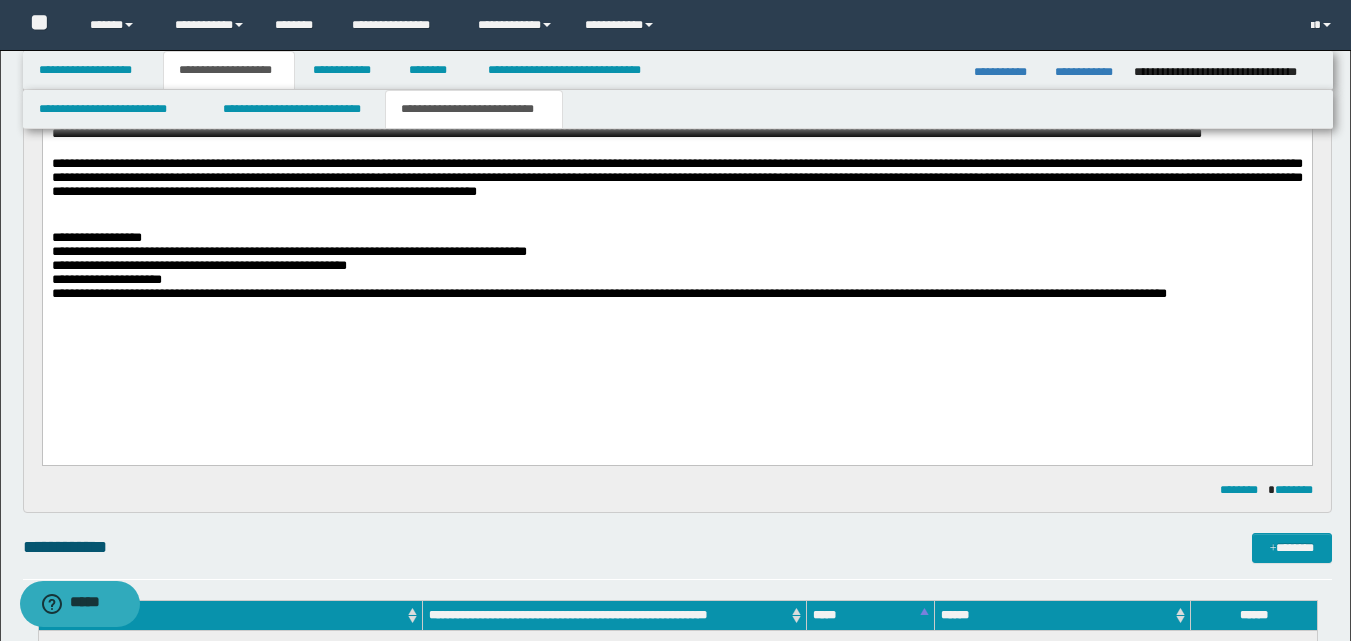 scroll, scrollTop: 300, scrollLeft: 0, axis: vertical 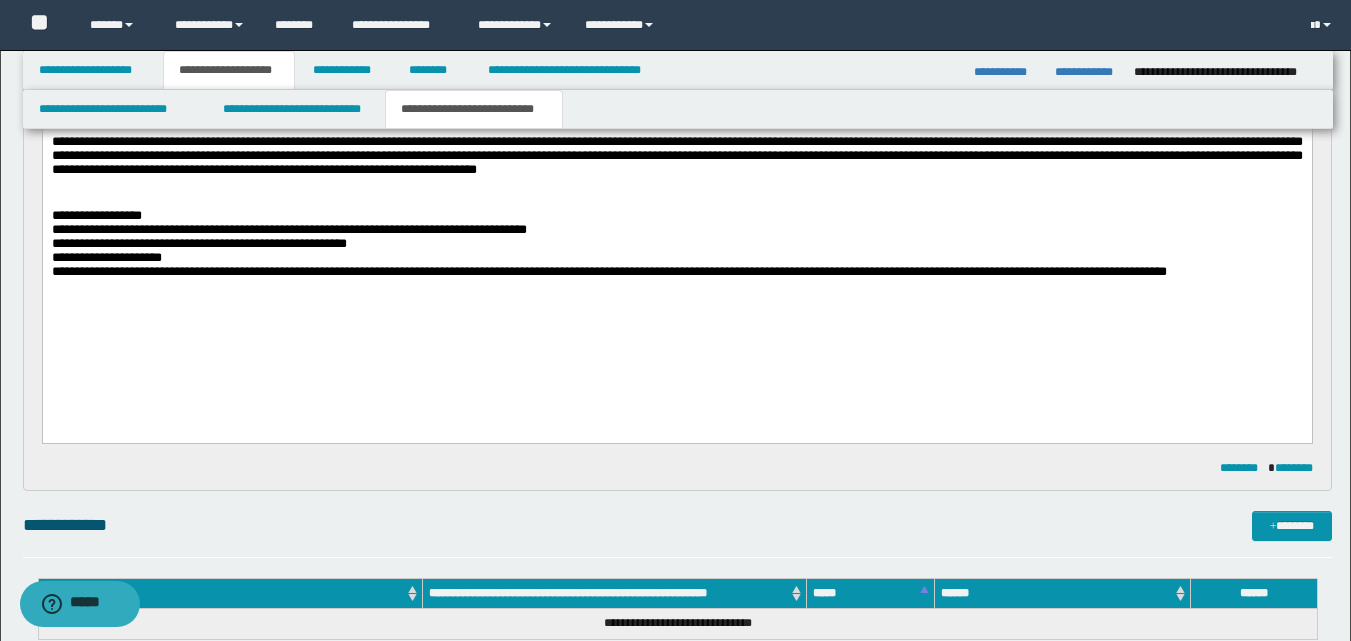click on "**********" at bounding box center (676, 196) 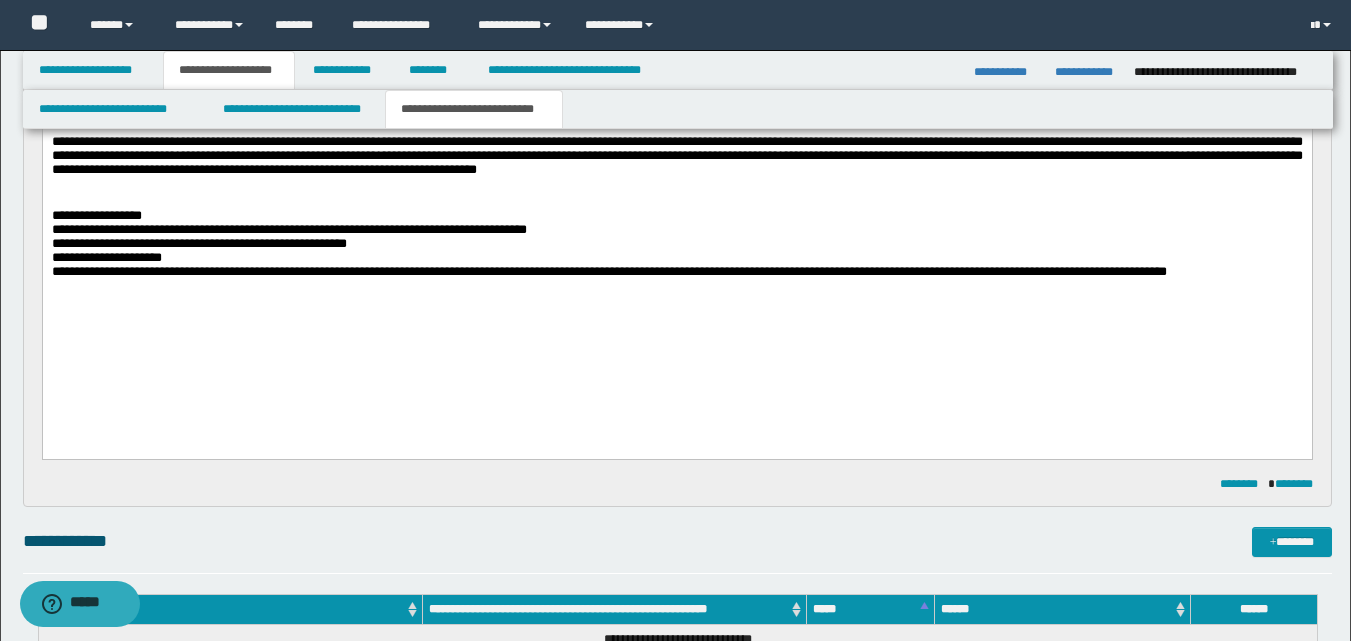 type 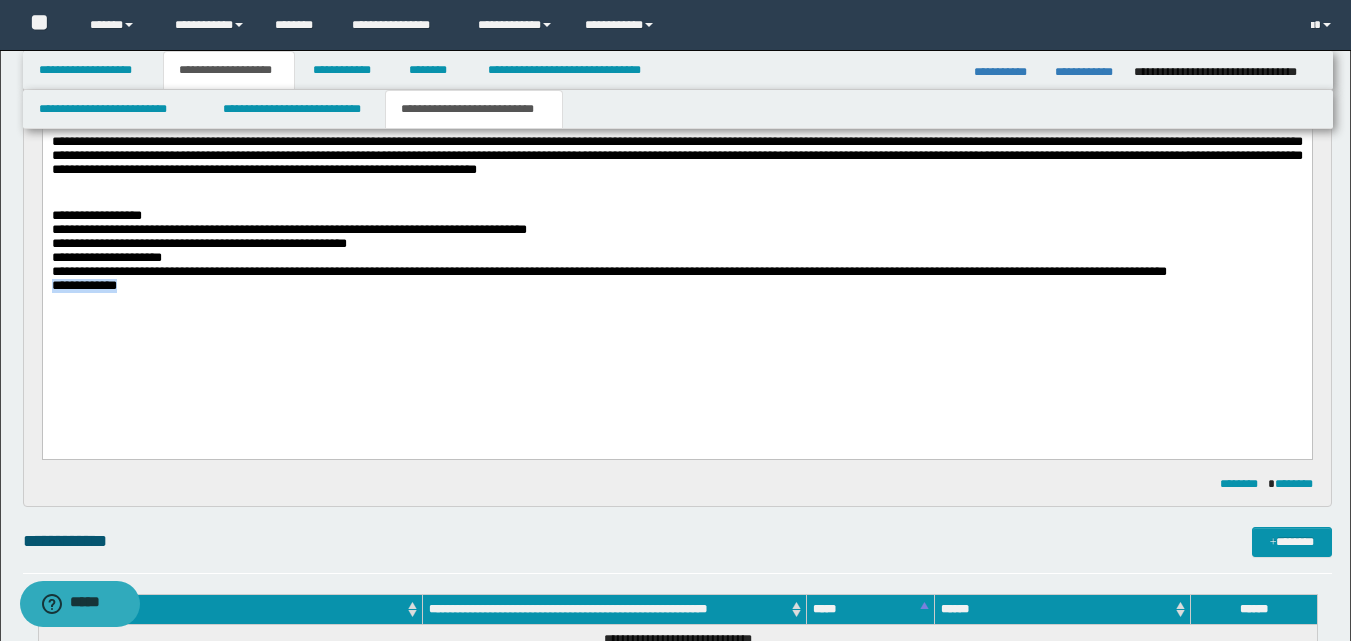 drag, startPoint x: 139, startPoint y: 356, endPoint x: 49, endPoint y: 403, distance: 101.53325 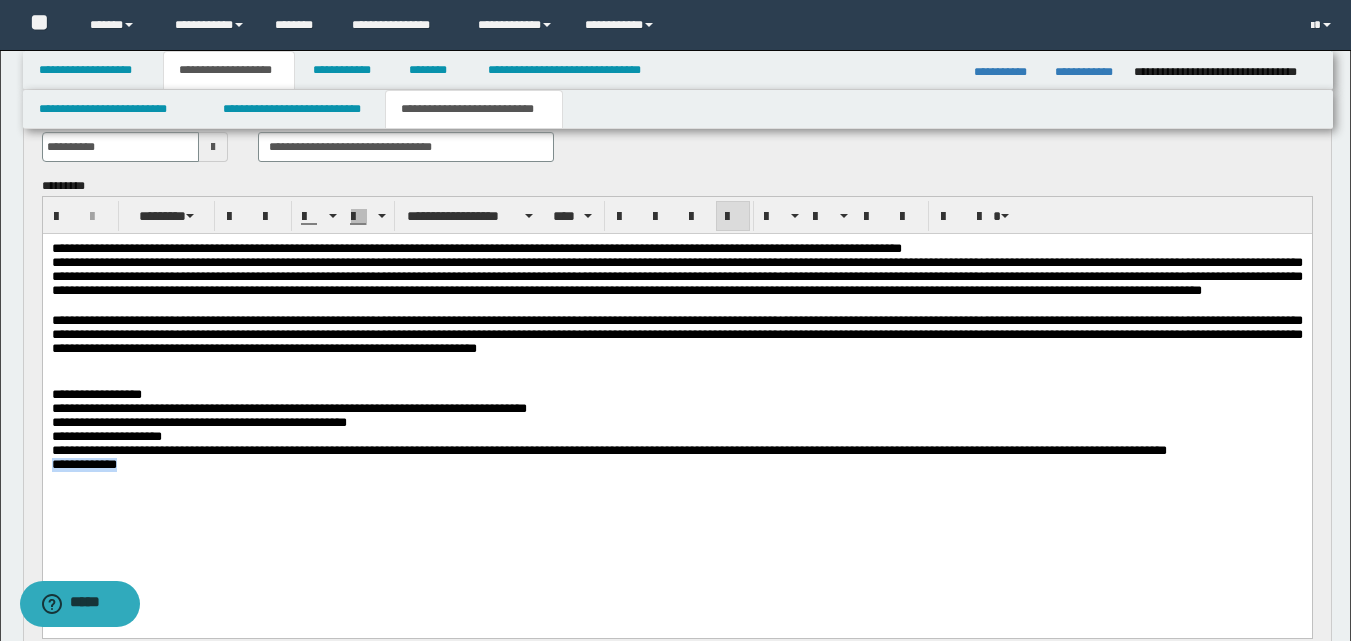 scroll, scrollTop: 100, scrollLeft: 0, axis: vertical 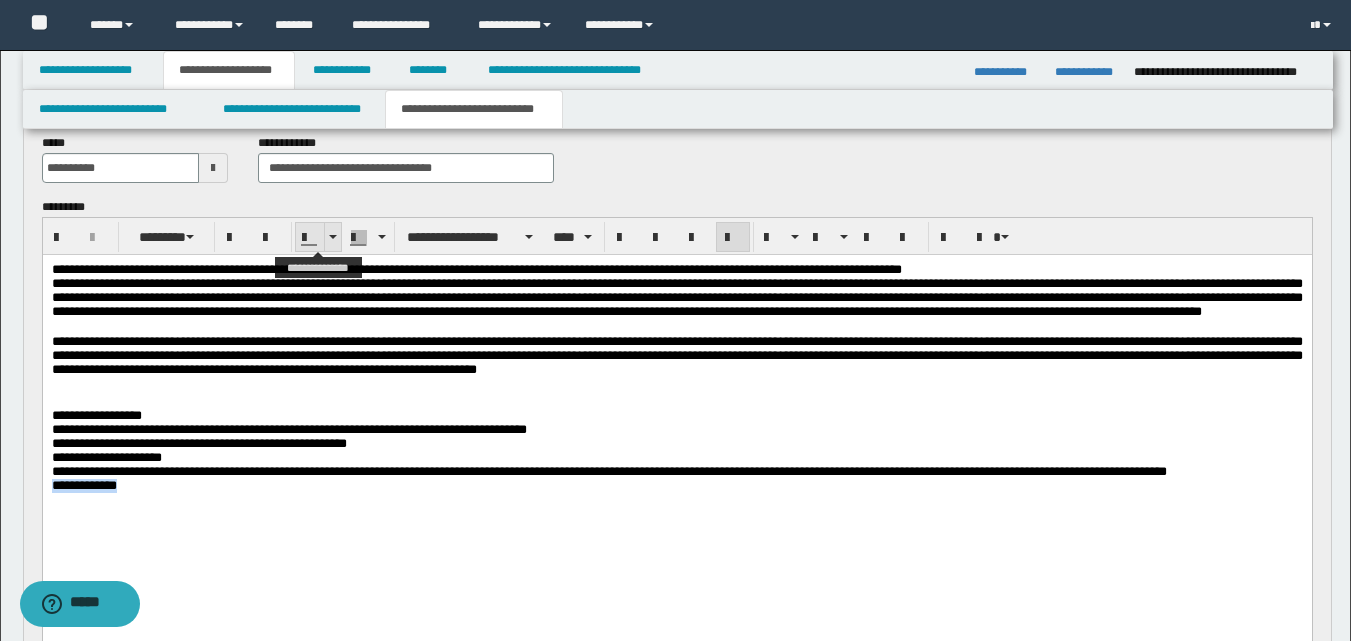 click at bounding box center (332, 237) 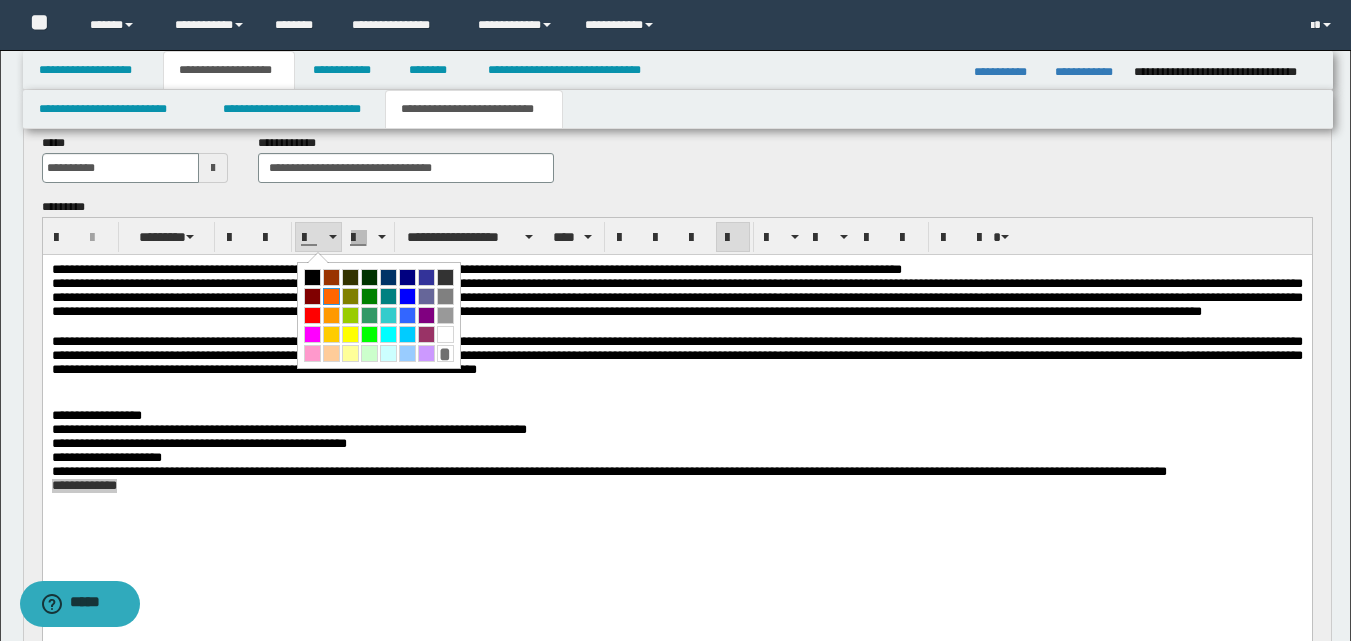drag, startPoint x: 331, startPoint y: 300, endPoint x: 258, endPoint y: 229, distance: 101.8332 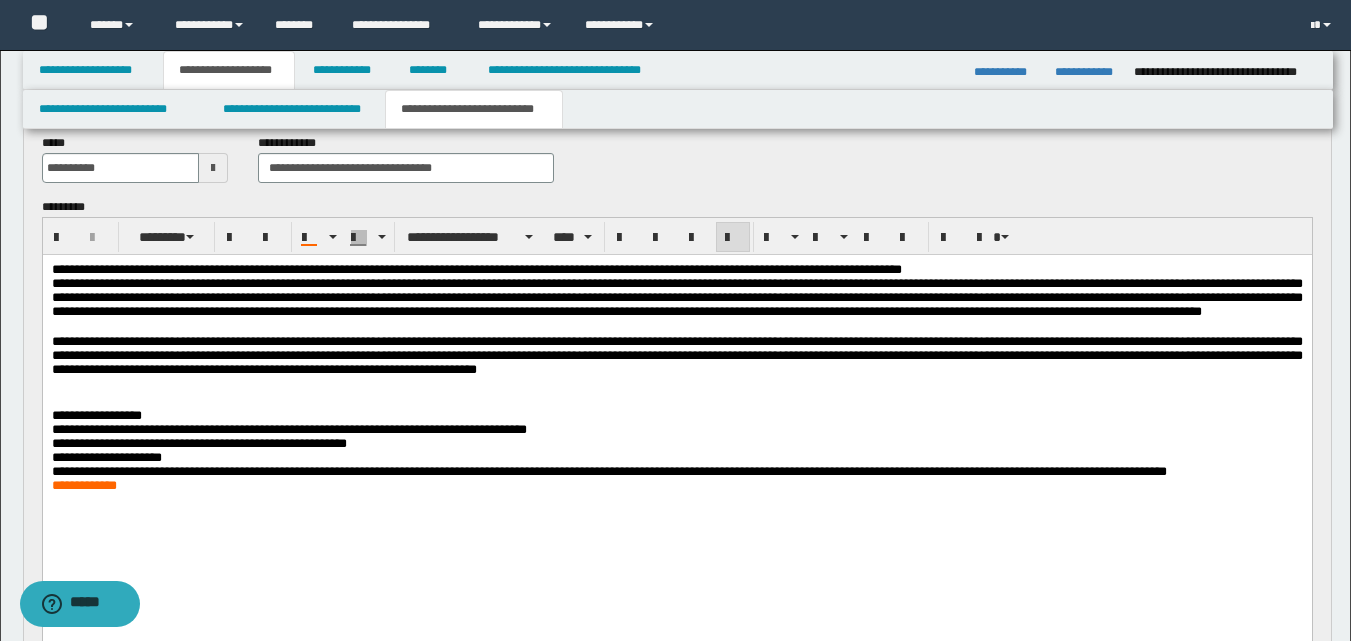 click on "**********" at bounding box center (676, 403) 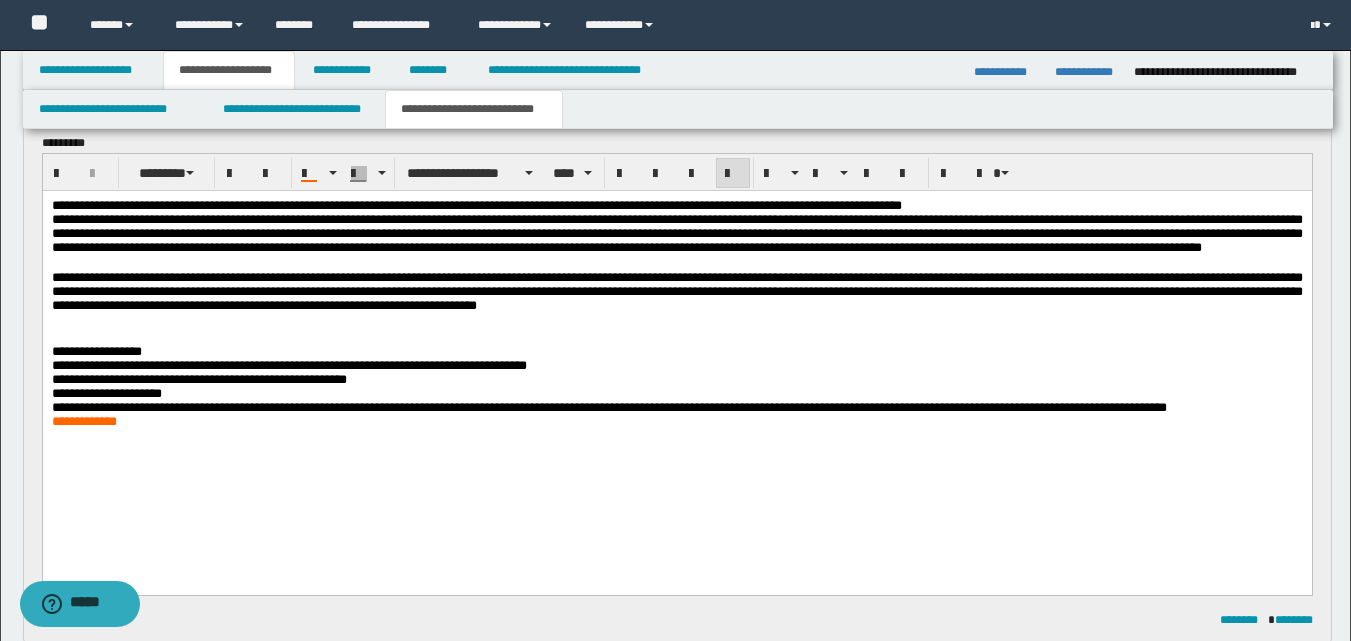 scroll, scrollTop: 200, scrollLeft: 0, axis: vertical 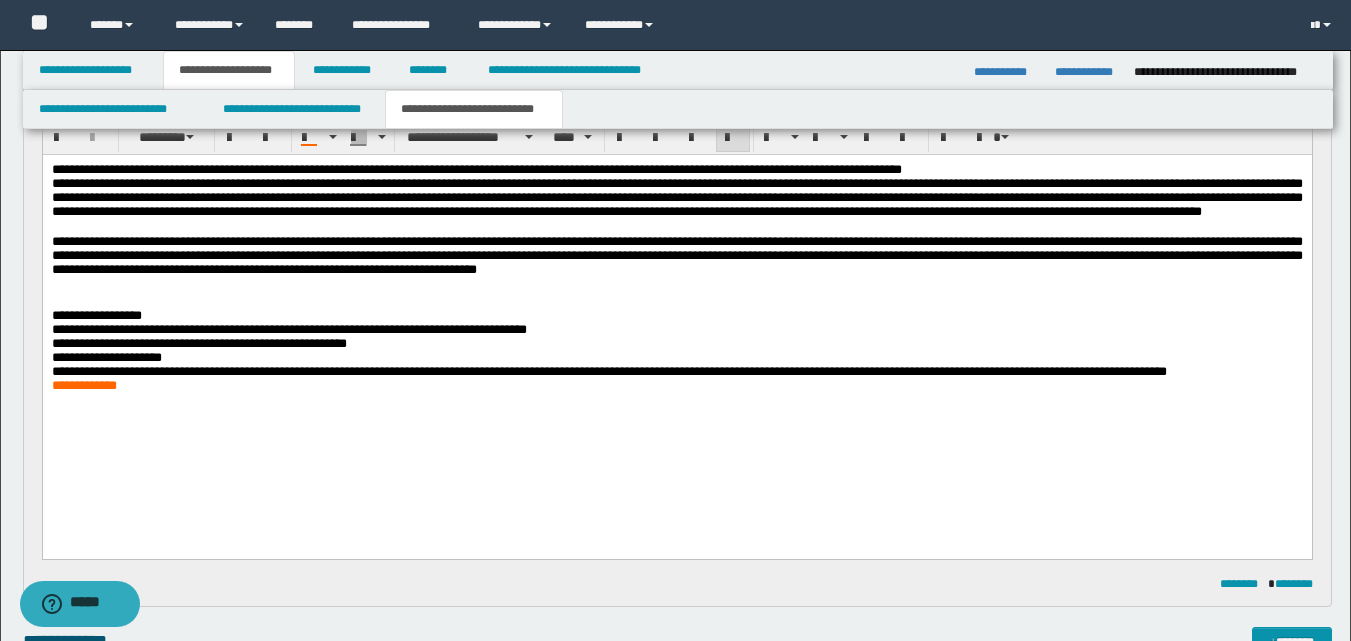 click on "**********" at bounding box center (676, 303) 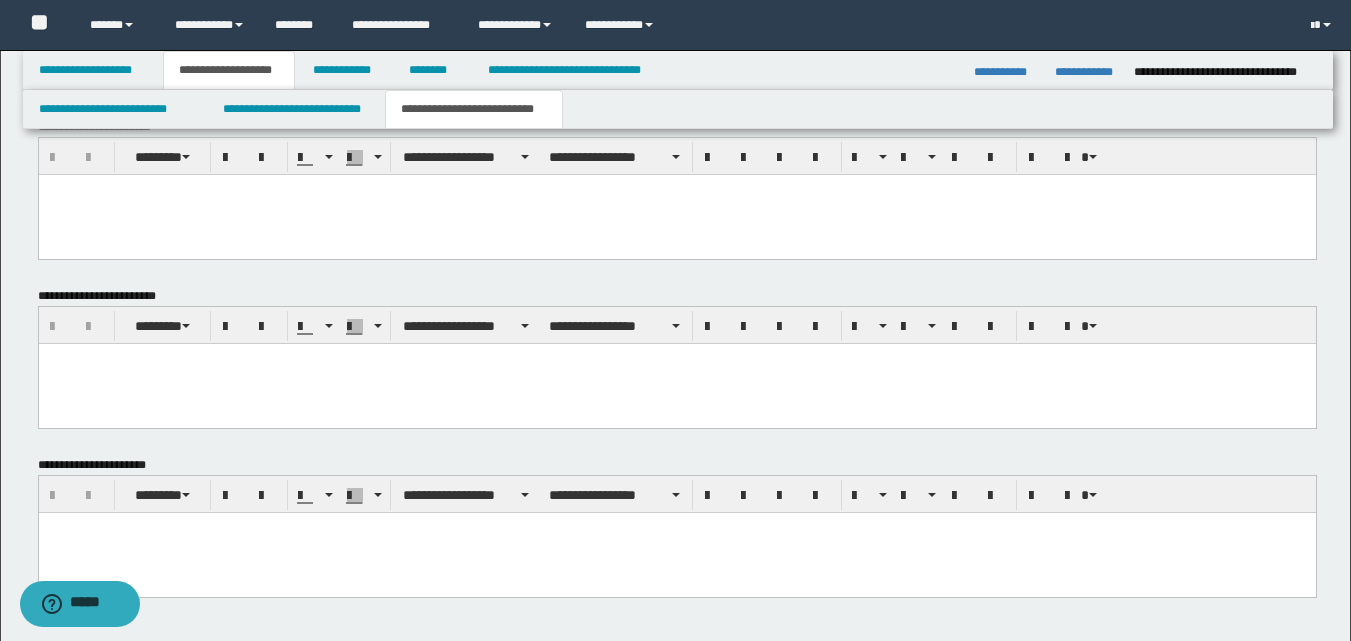 drag, startPoint x: 49, startPoint y: -558, endPoint x: 676, endPoint y: 759, distance: 1458.6356 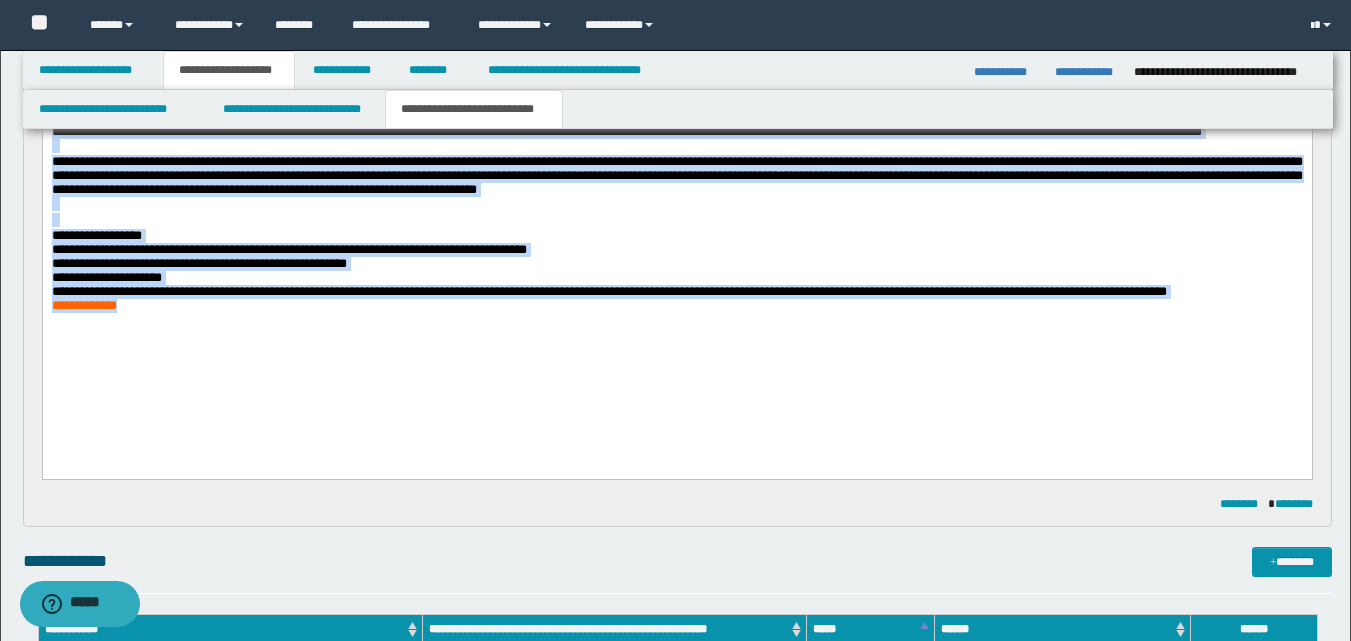 scroll, scrollTop: 300, scrollLeft: 0, axis: vertical 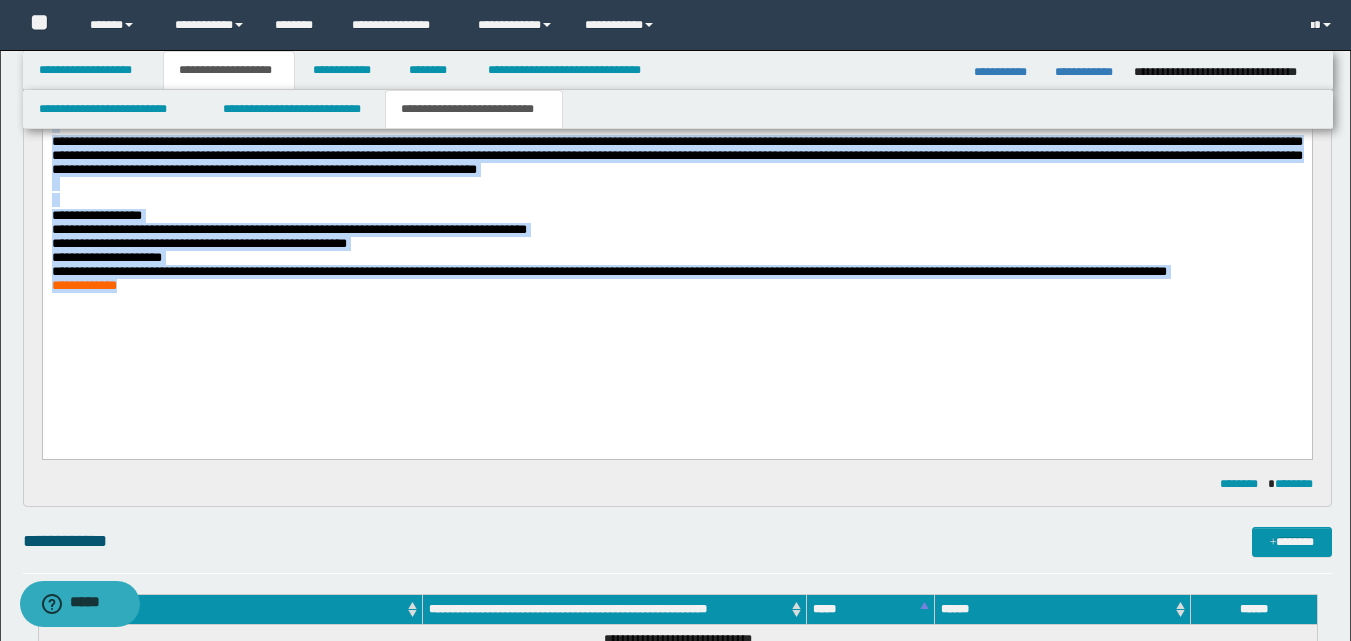 copy on "**********" 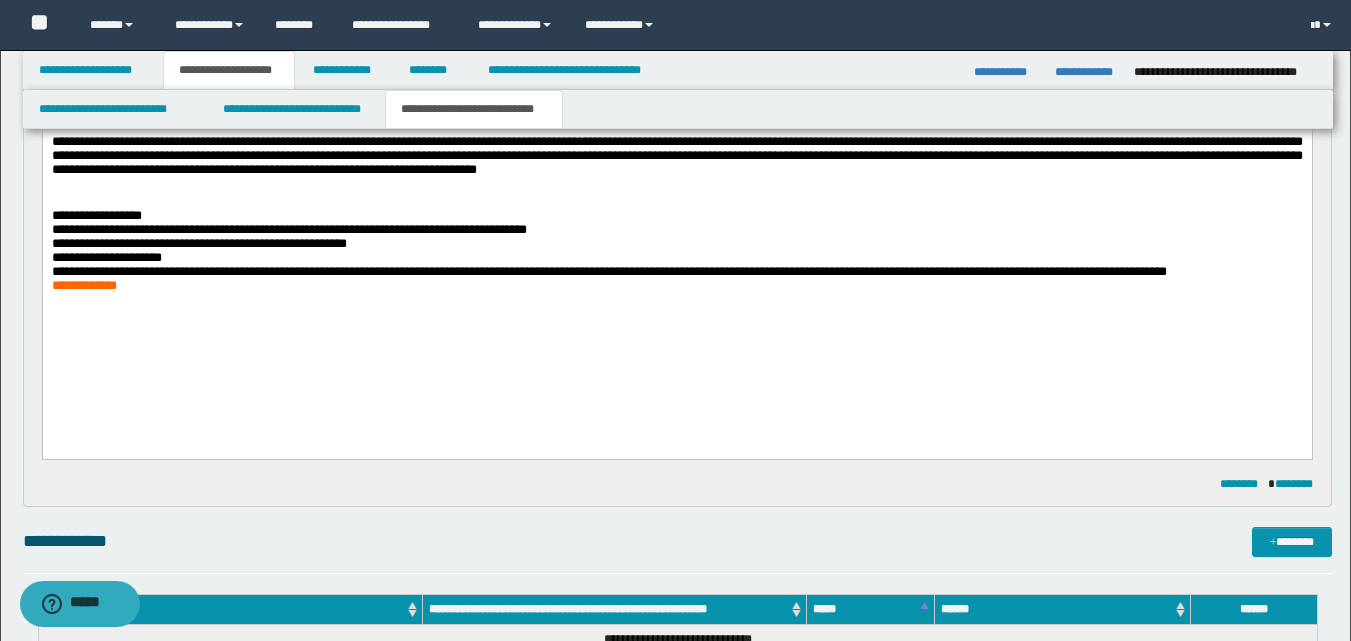 click on "**********" at bounding box center (676, 203) 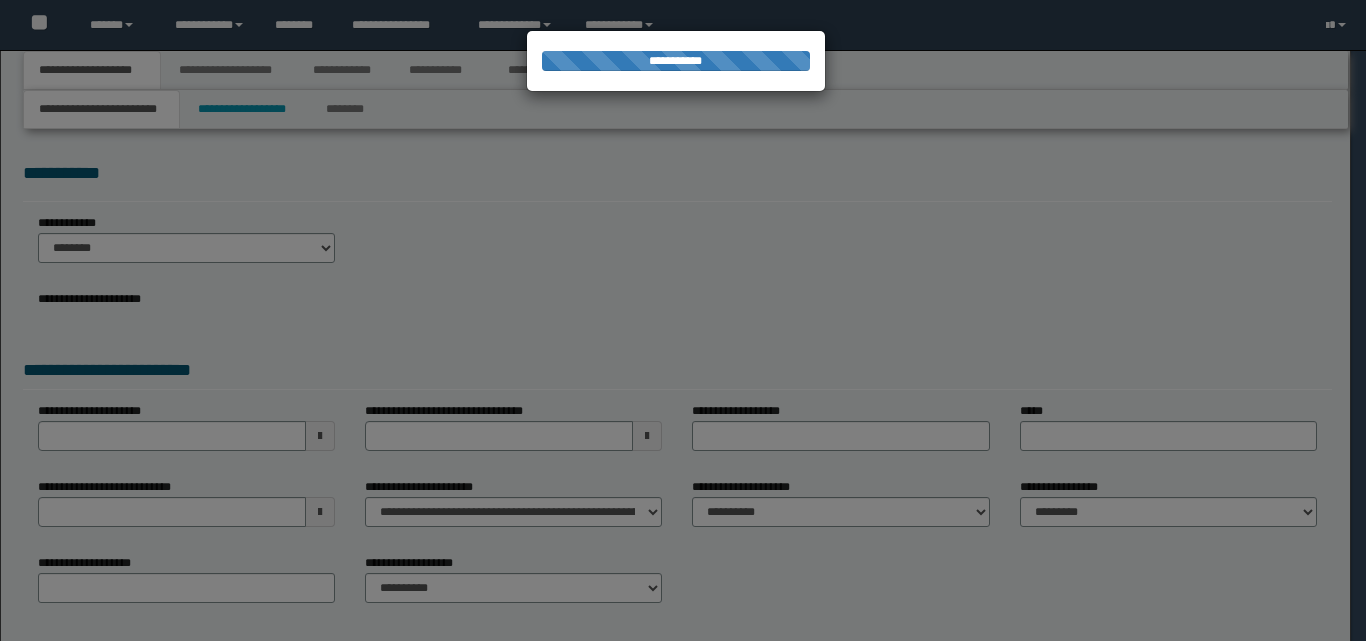 scroll, scrollTop: 0, scrollLeft: 0, axis: both 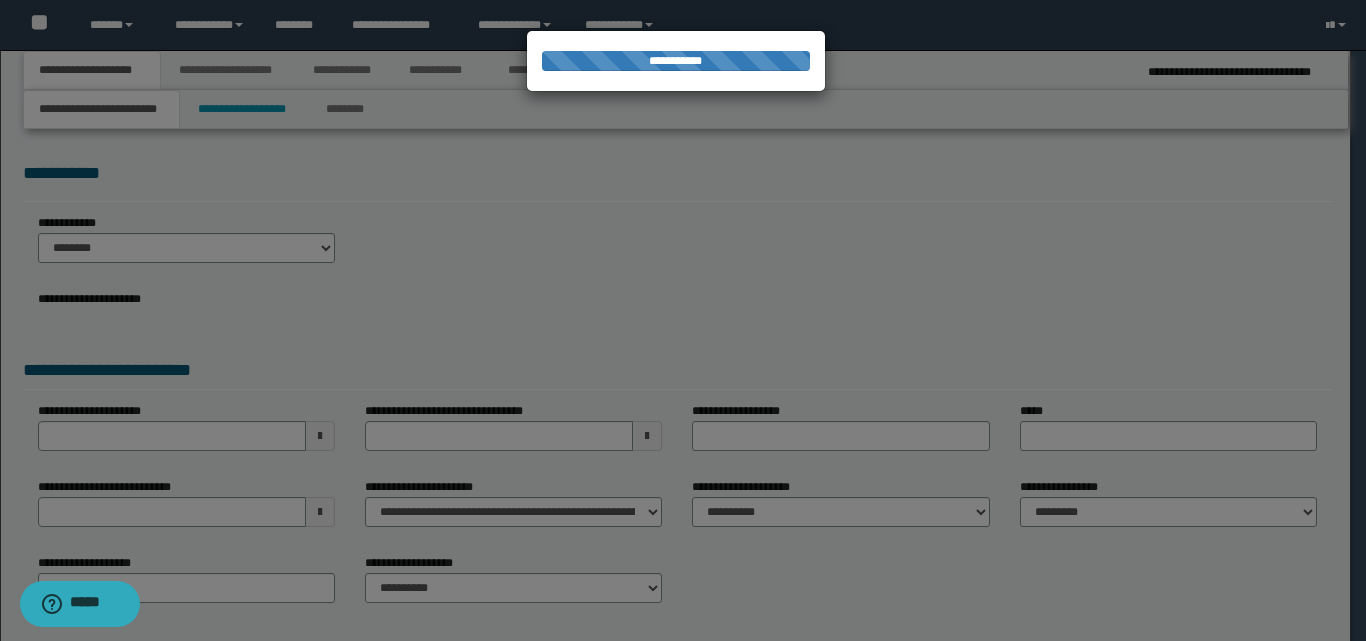 select on "*" 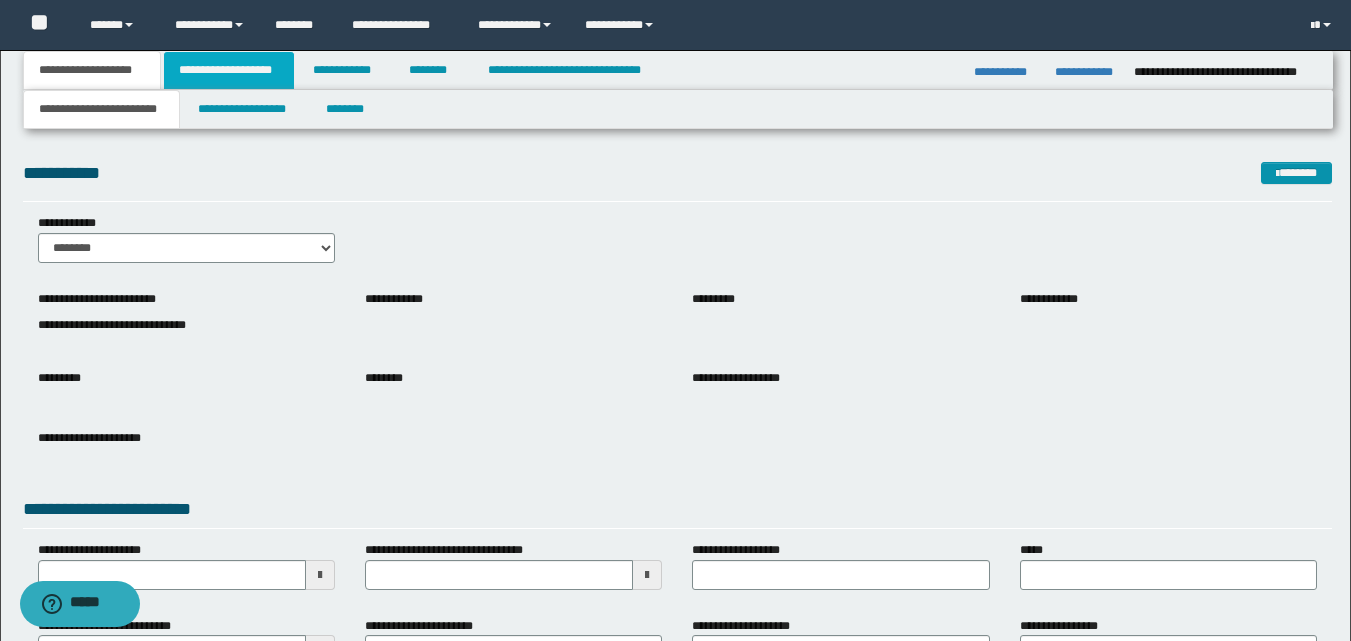 click on "**********" at bounding box center (229, 70) 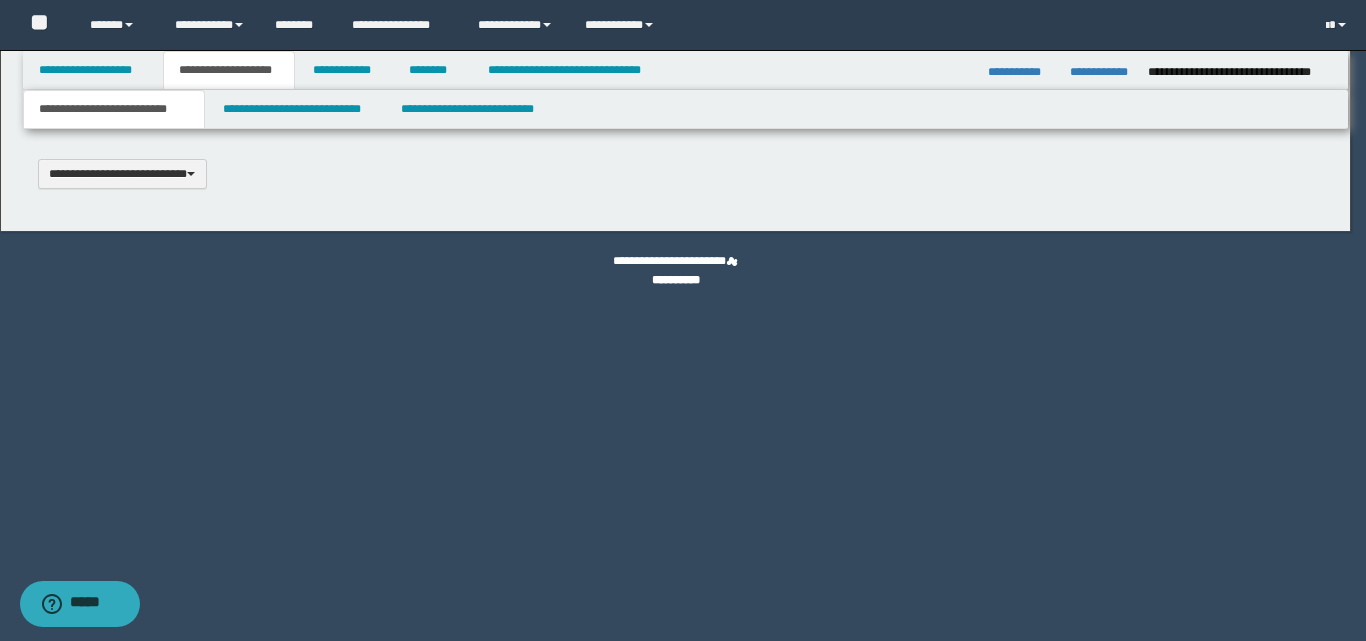 type 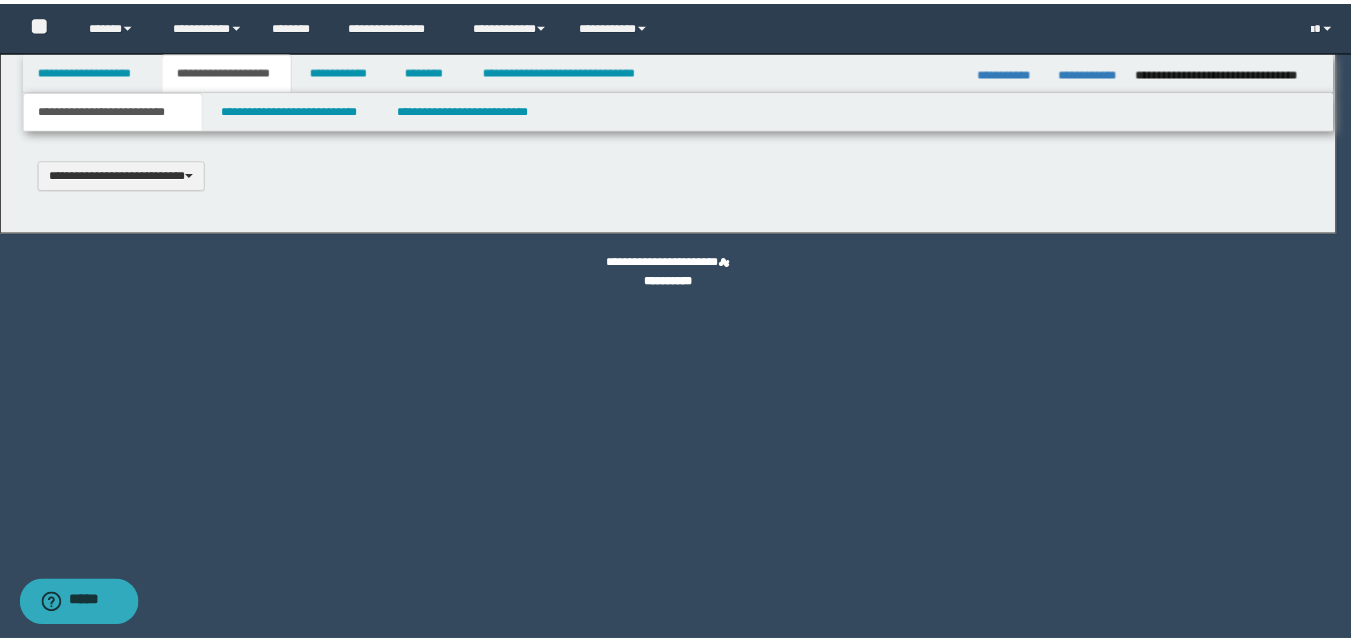 scroll, scrollTop: 0, scrollLeft: 0, axis: both 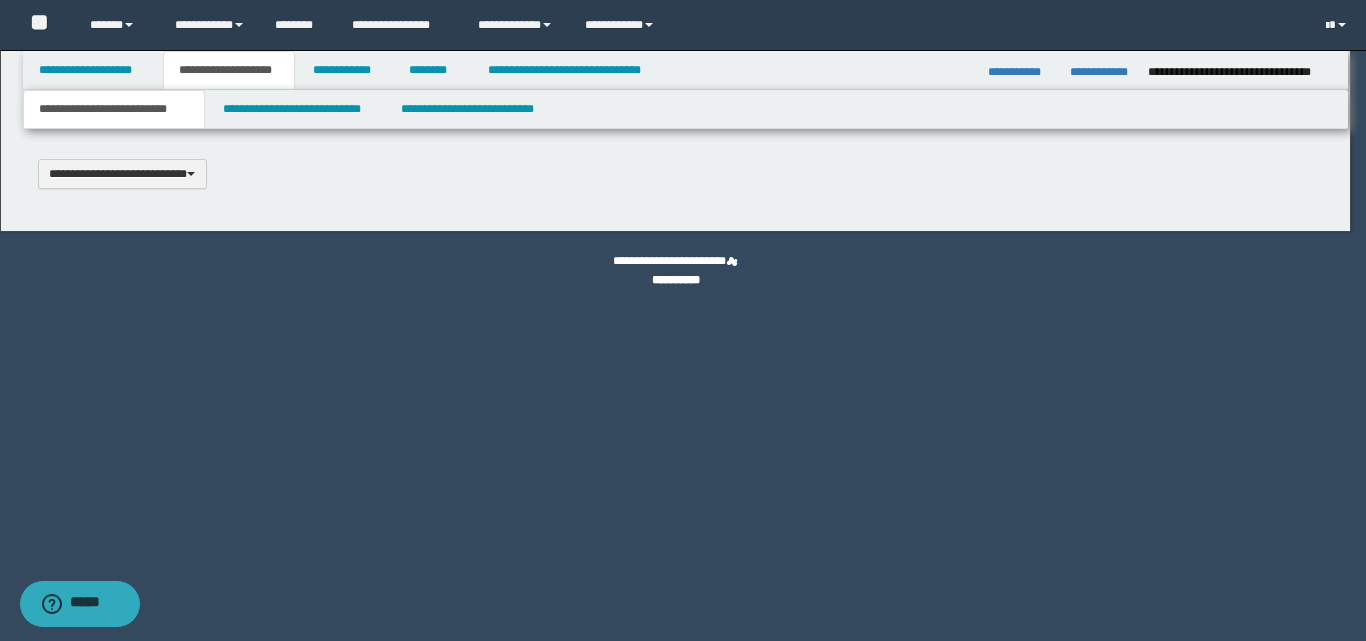 select on "*" 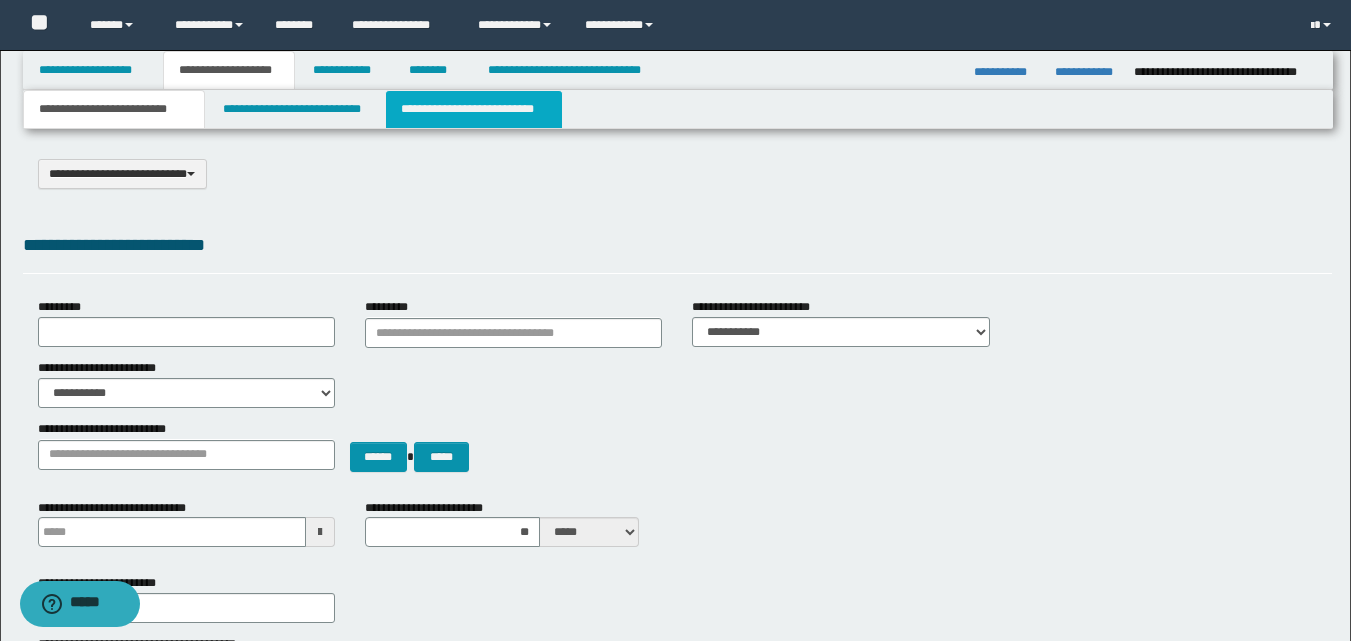 click on "**********" at bounding box center [474, 109] 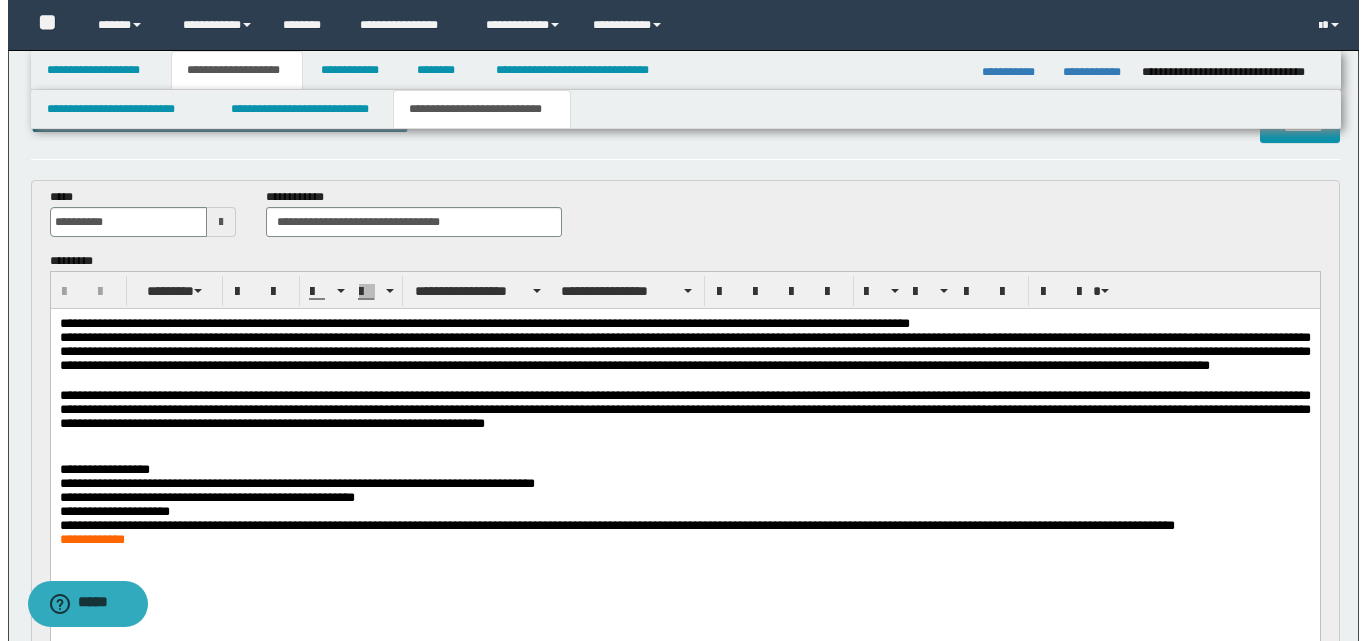 scroll, scrollTop: 0, scrollLeft: 0, axis: both 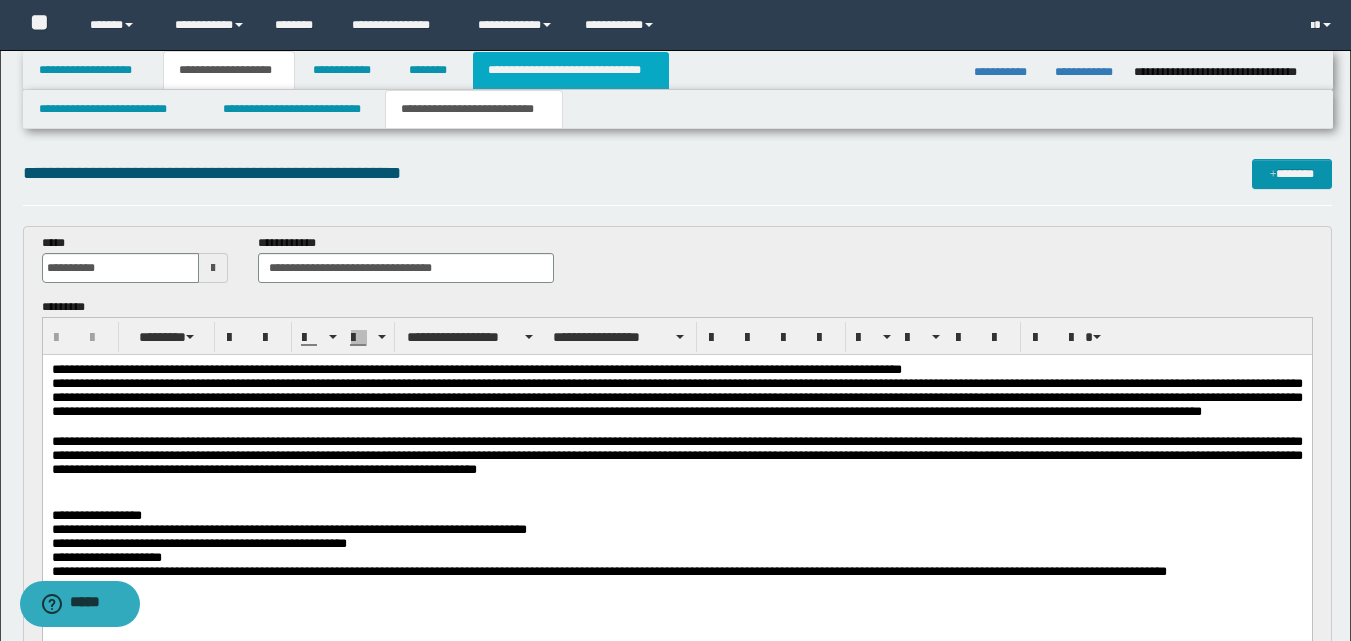 click on "**********" at bounding box center (570, 70) 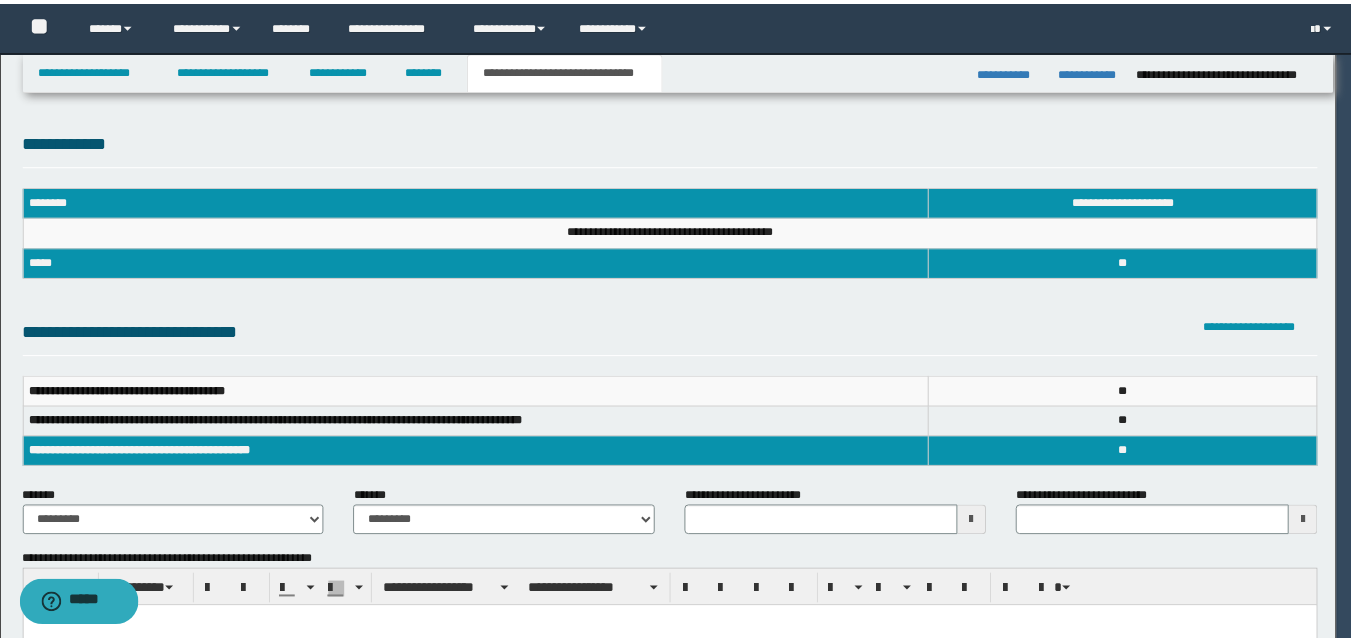 scroll, scrollTop: 0, scrollLeft: 0, axis: both 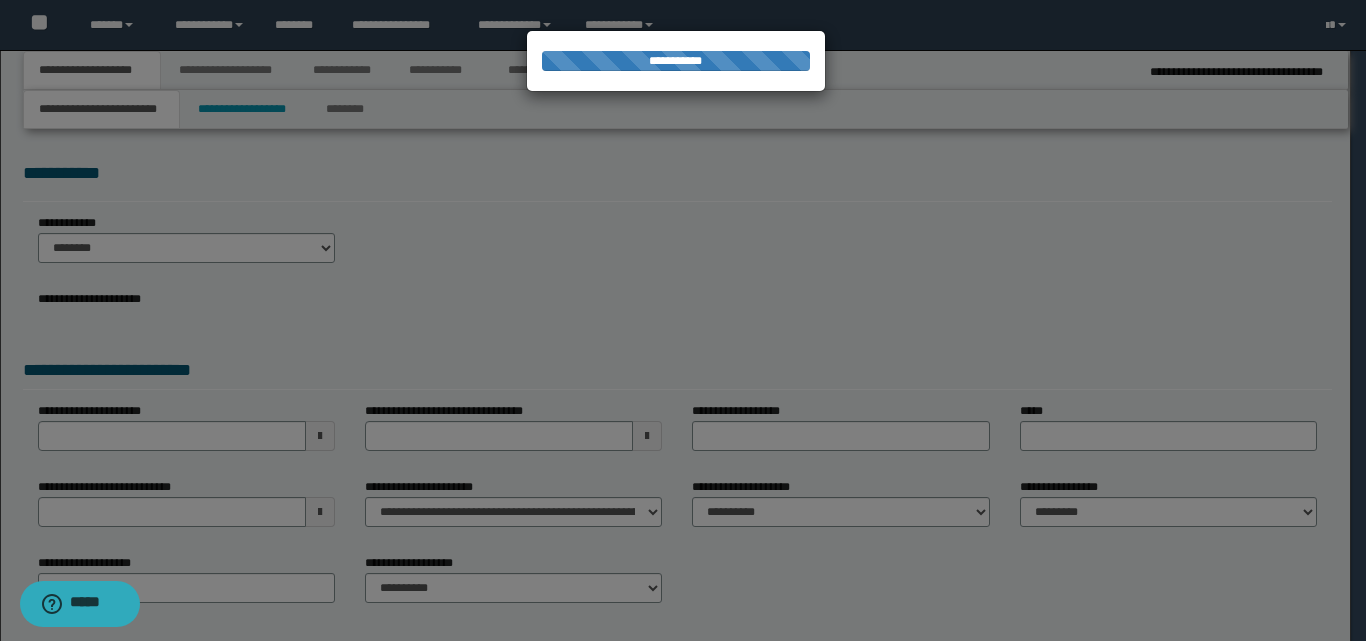 select on "*" 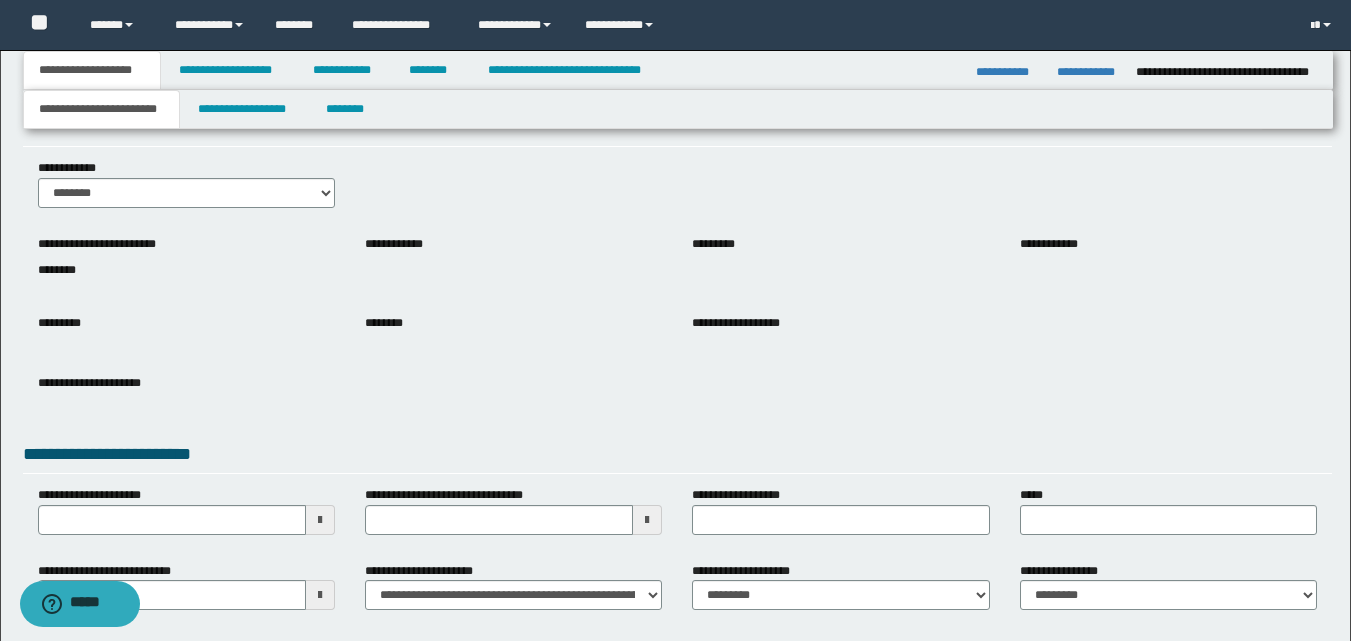 scroll, scrollTop: 100, scrollLeft: 0, axis: vertical 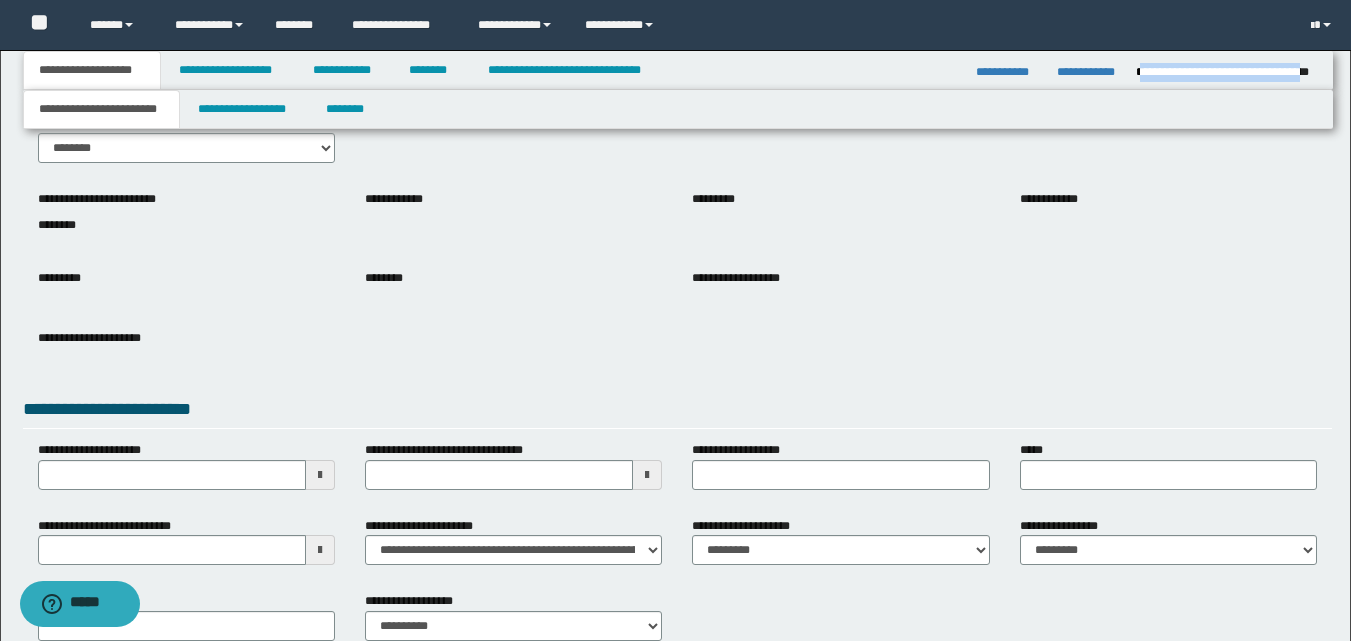 drag, startPoint x: 1139, startPoint y: 68, endPoint x: 1312, endPoint y: 75, distance: 173.14156 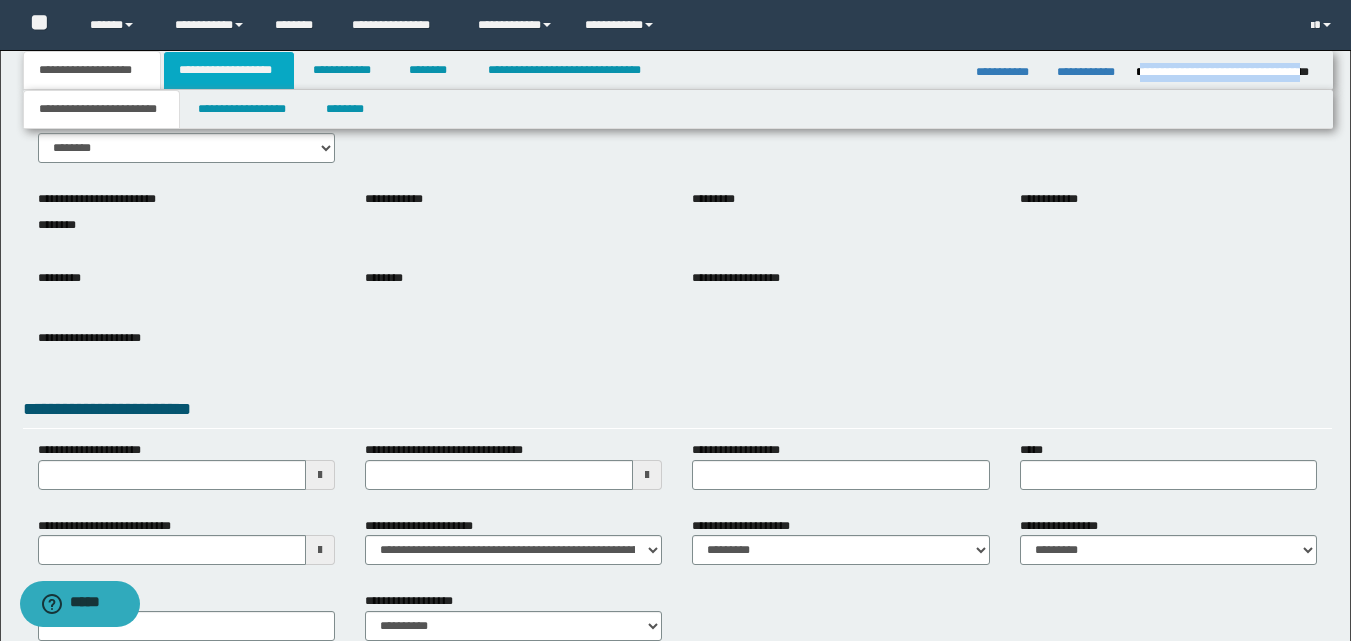 click on "**********" at bounding box center [229, 70] 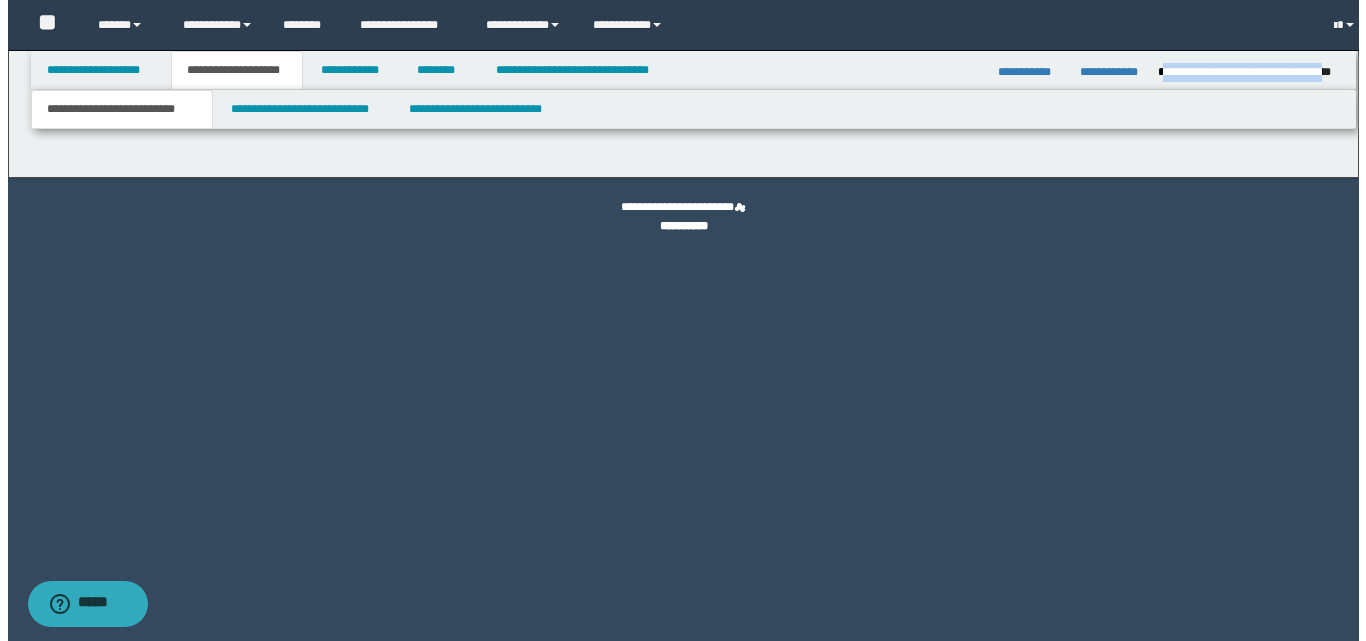 scroll, scrollTop: 0, scrollLeft: 0, axis: both 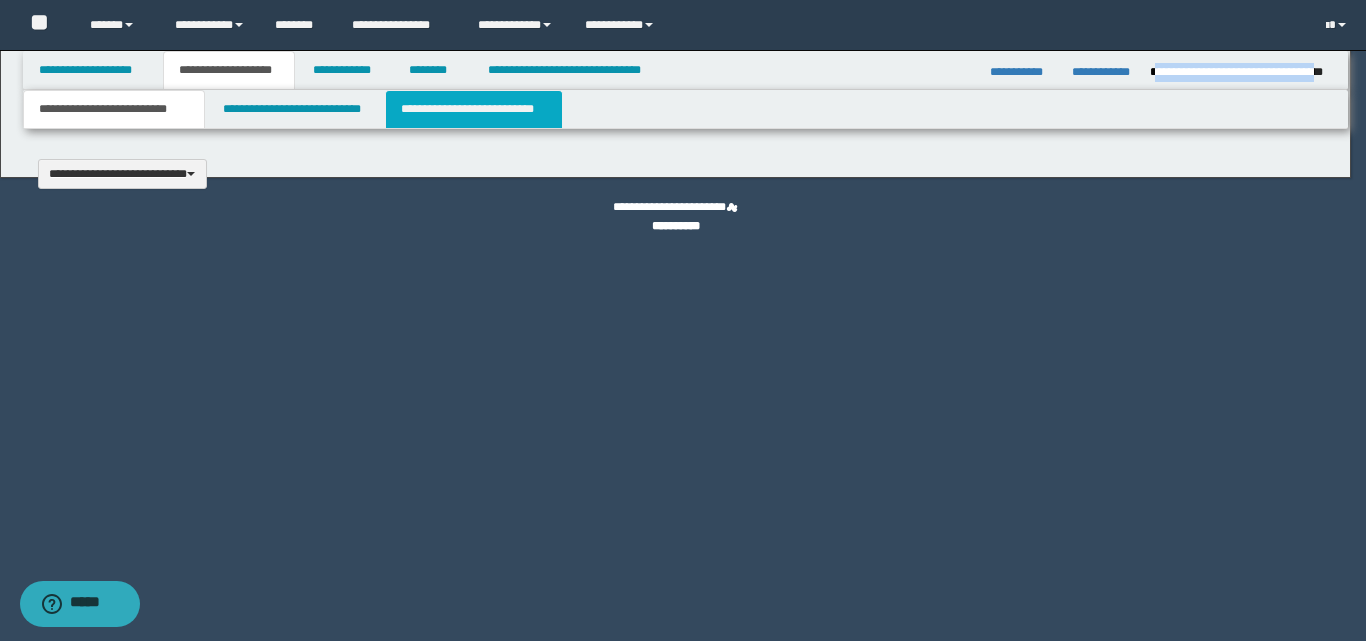 type 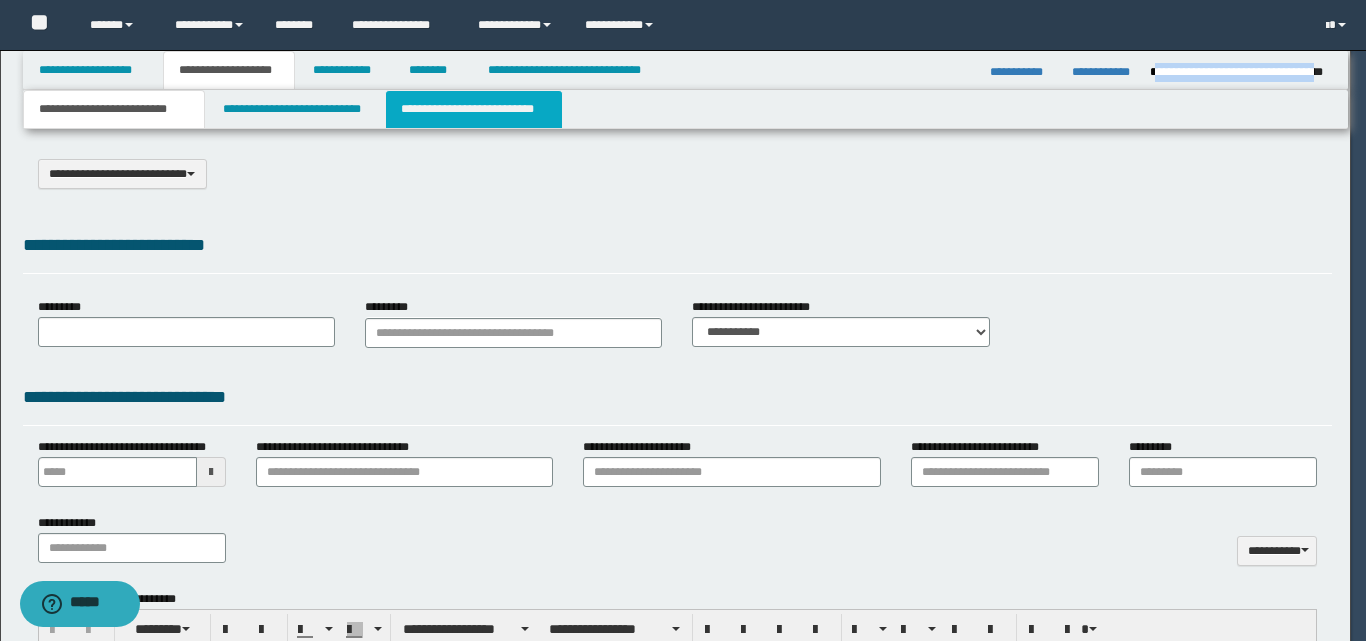 select on "*" 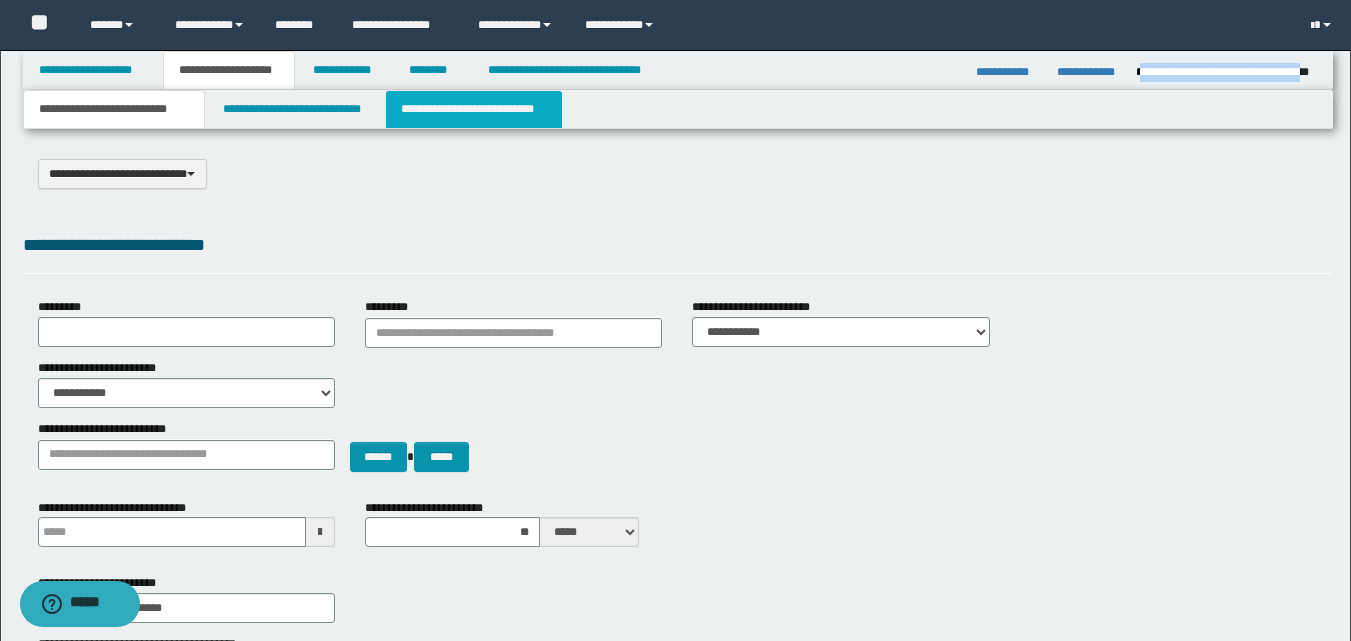 click on "**********" at bounding box center [474, 109] 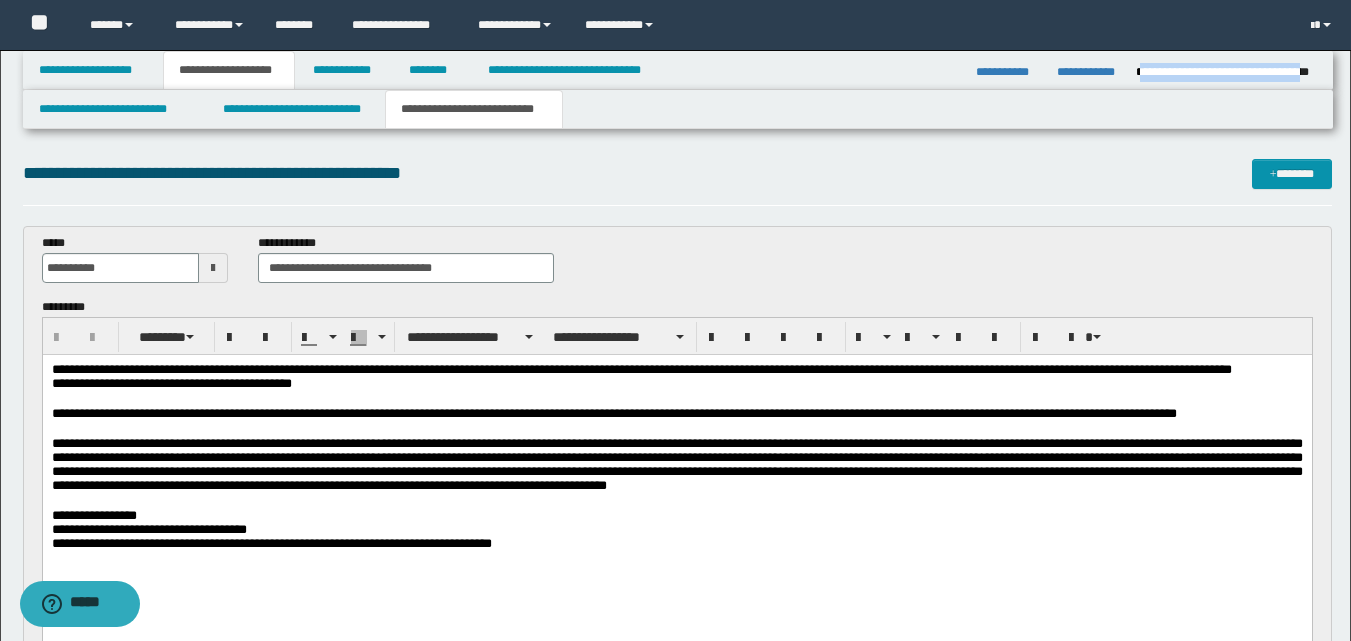 scroll, scrollTop: 100, scrollLeft: 0, axis: vertical 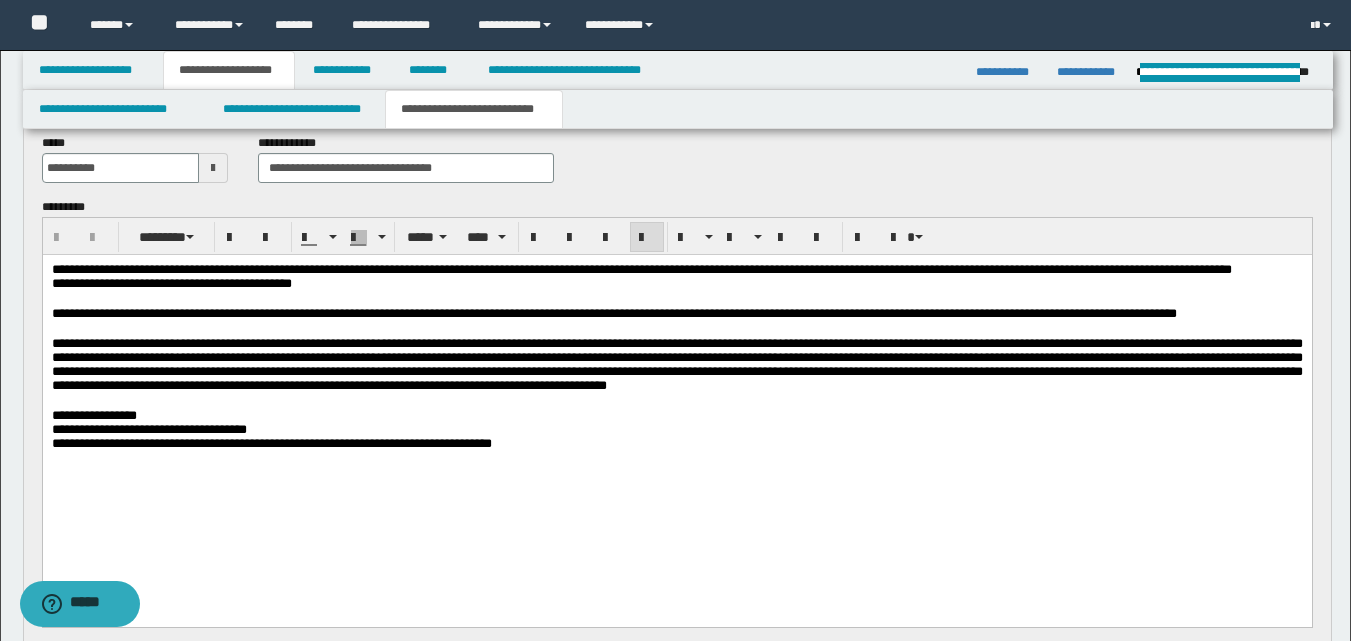 drag, startPoint x: 226, startPoint y: 330, endPoint x: 235, endPoint y: 338, distance: 12.0415945 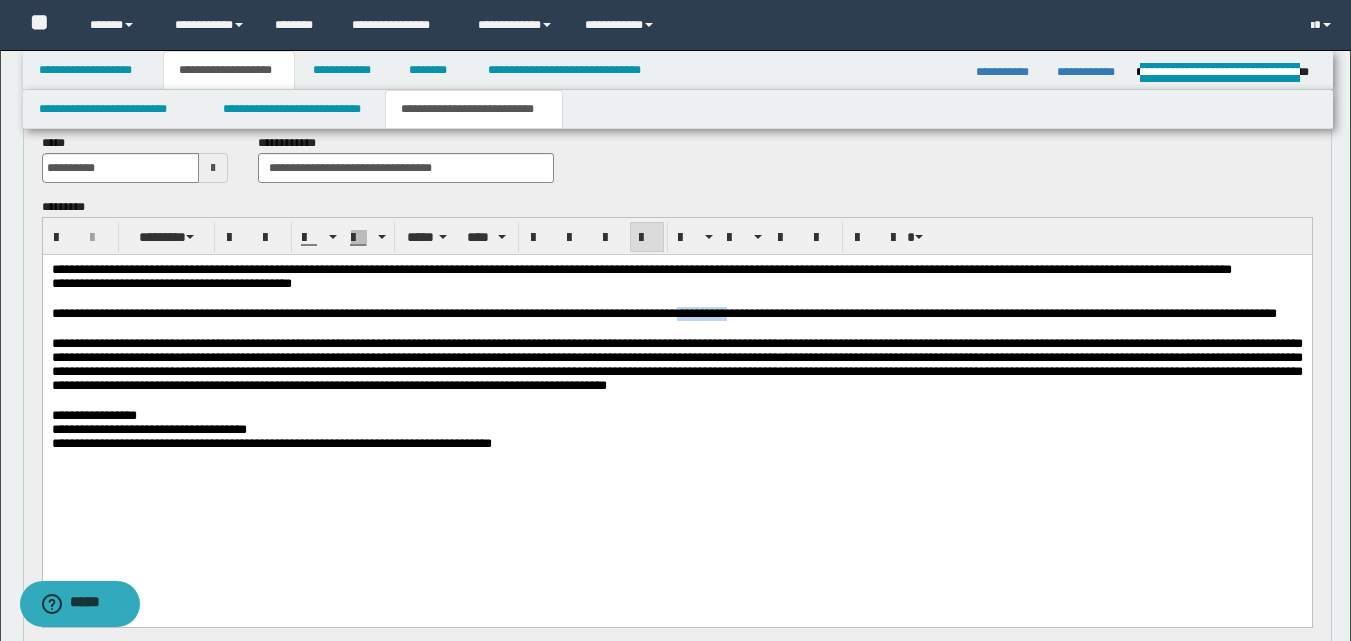 drag, startPoint x: 815, startPoint y: 335, endPoint x: 884, endPoint y: 337, distance: 69.02898 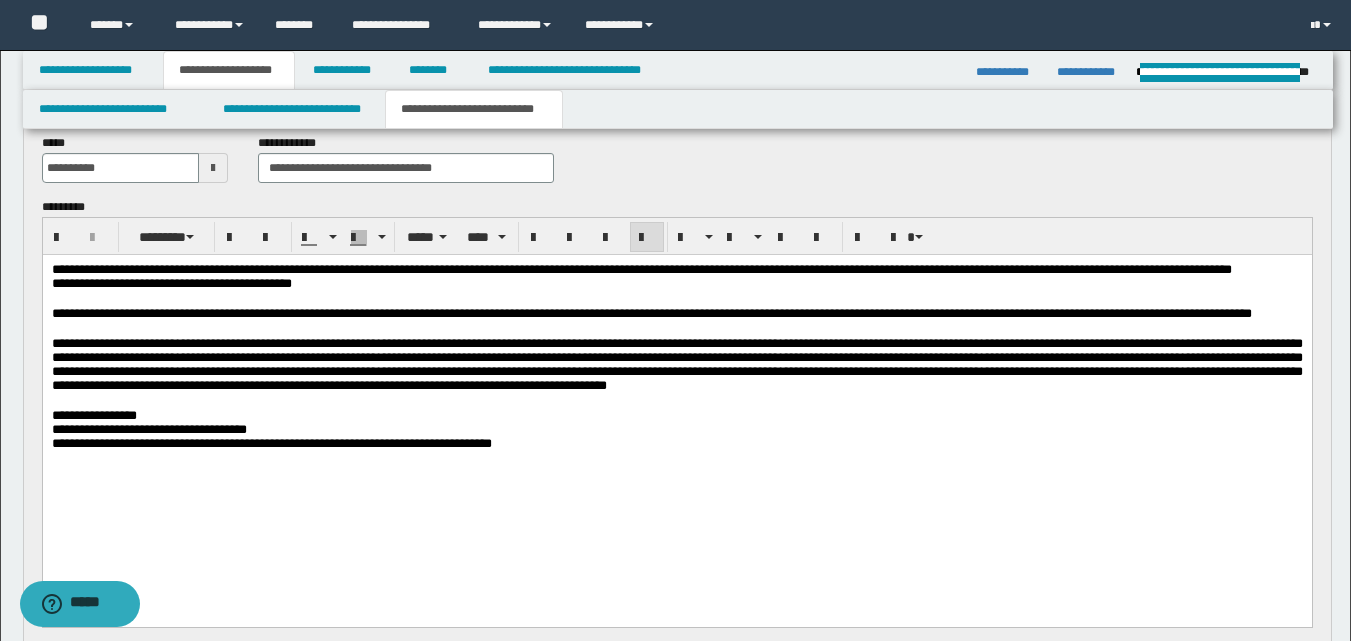 click on "**********" at bounding box center (651, 313) 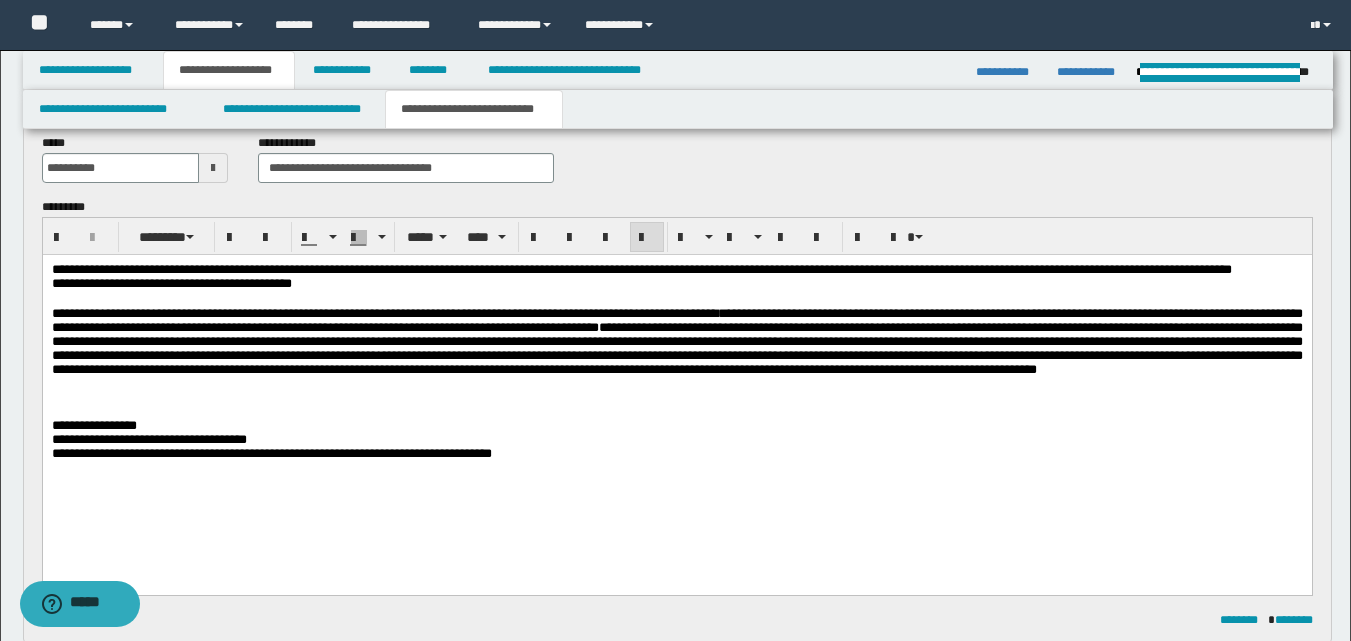 click on "**********" at bounding box center (676, 387) 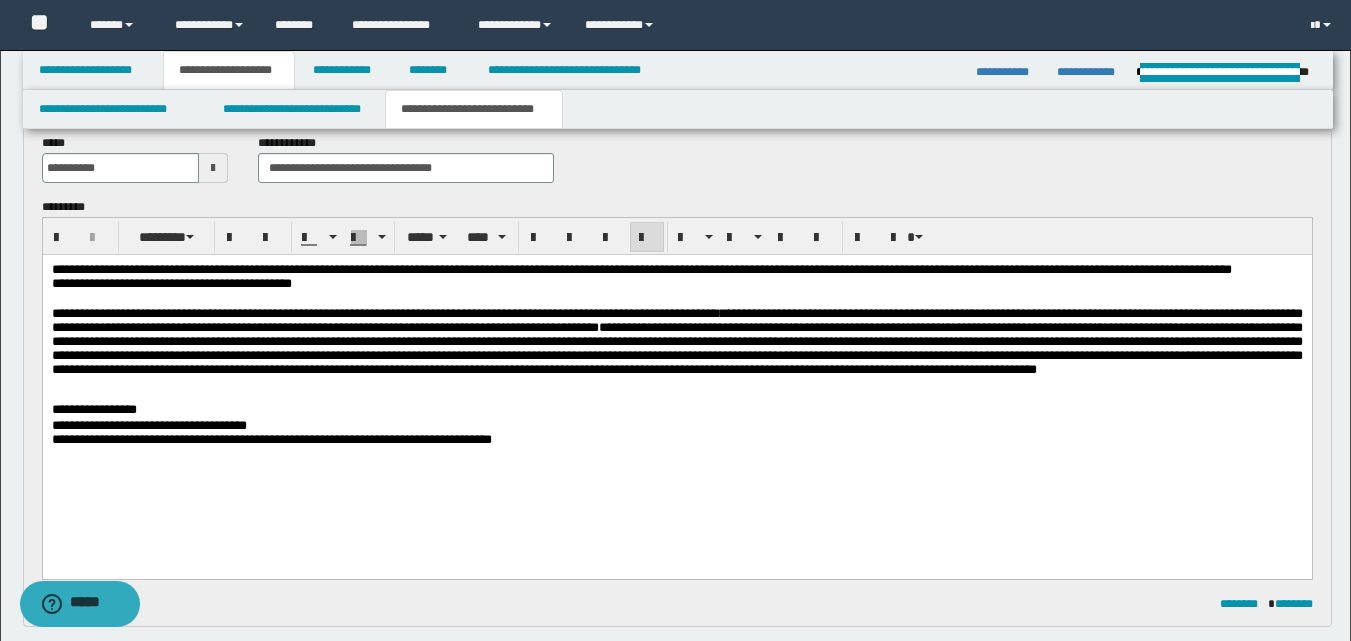 drag, startPoint x: 139, startPoint y: 428, endPoint x: 147, endPoint y: 443, distance: 17 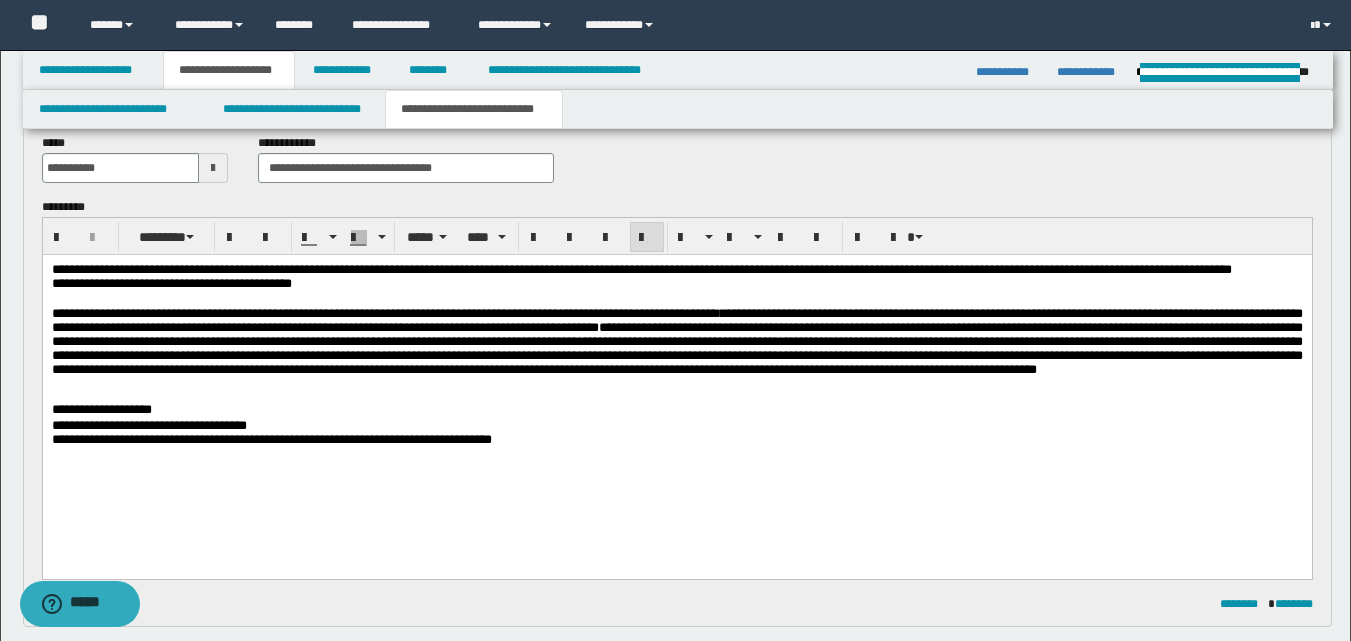 click on "**********" at bounding box center [676, 411] 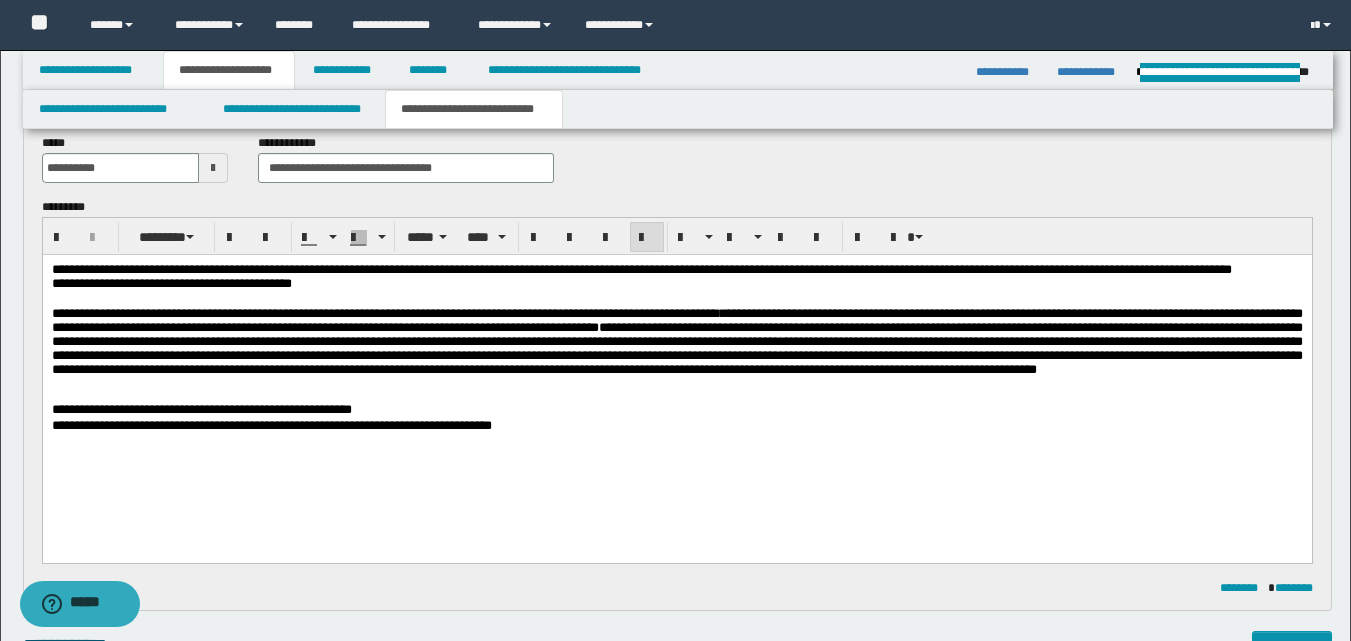 click on "**********" at bounding box center (676, 411) 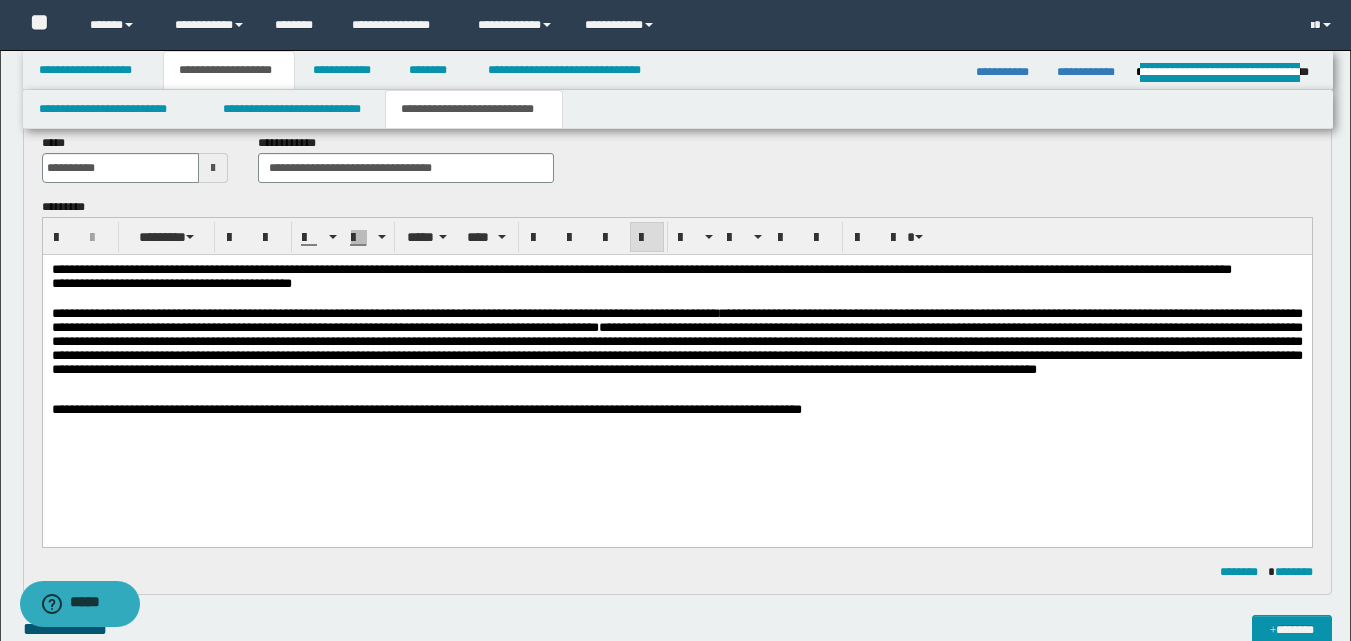 click on "**********" at bounding box center [263, 409] 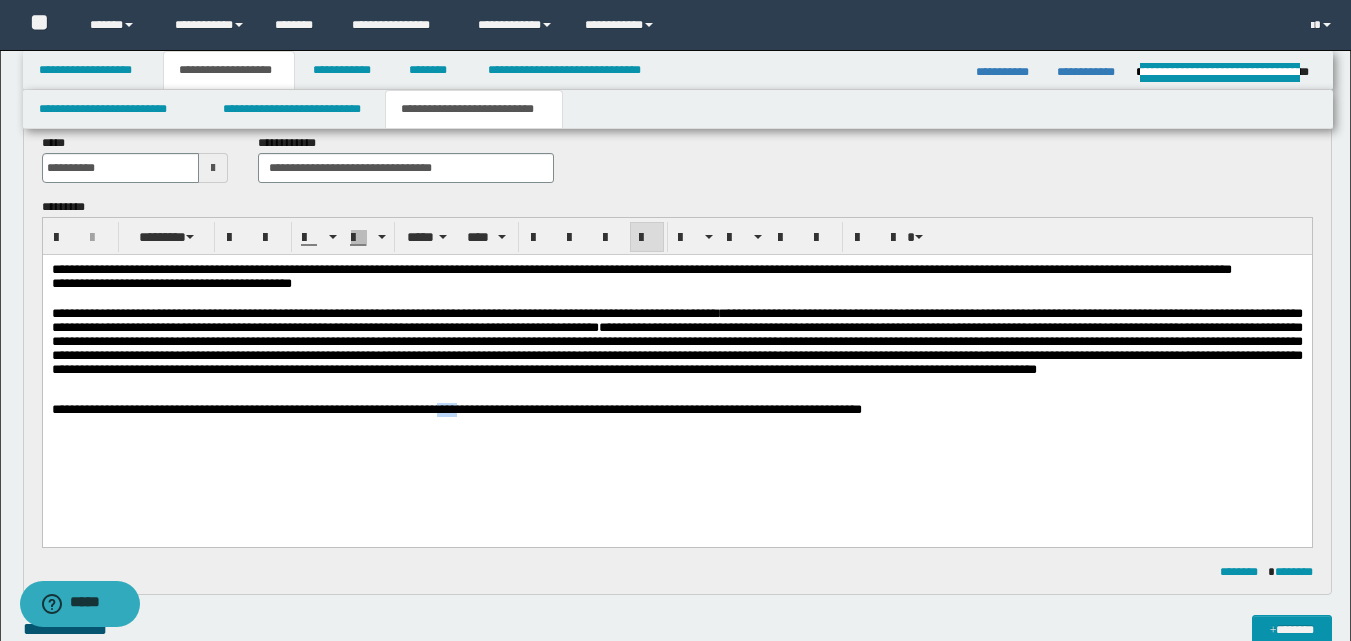 drag, startPoint x: 518, startPoint y: 429, endPoint x: 536, endPoint y: 427, distance: 18.110771 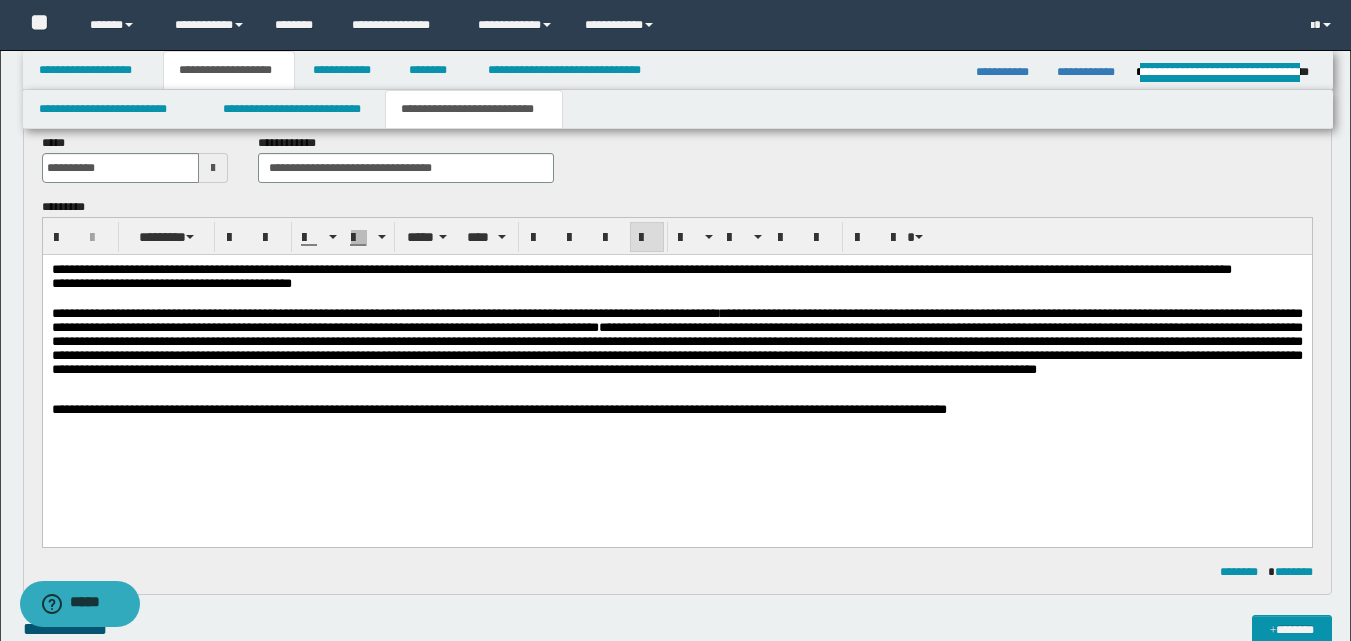 click on "**********" at bounding box center [676, 411] 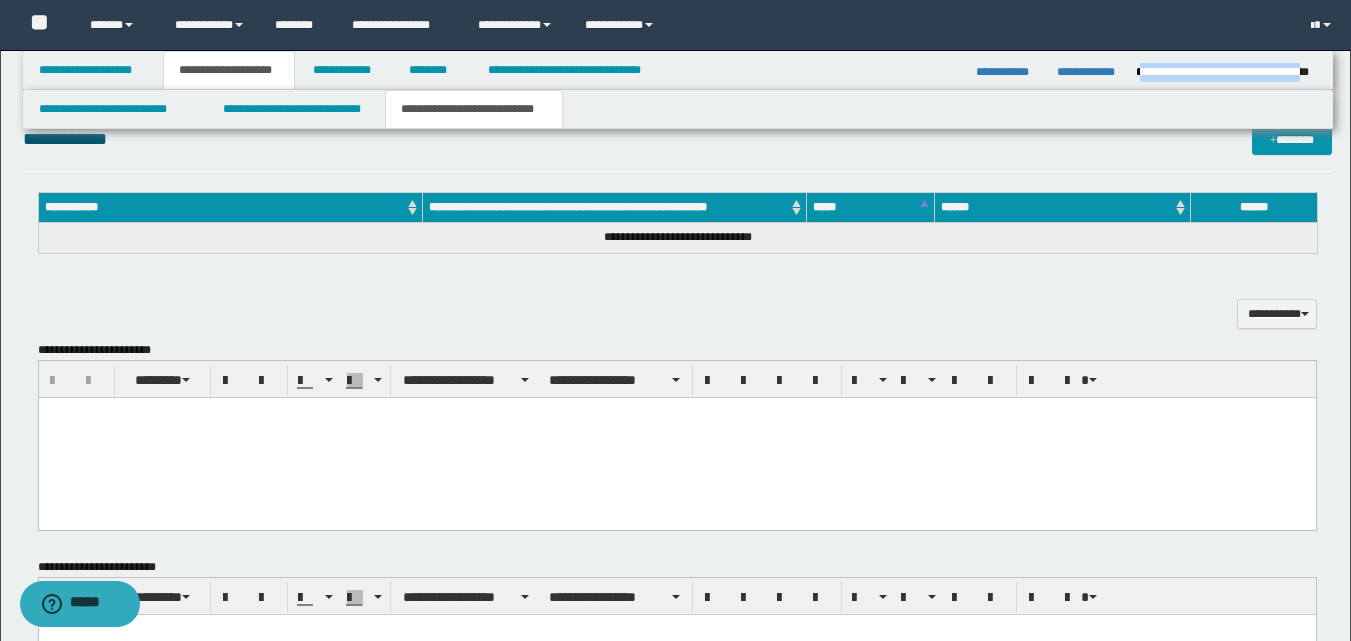 scroll, scrollTop: 369, scrollLeft: 0, axis: vertical 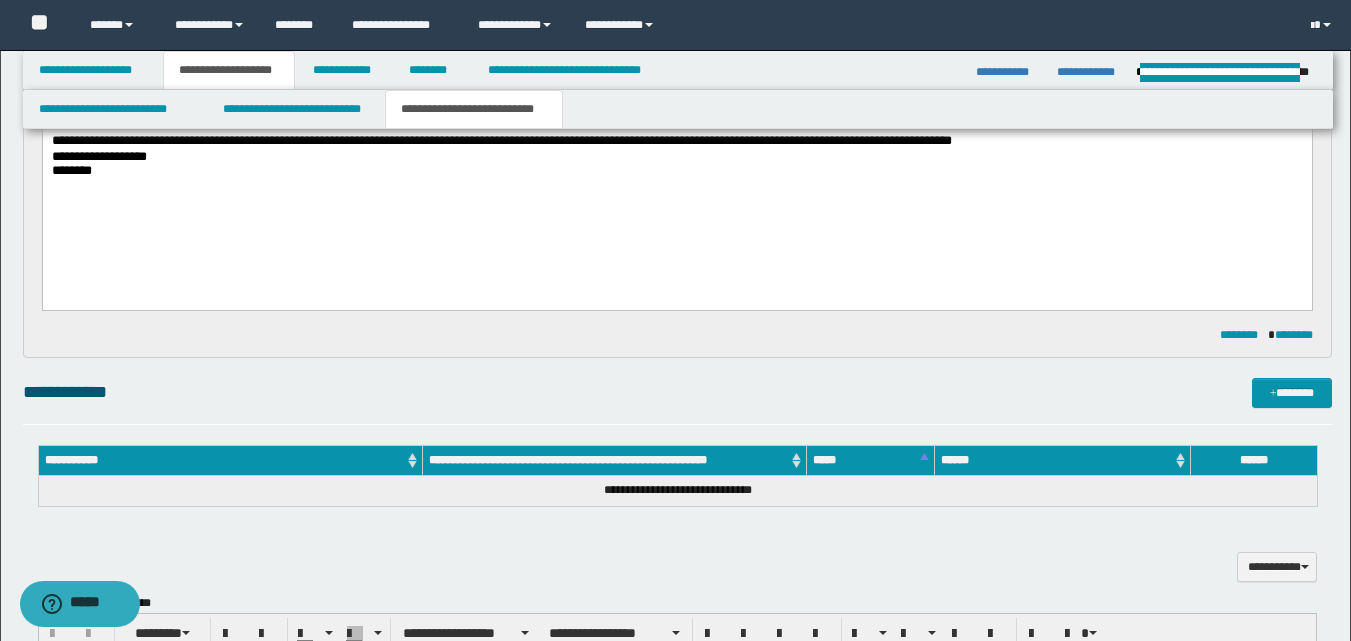 click on "**********" at bounding box center [676, 112] 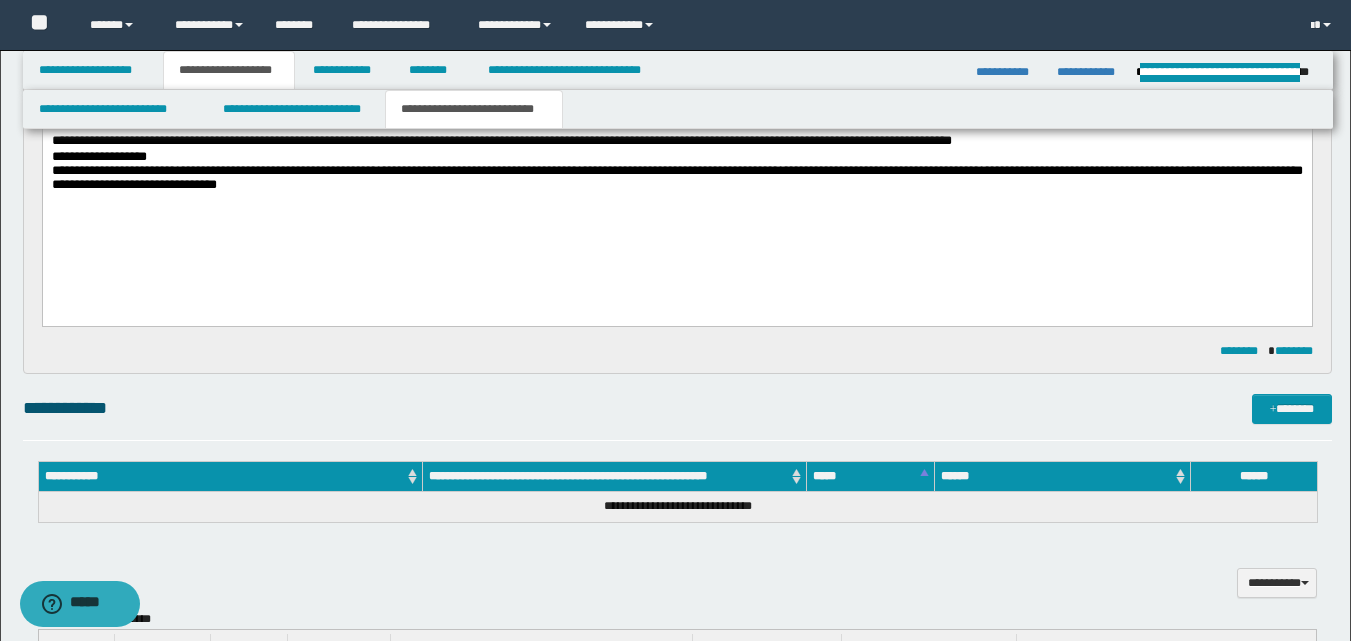 drag, startPoint x: 179, startPoint y: 202, endPoint x: 142, endPoint y: 254, distance: 63.82006 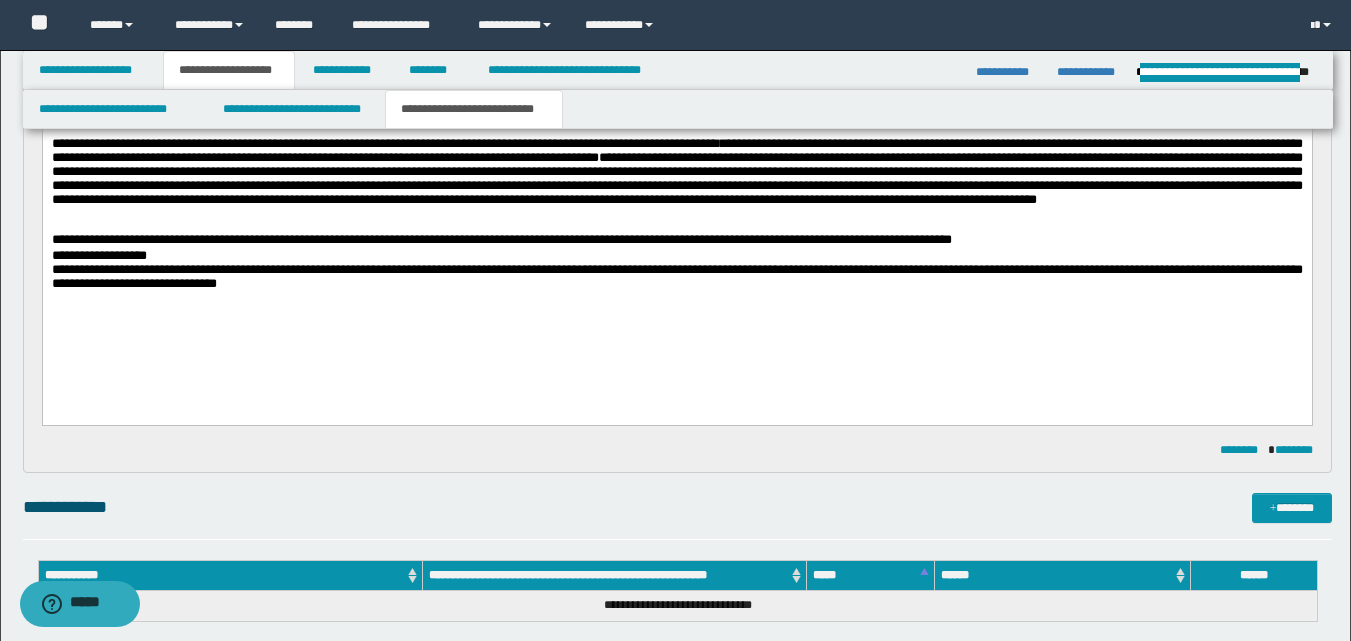 scroll, scrollTop: 69, scrollLeft: 0, axis: vertical 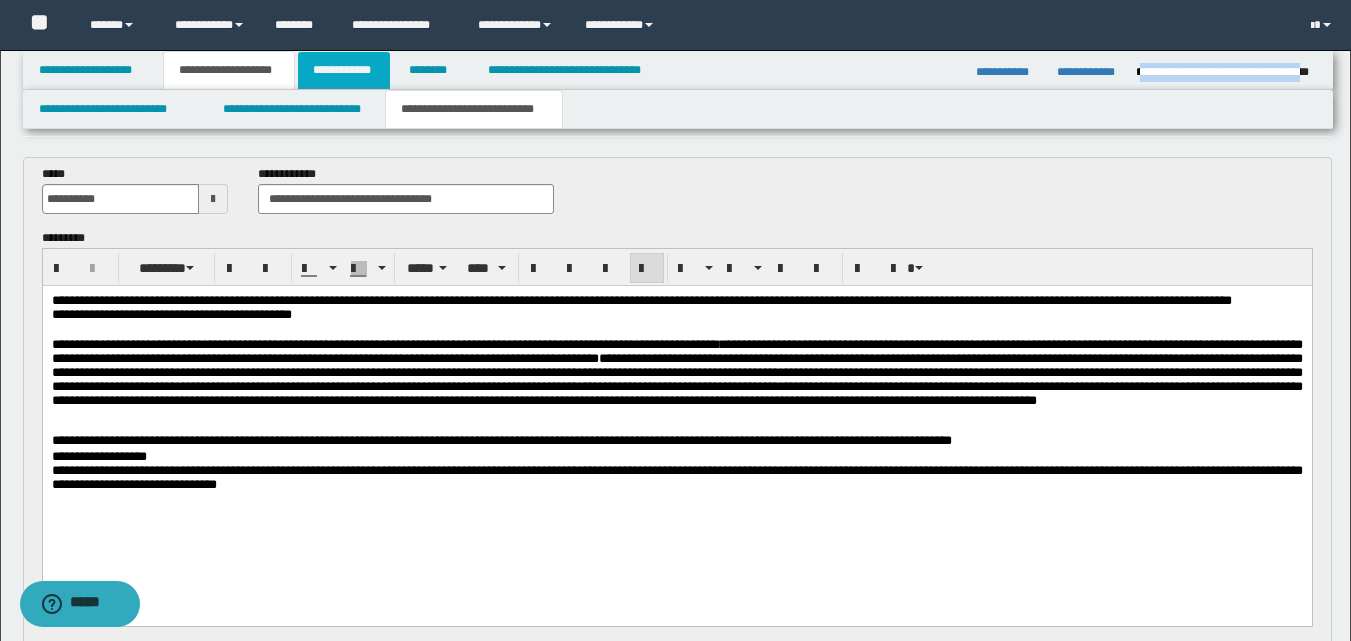 click on "**********" at bounding box center [344, 70] 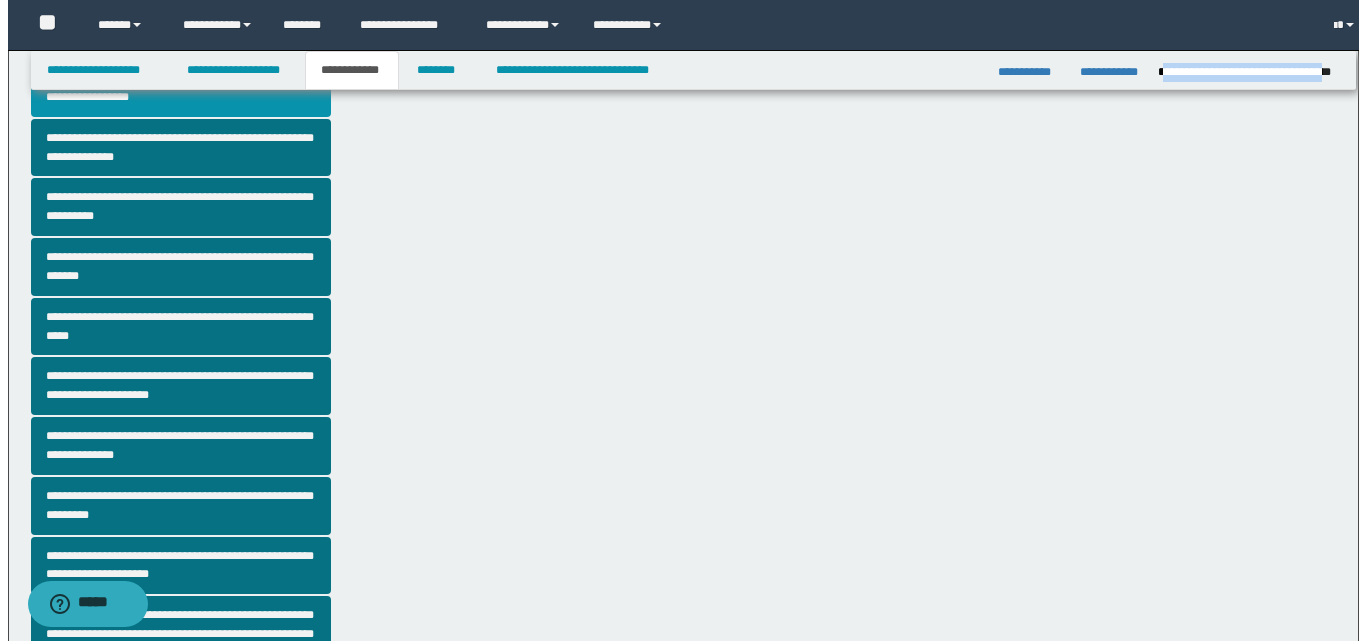 scroll, scrollTop: 38, scrollLeft: 0, axis: vertical 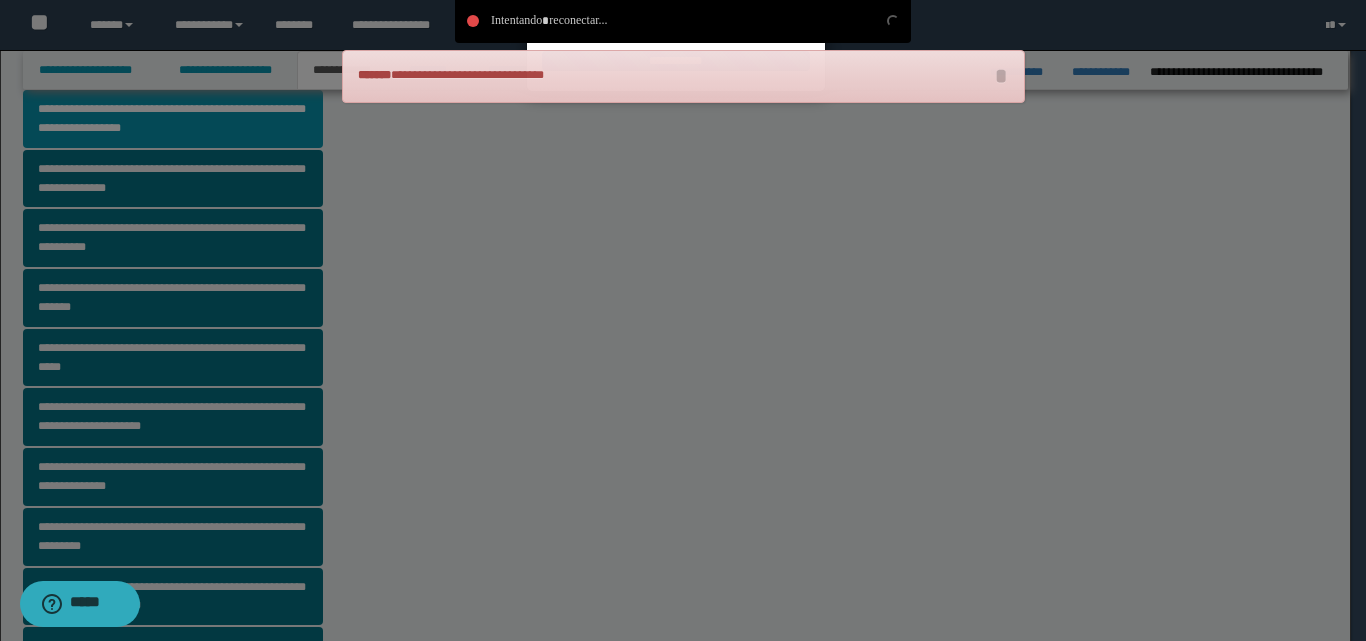 click at bounding box center (683, 320) 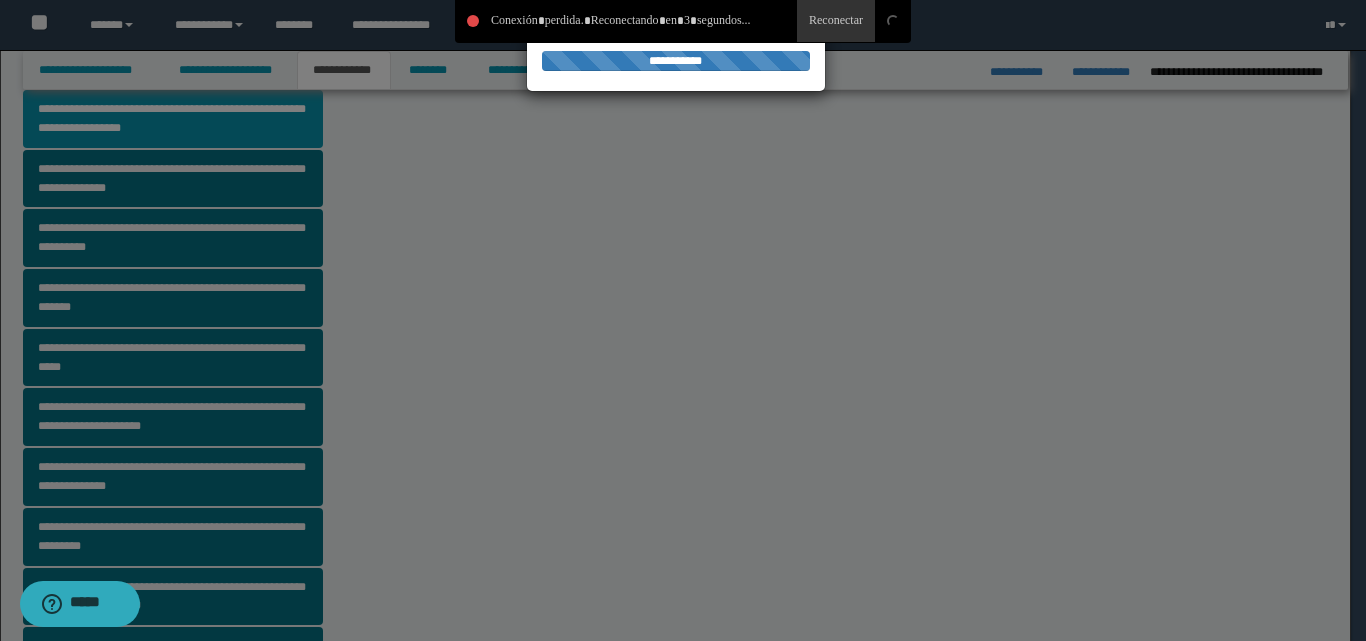 click at bounding box center [683, 320] 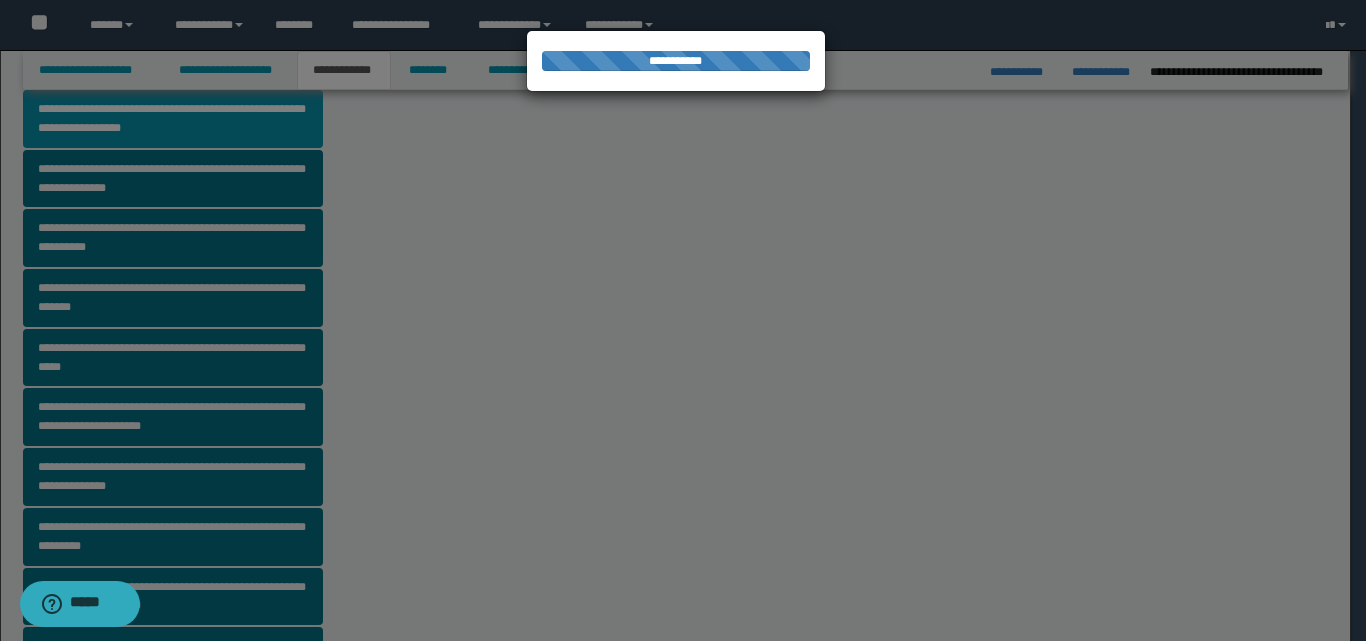 click at bounding box center (683, 320) 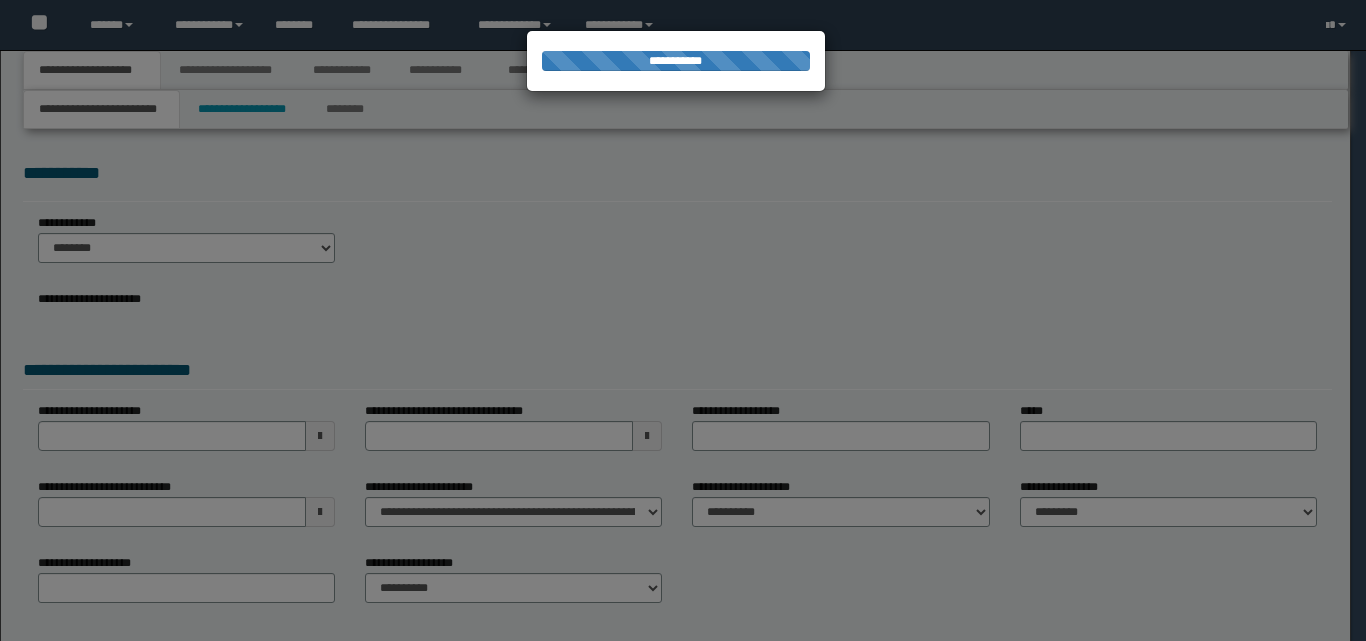 scroll, scrollTop: 0, scrollLeft: 0, axis: both 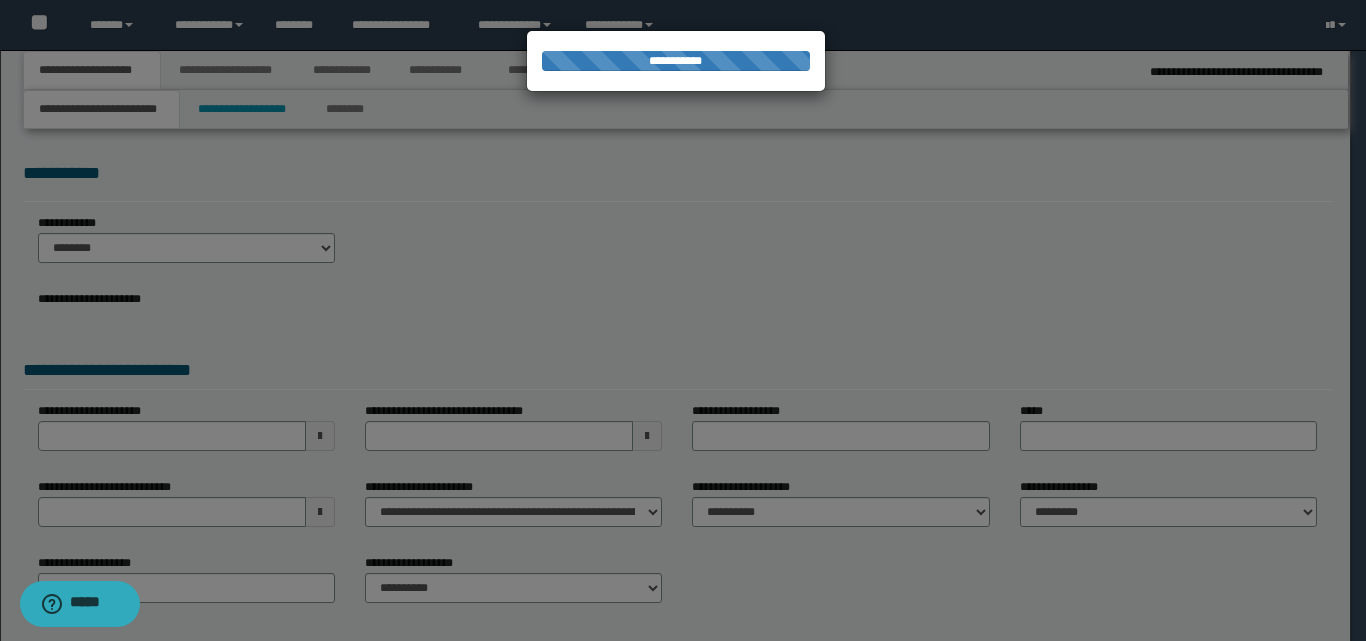 select on "*" 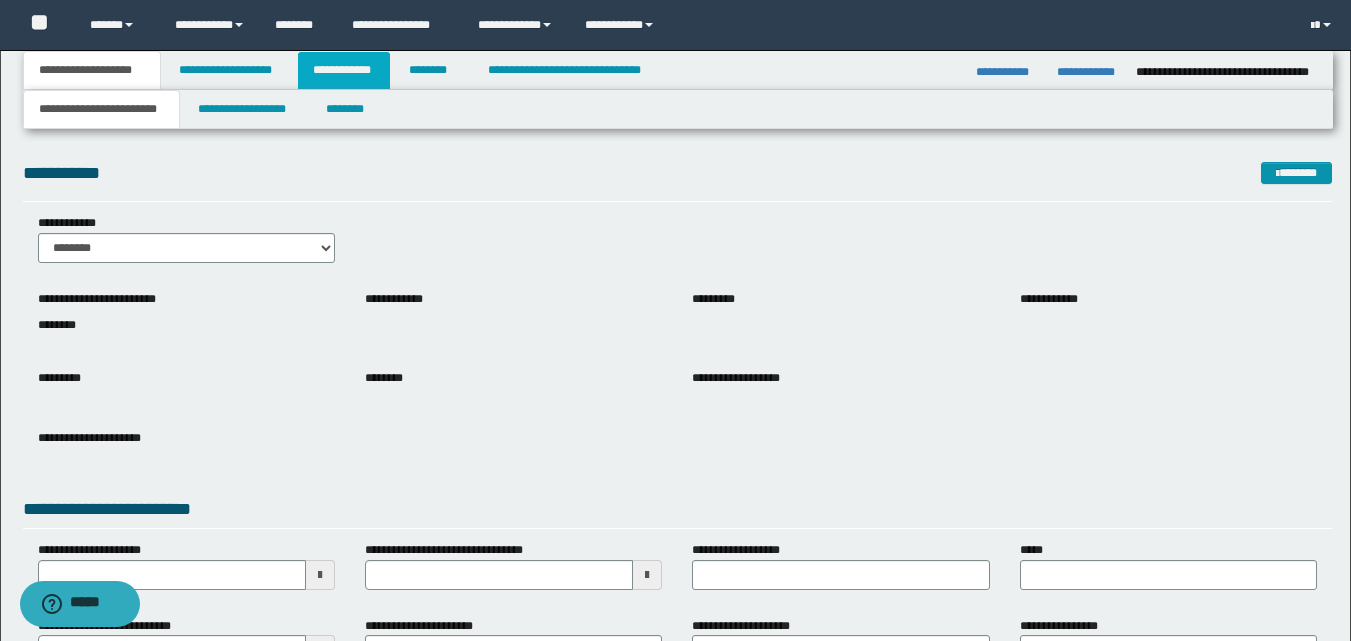 click on "**********" at bounding box center (344, 70) 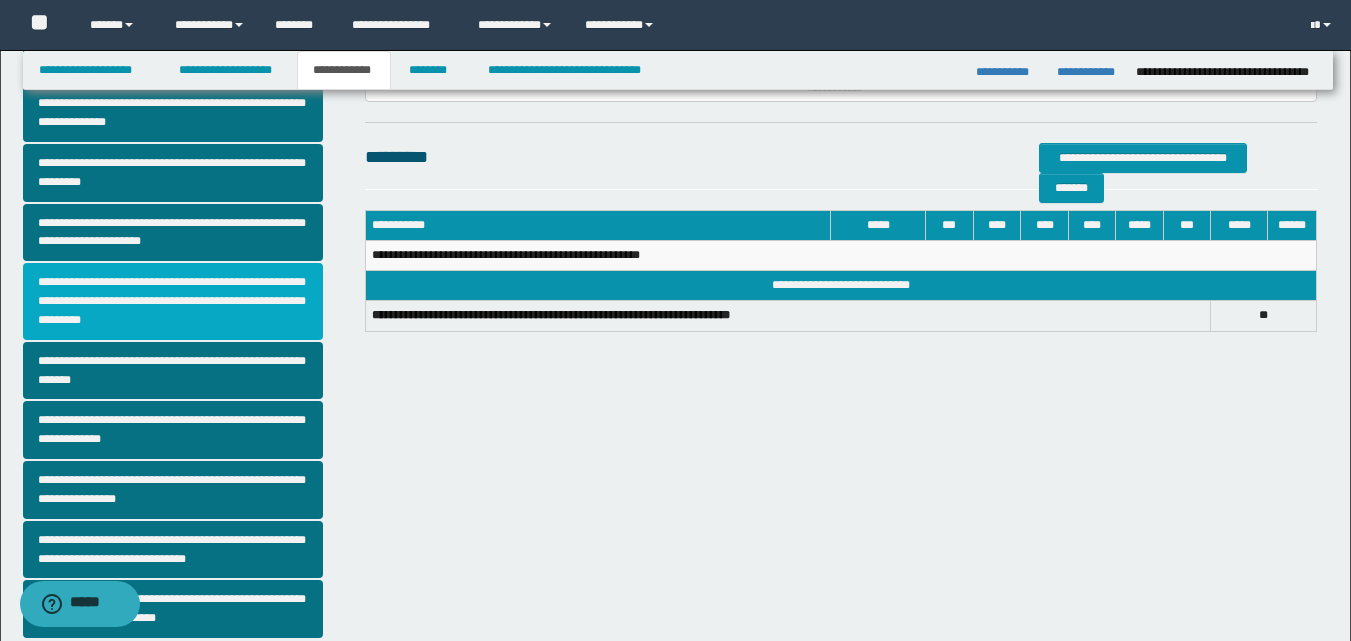scroll, scrollTop: 500, scrollLeft: 0, axis: vertical 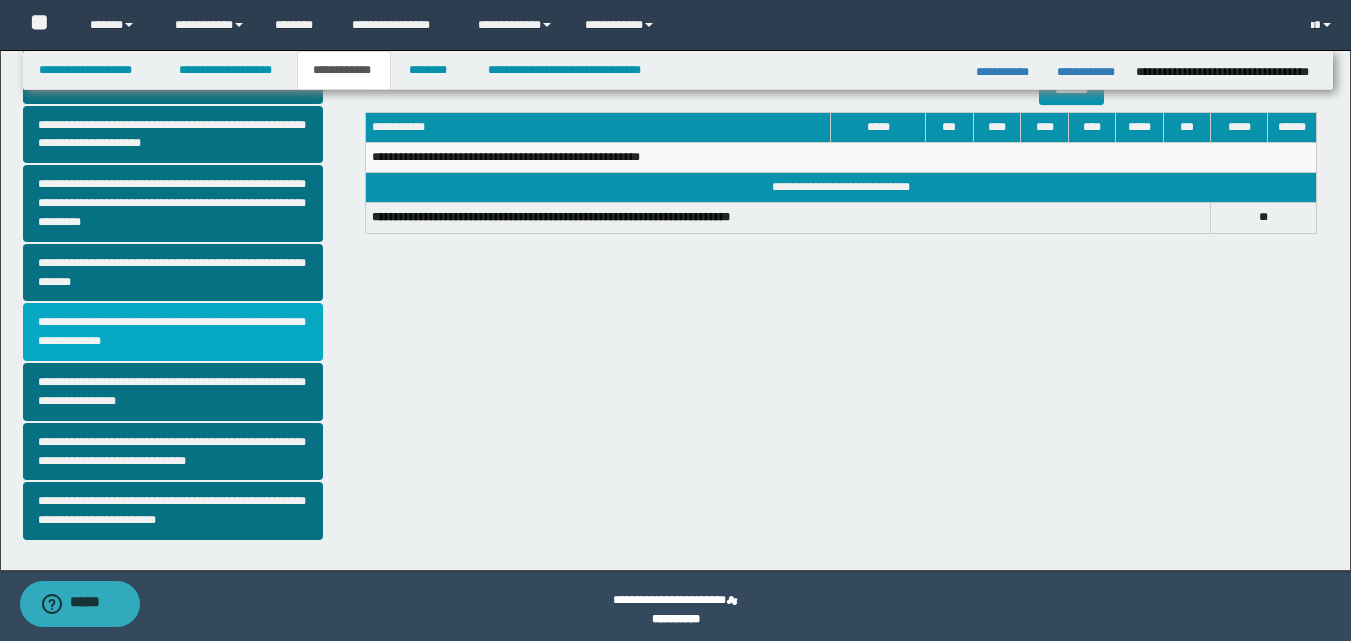 click on "**********" at bounding box center (173, 332) 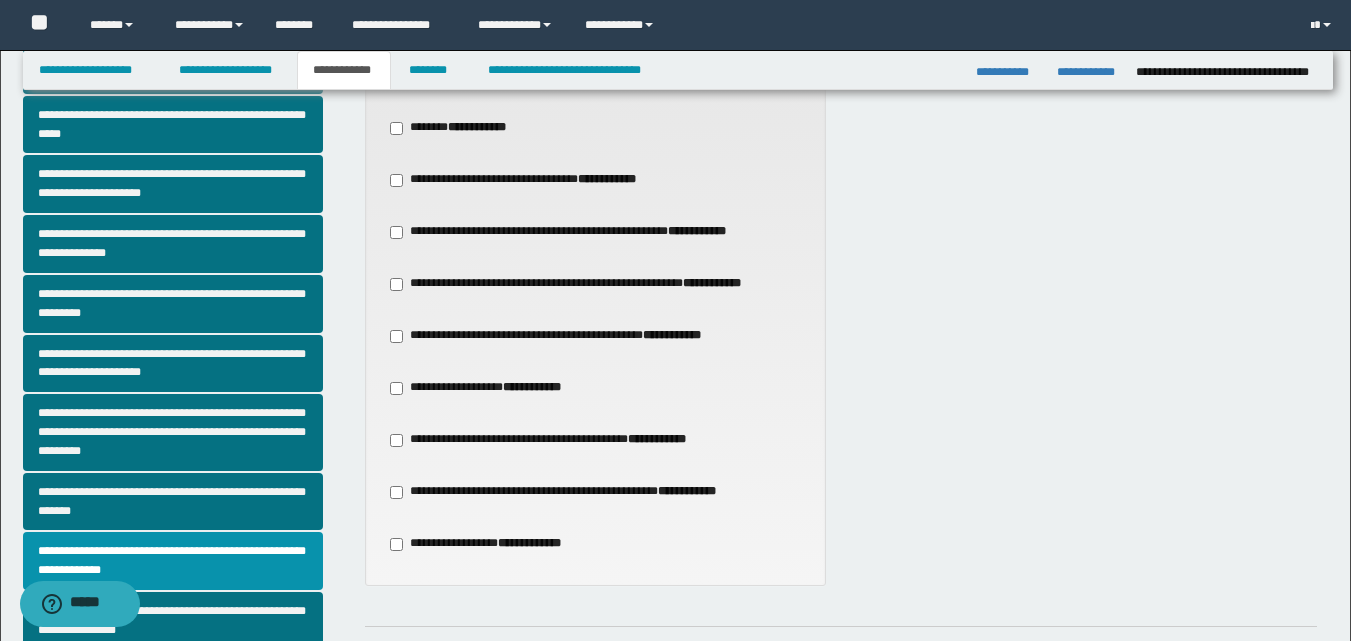 scroll, scrollTop: 300, scrollLeft: 0, axis: vertical 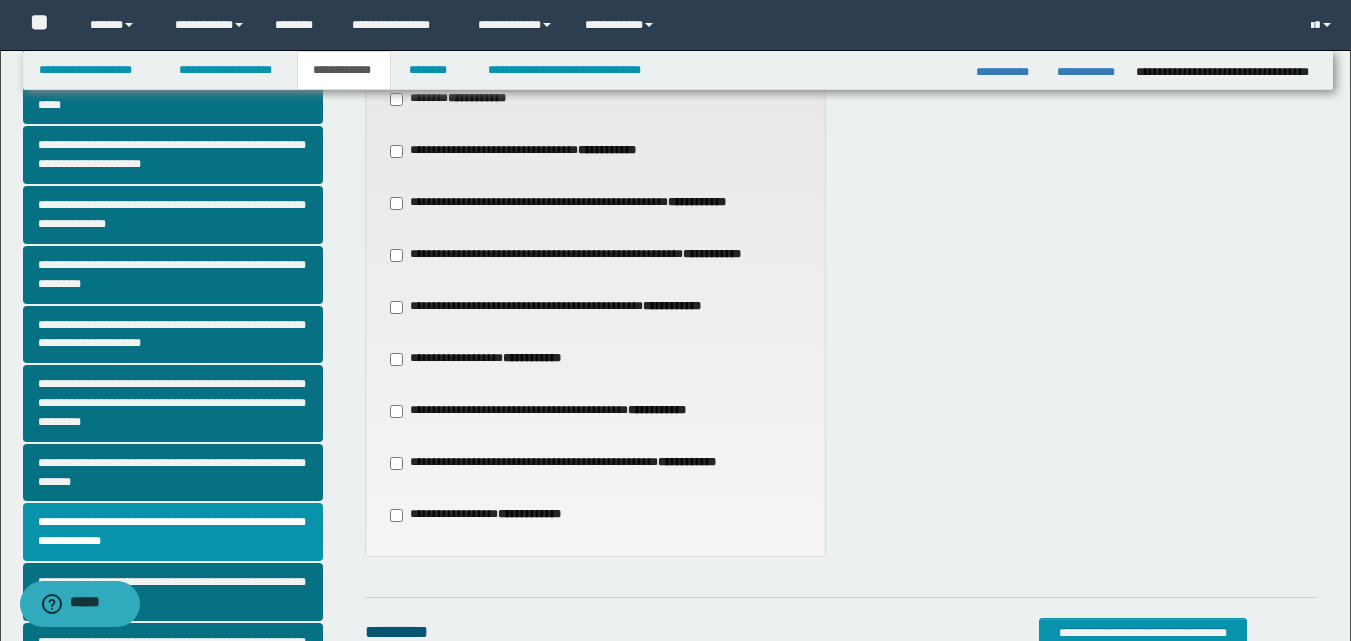 click on "**********" at bounding box center [558, 307] 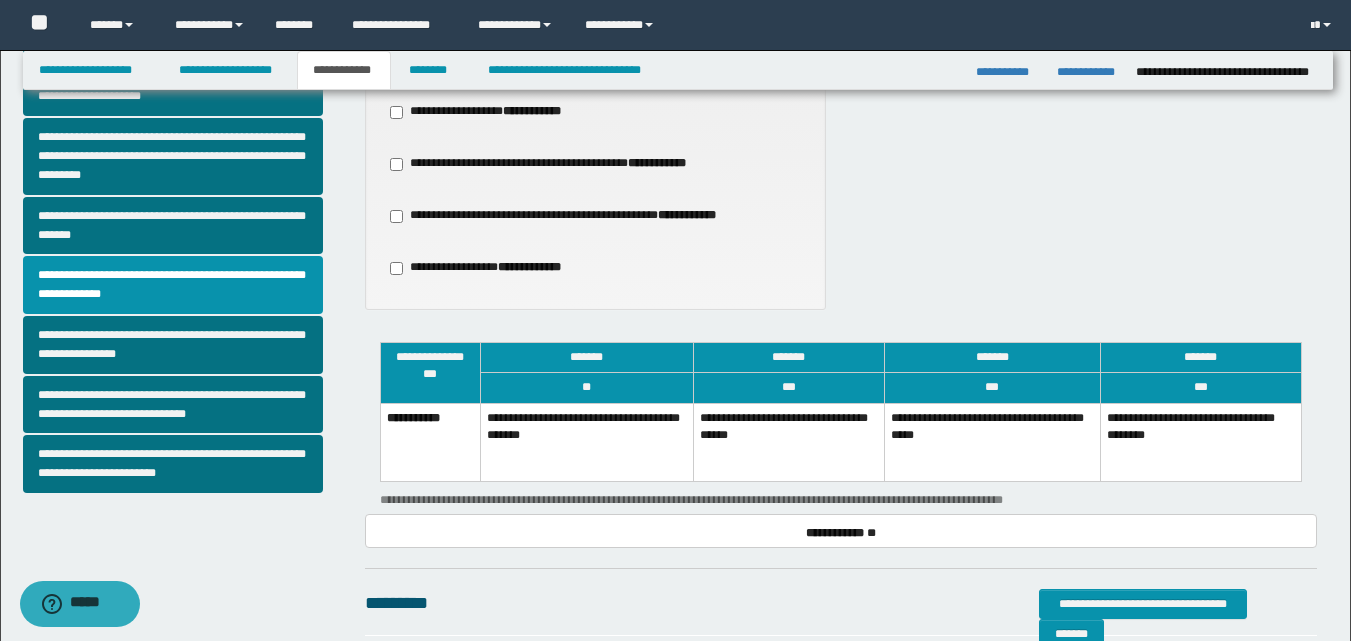 scroll, scrollTop: 600, scrollLeft: 0, axis: vertical 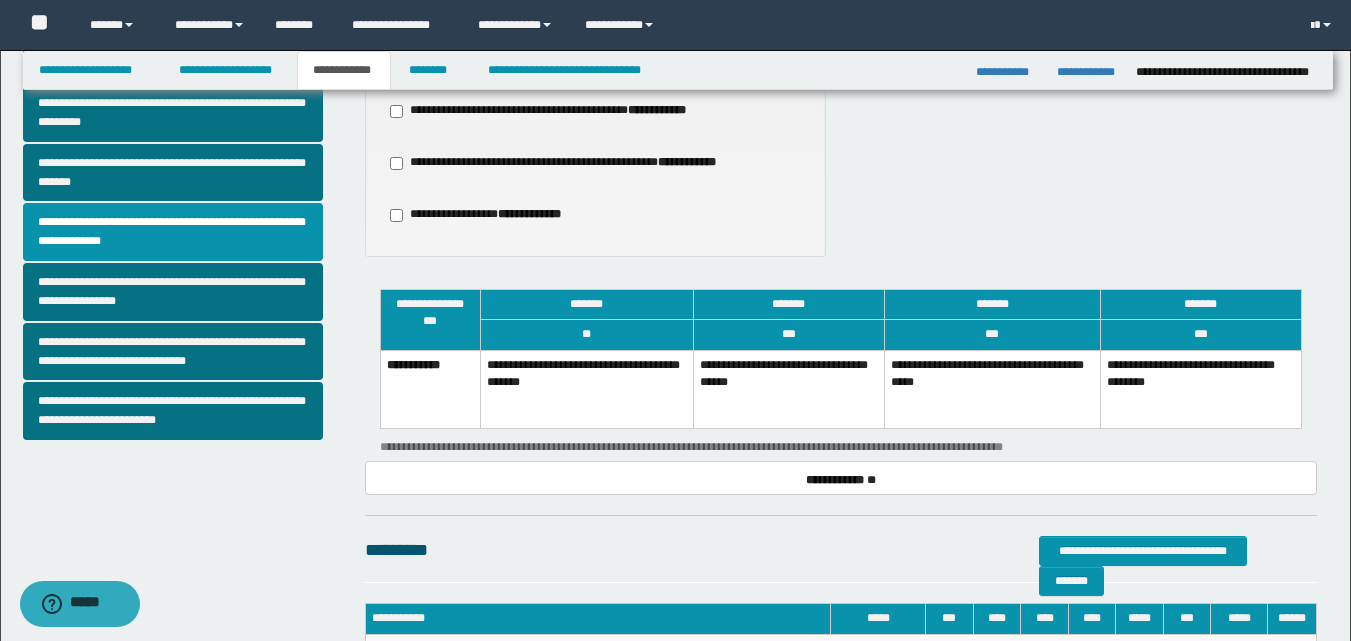 click on "**********" at bounding box center [788, 389] 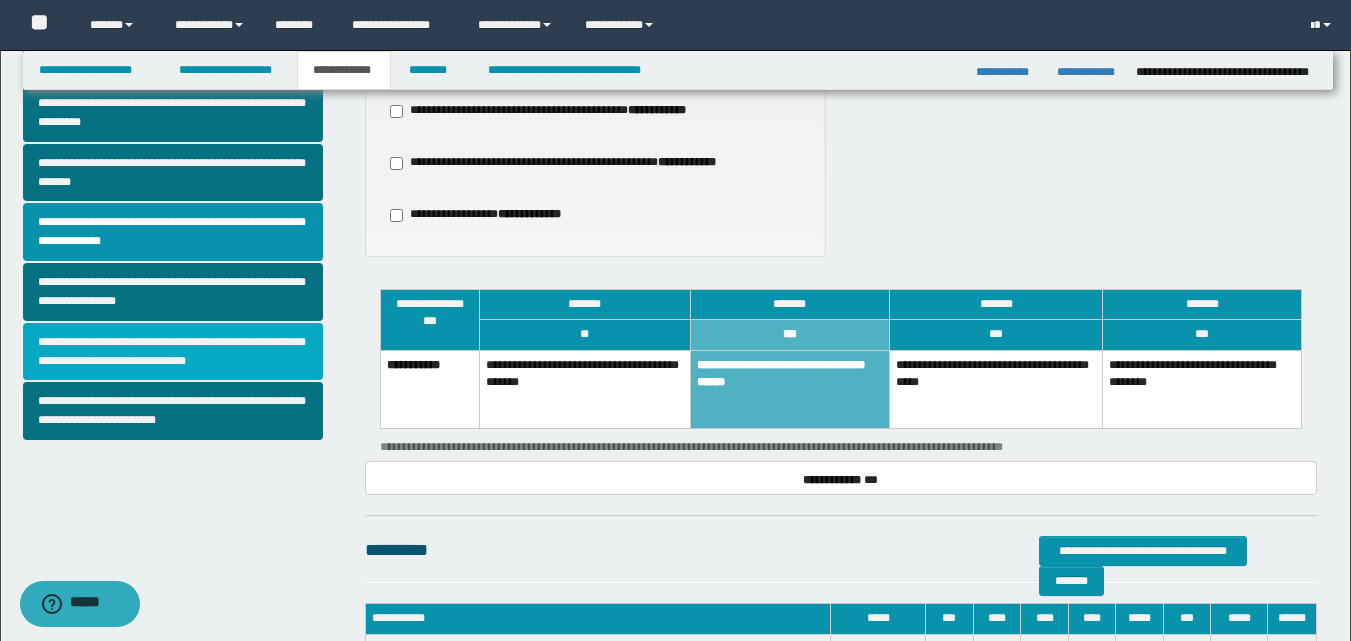 click on "**********" at bounding box center [173, 352] 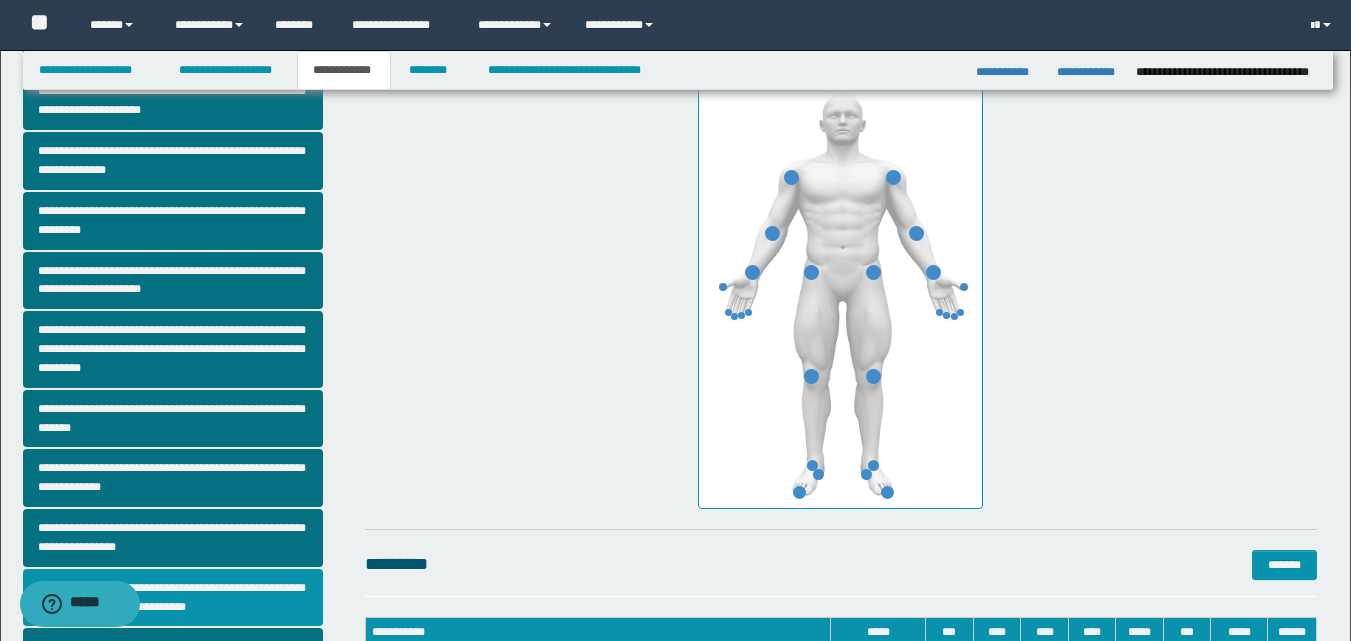 scroll, scrollTop: 400, scrollLeft: 0, axis: vertical 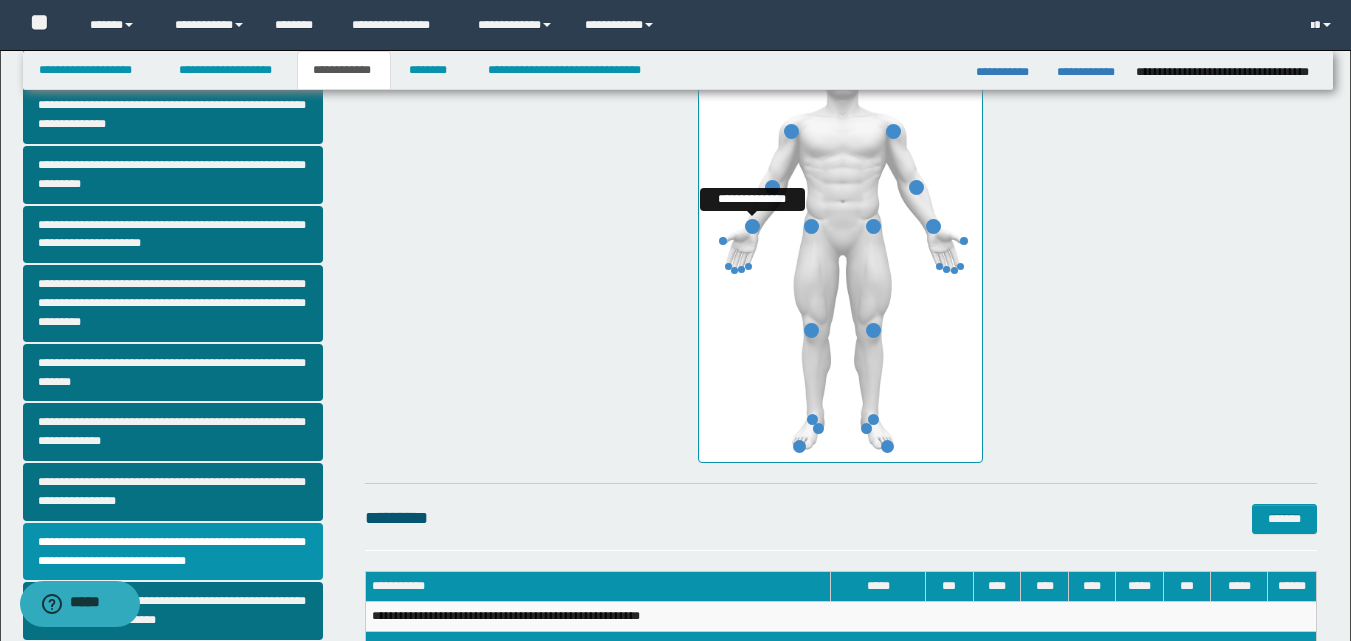 click at bounding box center (752, 226) 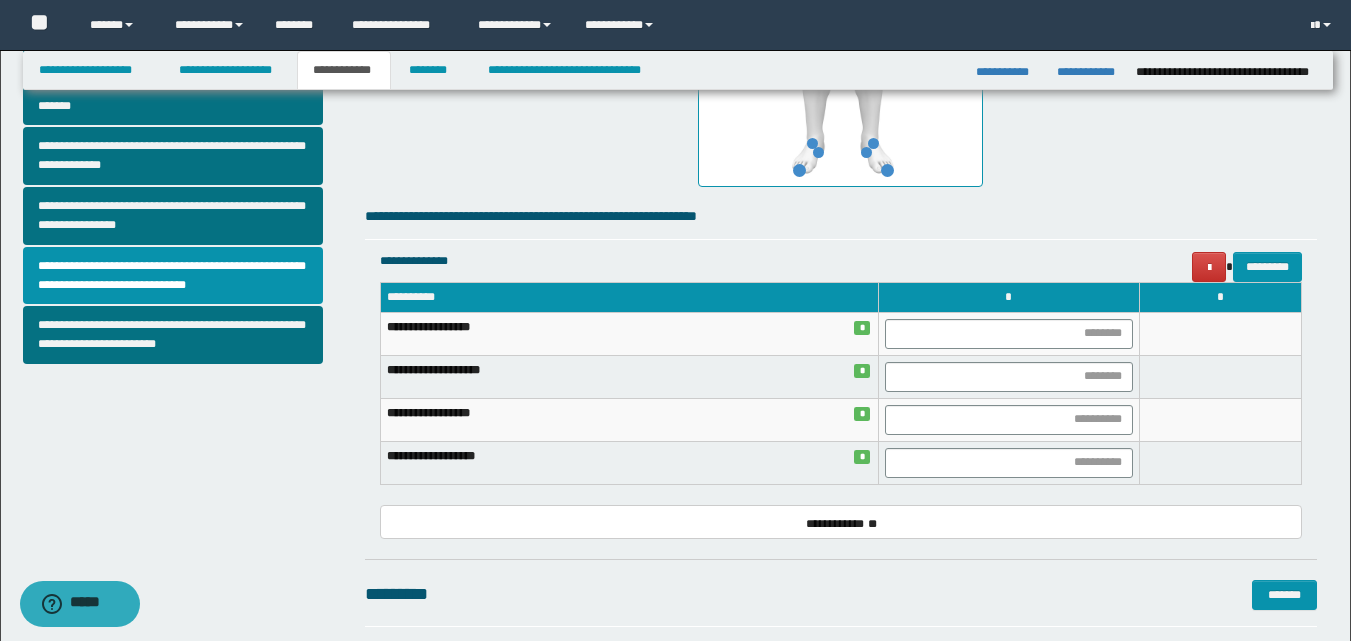 scroll, scrollTop: 800, scrollLeft: 0, axis: vertical 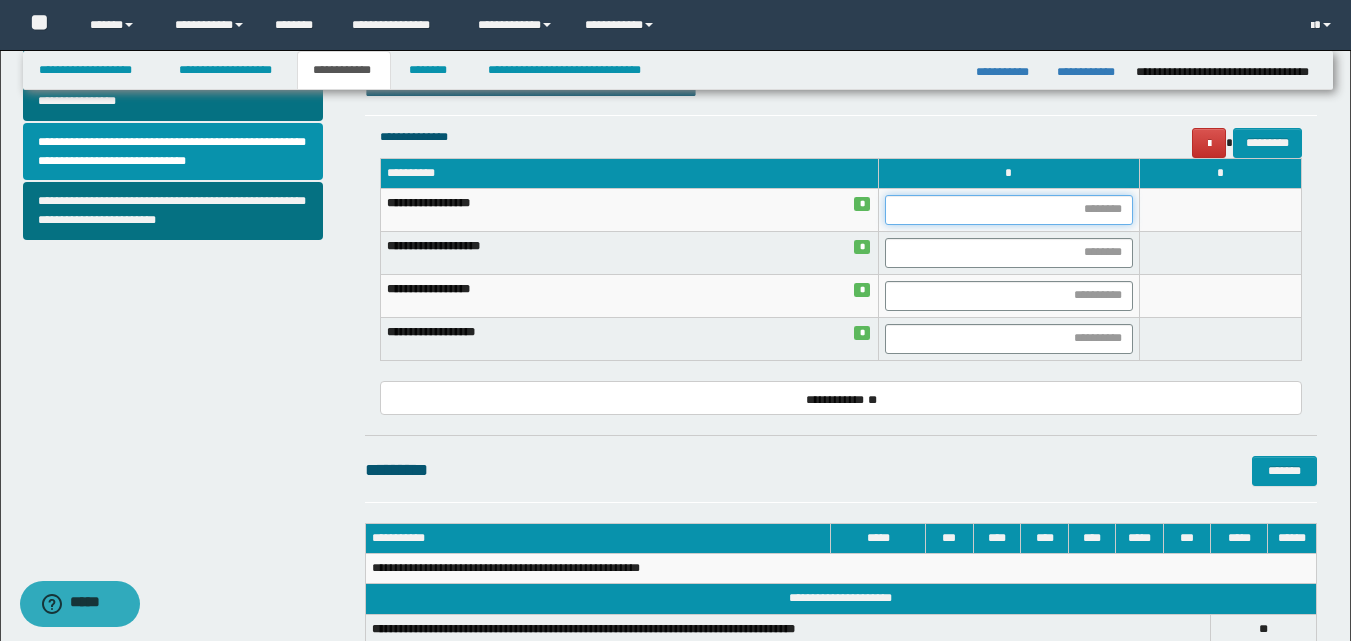 click at bounding box center (1009, 210) 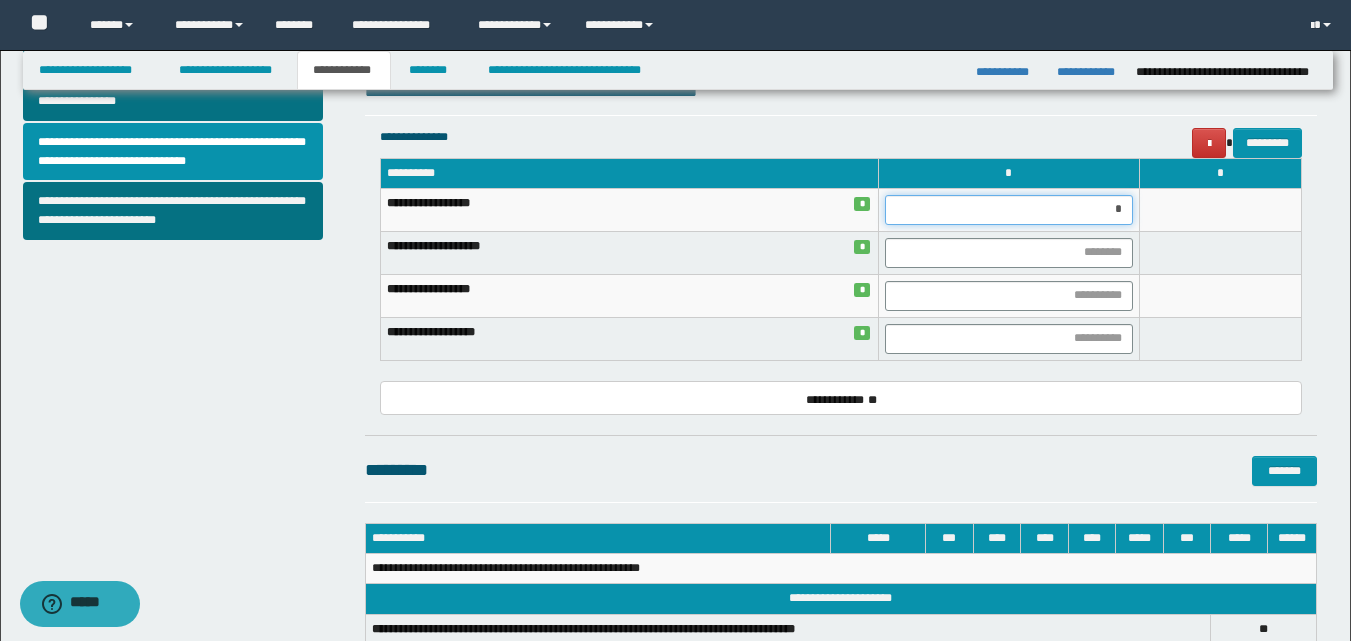 type on "**" 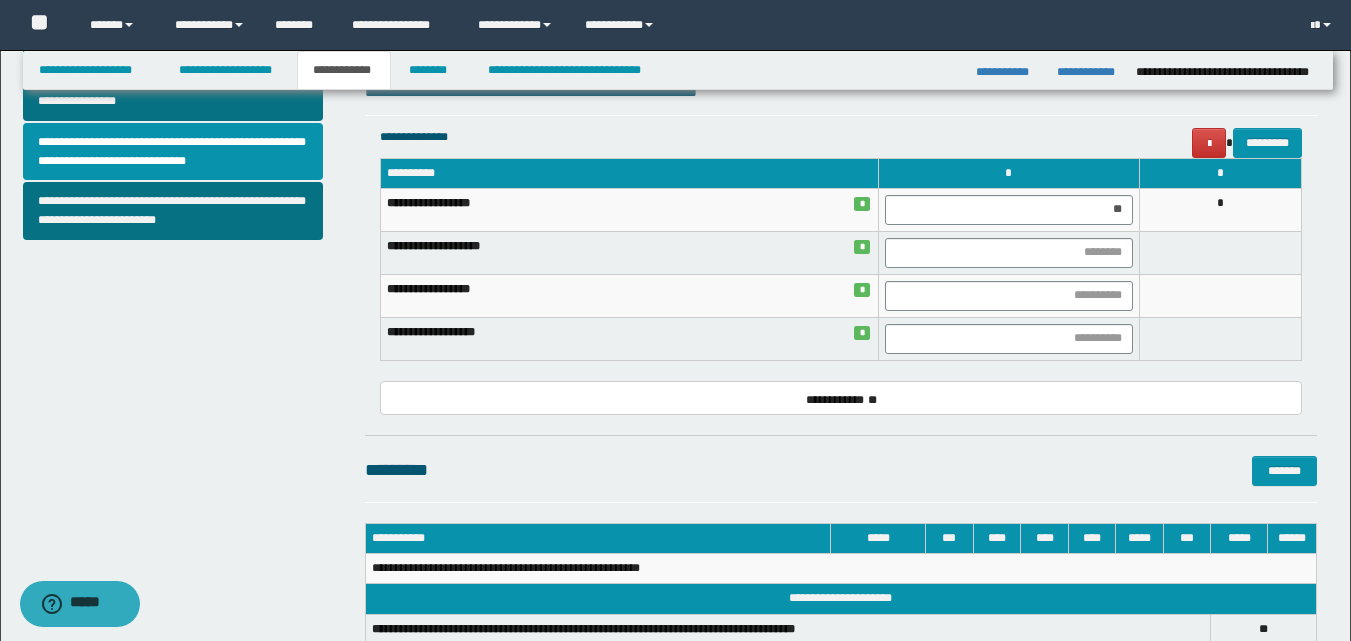 drag, startPoint x: 1258, startPoint y: 218, endPoint x: 1082, endPoint y: 235, distance: 176.81912 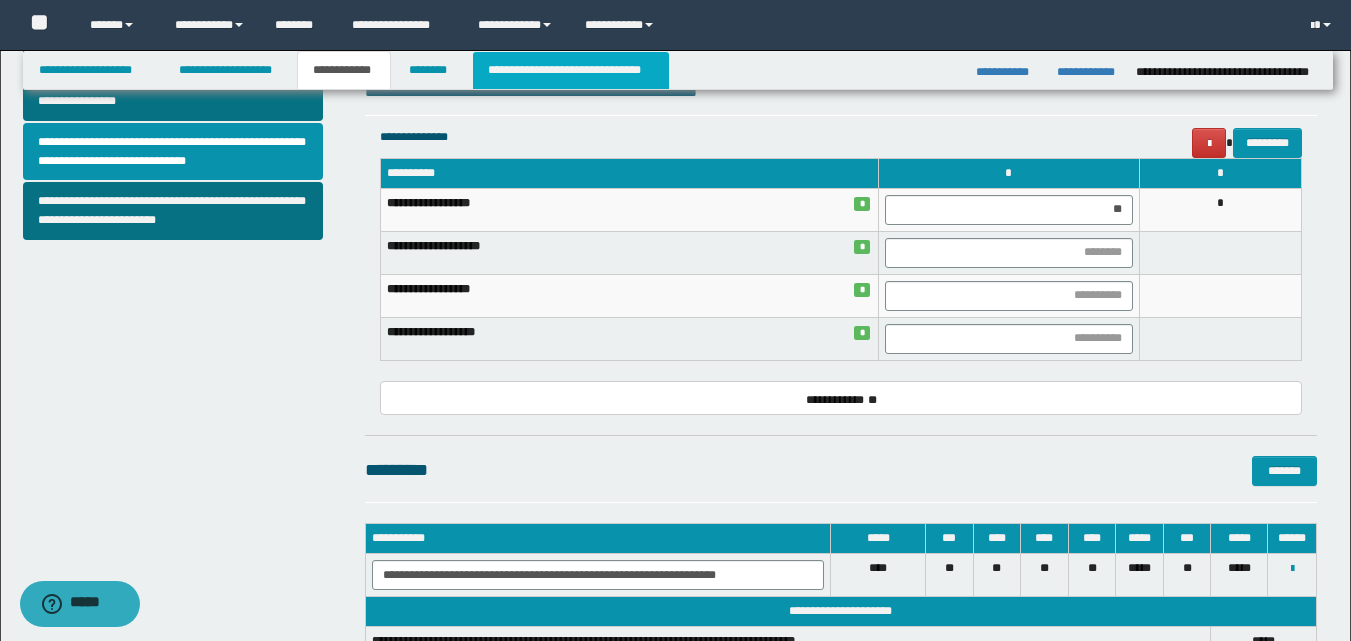 click on "**********" at bounding box center (570, 70) 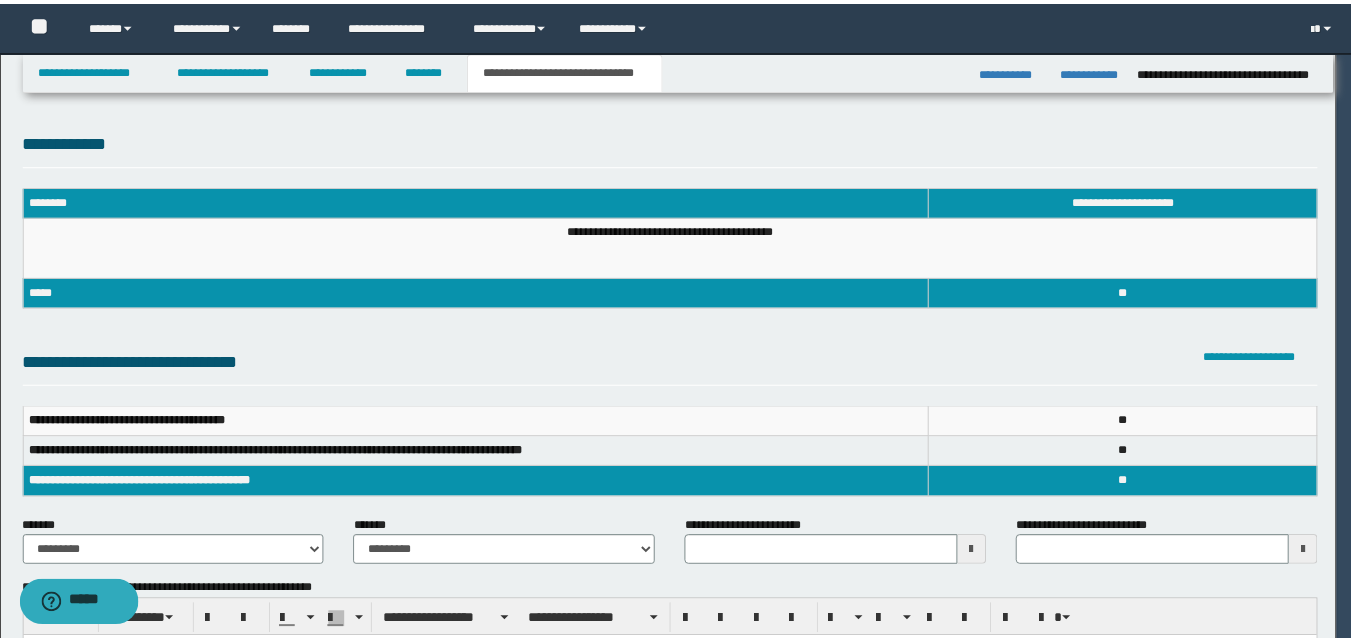 scroll, scrollTop: 0, scrollLeft: 0, axis: both 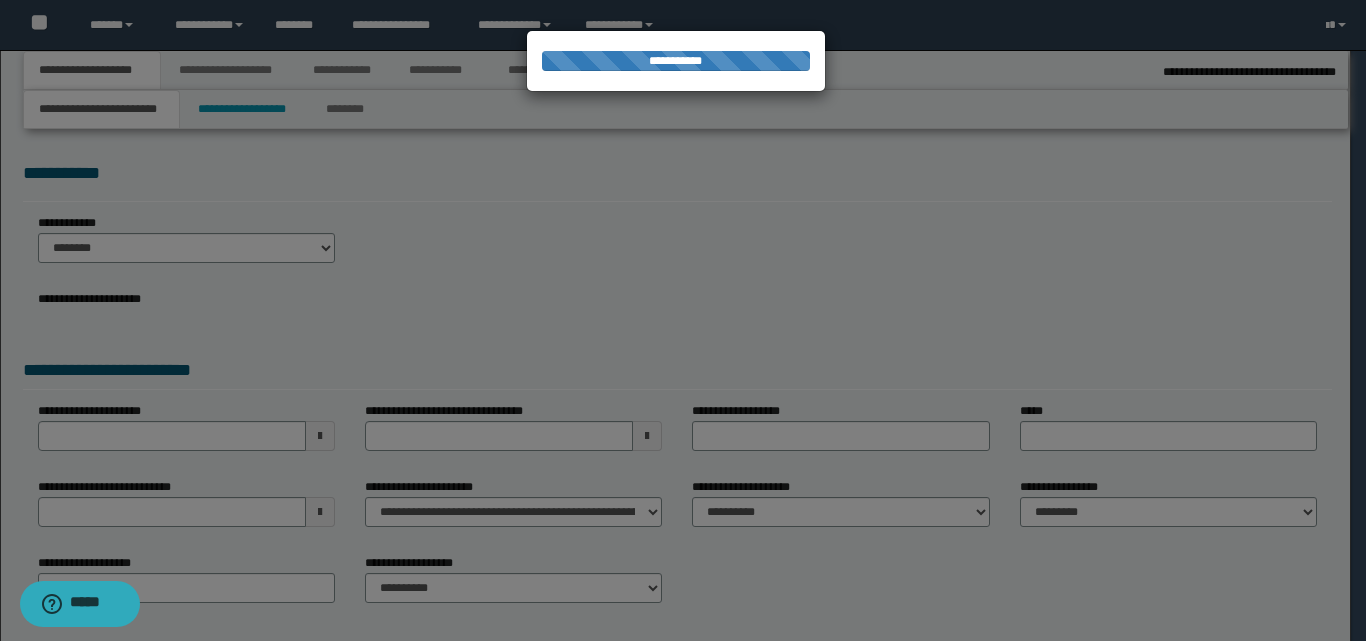 select on "*" 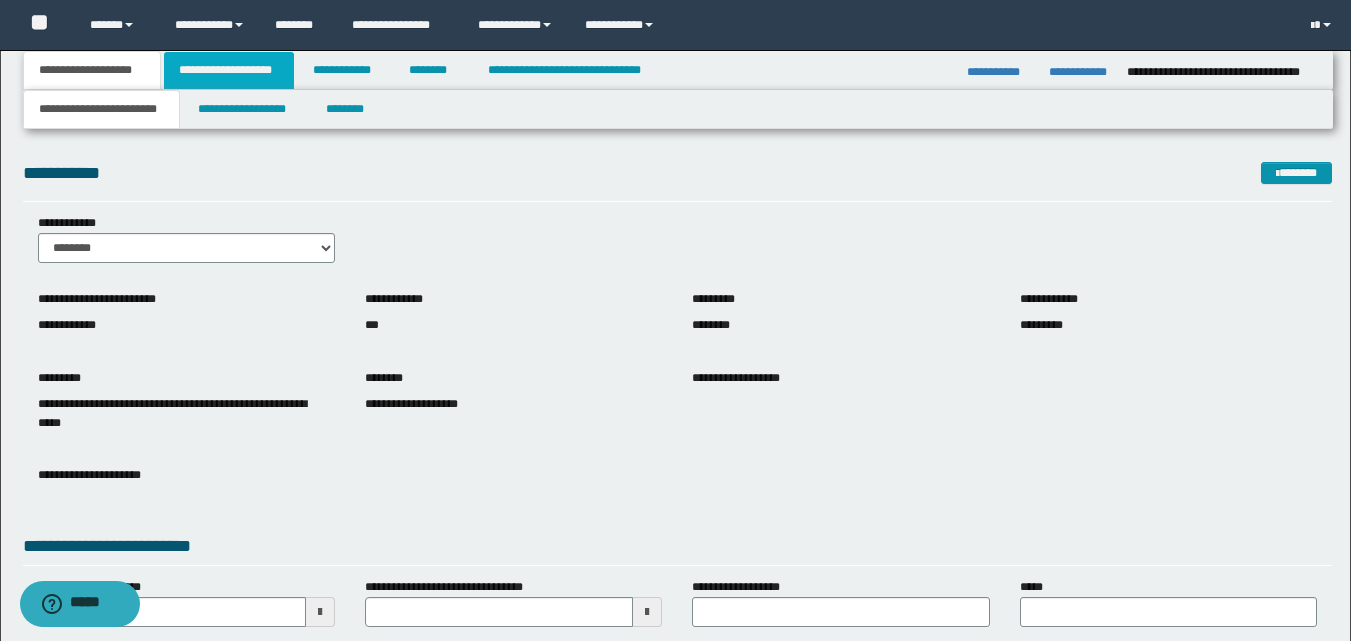 click on "**********" at bounding box center (229, 70) 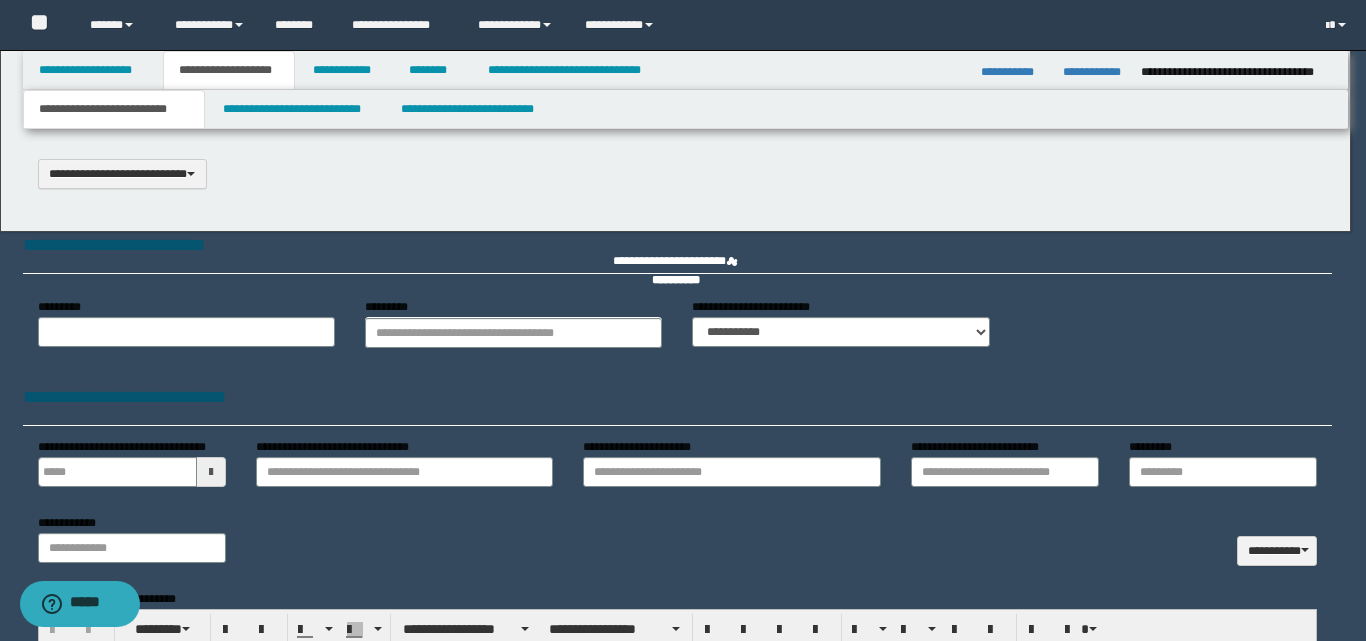 scroll, scrollTop: 0, scrollLeft: 0, axis: both 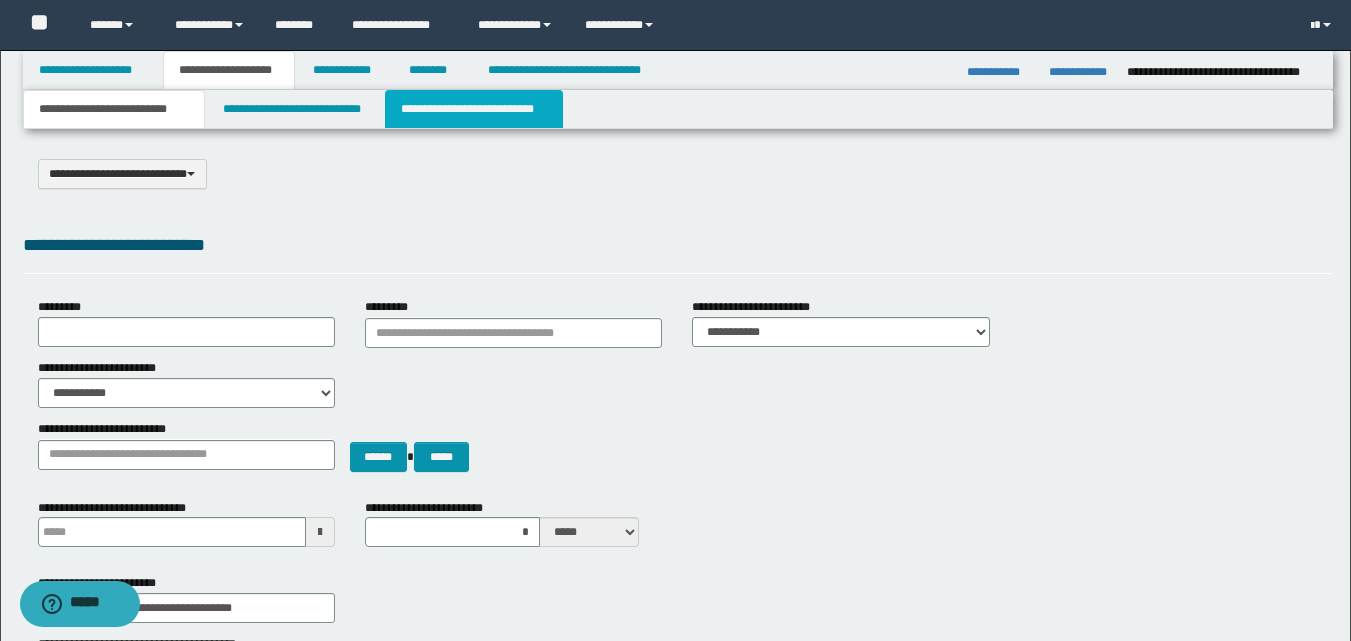 click on "**********" at bounding box center (474, 109) 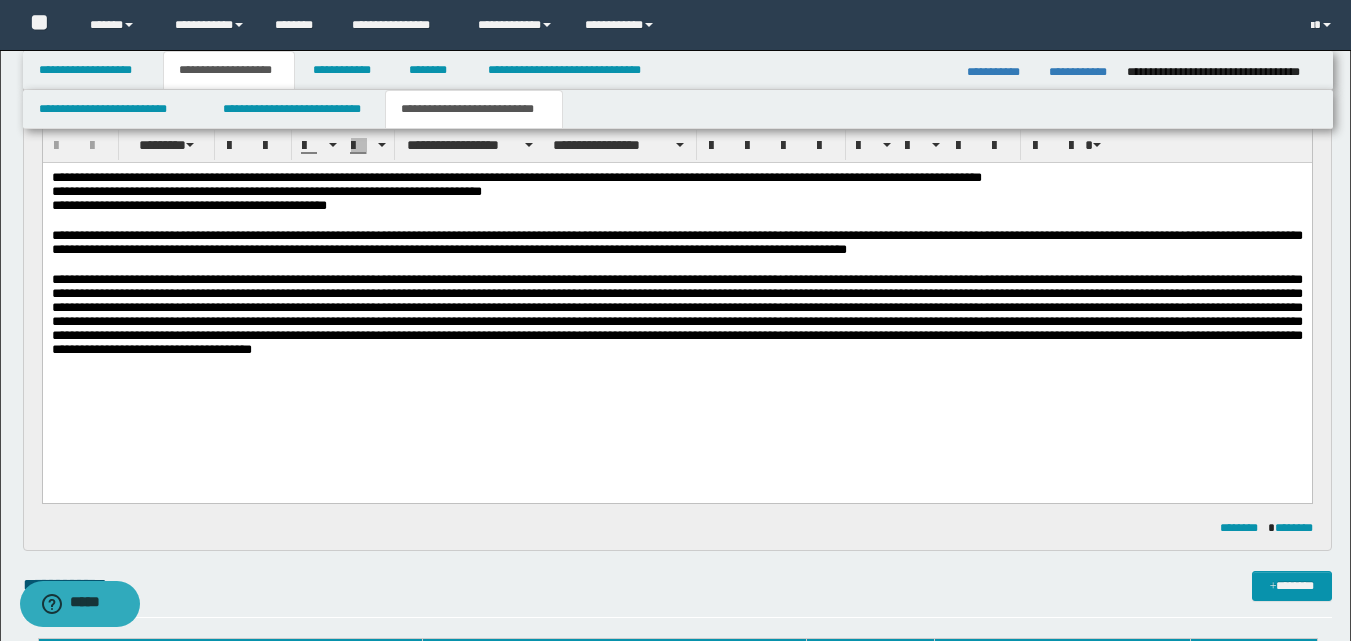 scroll, scrollTop: 200, scrollLeft: 0, axis: vertical 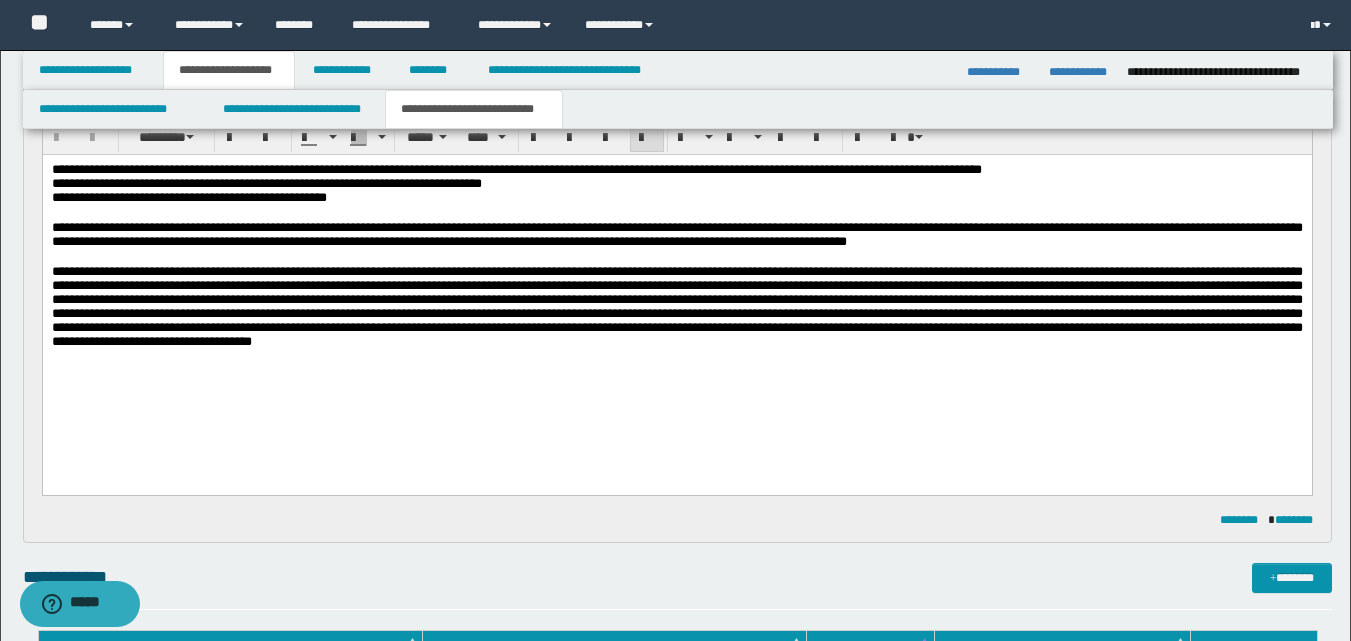click on "**********" at bounding box center [676, 234] 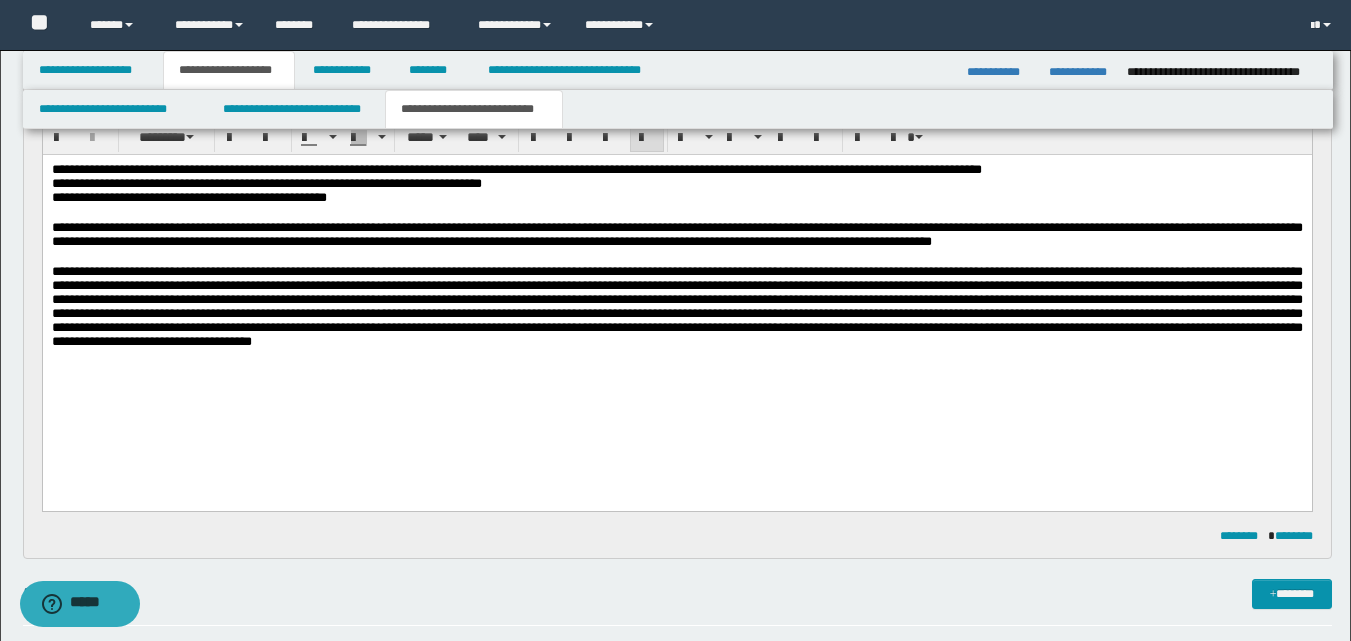 drag, startPoint x: 542, startPoint y: 249, endPoint x: 528, endPoint y: 275, distance: 29.529646 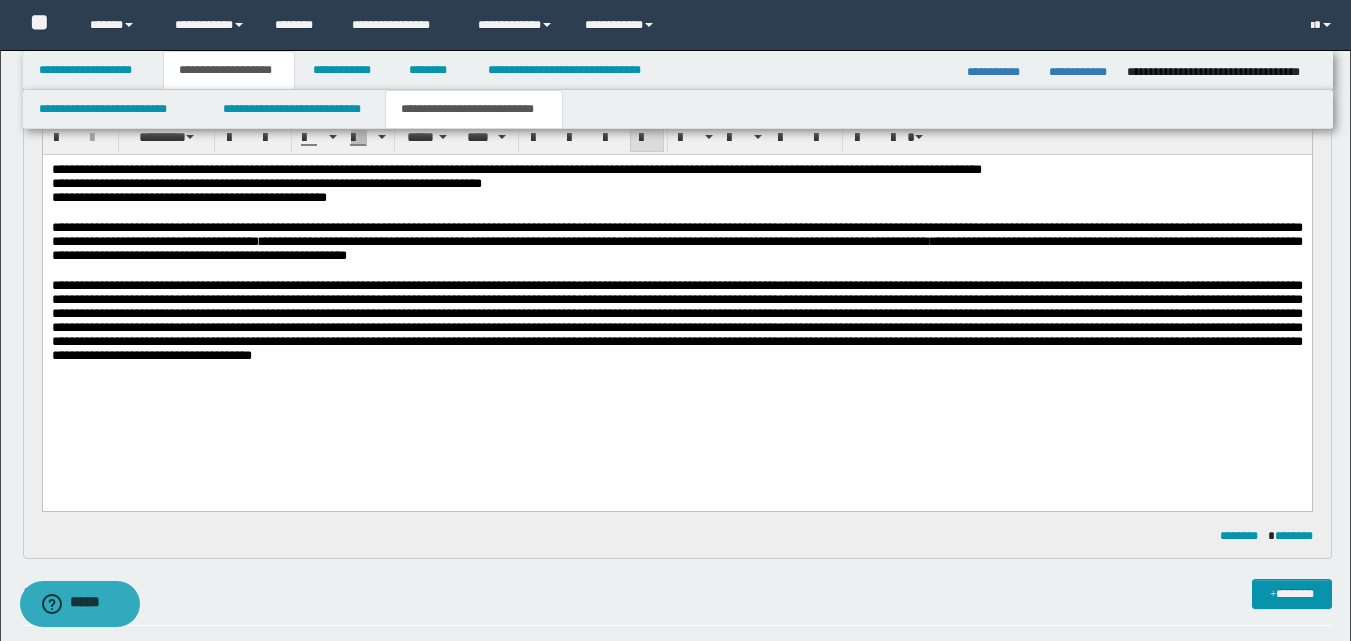 click on "**********" at bounding box center (516, 169) 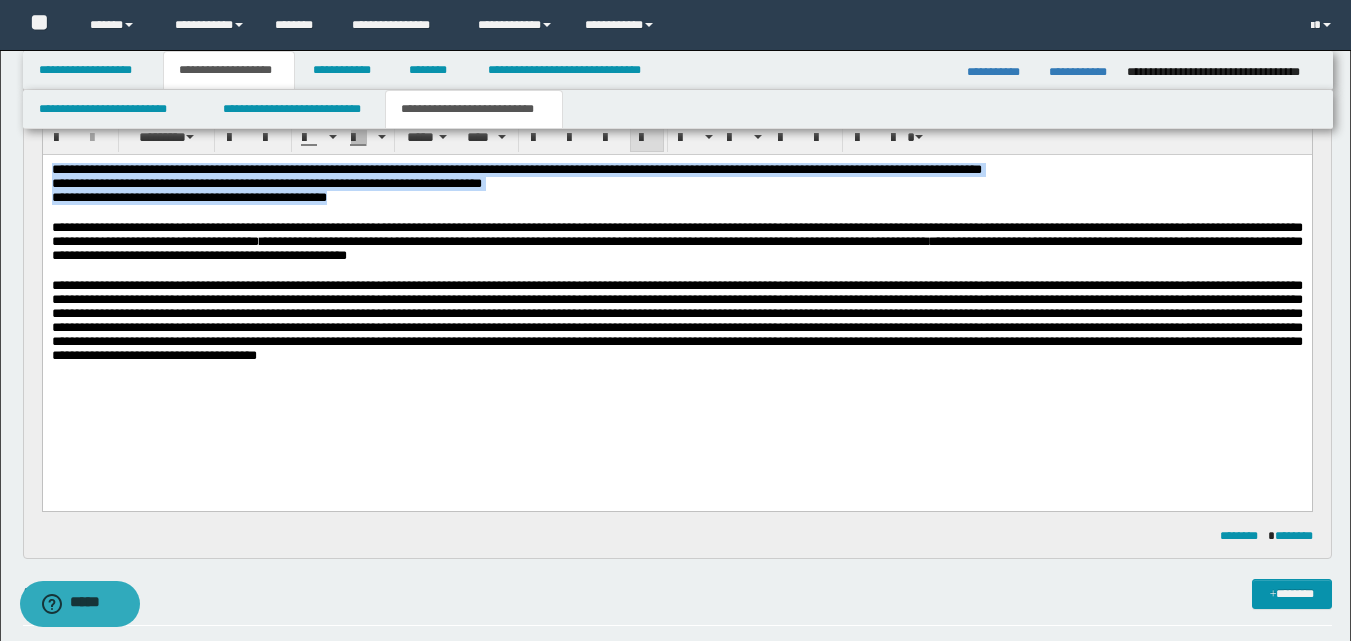drag, startPoint x: 49, startPoint y: 168, endPoint x: 533, endPoint y: 211, distance: 485.90637 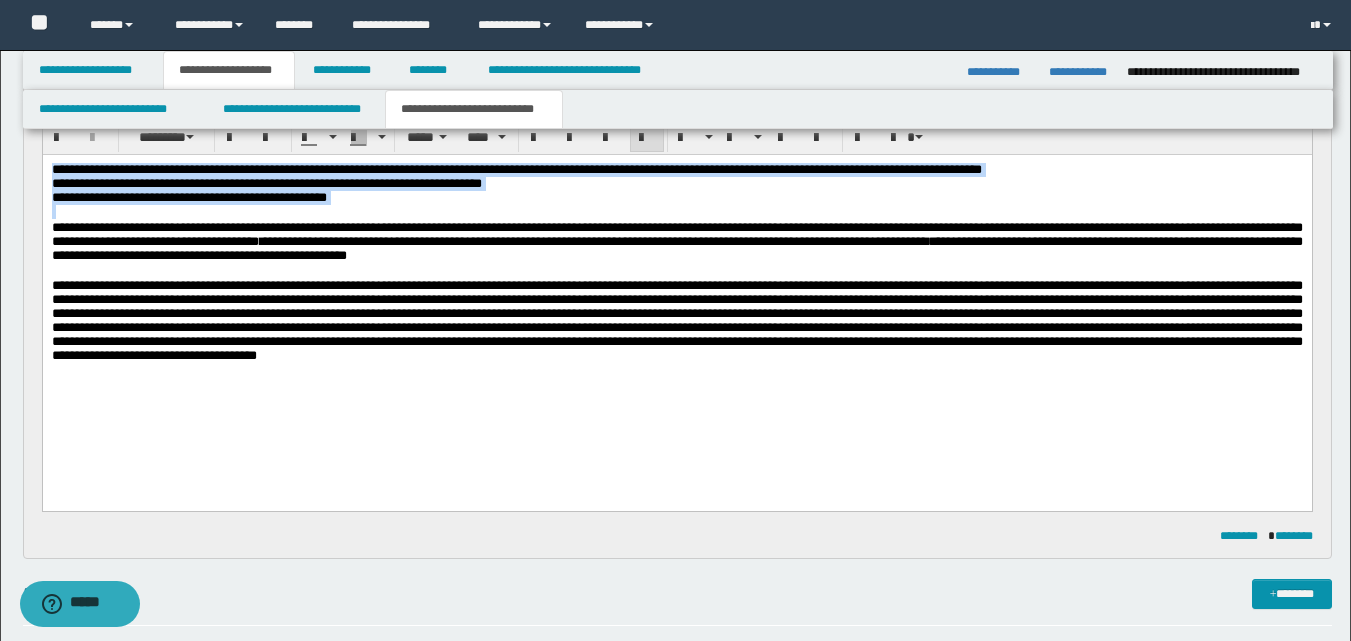 copy on "**********" 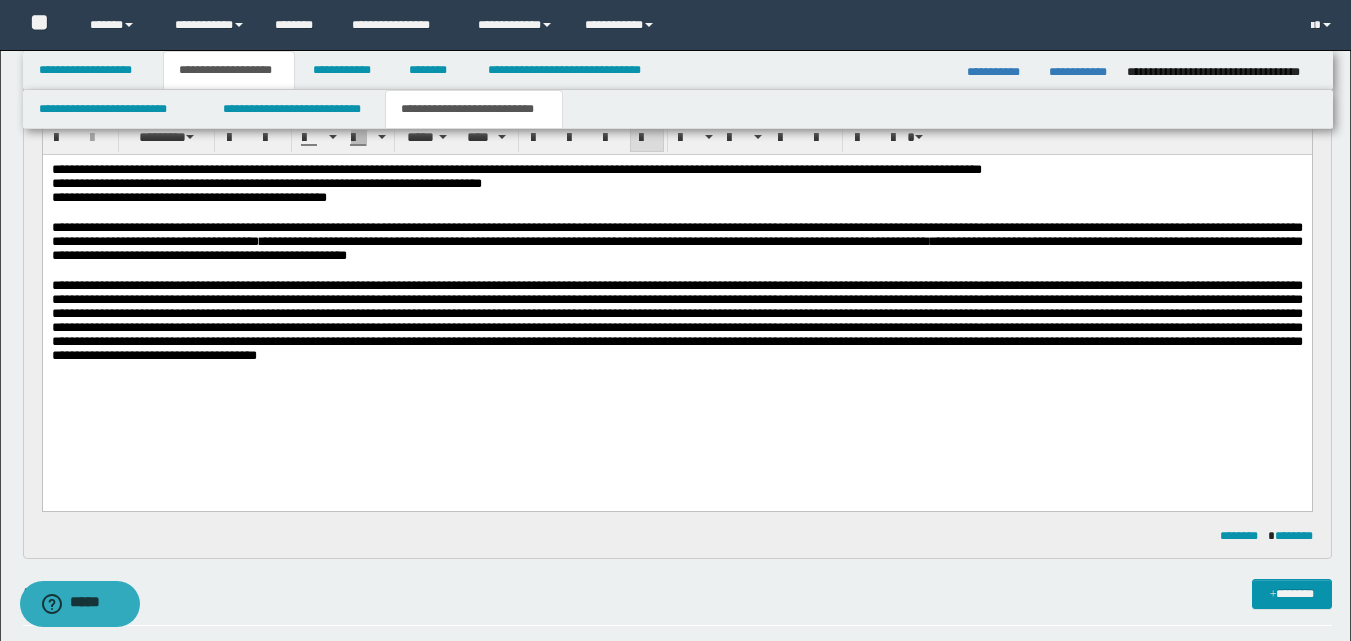 click on "**********" at bounding box center [676, 242] 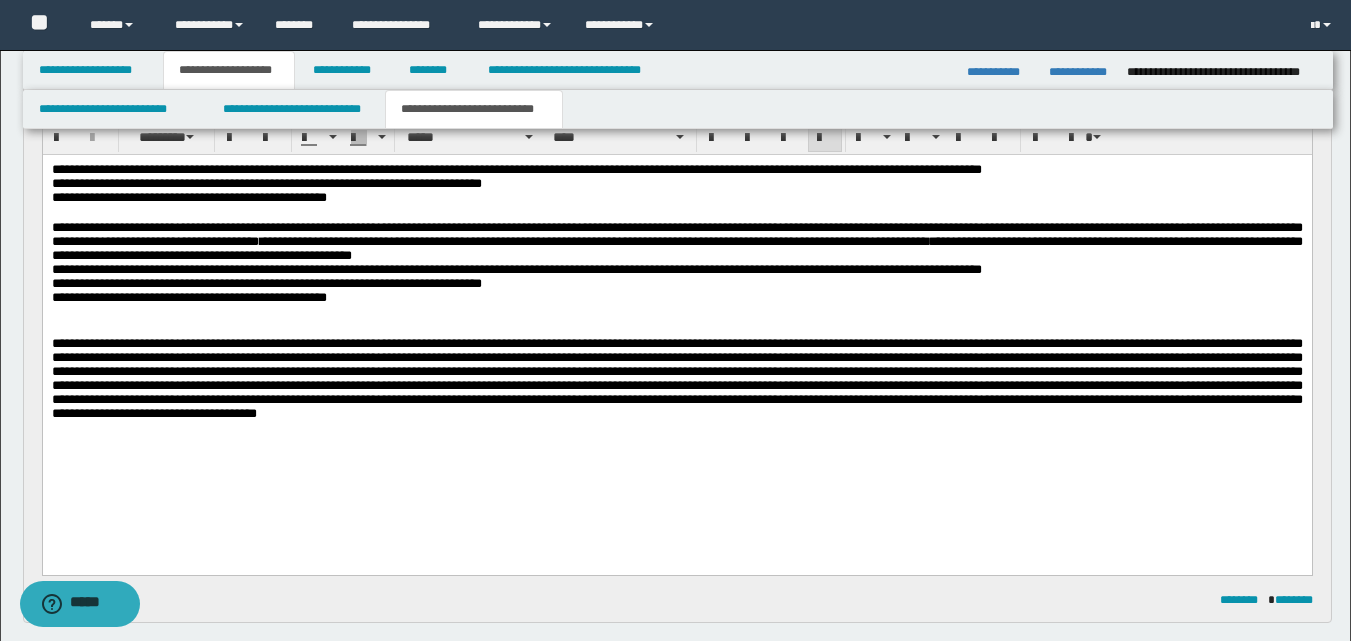 click on "**********" at bounding box center (676, 317) 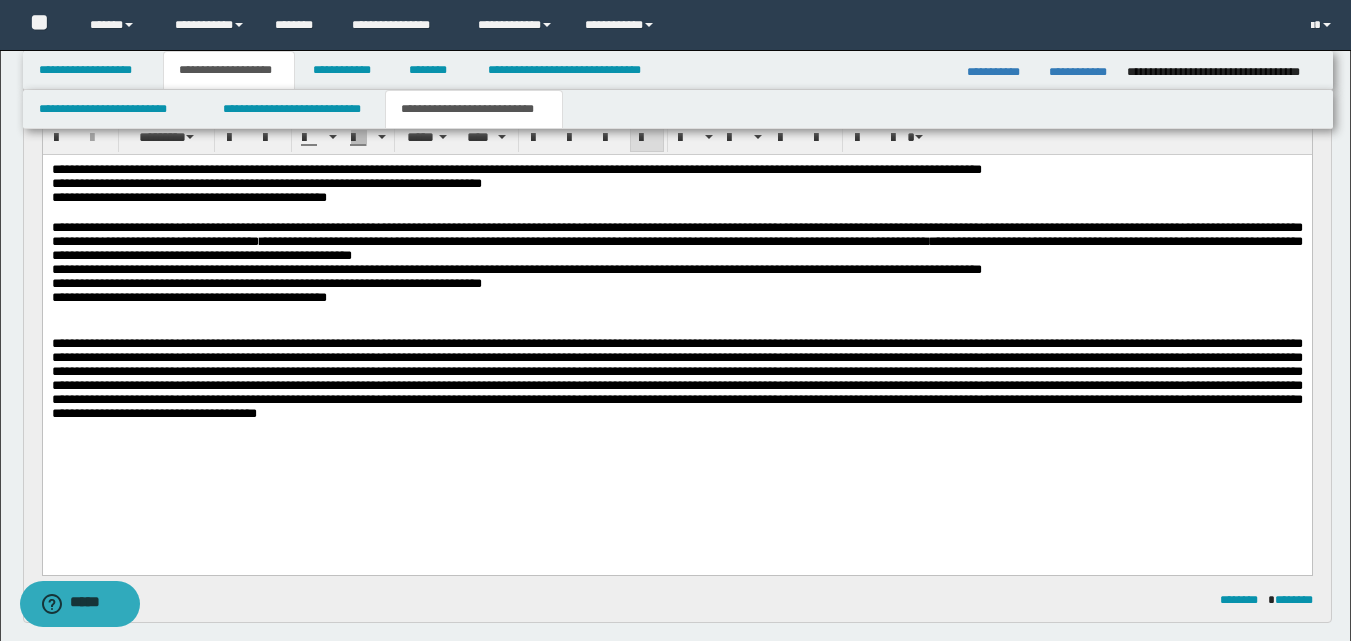 click on "**********" at bounding box center [516, 269] 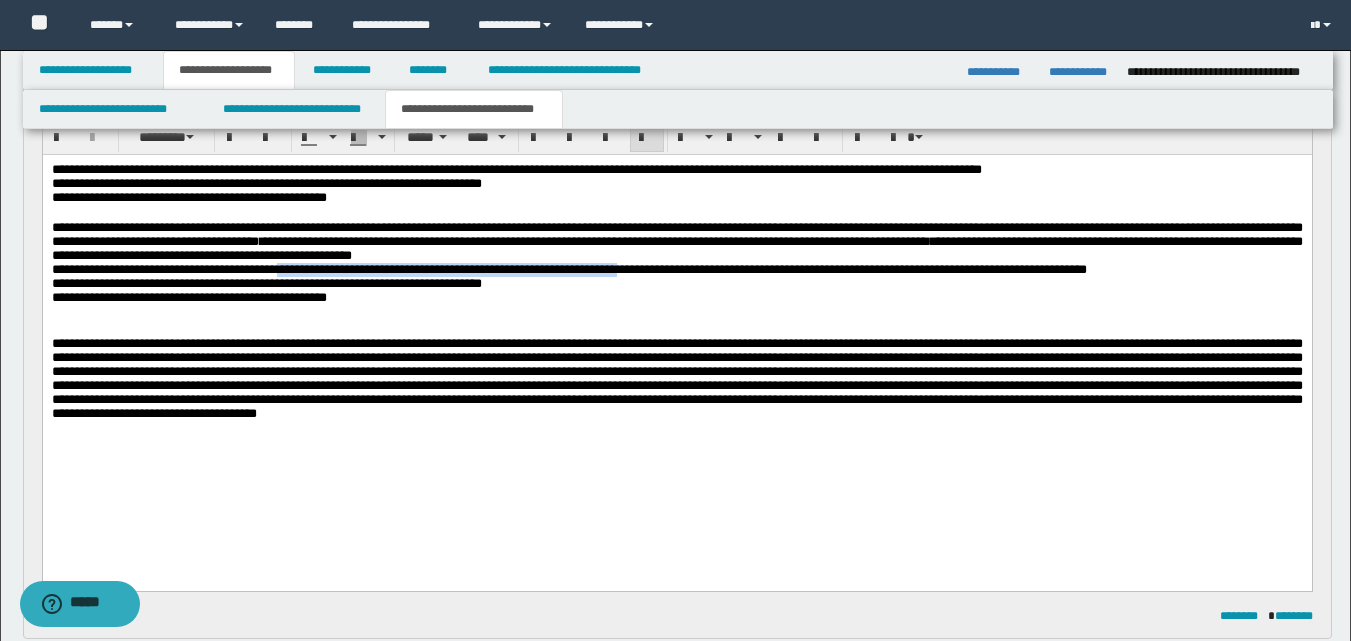 drag, startPoint x: 336, startPoint y: 284, endPoint x: 794, endPoint y: 282, distance: 458.00436 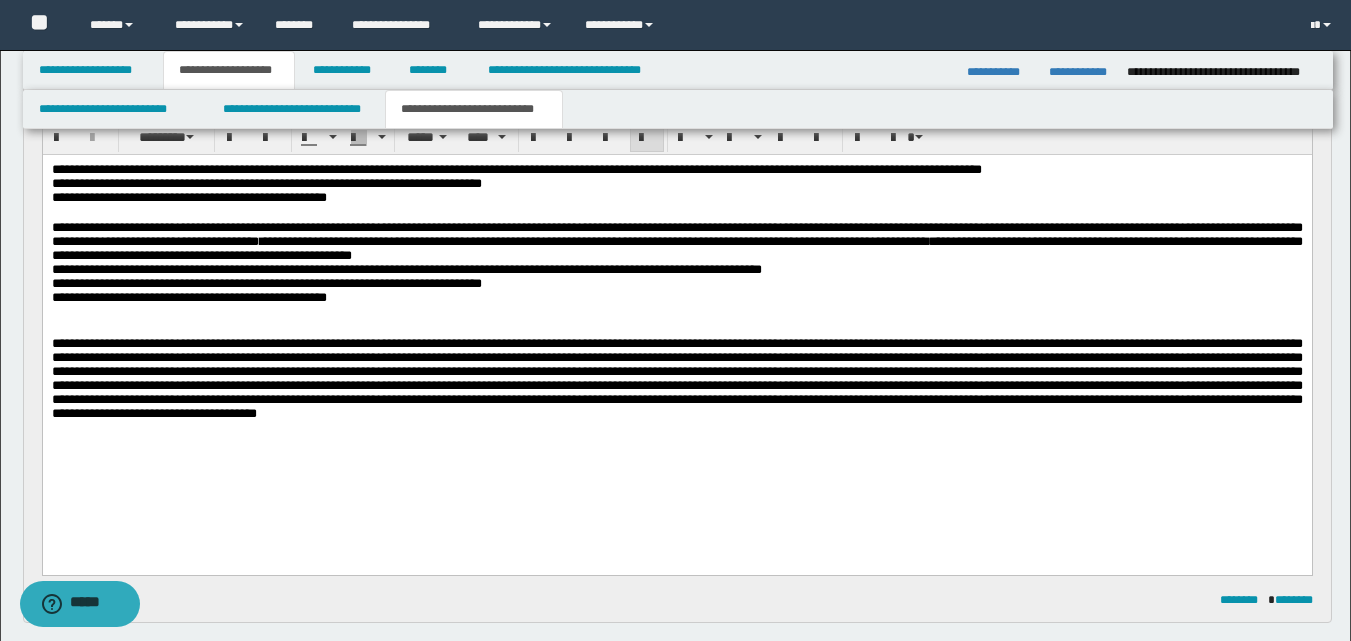drag, startPoint x: 541, startPoint y: 279, endPoint x: 521, endPoint y: 321, distance: 46.518814 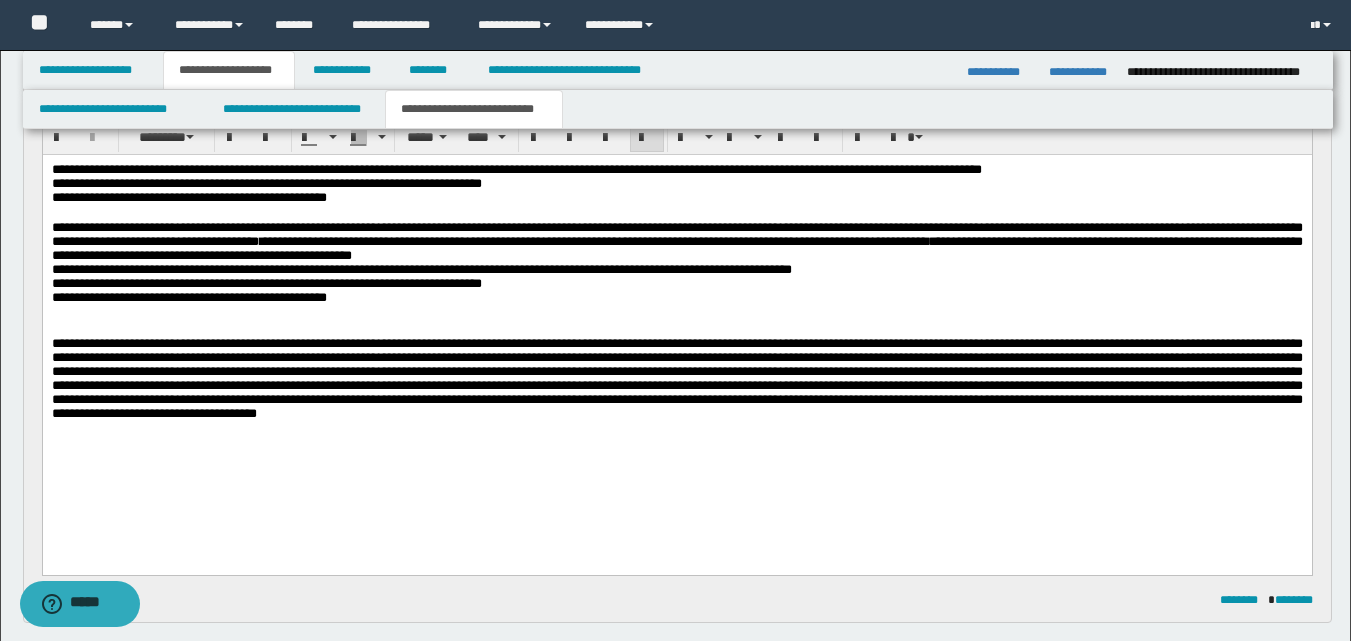 click on "**********" at bounding box center [421, 269] 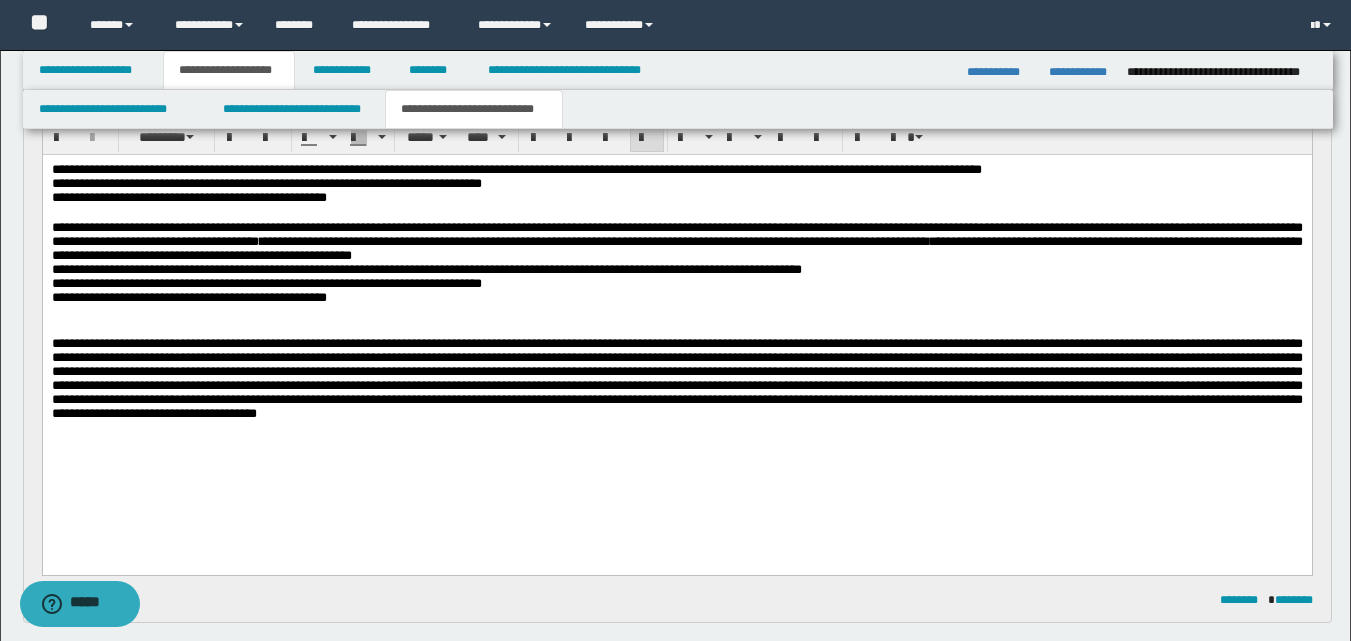 click on "**********" at bounding box center (676, 270) 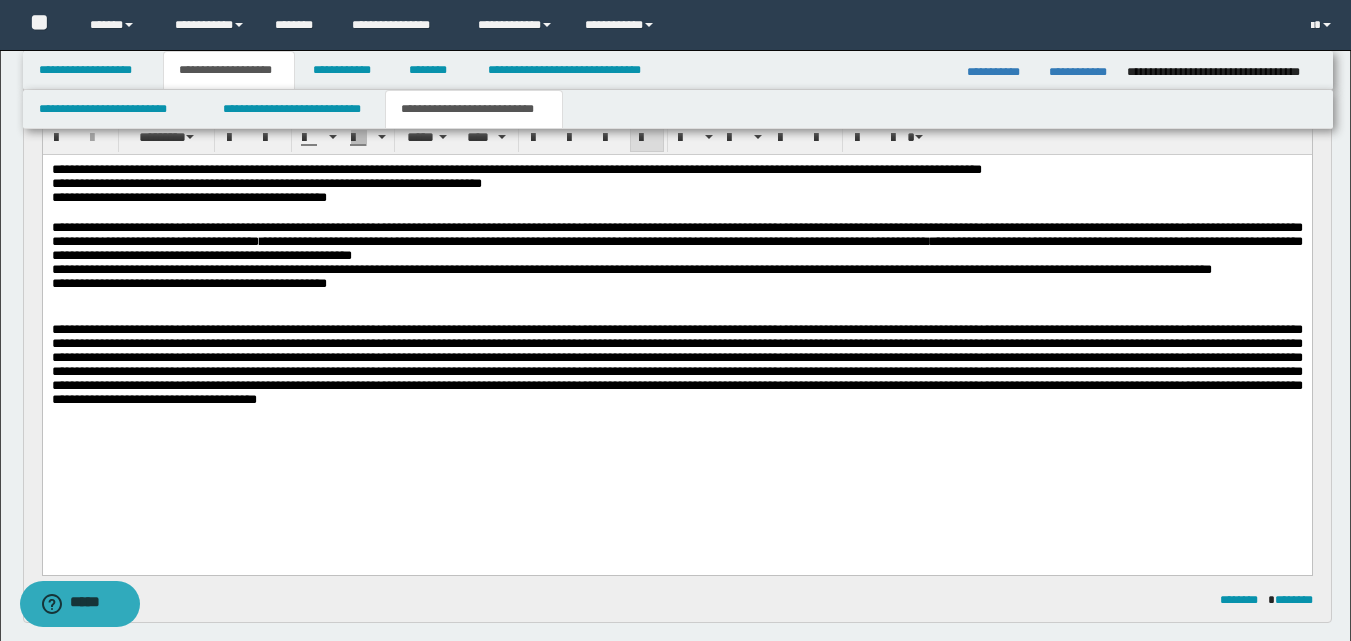 click on "**********" at bounding box center (1011, 269) 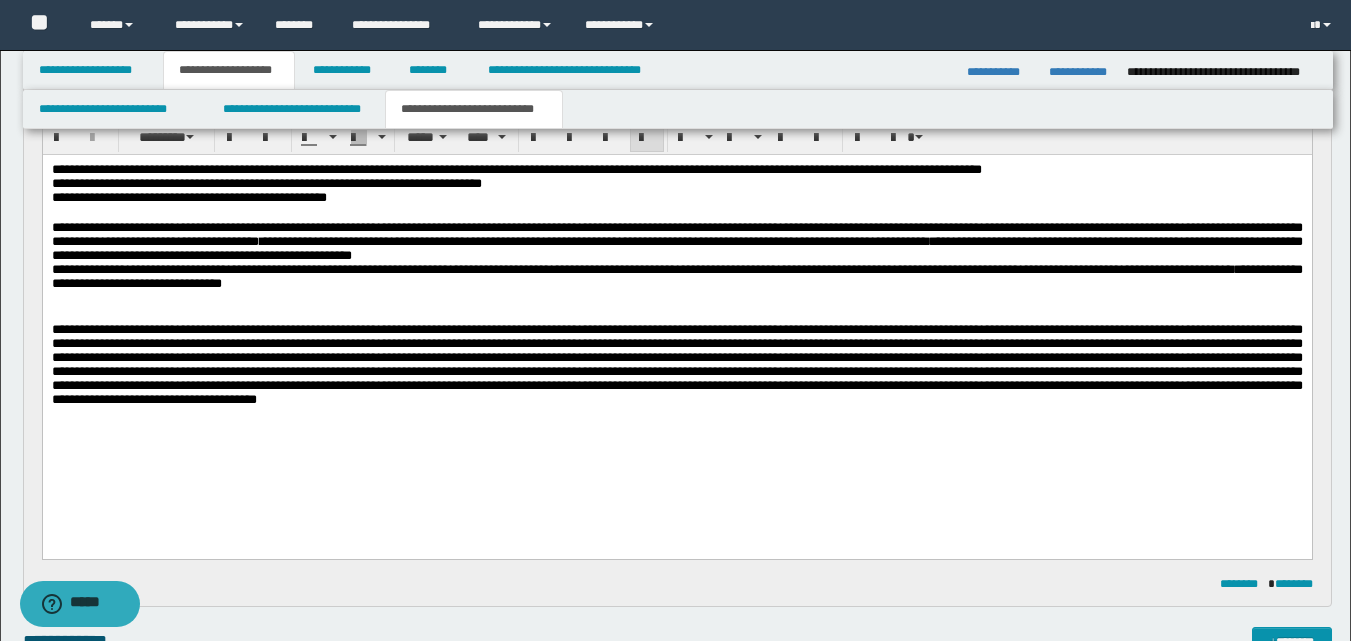 click on "**********" at bounding box center (1025, 269) 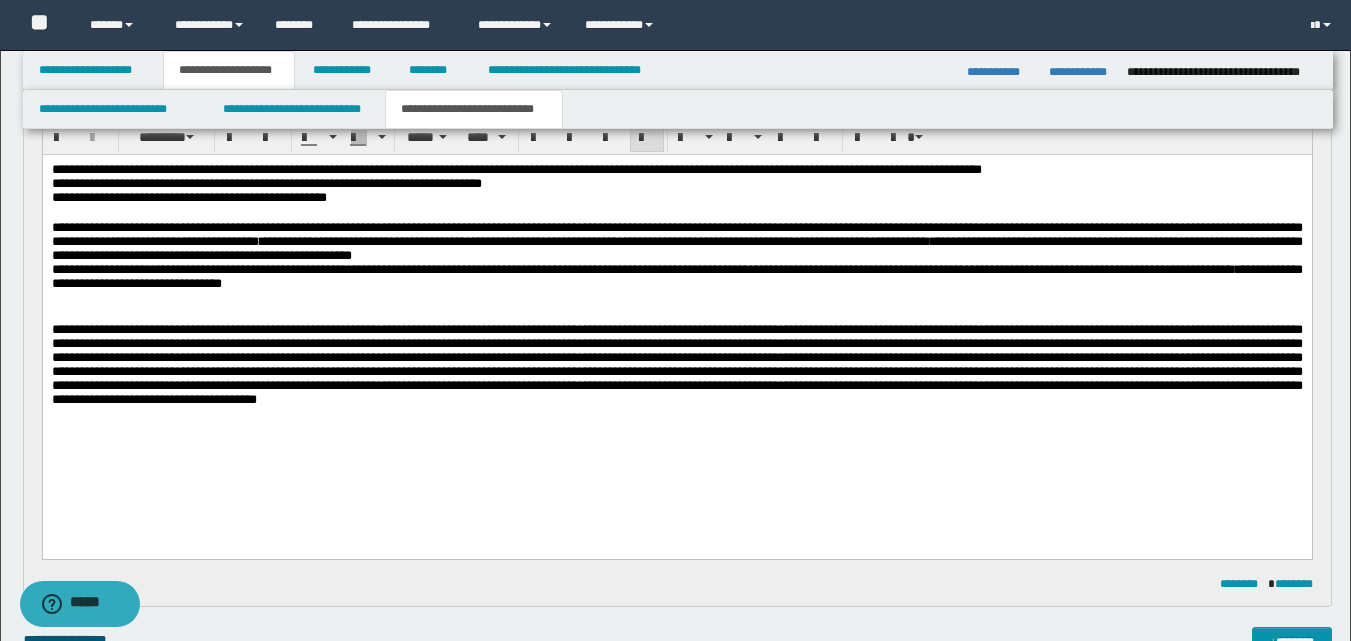 drag, startPoint x: 534, startPoint y: 297, endPoint x: 539, endPoint y: 310, distance: 13.928389 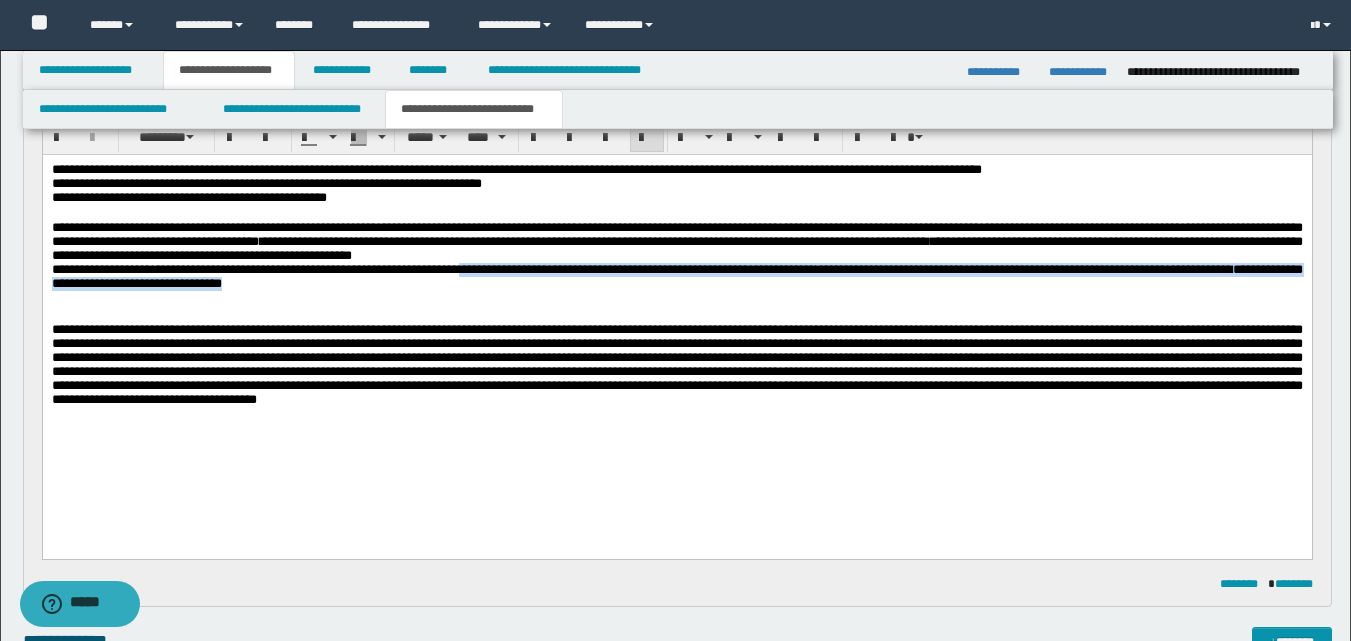 click on "**********" at bounding box center [676, 277] 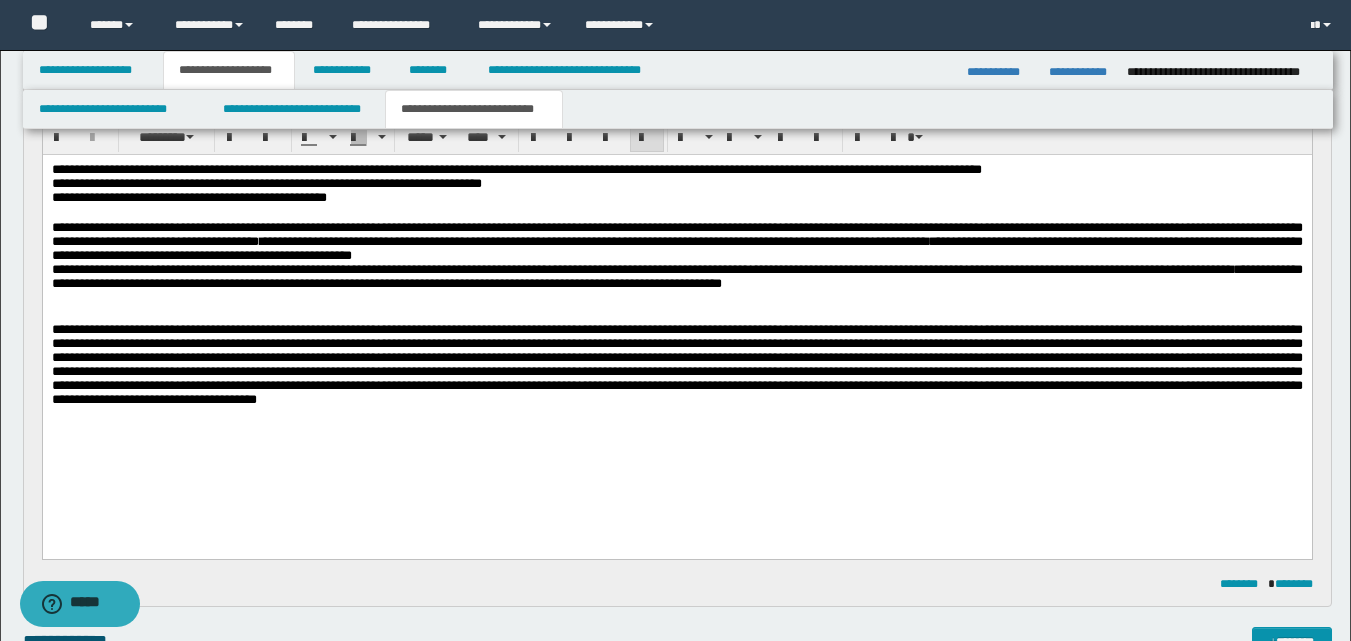 click on "**********" at bounding box center [676, 276] 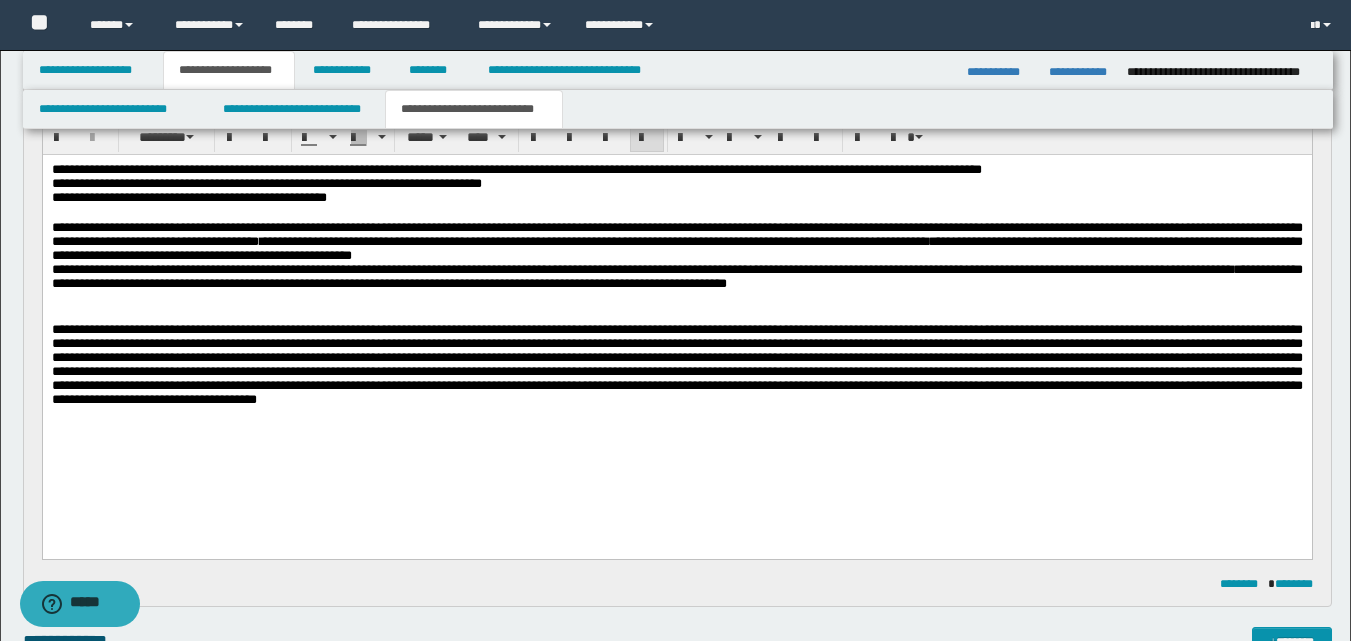 drag, startPoint x: 1142, startPoint y: 302, endPoint x: 1146, endPoint y: 329, distance: 27.294687 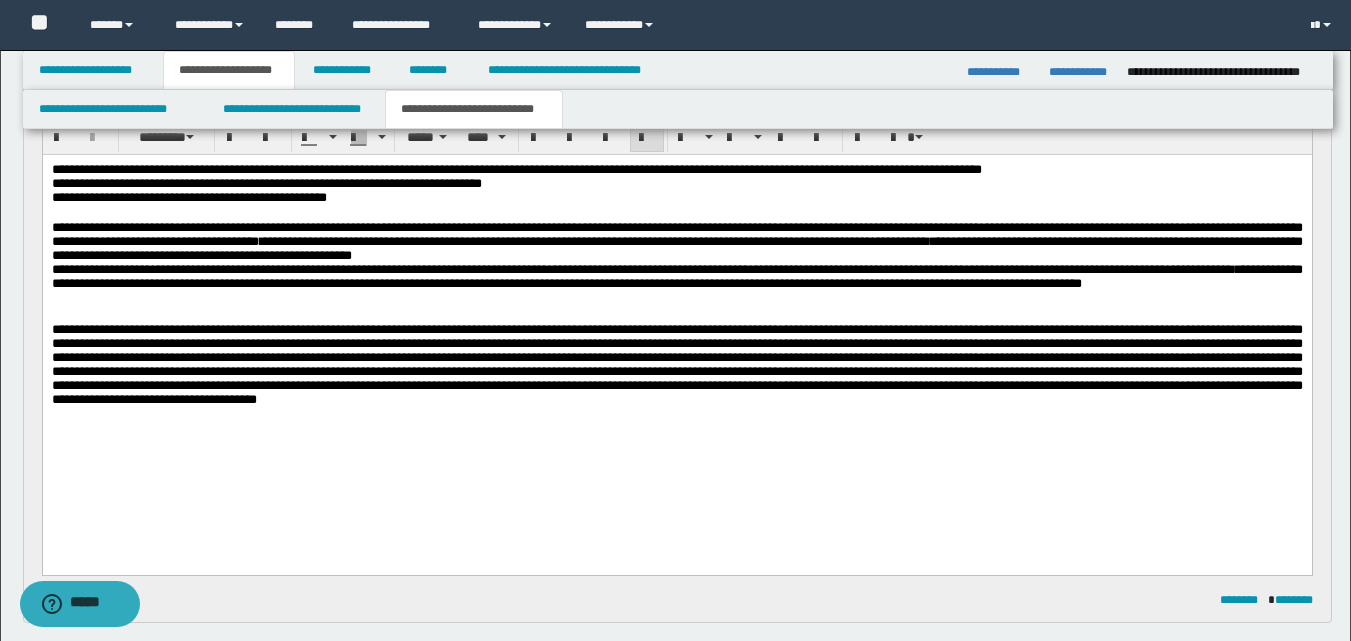 click on "**********" at bounding box center [676, 276] 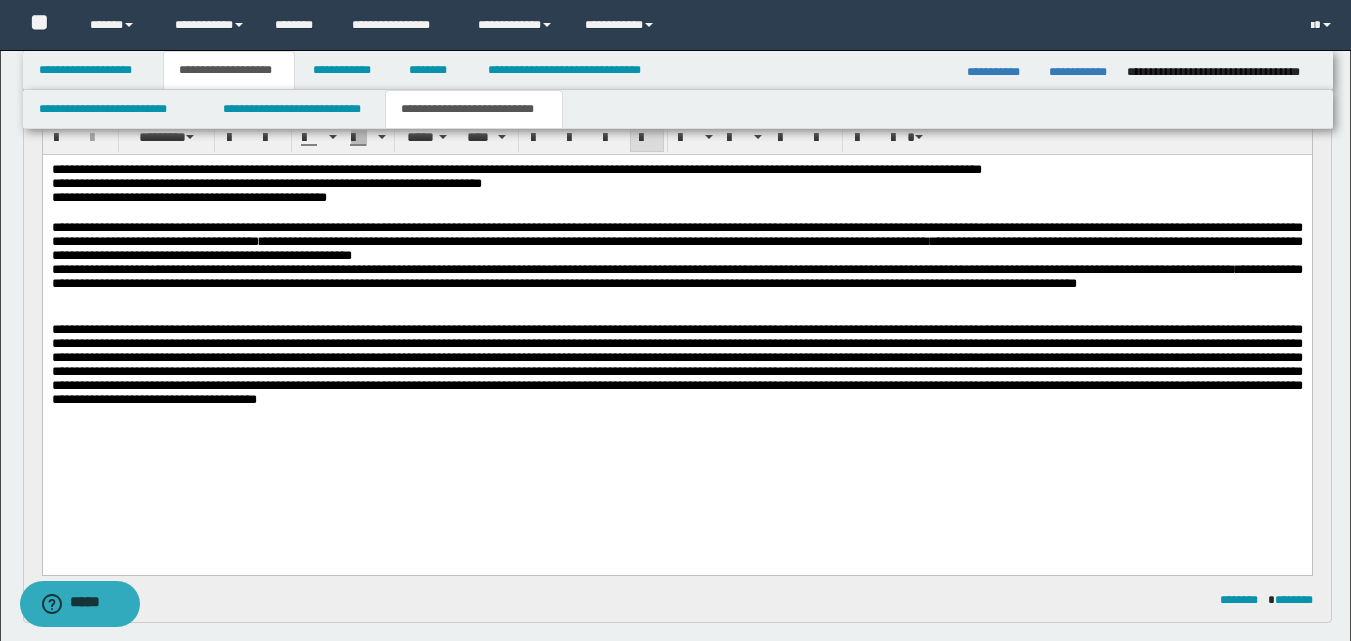 click on "**********" at bounding box center [676, 276] 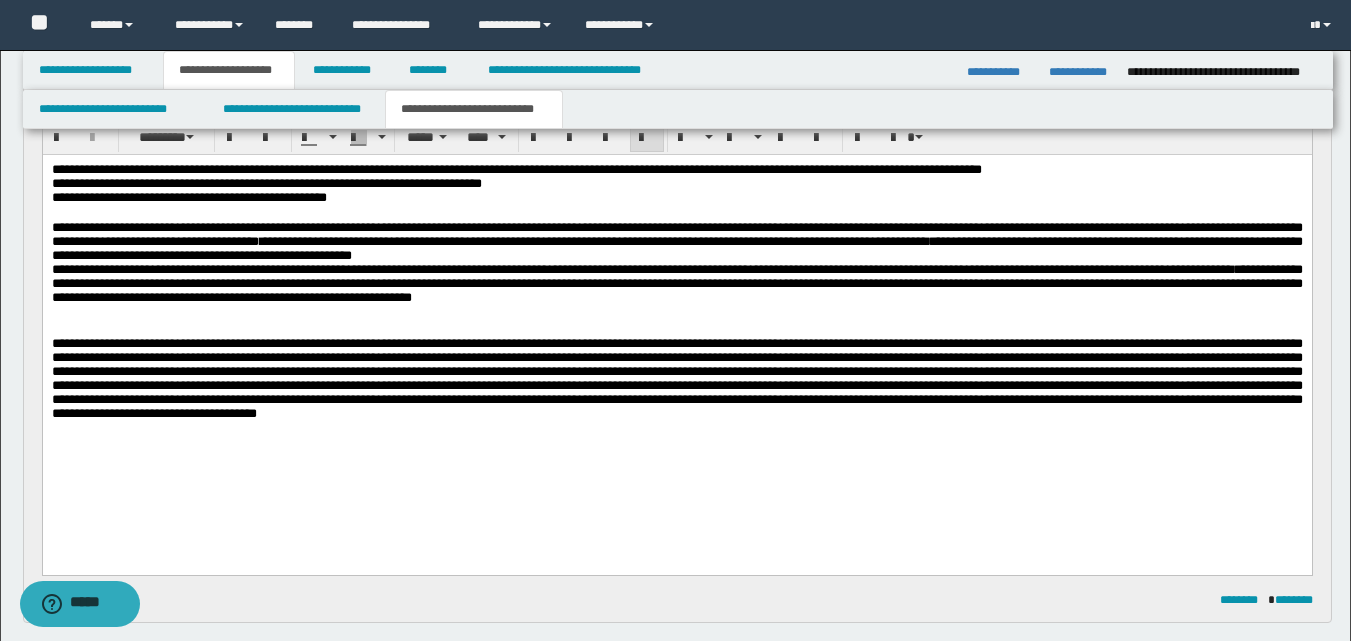 click on "**********" at bounding box center (676, 317) 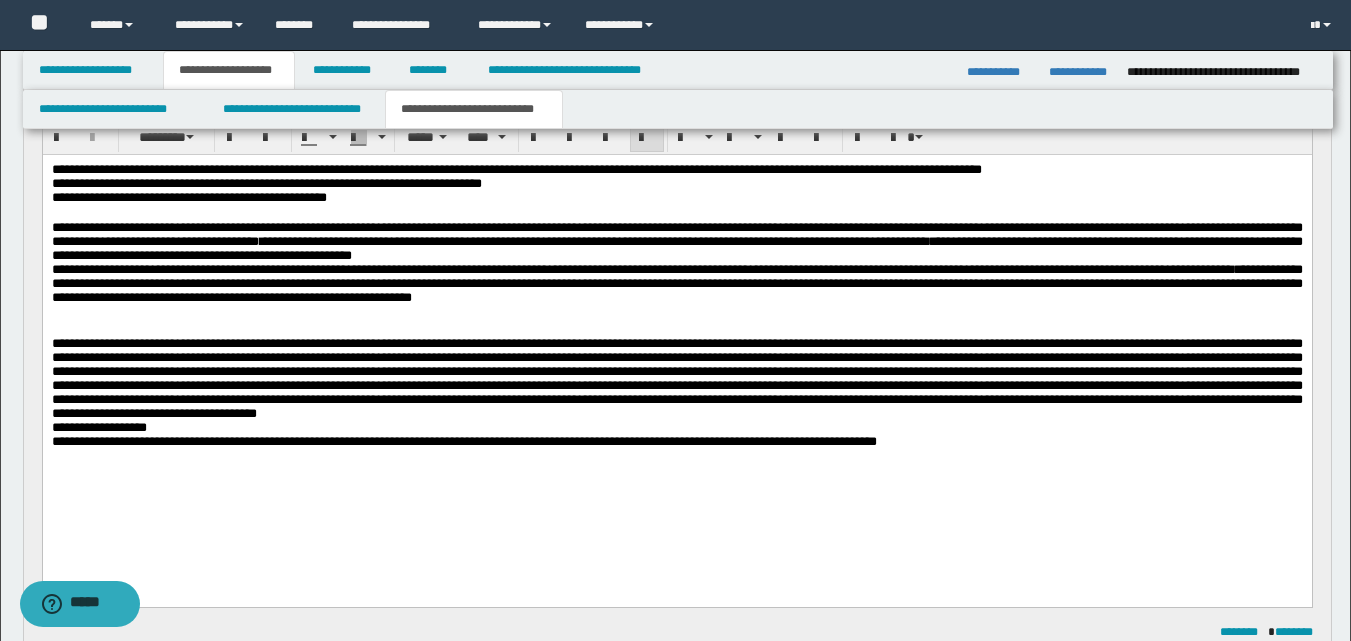 click on "**********" at bounding box center (676, 442) 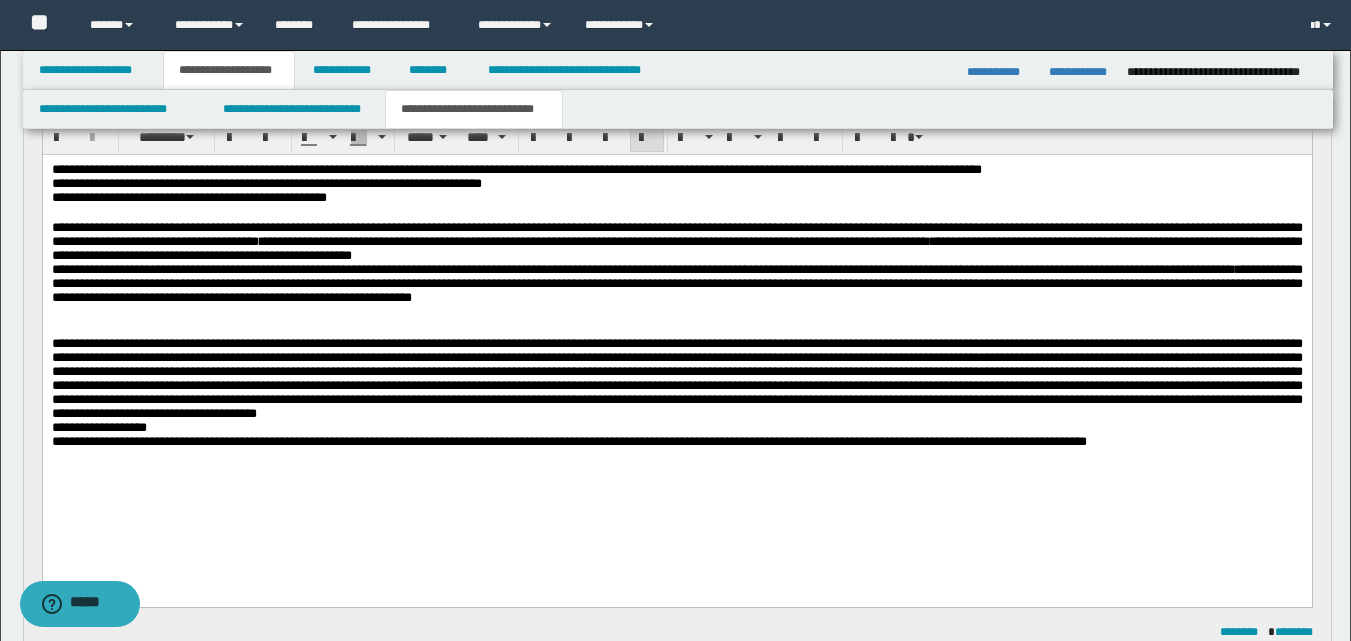 click on "**********" at bounding box center [568, 441] 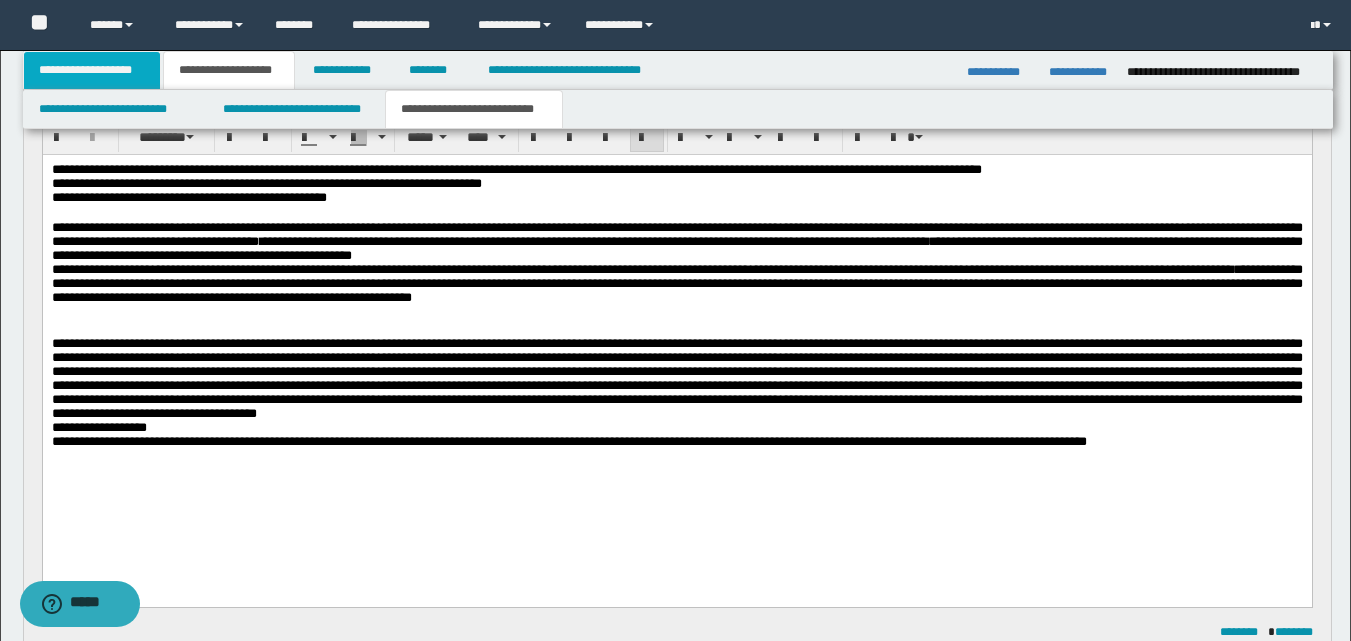 click on "**********" at bounding box center (92, 70) 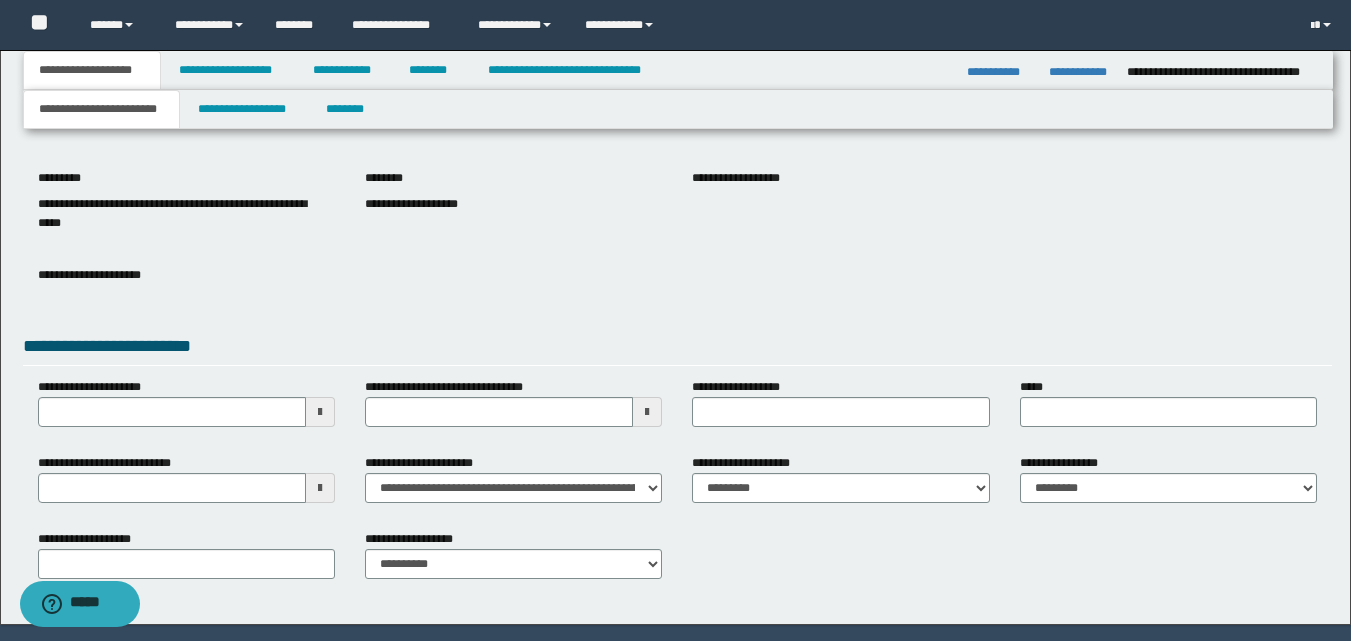 click on "**********" at bounding box center (677, 212) 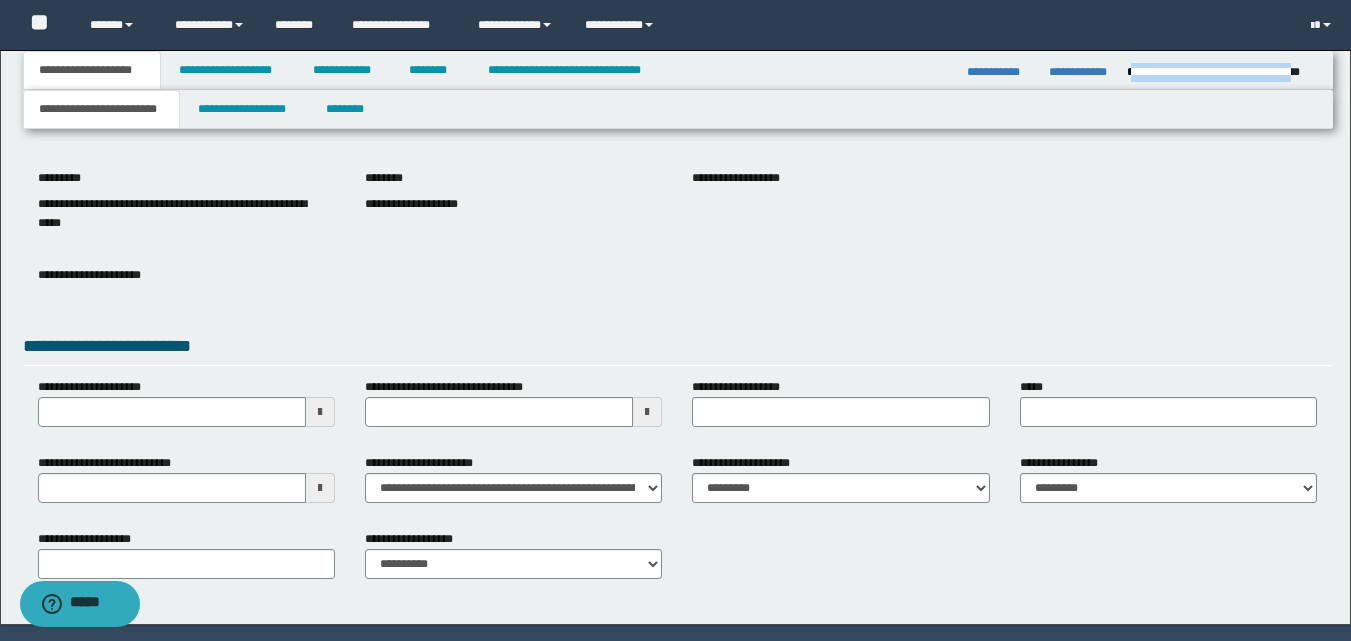 drag, startPoint x: 1129, startPoint y: 72, endPoint x: 1314, endPoint y: 84, distance: 185.38878 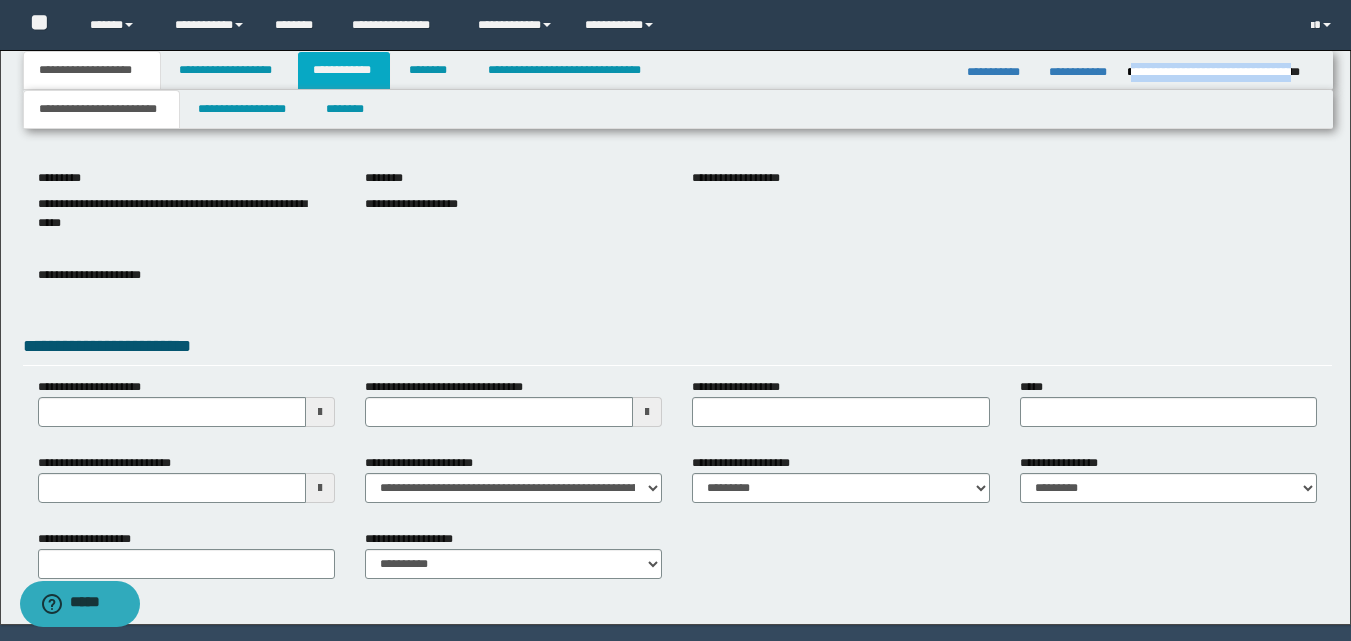 click on "**********" at bounding box center (344, 70) 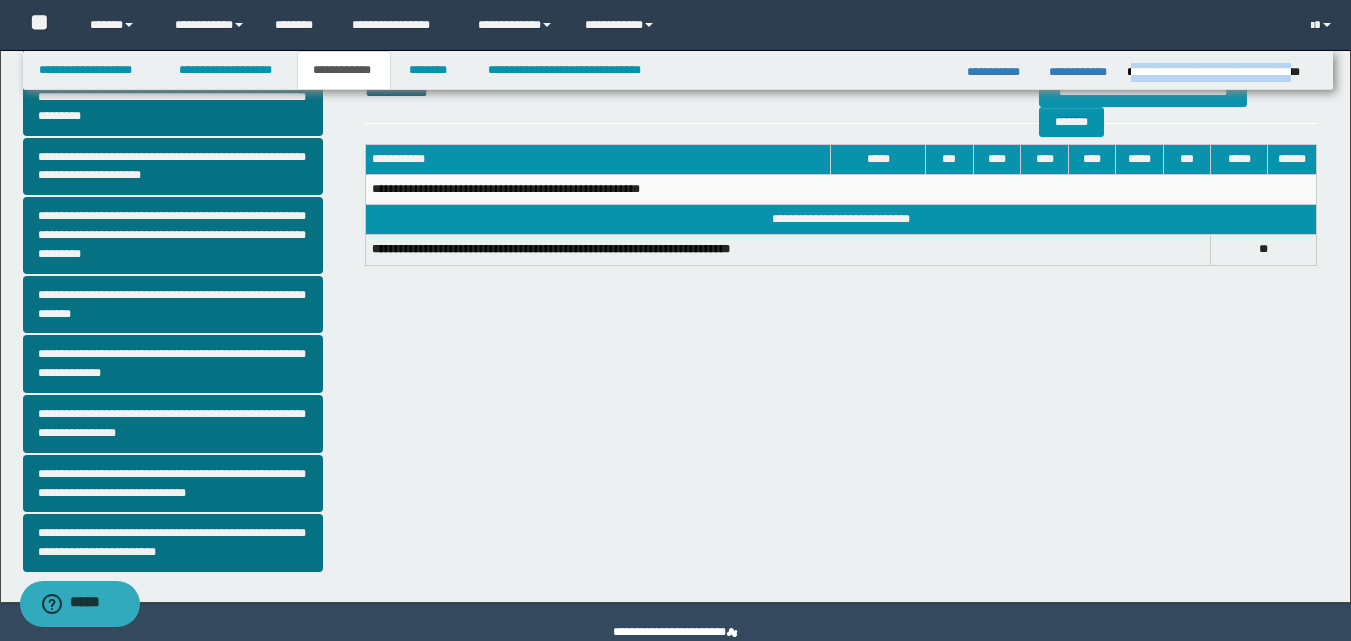 scroll, scrollTop: 469, scrollLeft: 0, axis: vertical 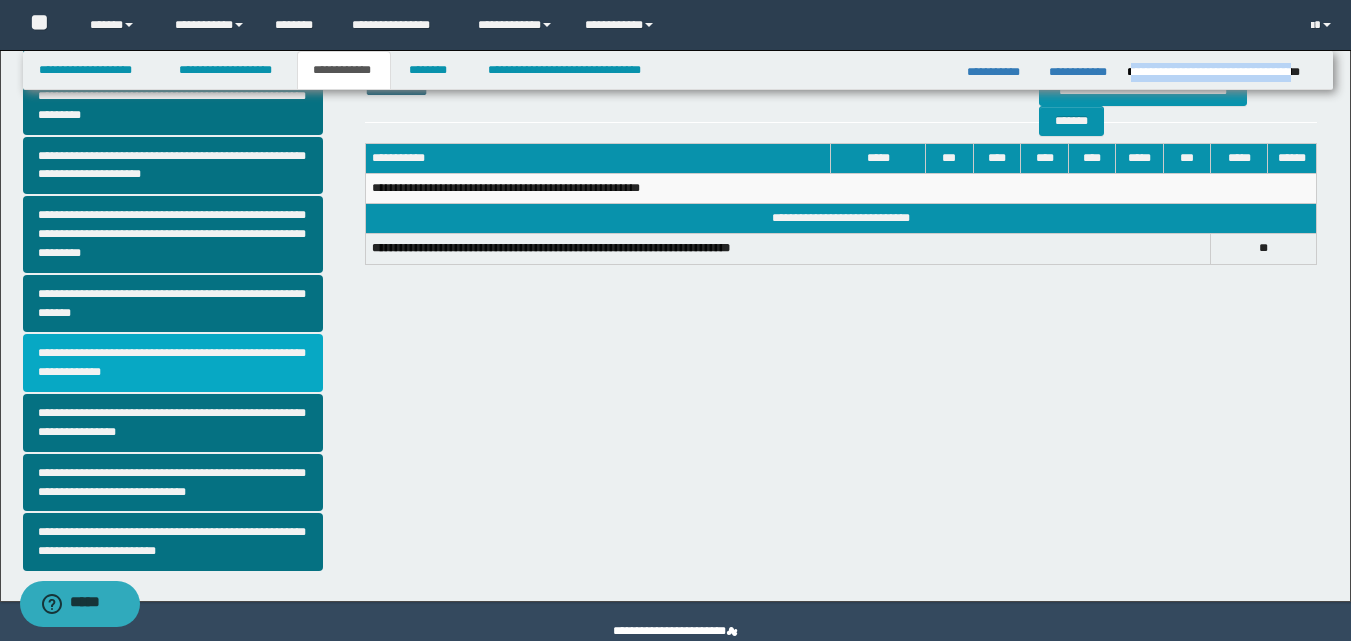 click on "**********" at bounding box center (173, 363) 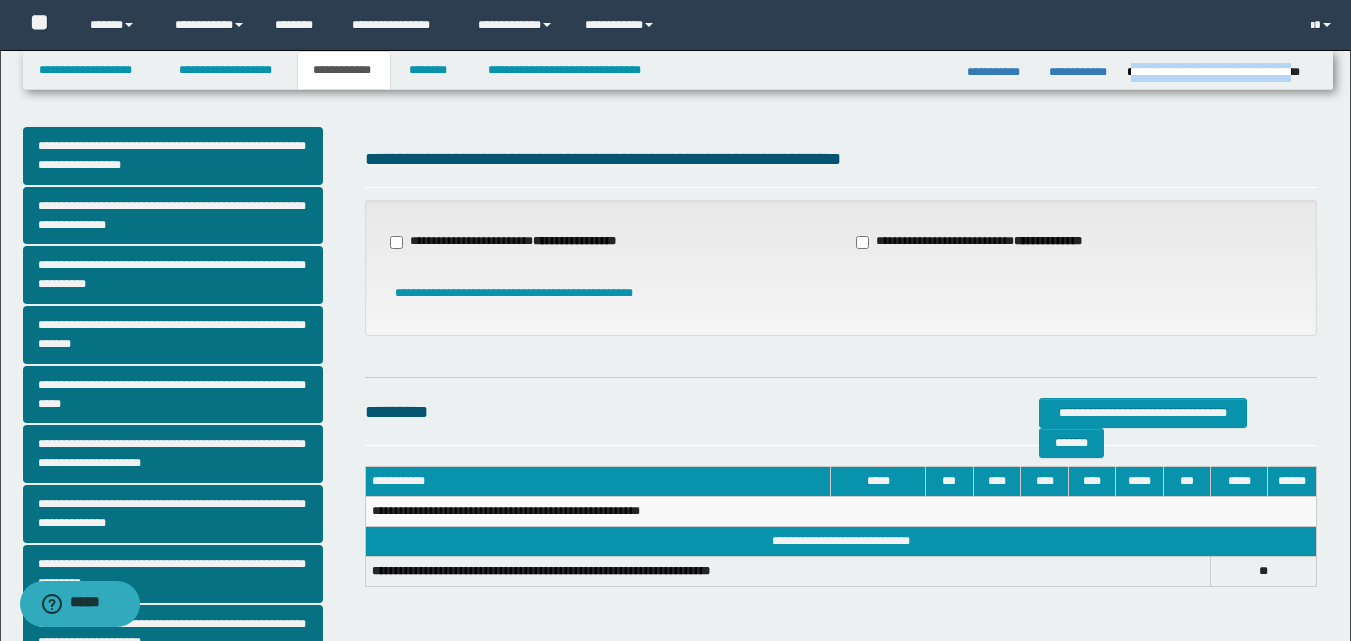 scroll, scrollTop: 0, scrollLeft: 0, axis: both 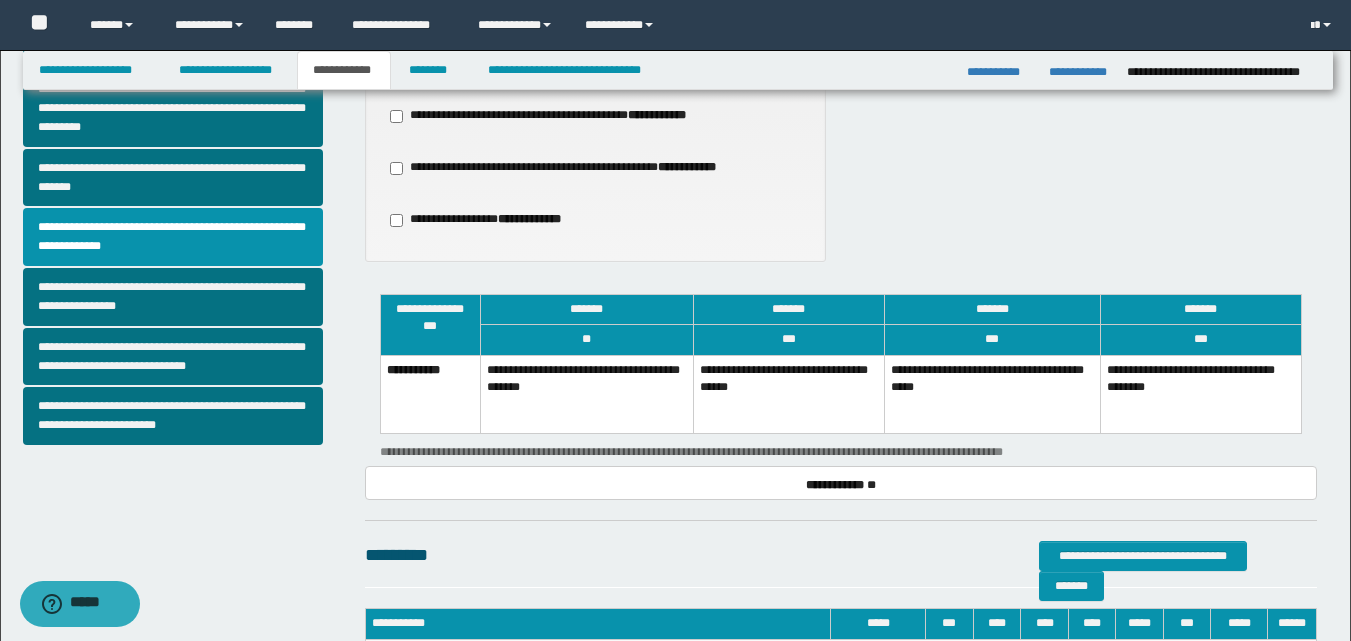 click on "**********" at bounding box center [1200, 394] 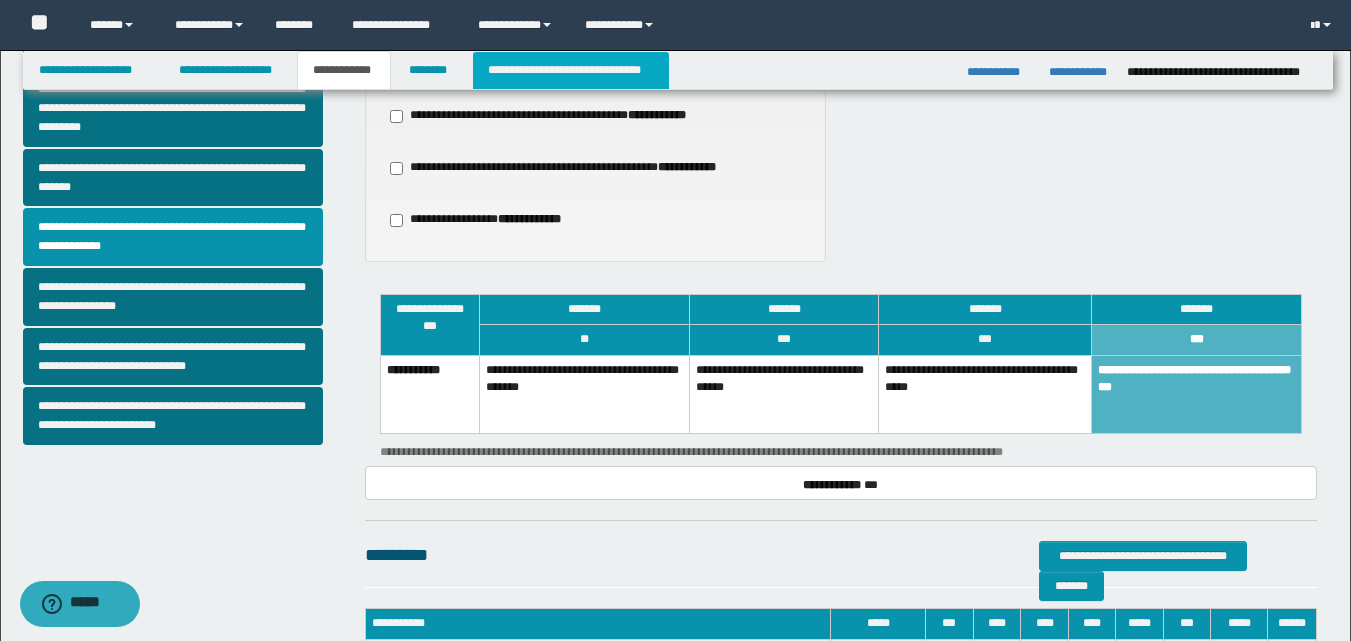 click on "**********" at bounding box center (570, 70) 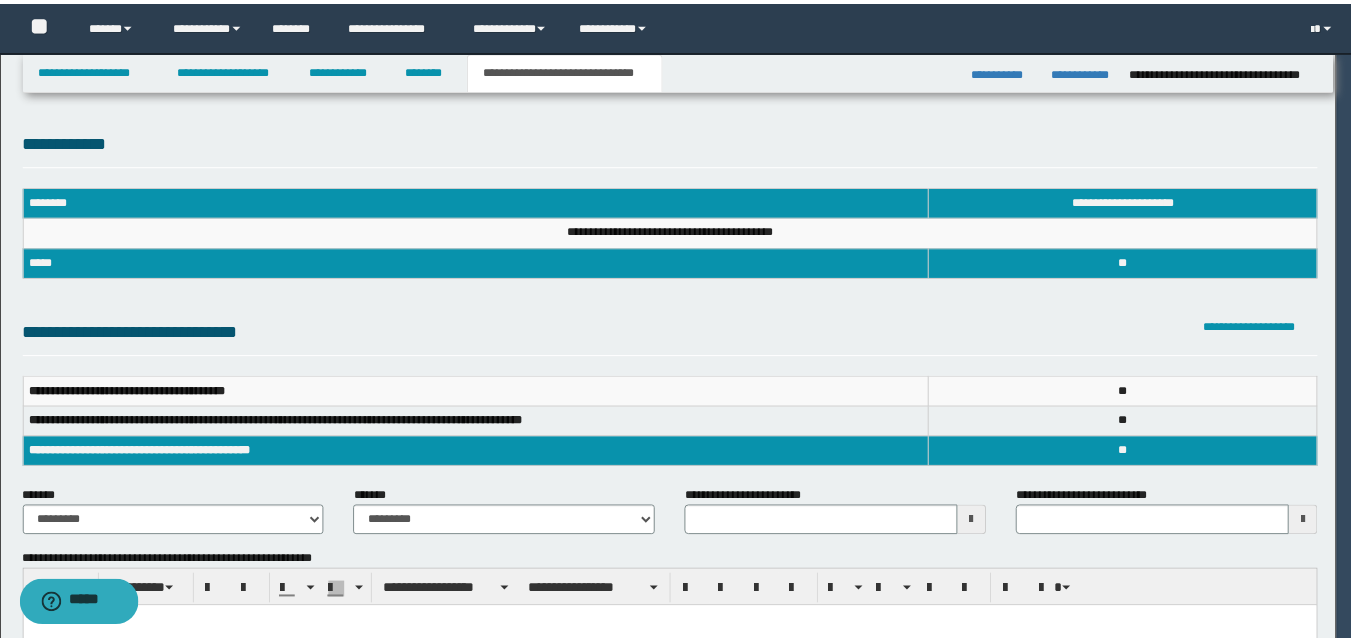 scroll, scrollTop: 0, scrollLeft: 0, axis: both 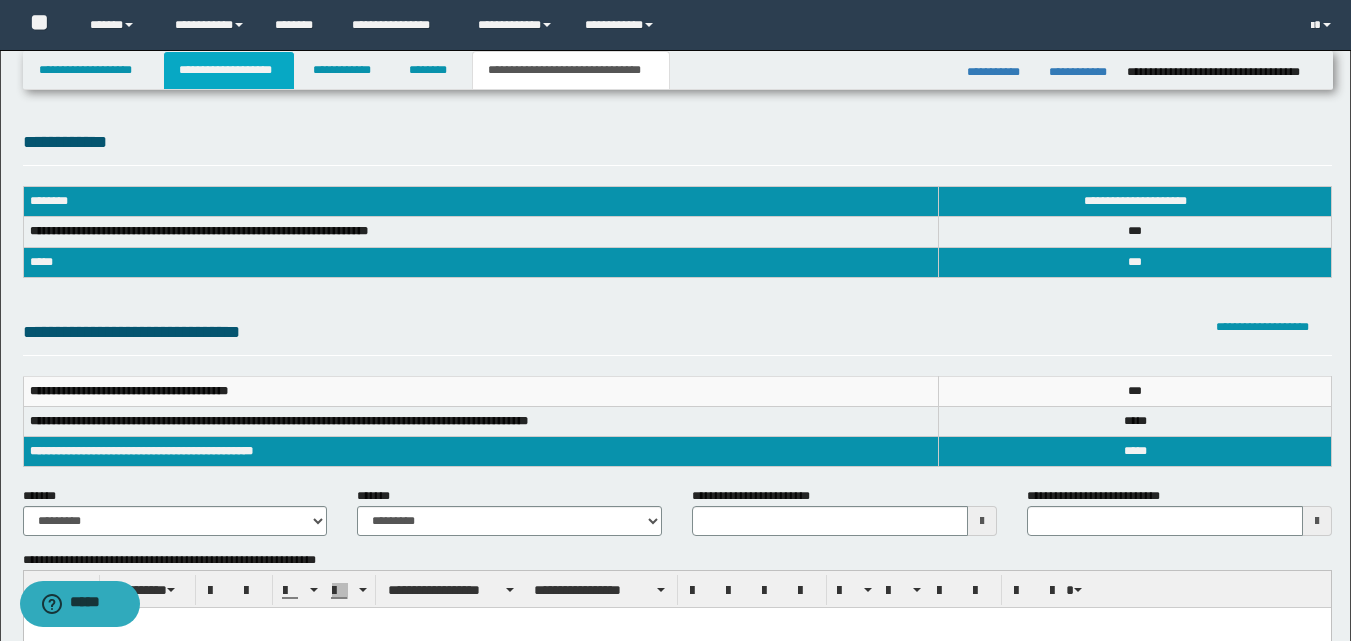 click on "**********" at bounding box center [229, 70] 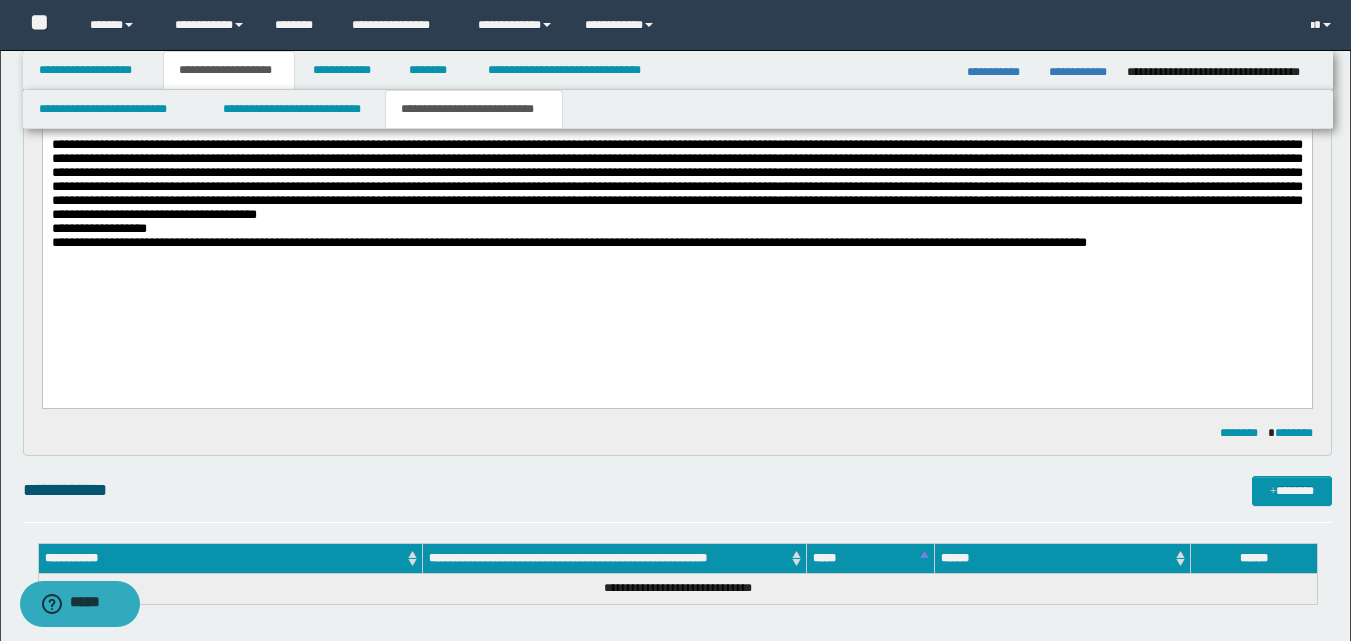 scroll, scrollTop: 400, scrollLeft: 0, axis: vertical 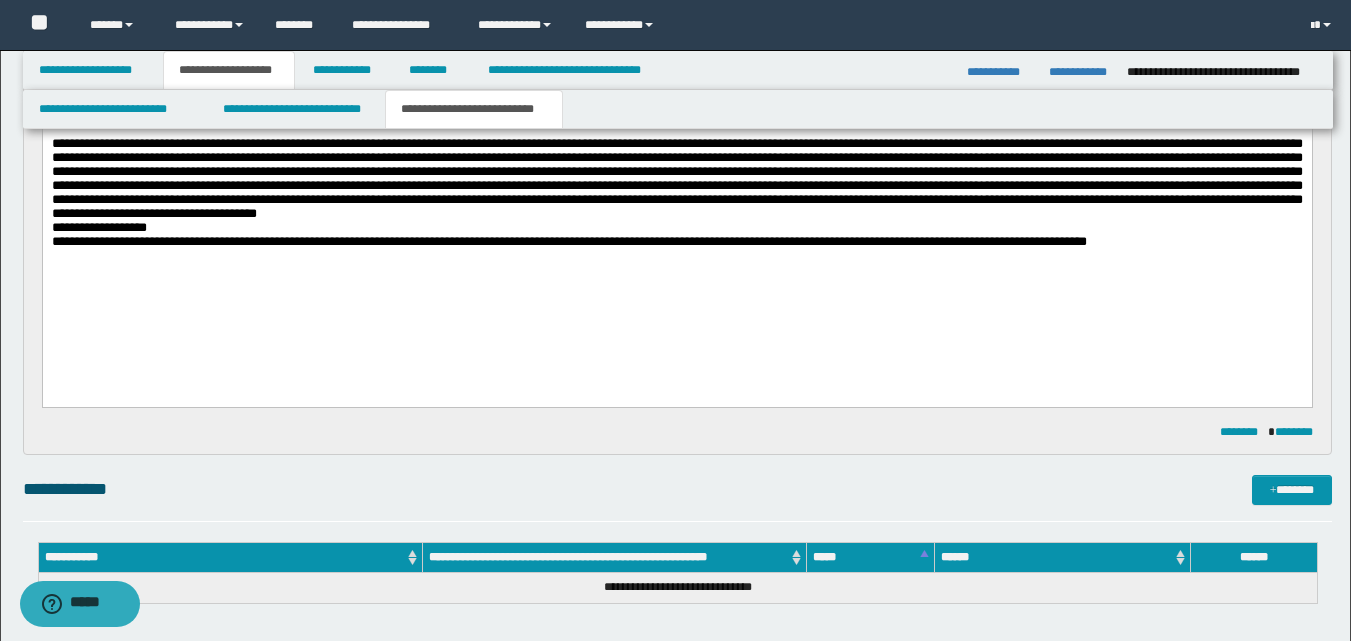 click on "**********" at bounding box center (676, 132) 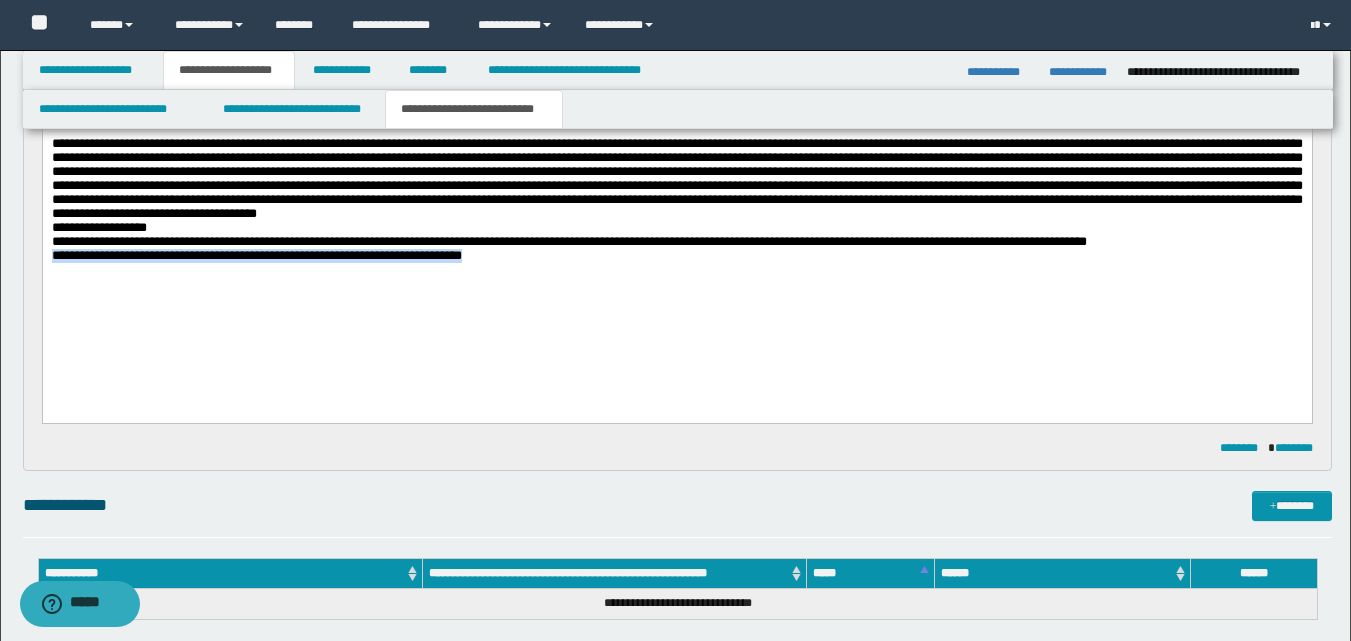 drag, startPoint x: 54, startPoint y: 305, endPoint x: 562, endPoint y: 320, distance: 508.2214 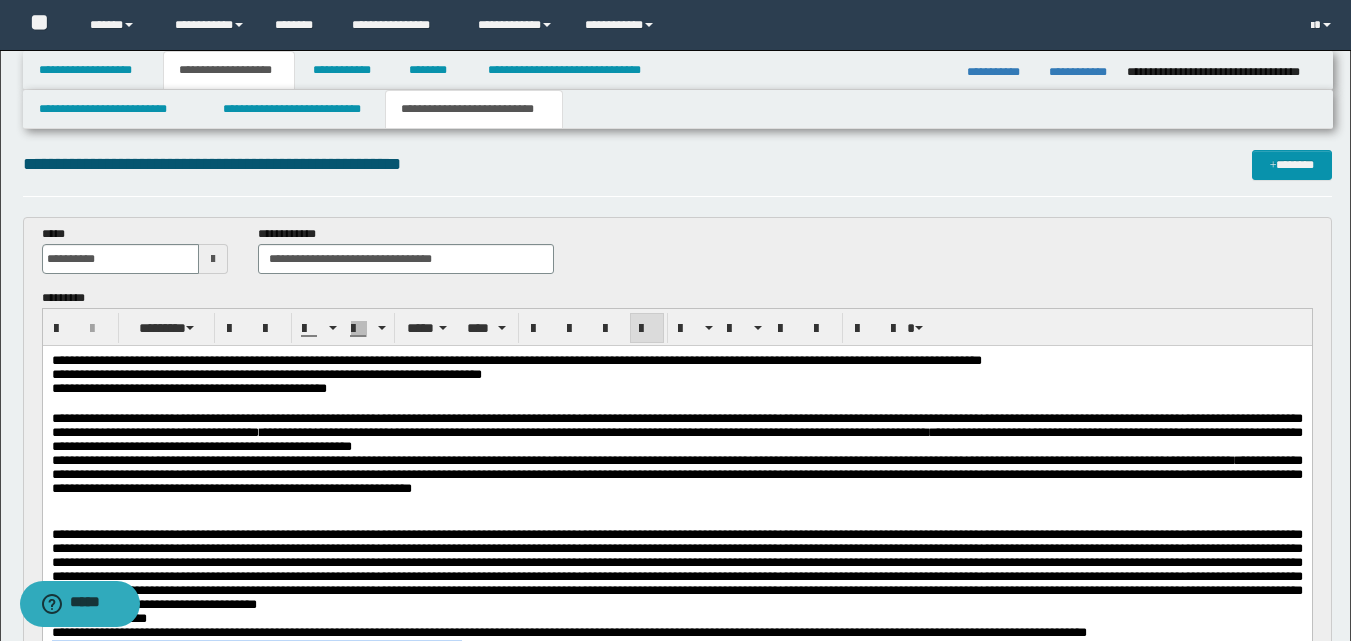 scroll, scrollTop: 0, scrollLeft: 0, axis: both 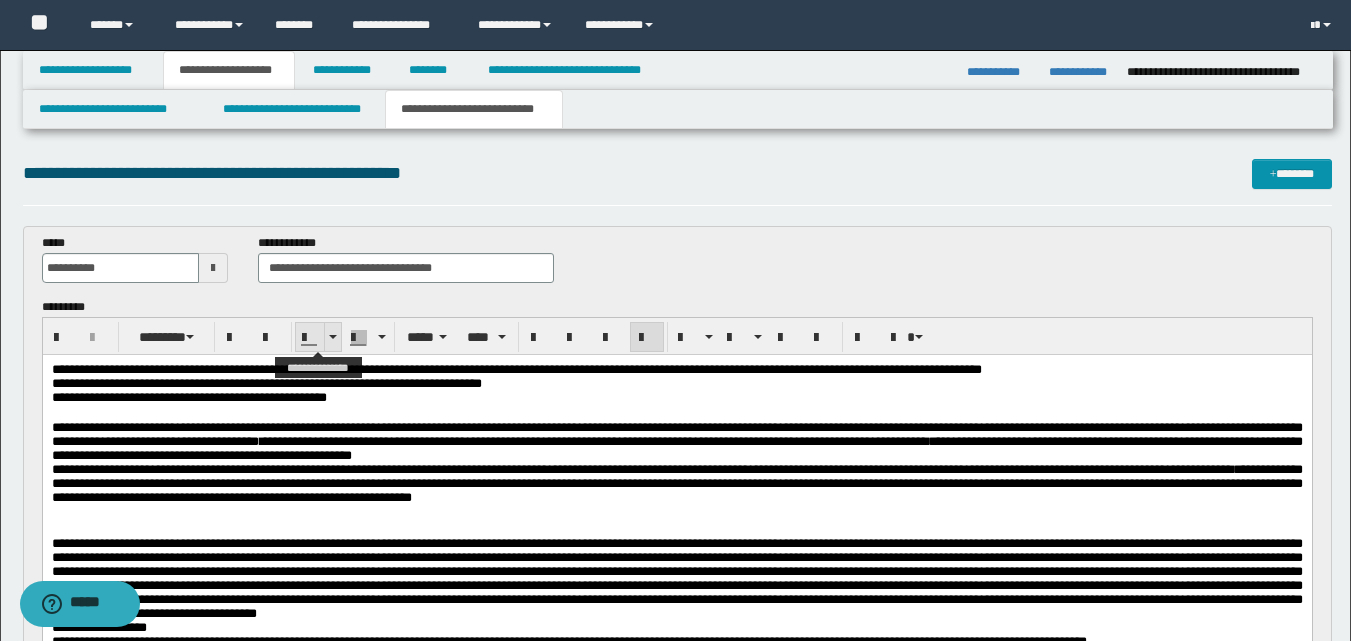 click at bounding box center (332, 337) 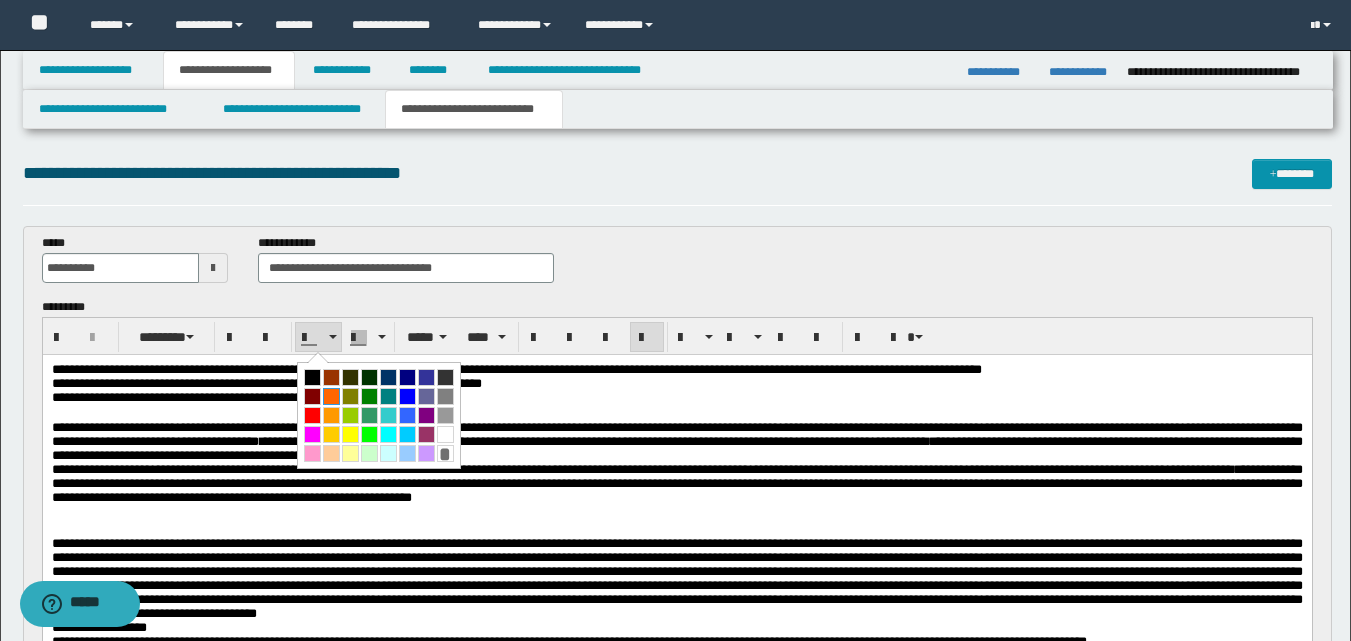 click at bounding box center (331, 396) 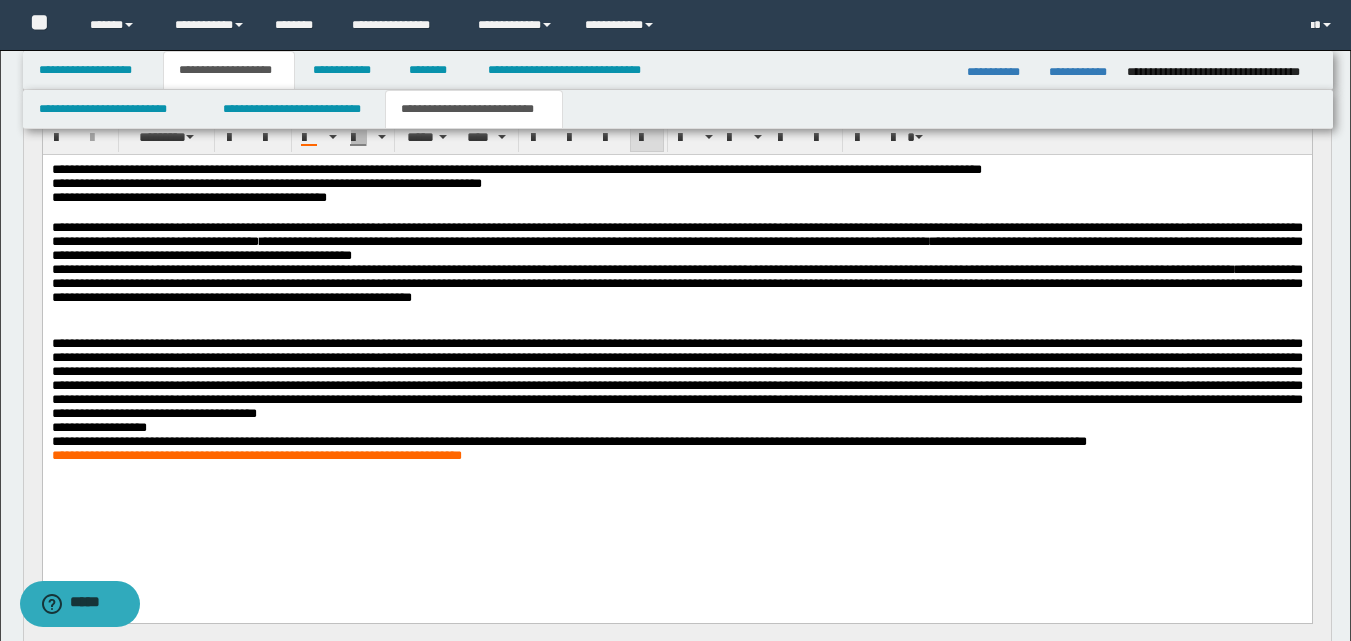 scroll, scrollTop: 300, scrollLeft: 0, axis: vertical 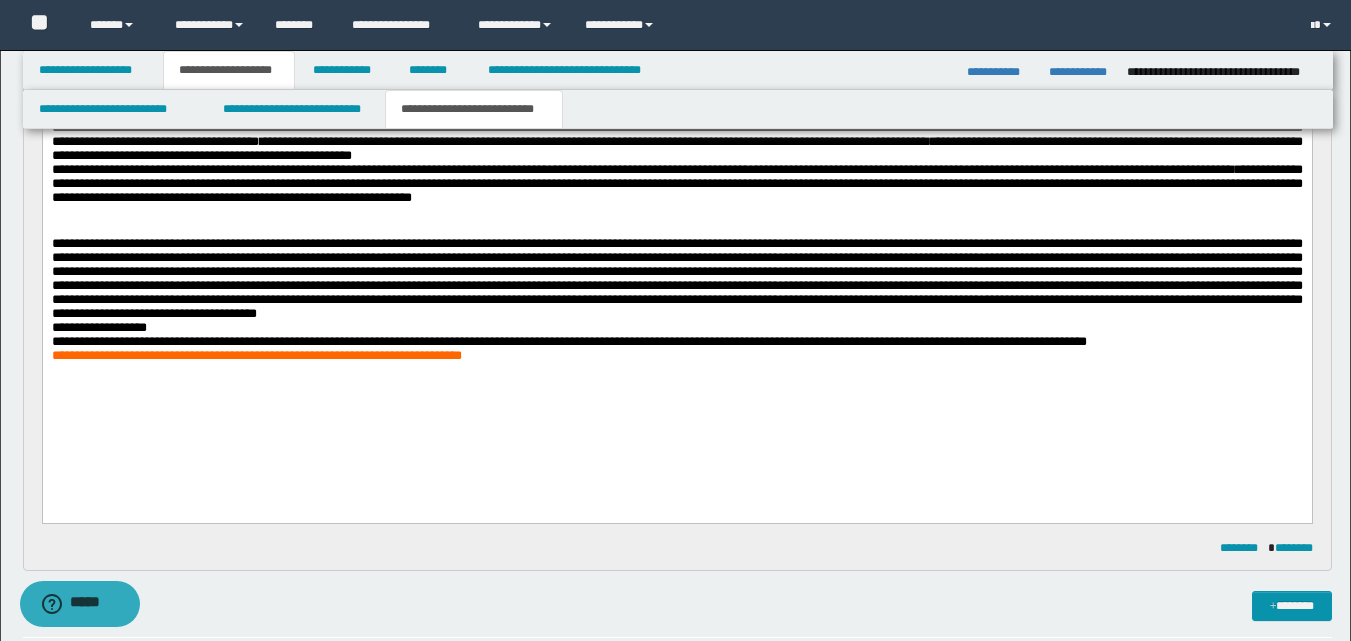 click on "********
********" at bounding box center [677, 548] 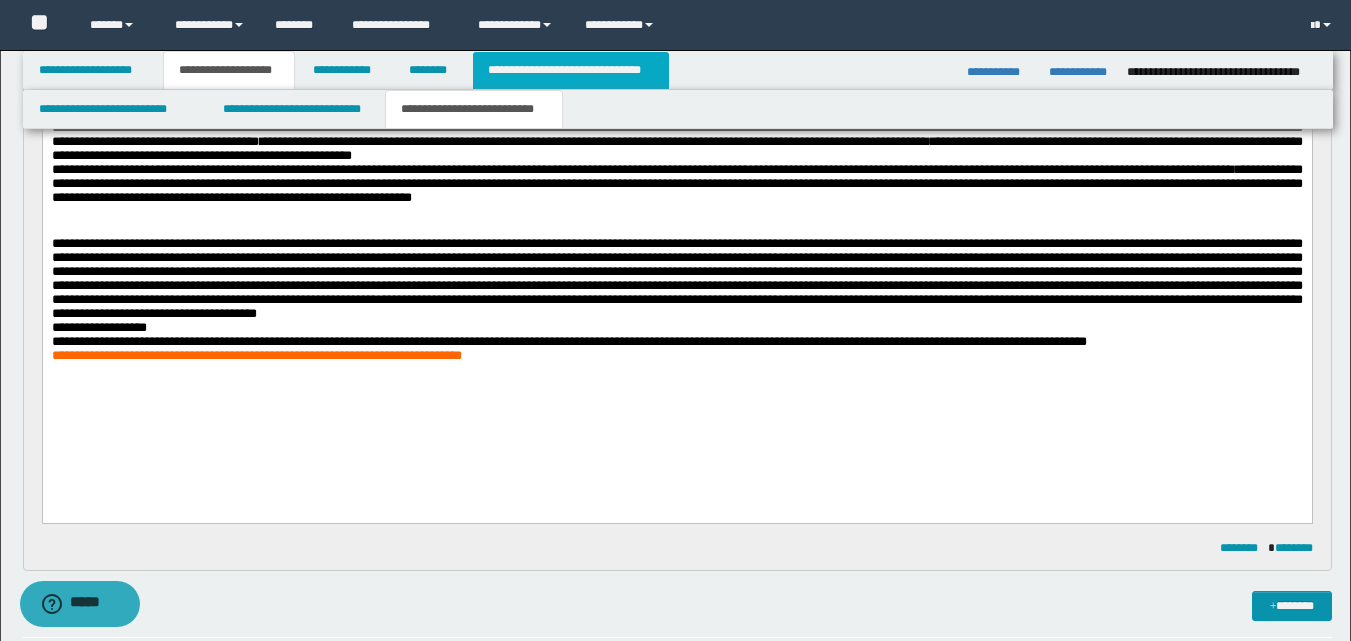 click on "**********" at bounding box center (570, 70) 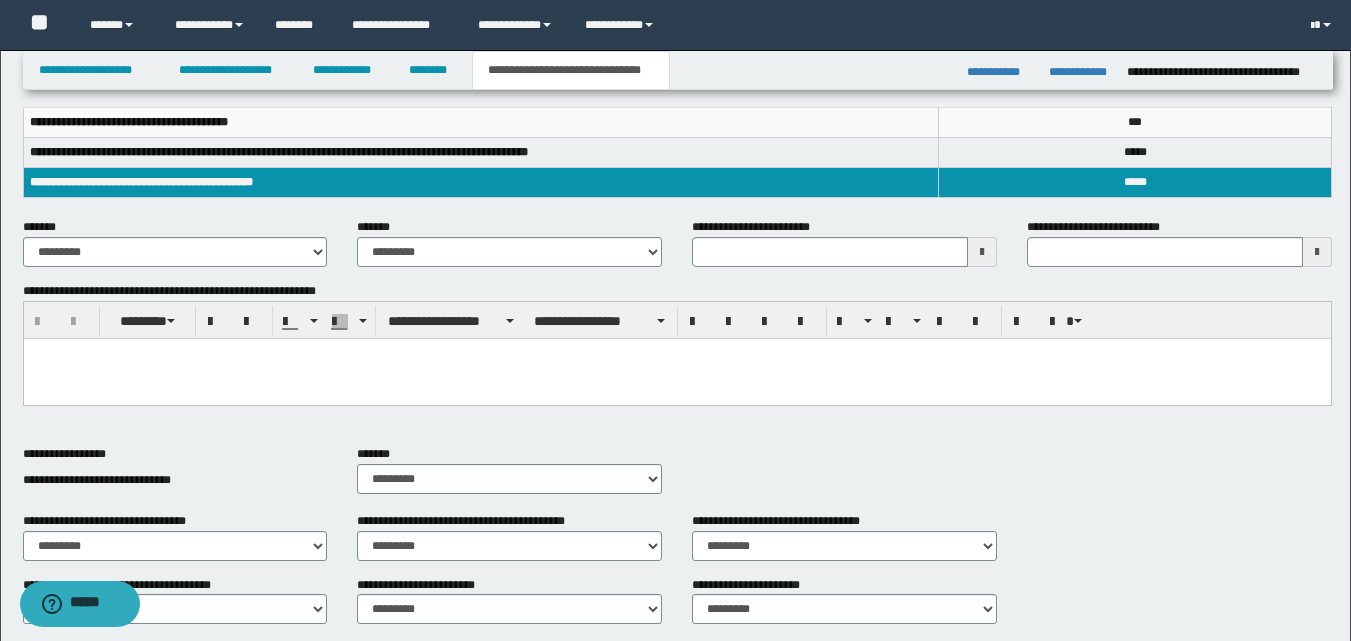 type 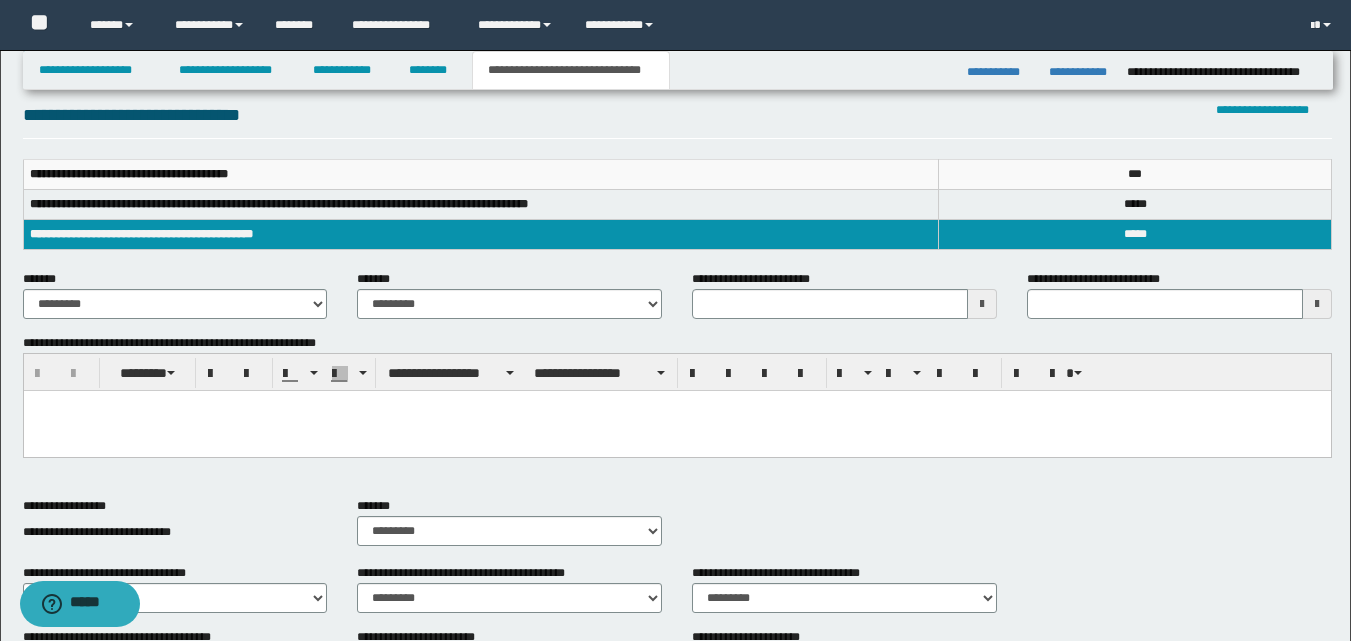 scroll, scrollTop: 169, scrollLeft: 0, axis: vertical 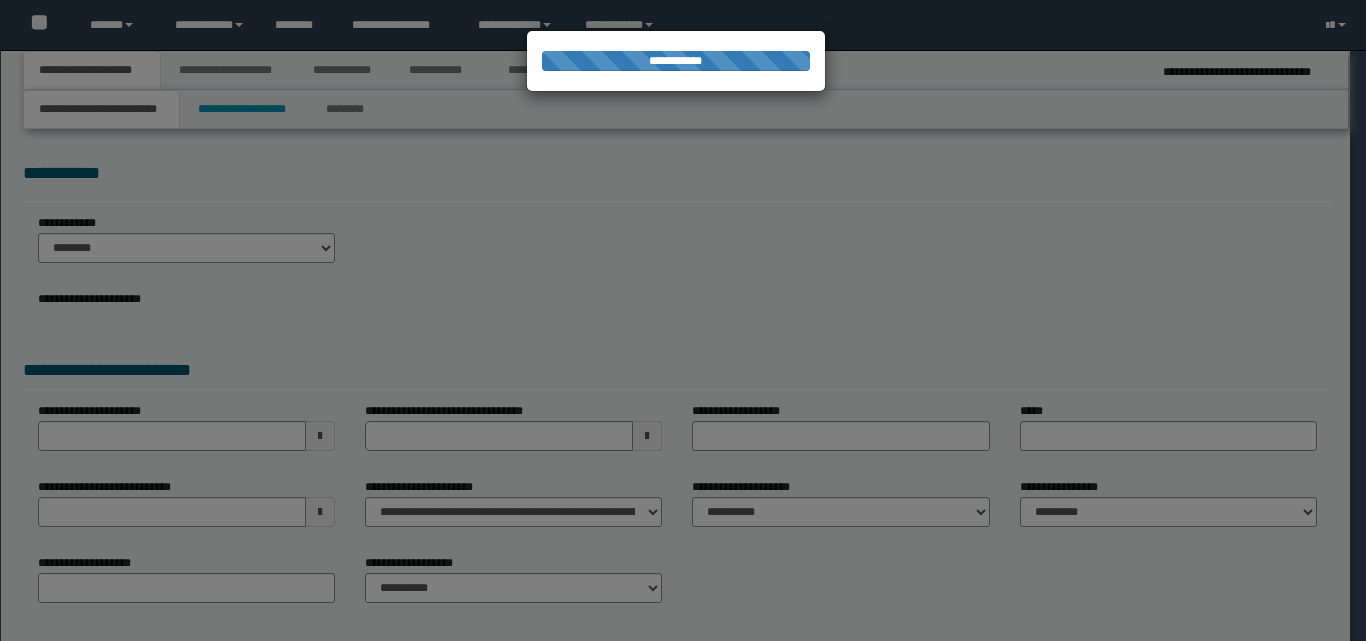 select on "*" 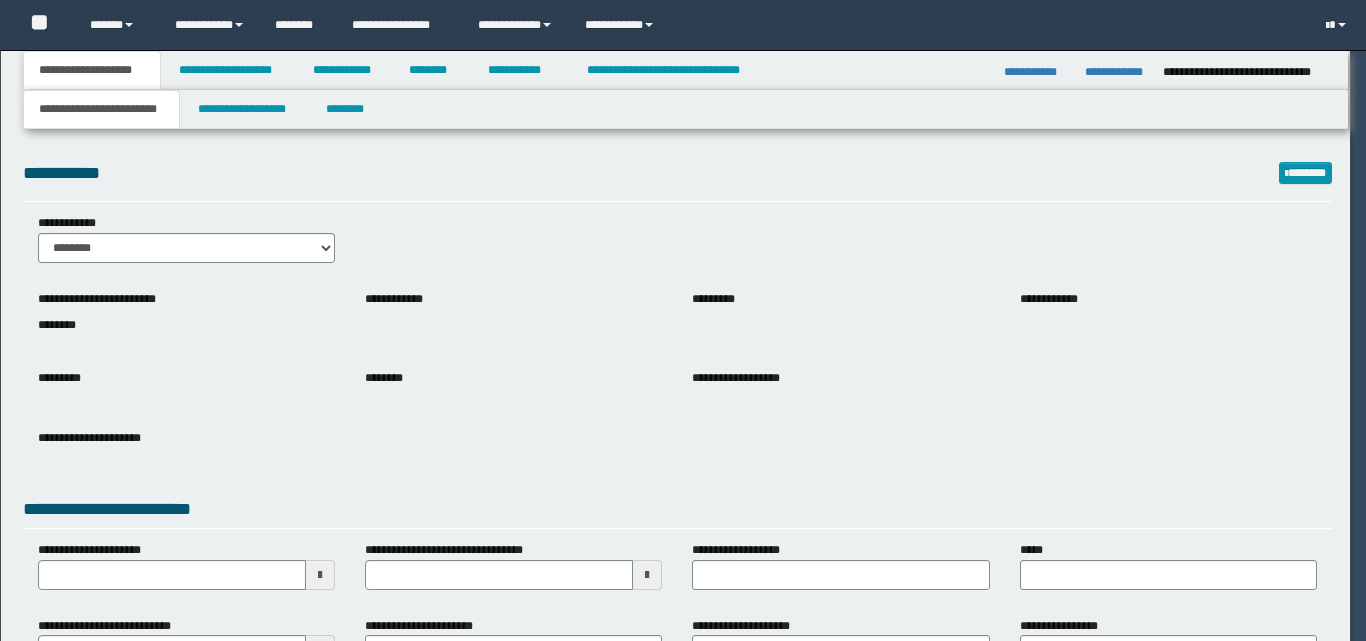scroll, scrollTop: 0, scrollLeft: 0, axis: both 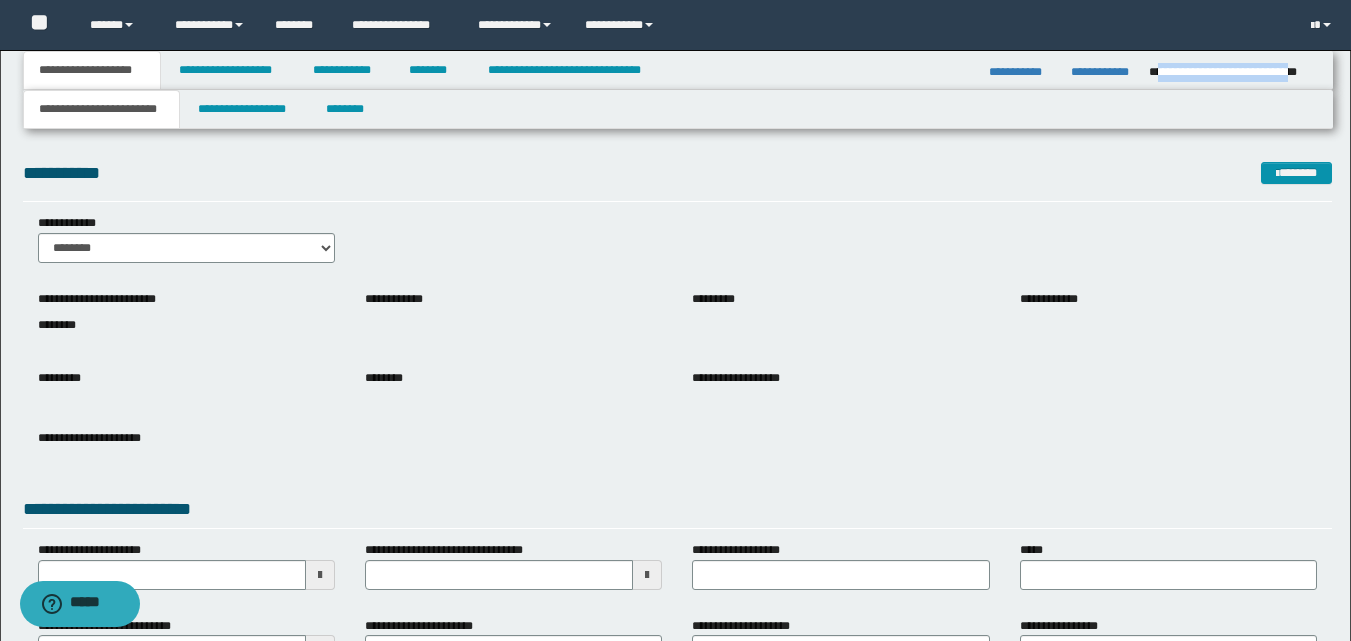 drag, startPoint x: 1155, startPoint y: 71, endPoint x: 1312, endPoint y: 72, distance: 157.00319 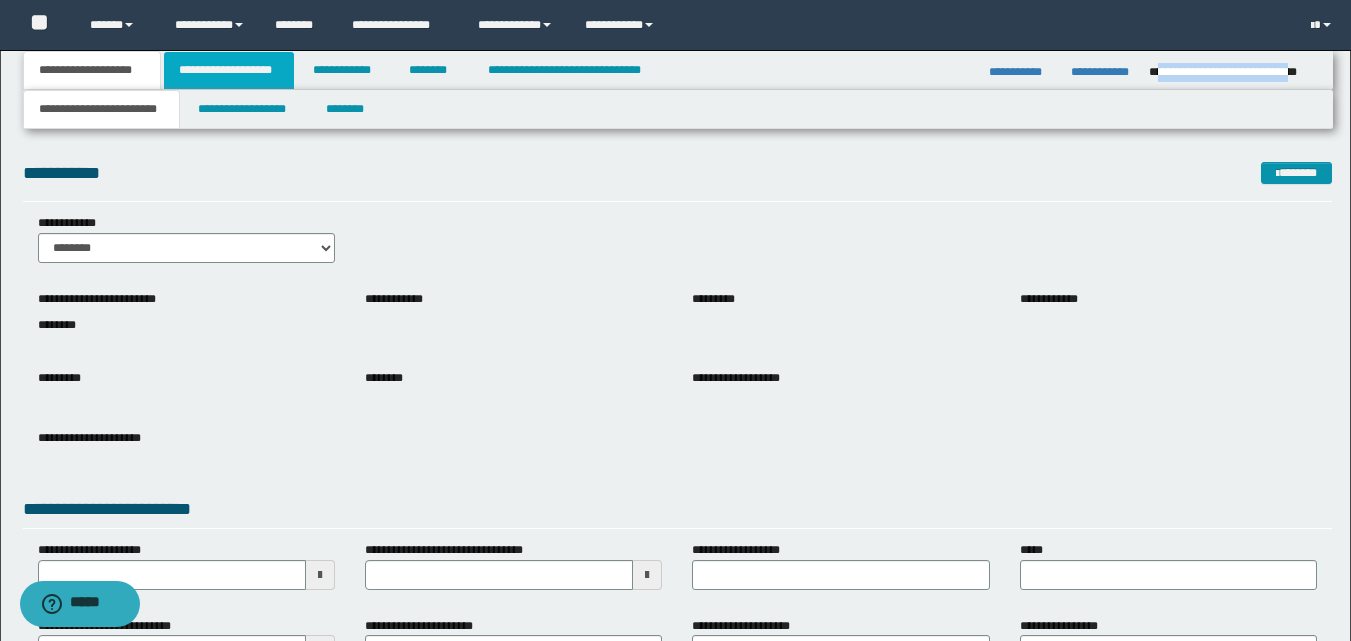 click on "**********" at bounding box center (229, 70) 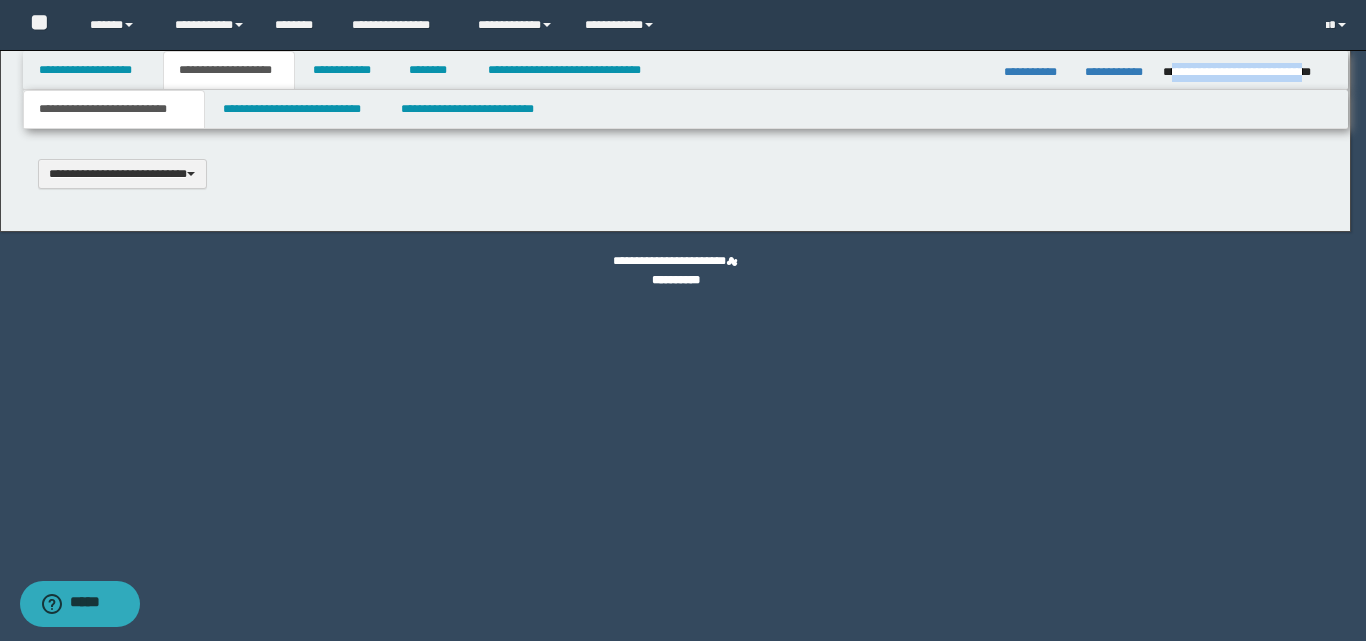 type 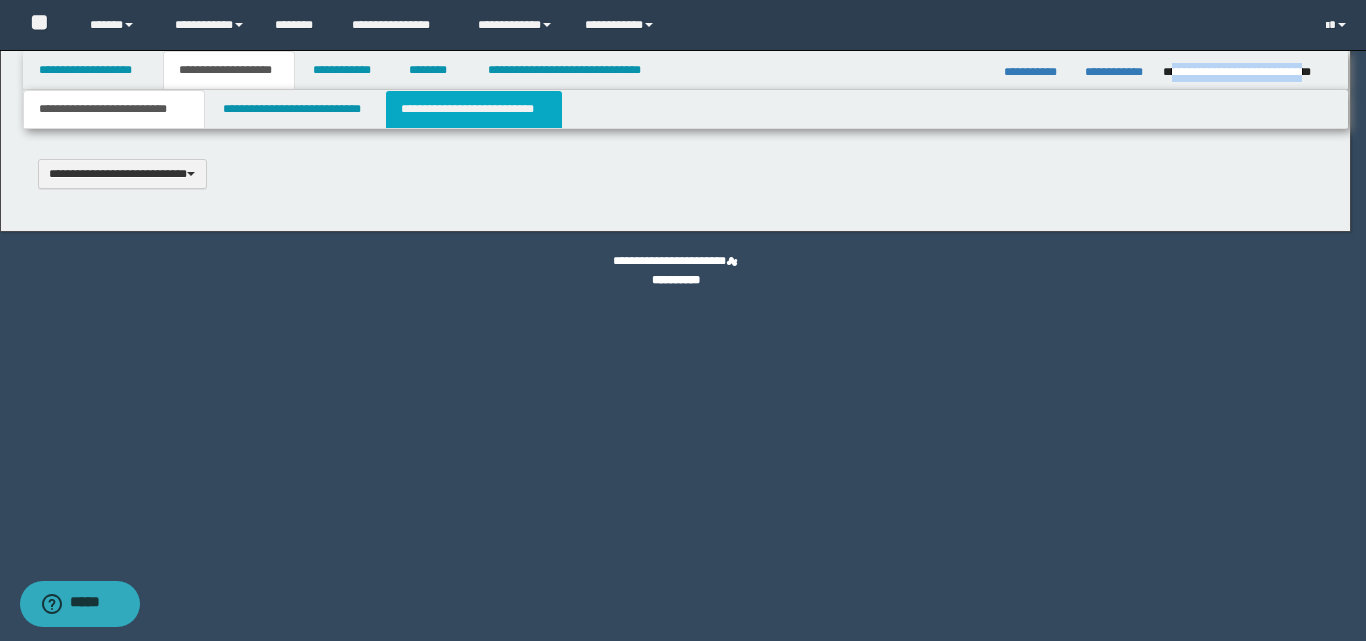 select on "*" 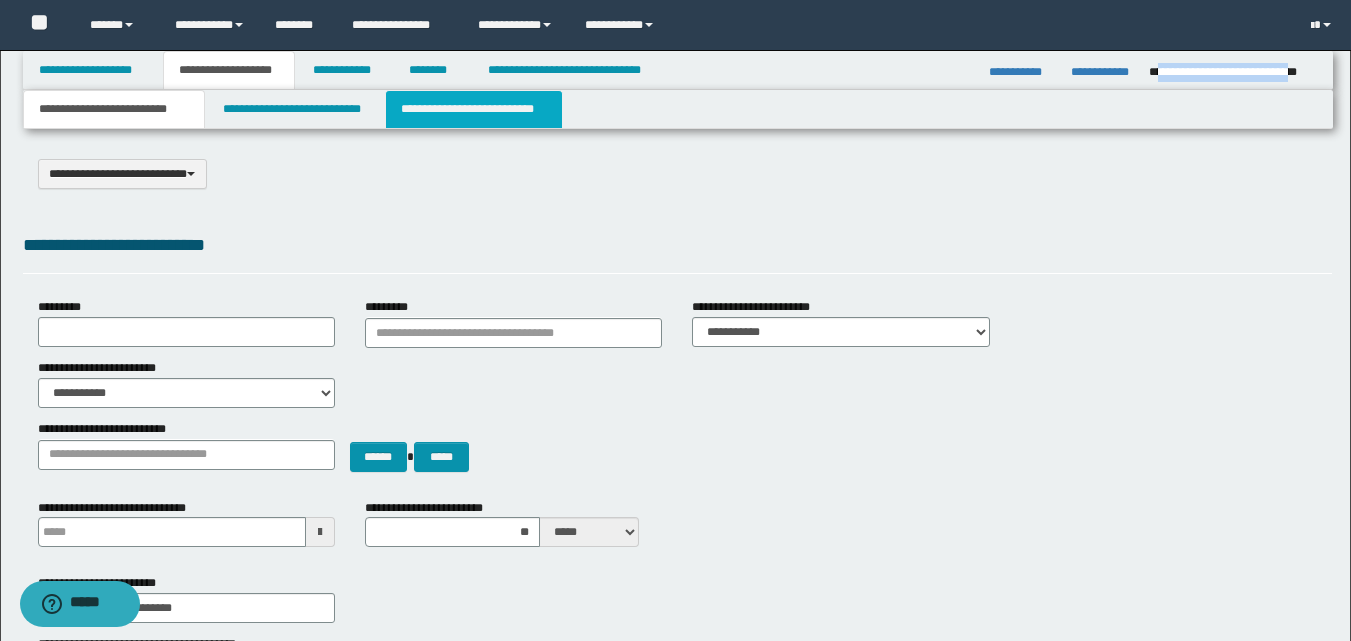 click on "**********" at bounding box center (474, 109) 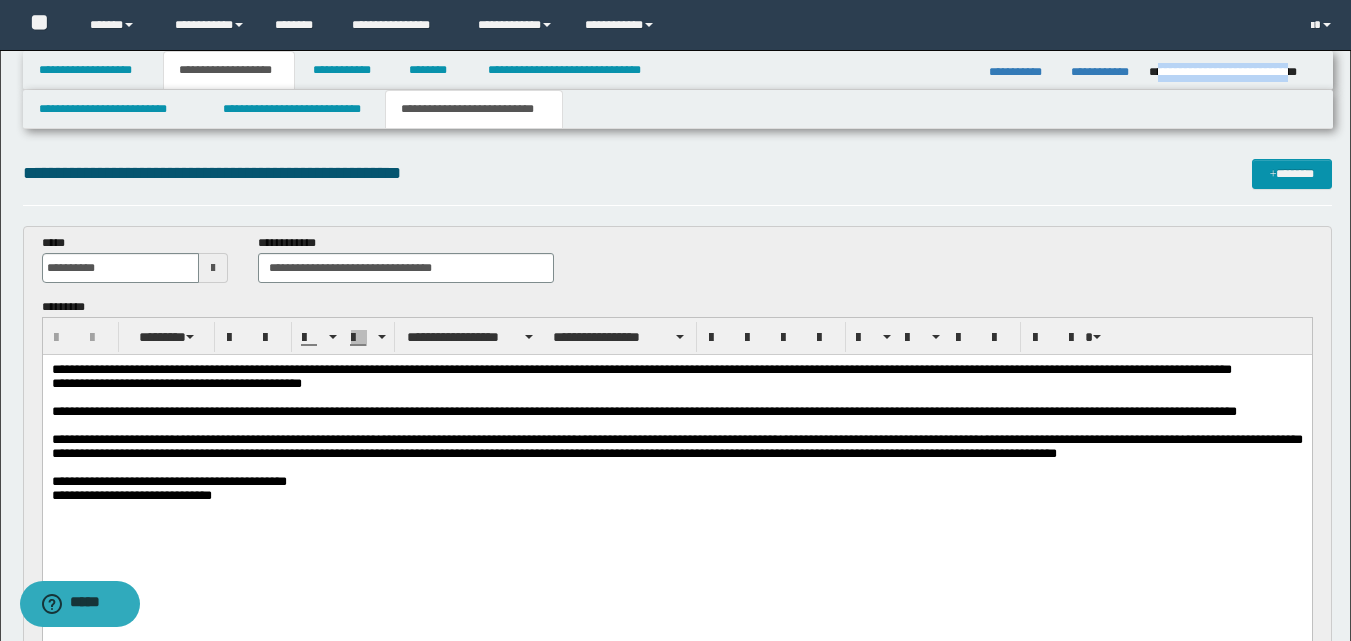 scroll, scrollTop: 0, scrollLeft: 0, axis: both 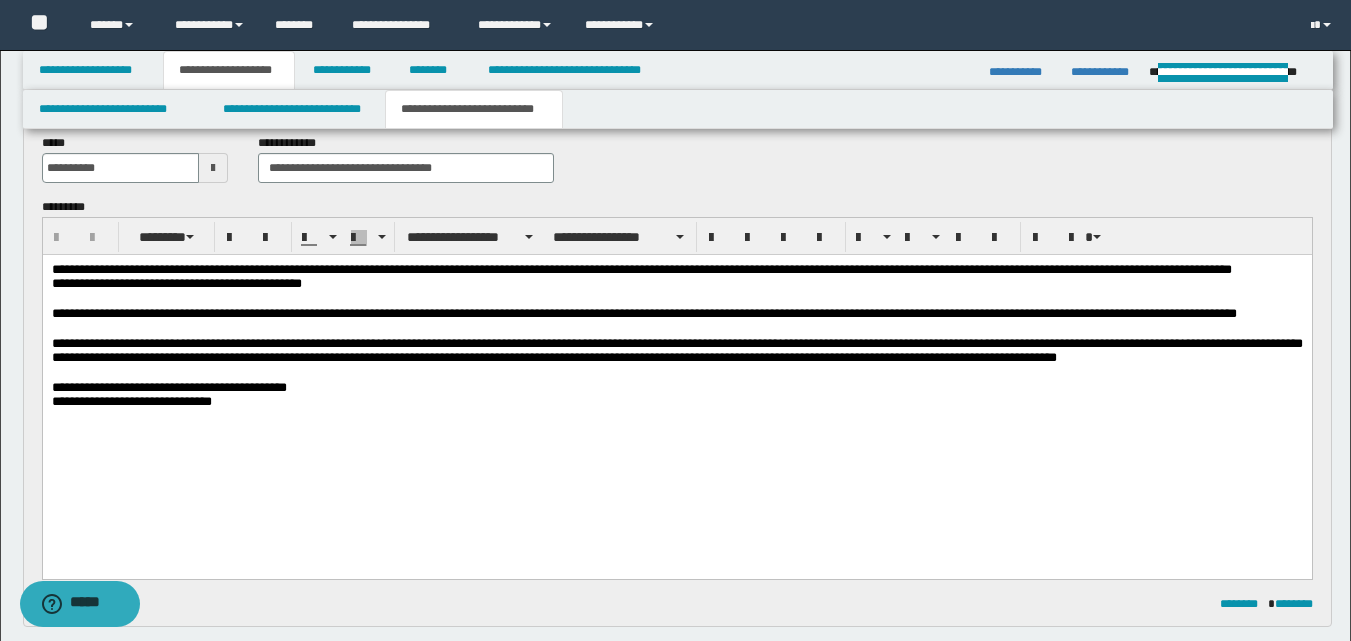click on "**********" at bounding box center (643, 313) 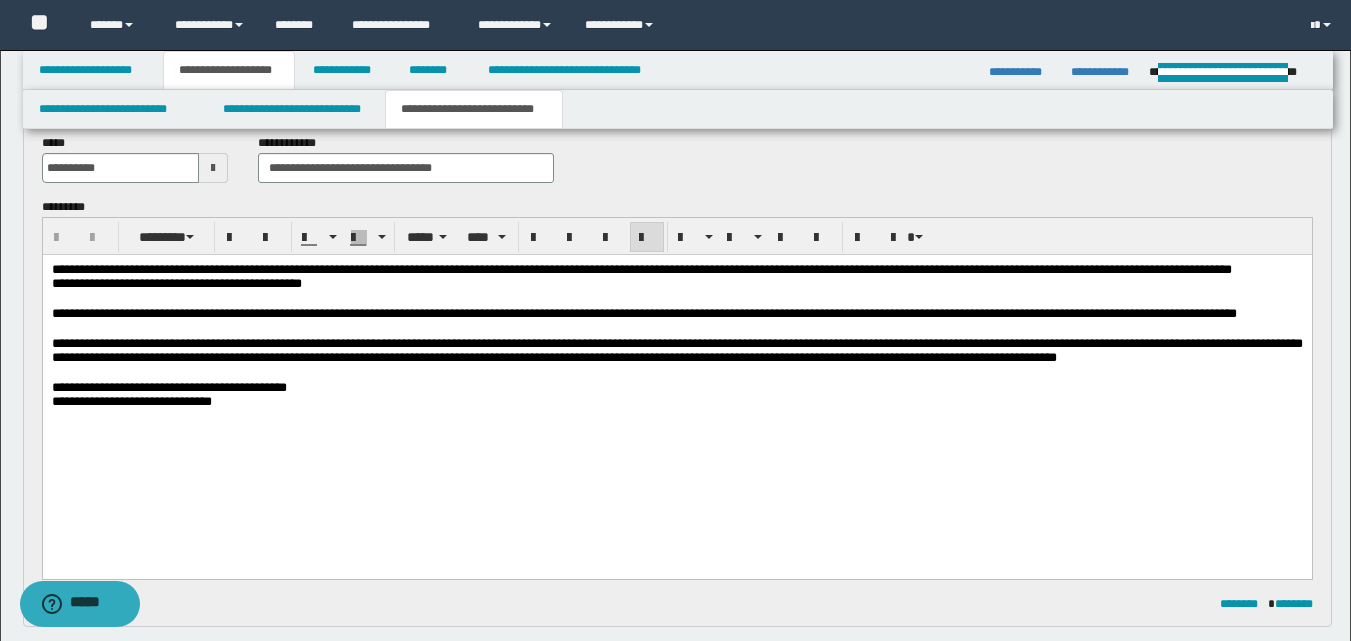 type 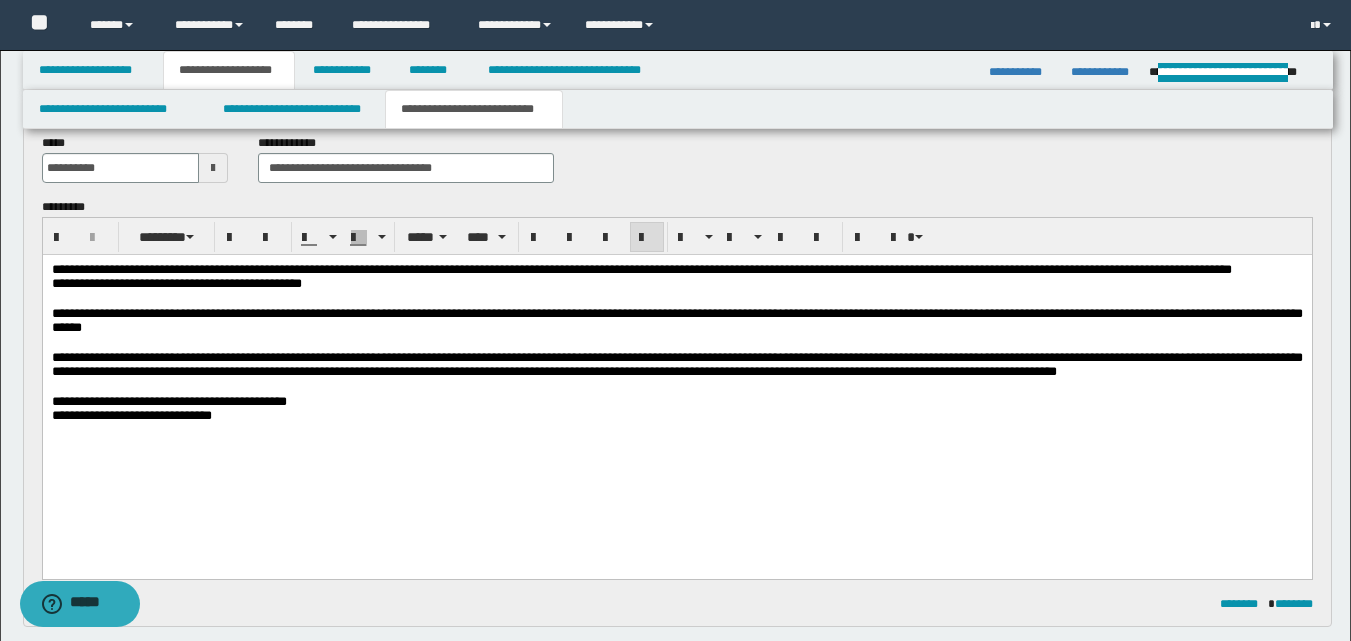click on "**********" at bounding box center [676, 320] 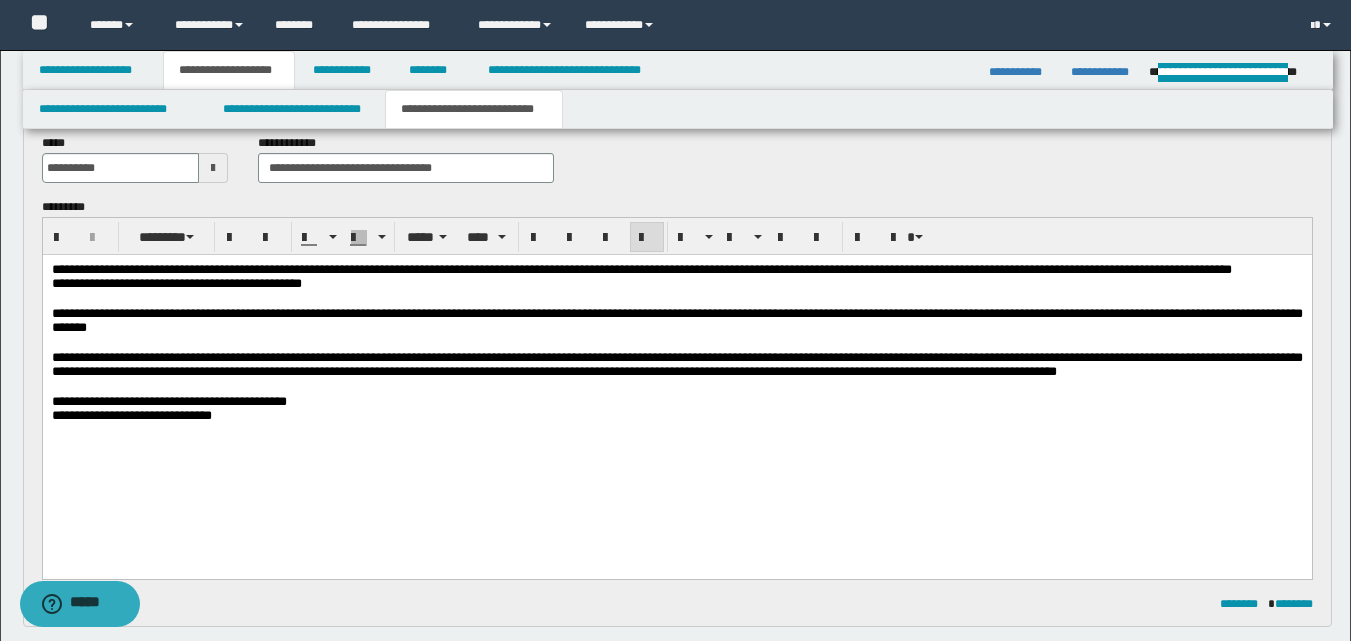 click on "**********" at bounding box center [676, 320] 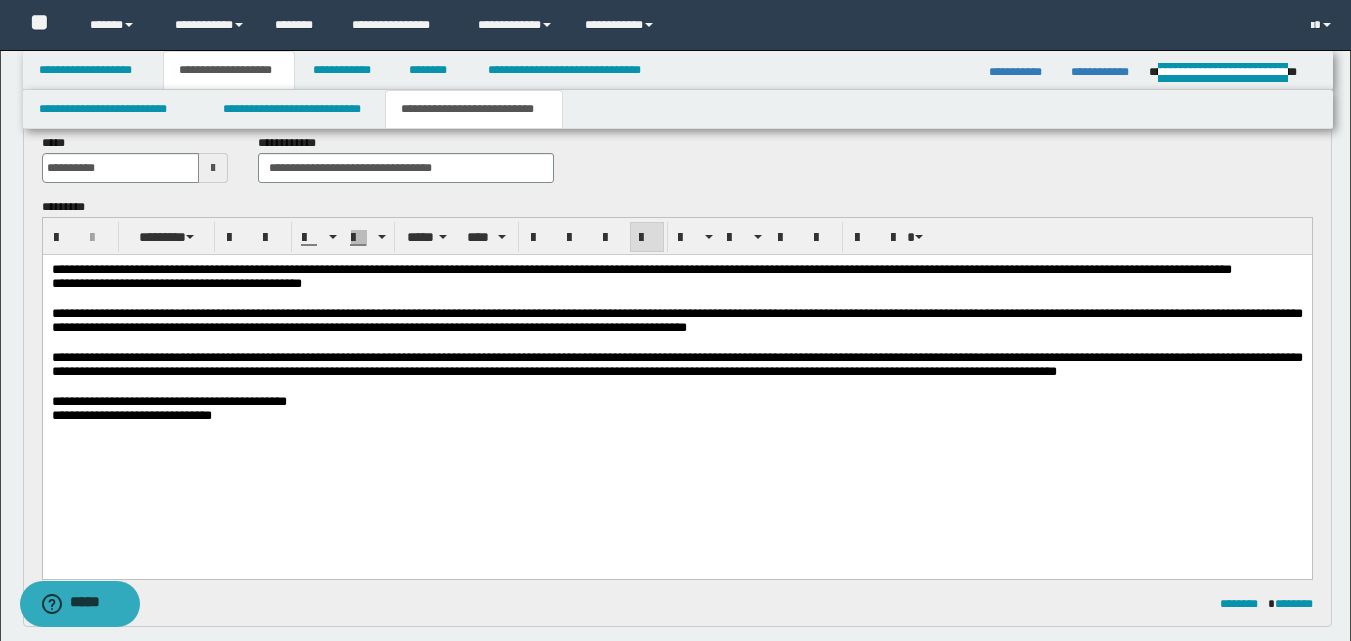 drag, startPoint x: 718, startPoint y: 350, endPoint x: 728, endPoint y: 376, distance: 27.856777 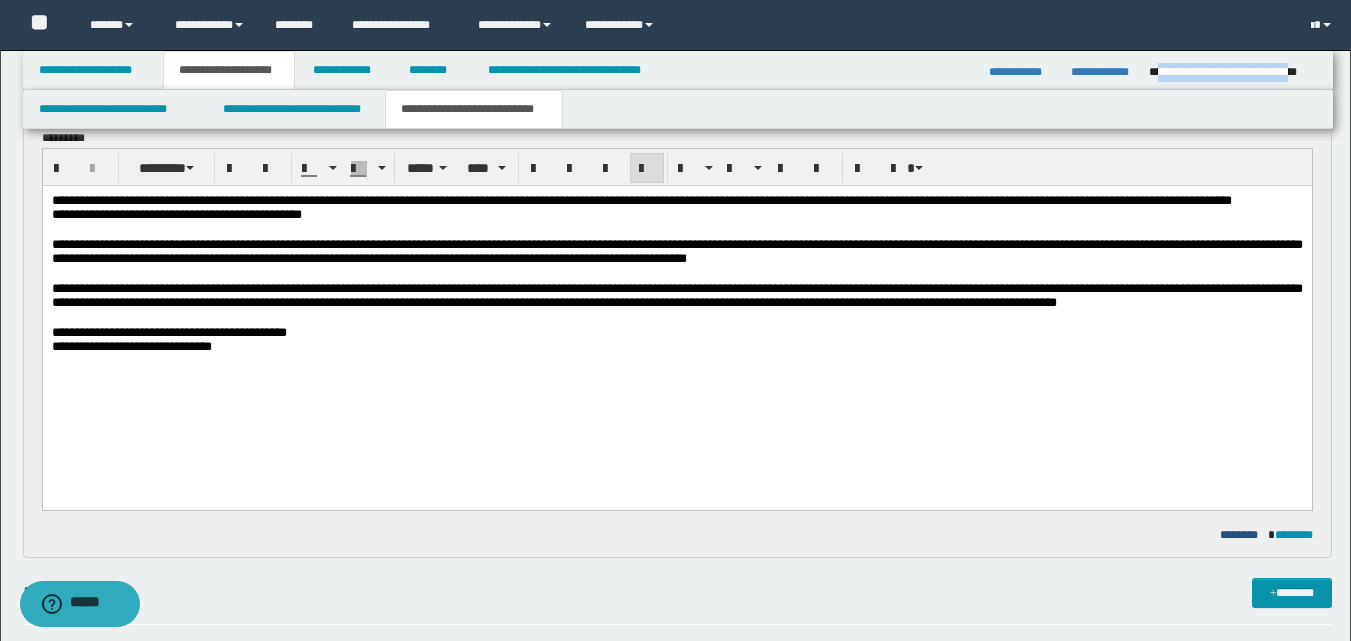 scroll, scrollTop: 69, scrollLeft: 0, axis: vertical 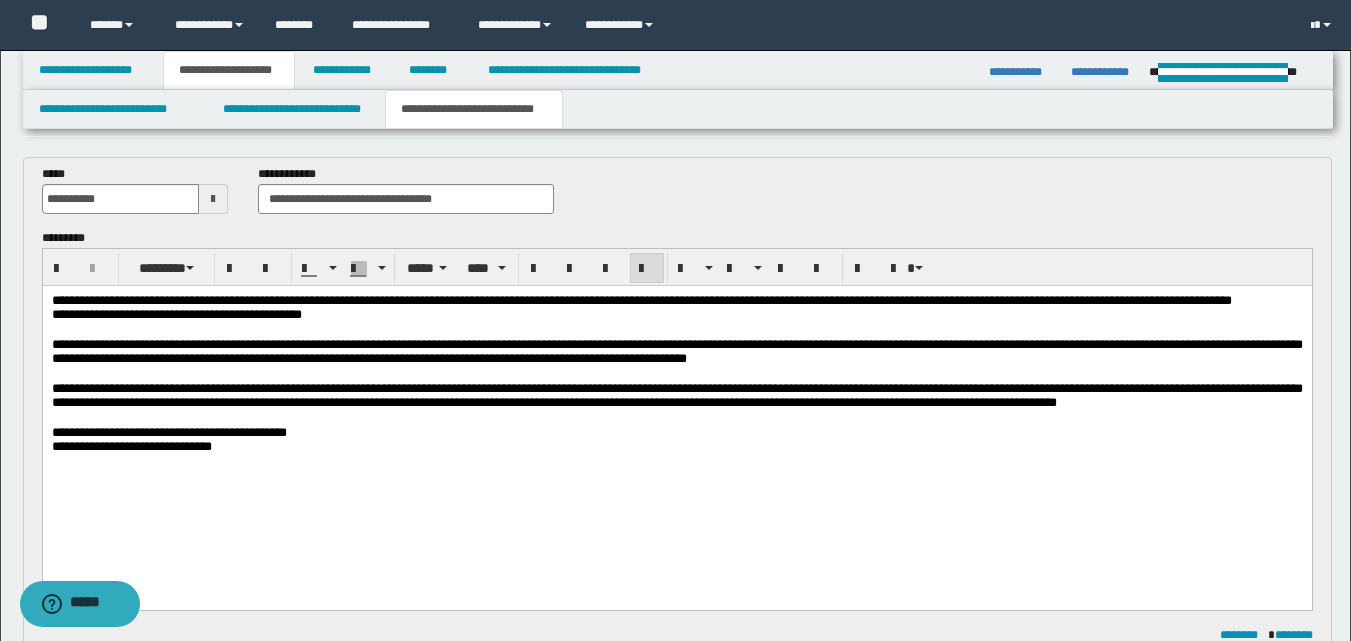 click on "**********" at bounding box center [676, 351] 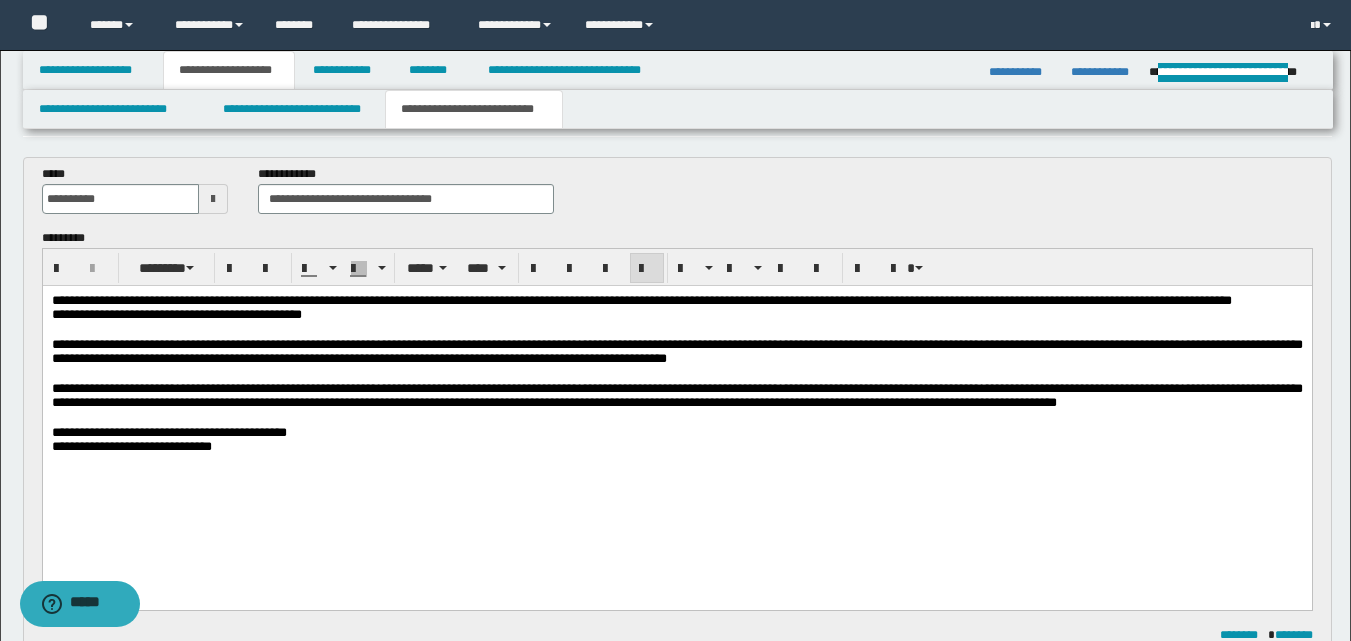 click on "**********" at bounding box center [676, 351] 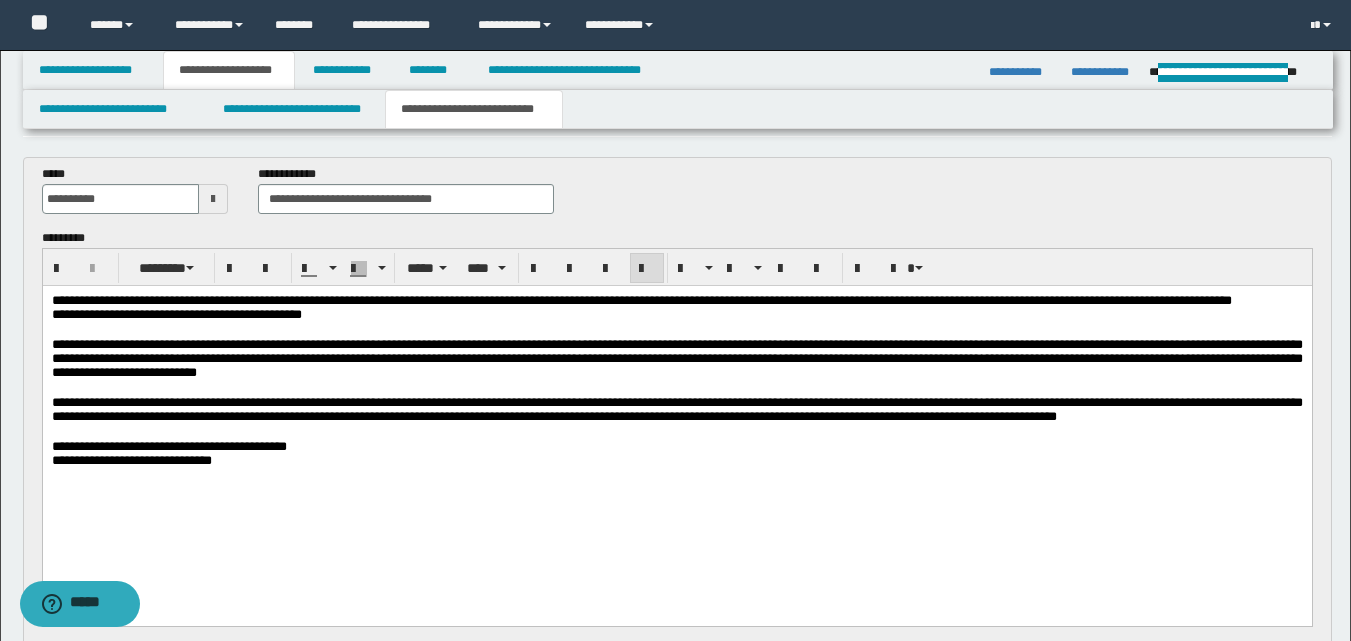 click on "**********" at bounding box center (676, 358) 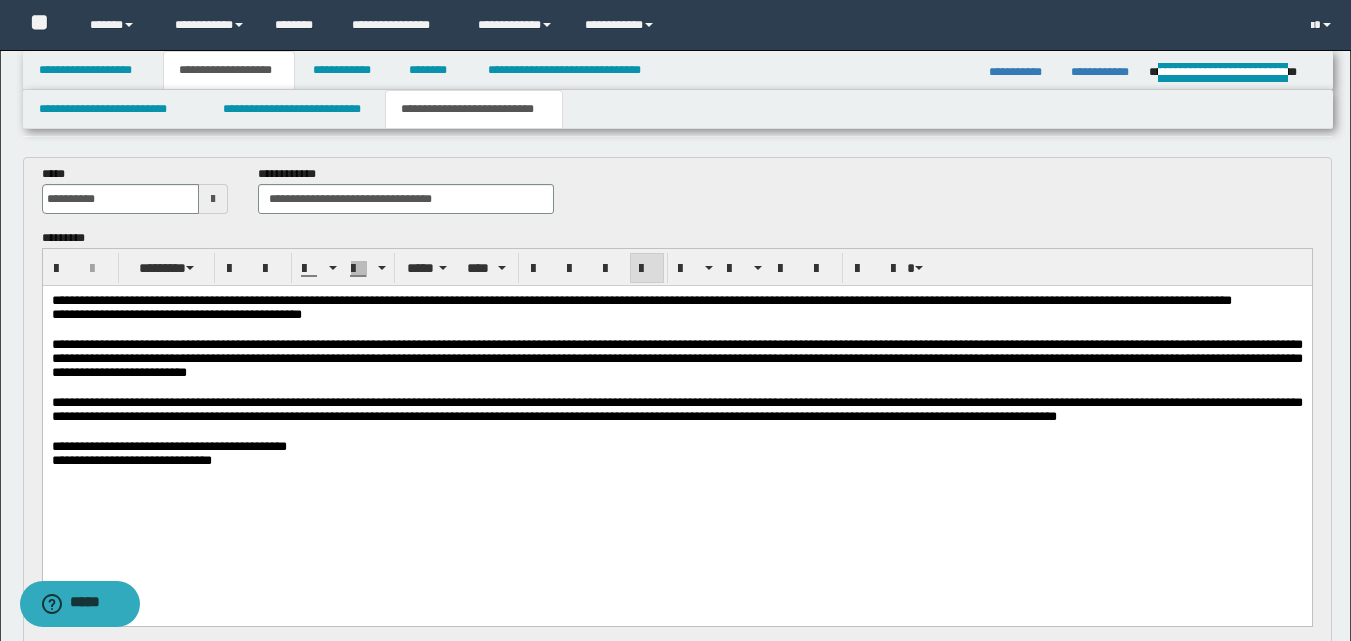click on "**********" at bounding box center [676, 359] 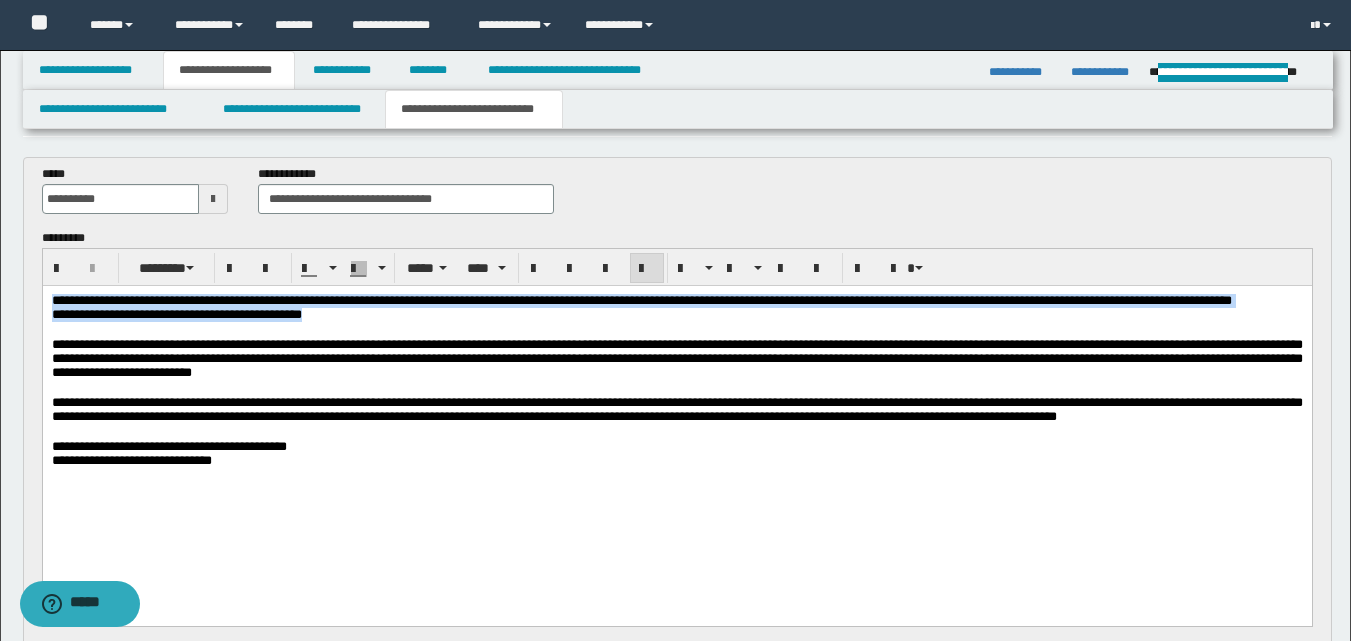 drag, startPoint x: 52, startPoint y: 299, endPoint x: 405, endPoint y: 330, distance: 354.35858 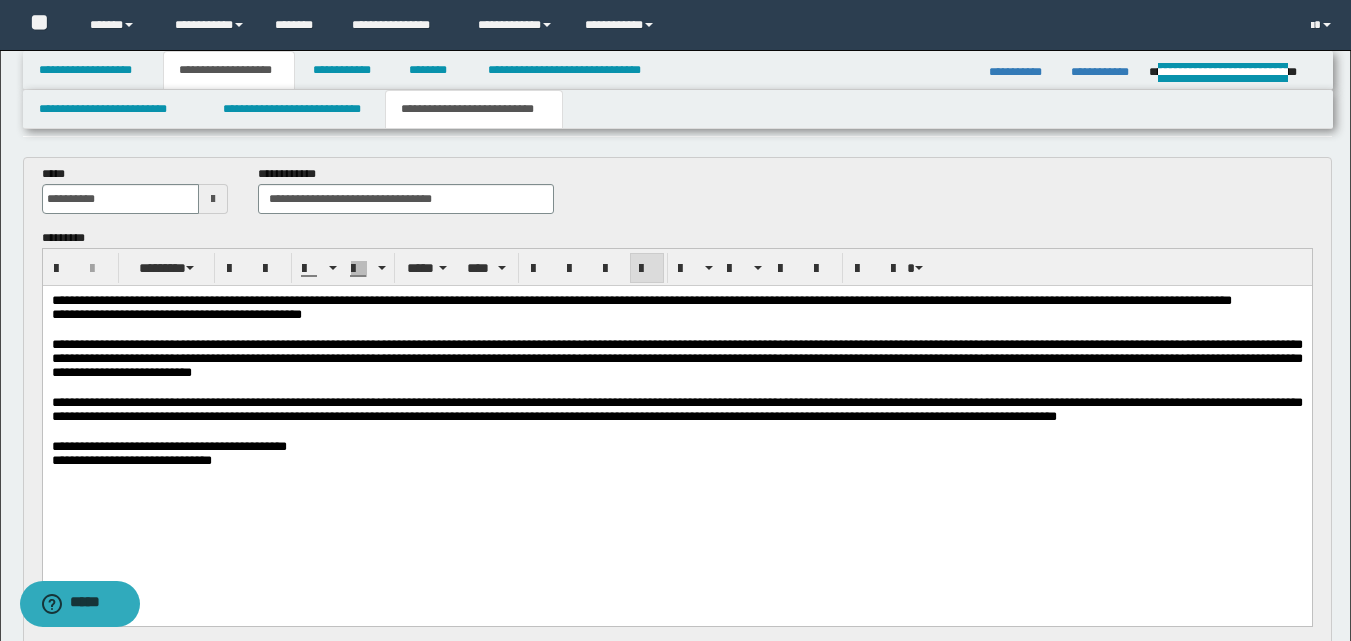 click on "**********" at bounding box center (676, 359) 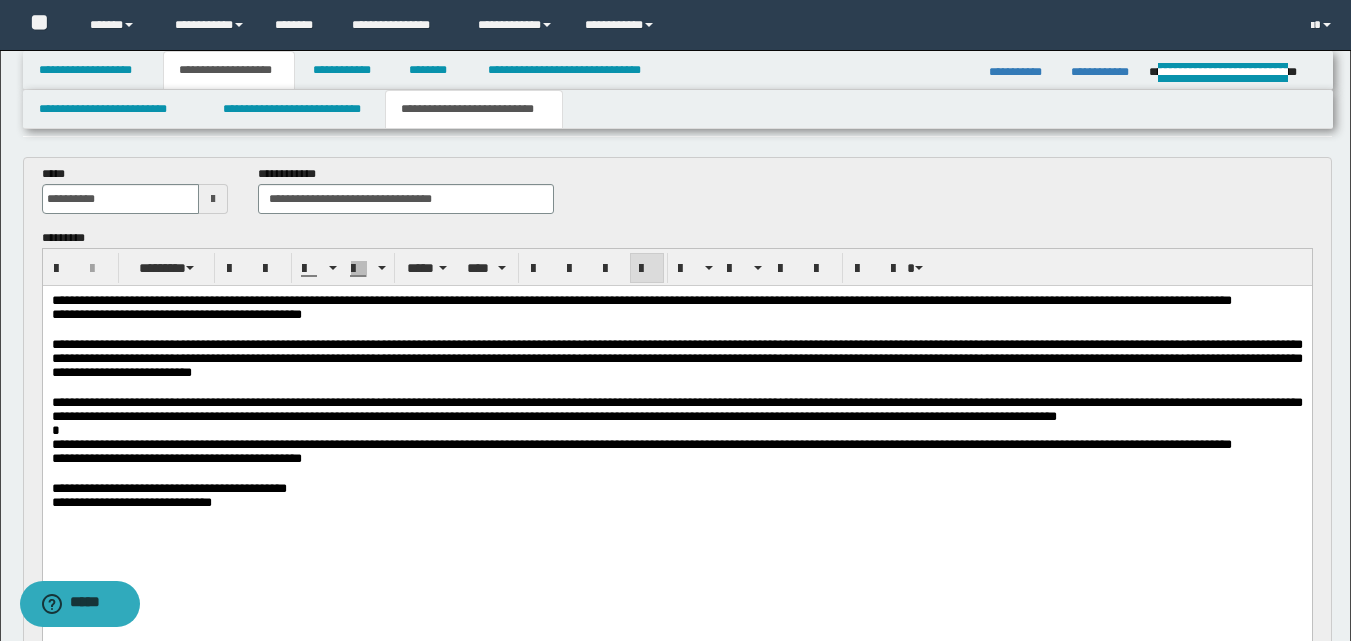 drag, startPoint x: 49, startPoint y: 489, endPoint x: 57, endPoint y: 818, distance: 329.09726 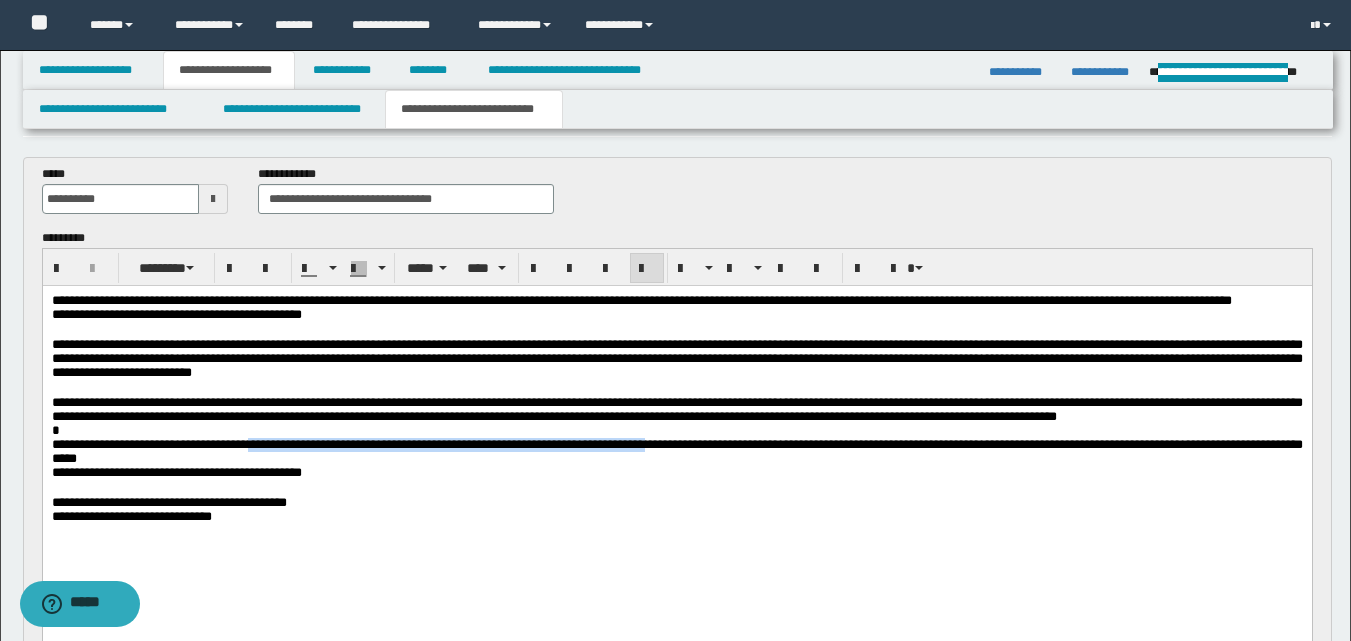 drag, startPoint x: 295, startPoint y: 489, endPoint x: 800, endPoint y: 493, distance: 505.01584 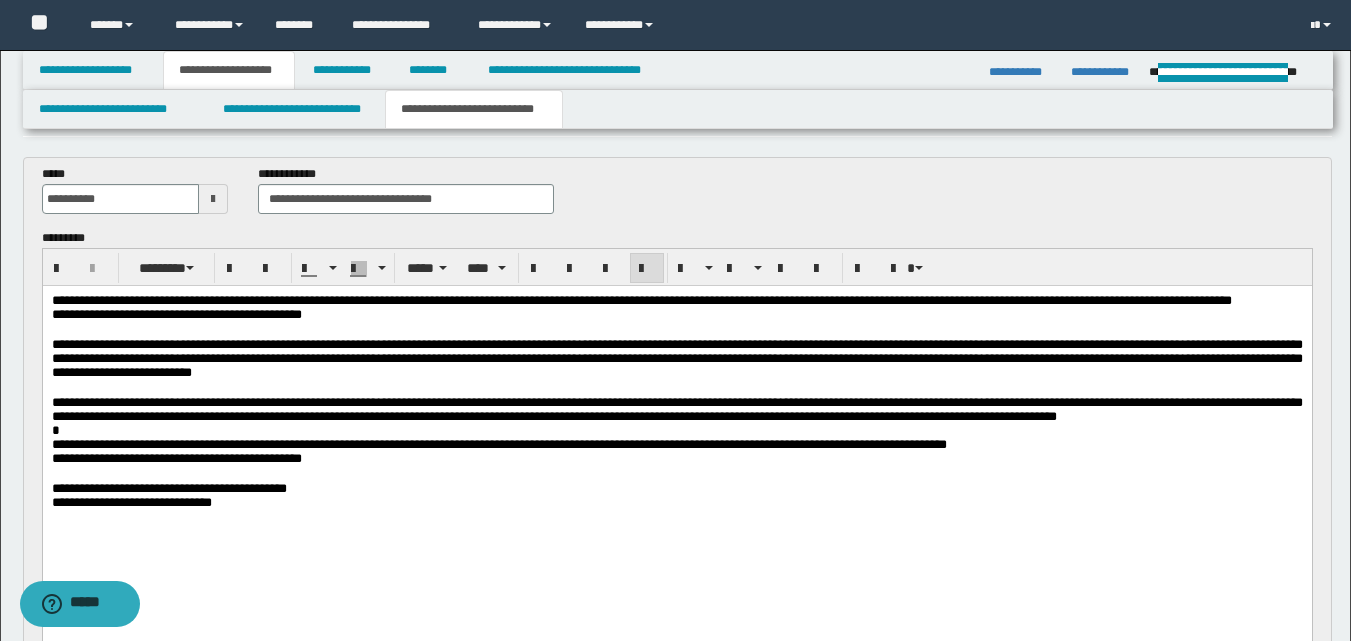 click on "**********" at bounding box center (498, 444) 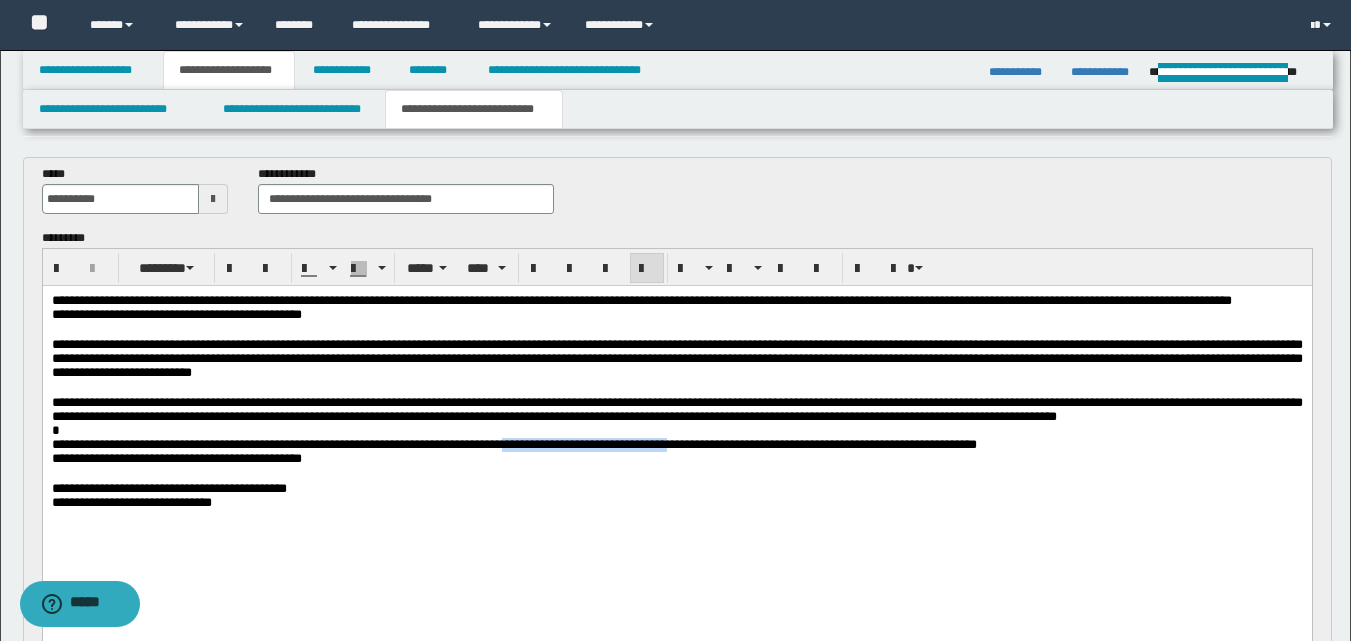 drag, startPoint x: 604, startPoint y: 493, endPoint x: 794, endPoint y: 491, distance: 190.01053 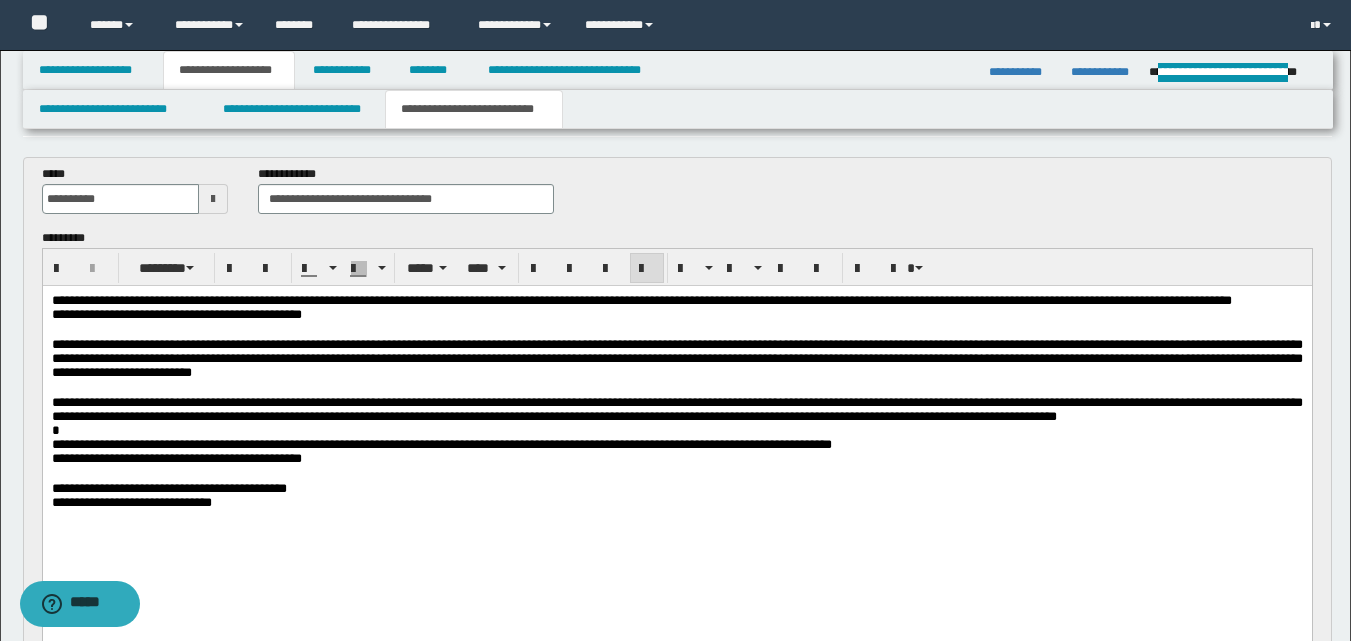 click on "**********" at bounding box center [441, 444] 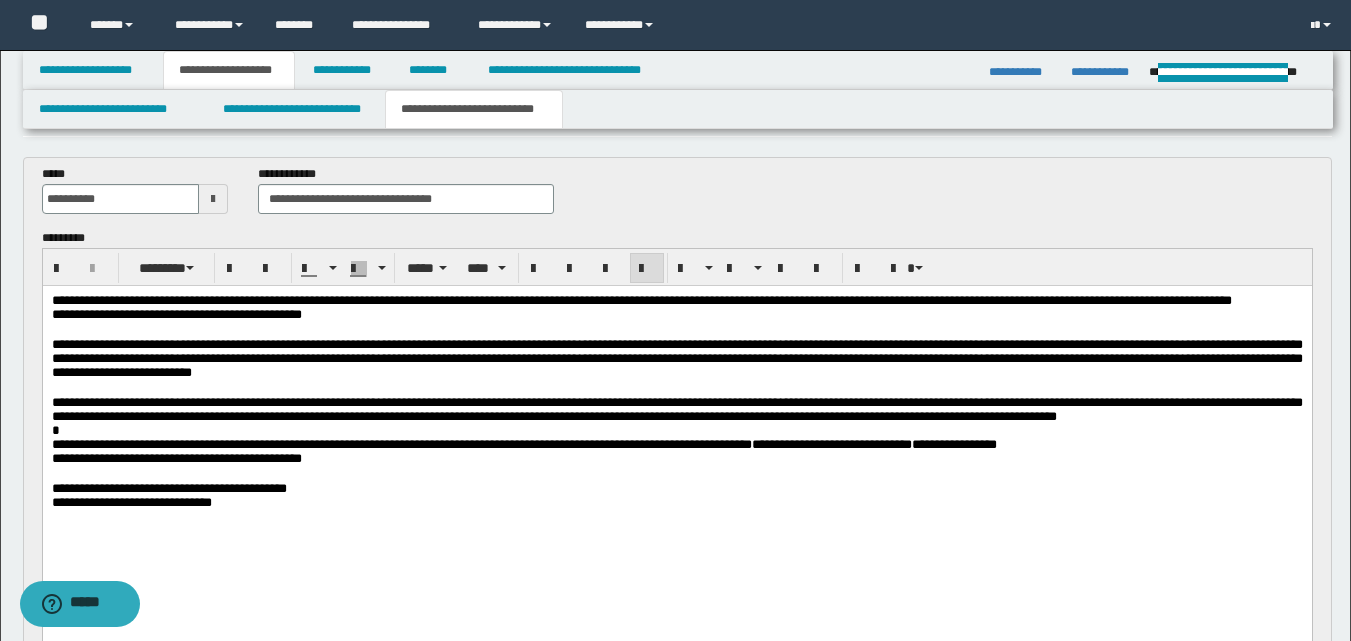 click on "**********" at bounding box center [676, 445] 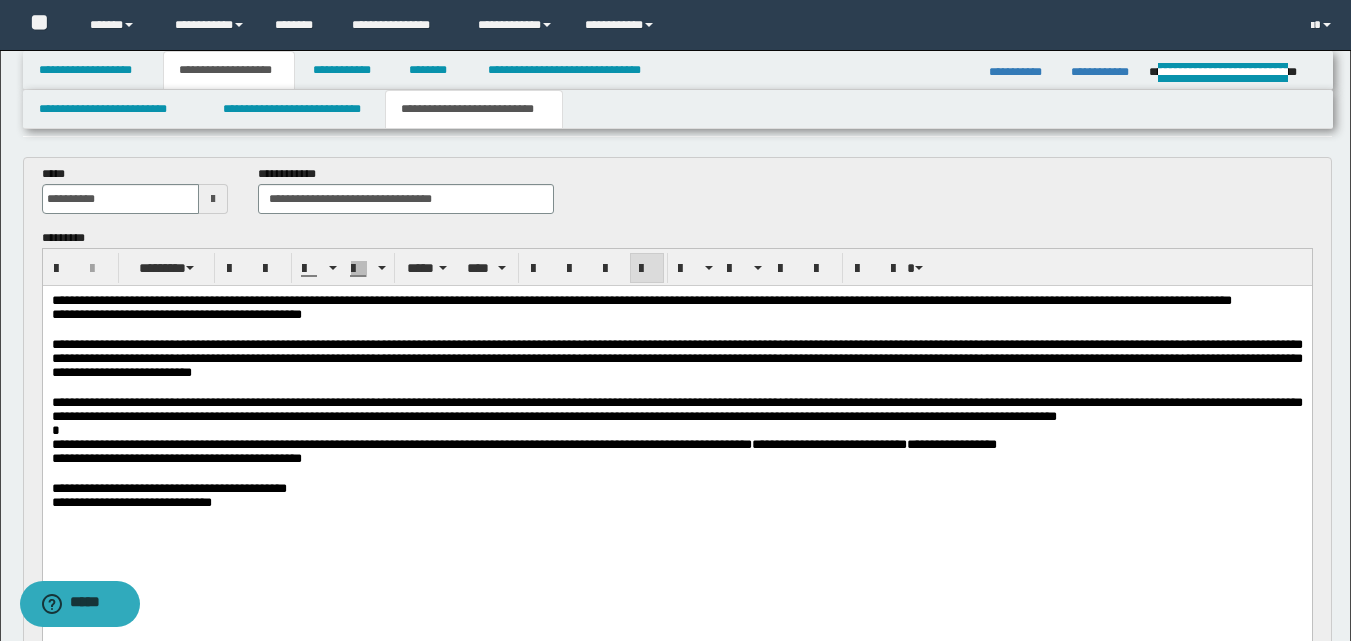 click on "**********" at bounding box center [676, 445] 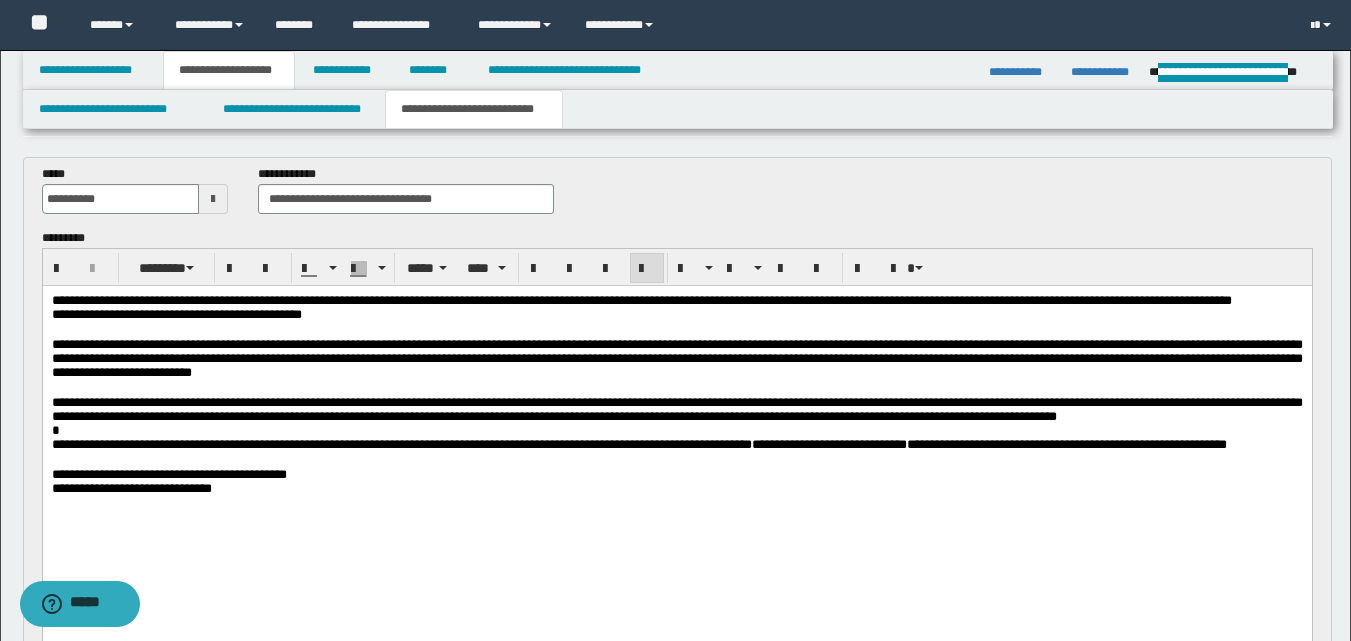 click on "**********" at bounding box center (676, 445) 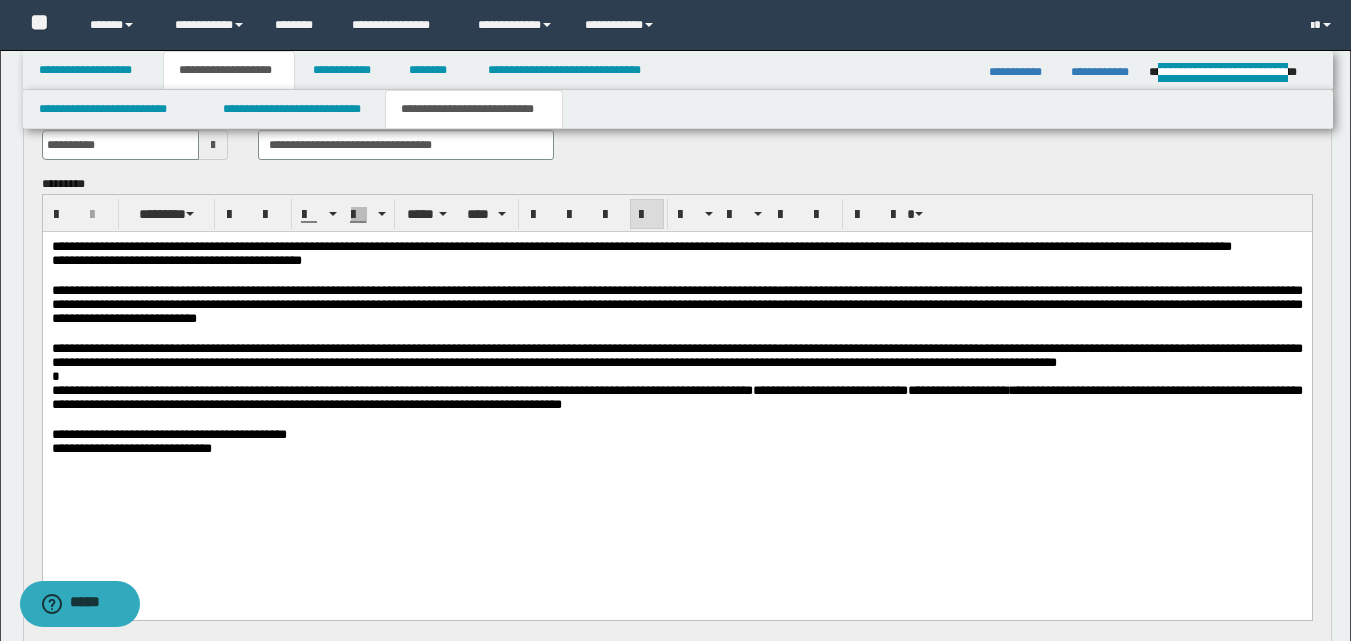 scroll, scrollTop: 169, scrollLeft: 0, axis: vertical 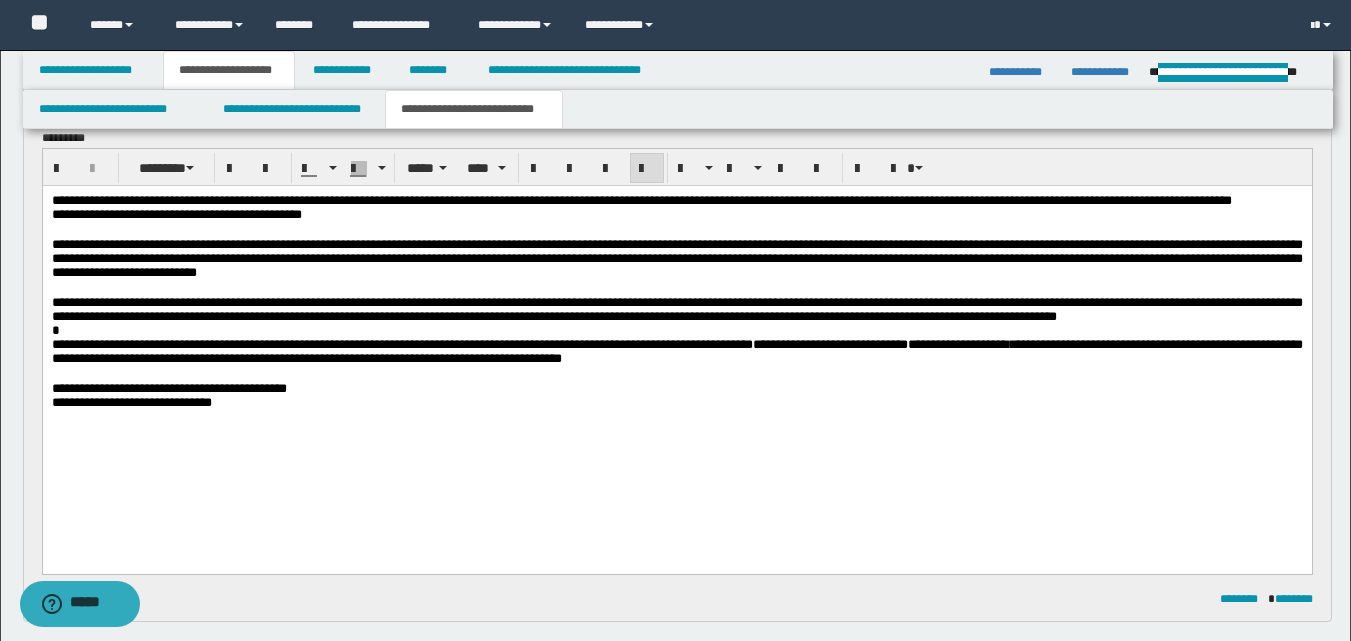 click on "**********" at bounding box center [131, 402] 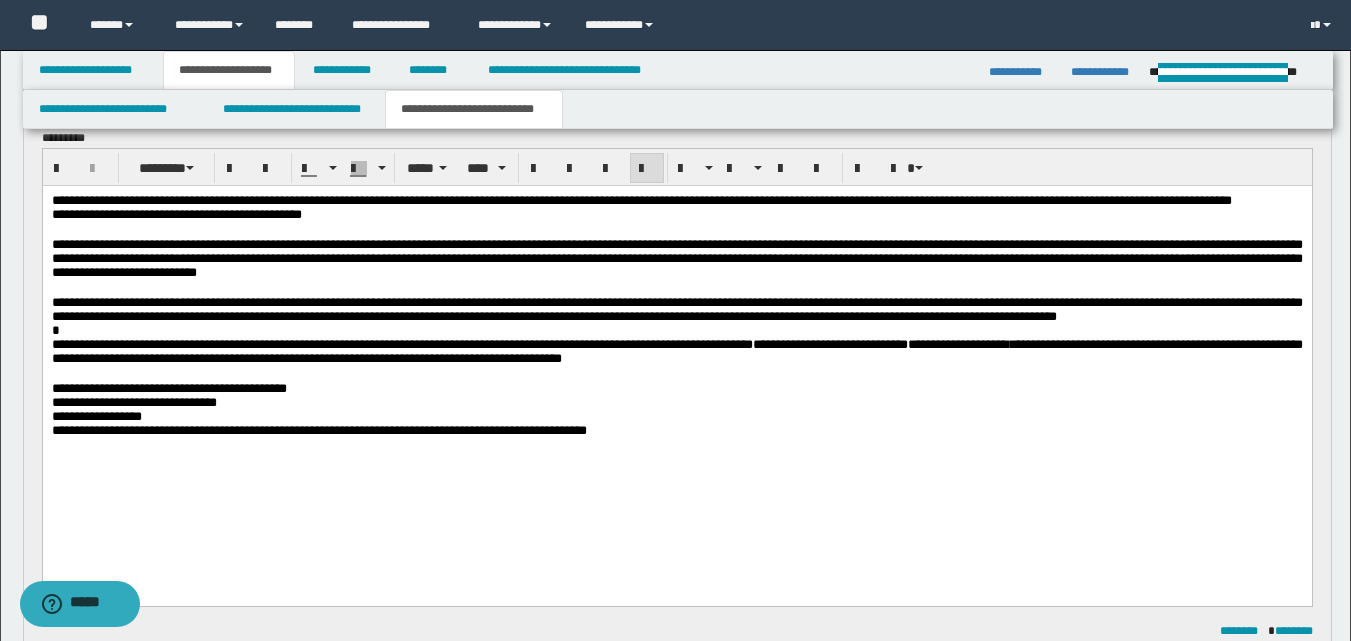 click on "**********" at bounding box center [318, 430] 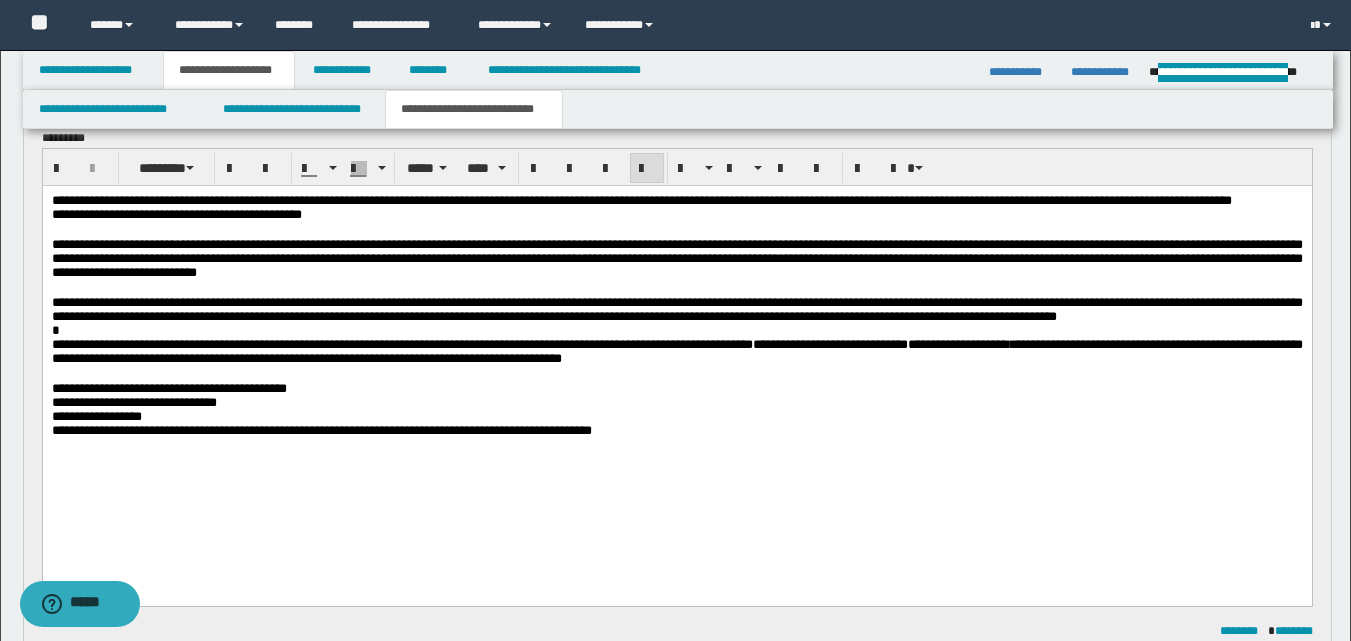 drag, startPoint x: 111, startPoint y: 488, endPoint x: 167, endPoint y: 536, distance: 73.756355 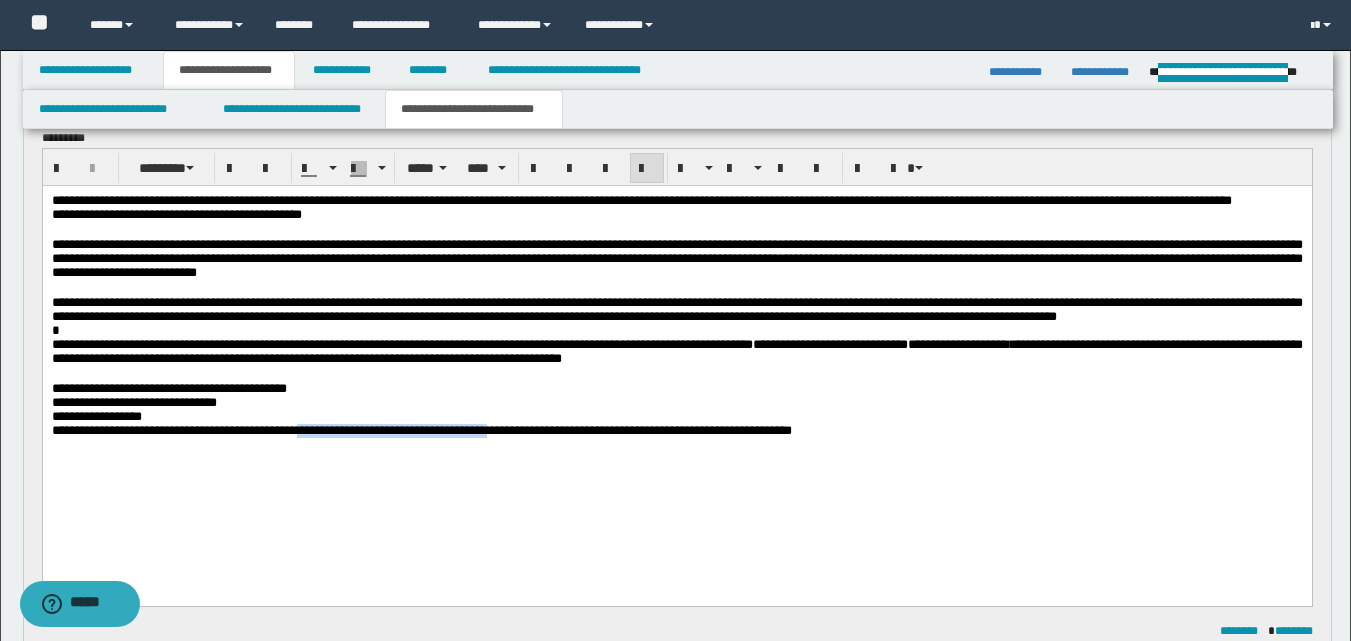 drag, startPoint x: 345, startPoint y: 485, endPoint x: 644, endPoint y: 489, distance: 299.02676 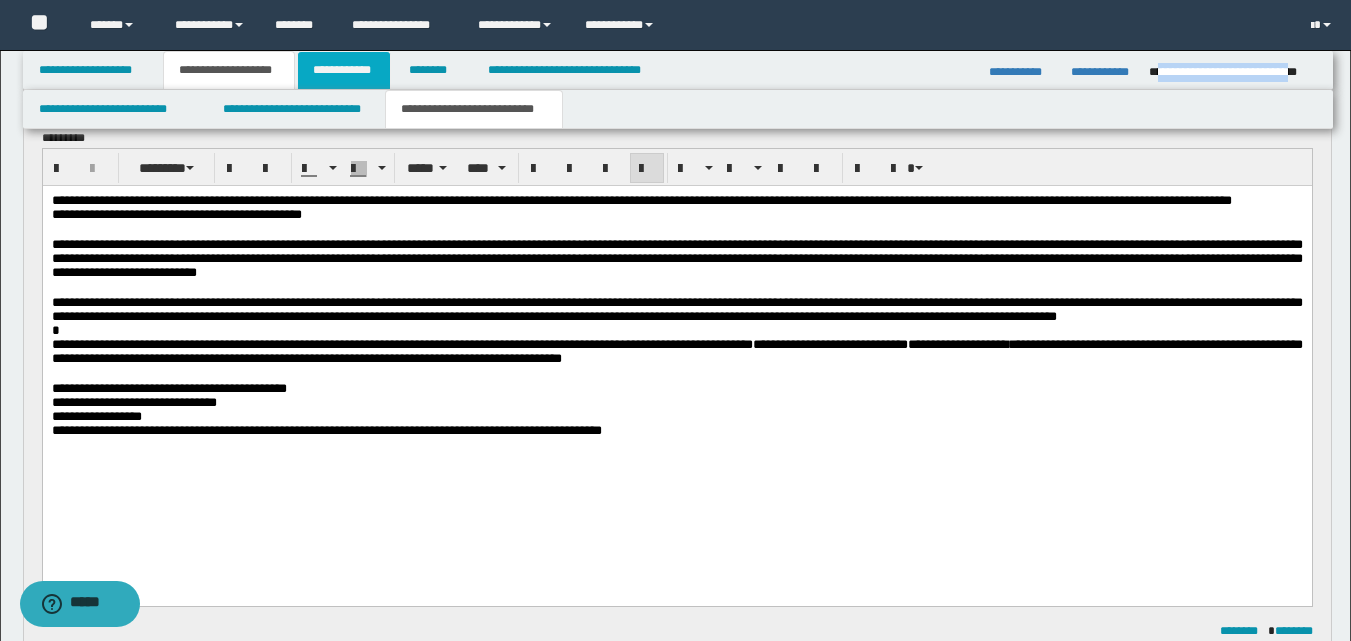 click on "**********" at bounding box center (344, 70) 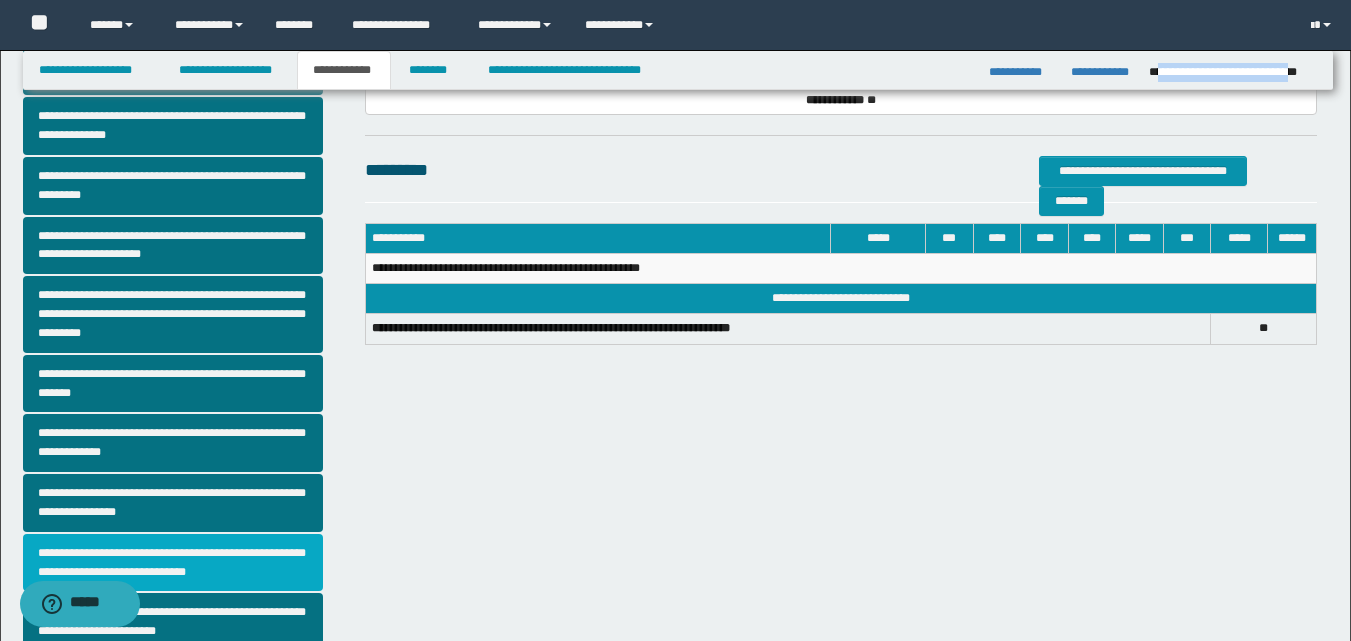 scroll, scrollTop: 438, scrollLeft: 0, axis: vertical 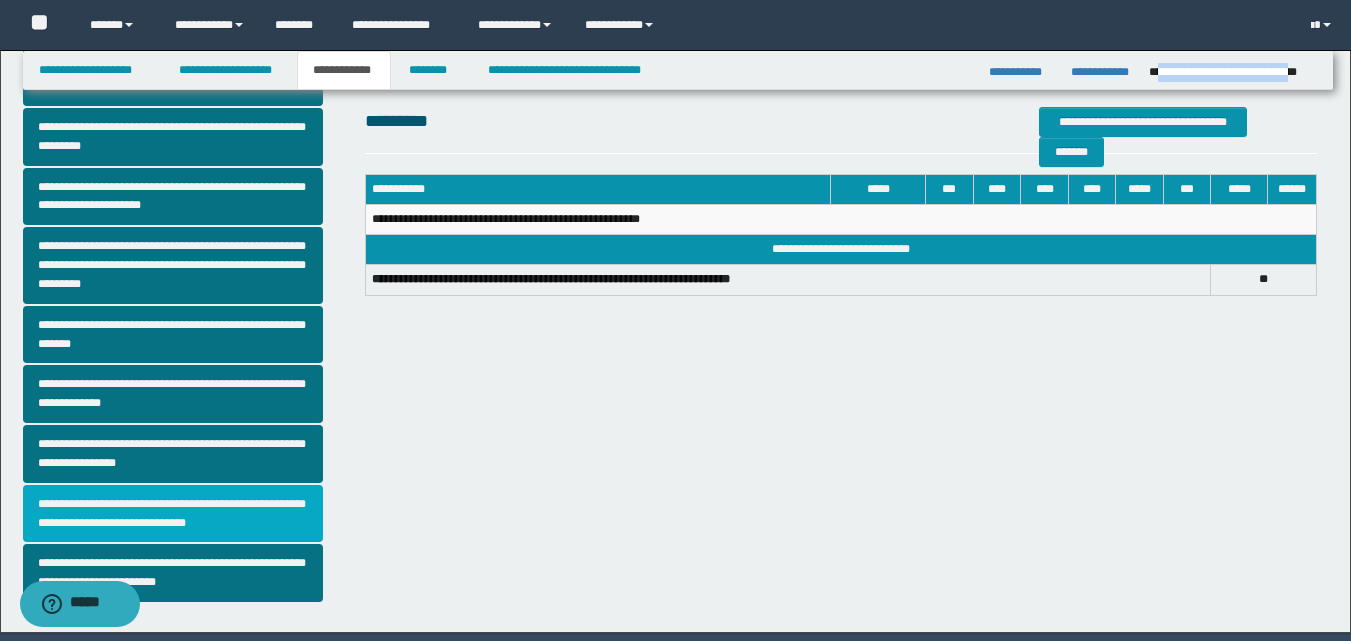 click on "**********" at bounding box center [173, 514] 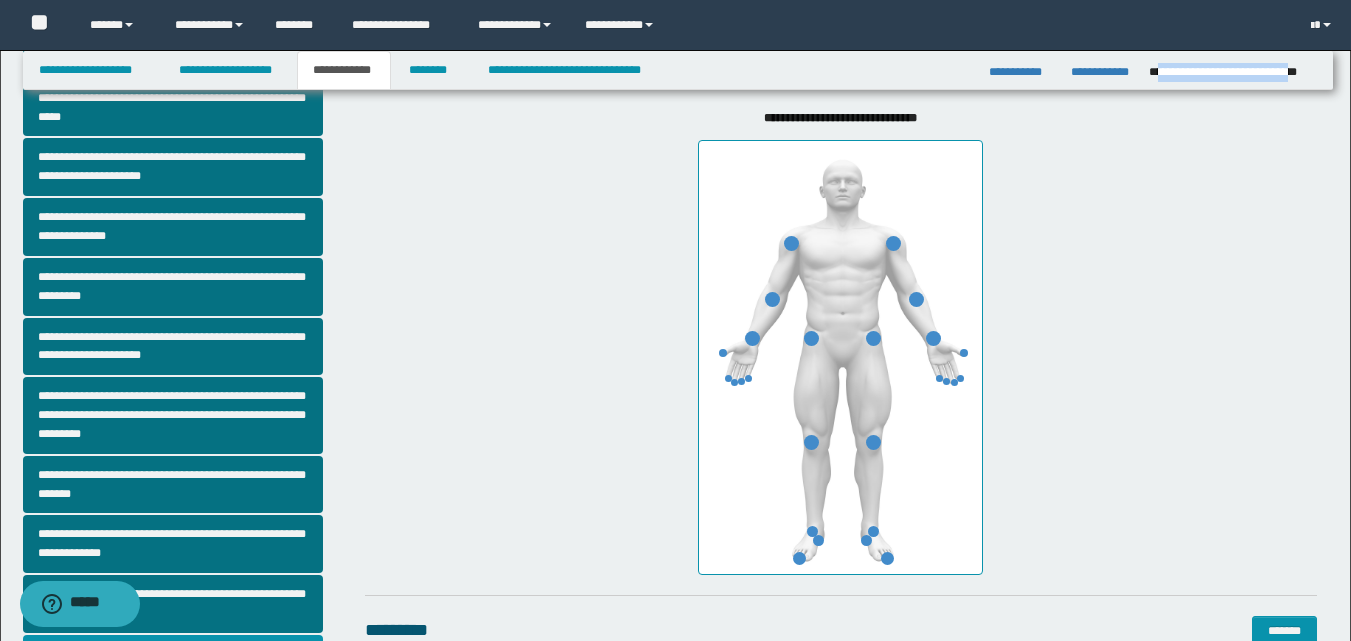 scroll, scrollTop: 300, scrollLeft: 0, axis: vertical 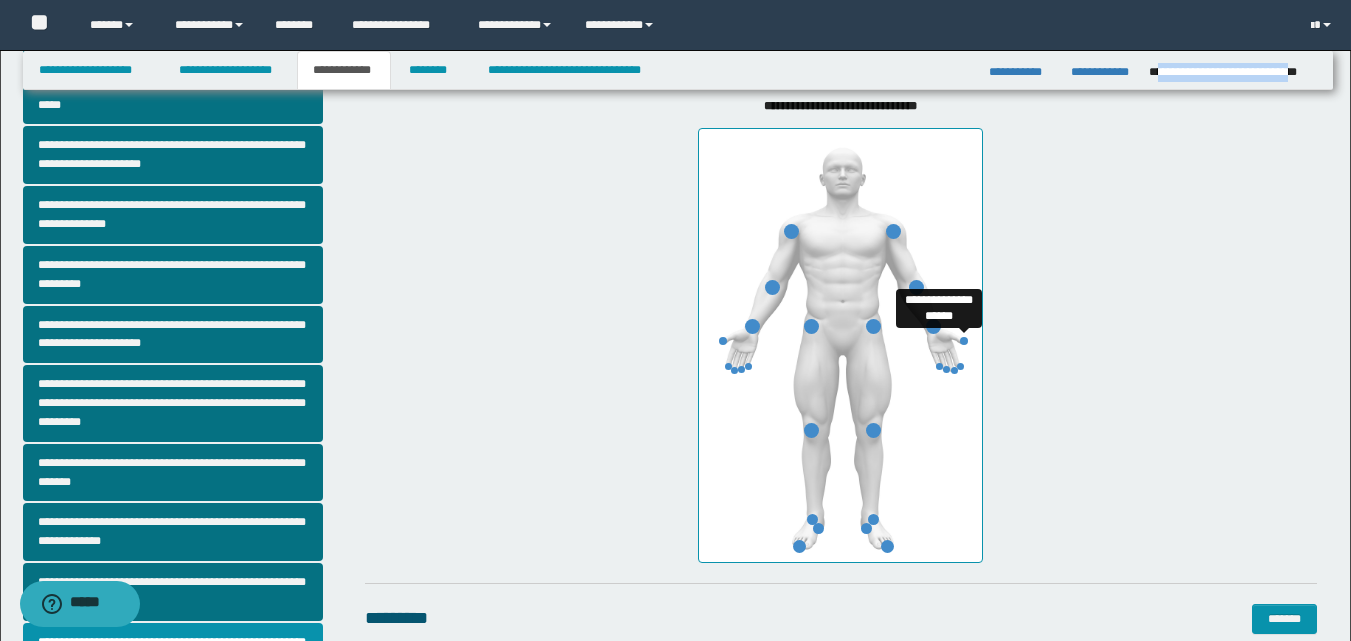 click at bounding box center [964, 341] 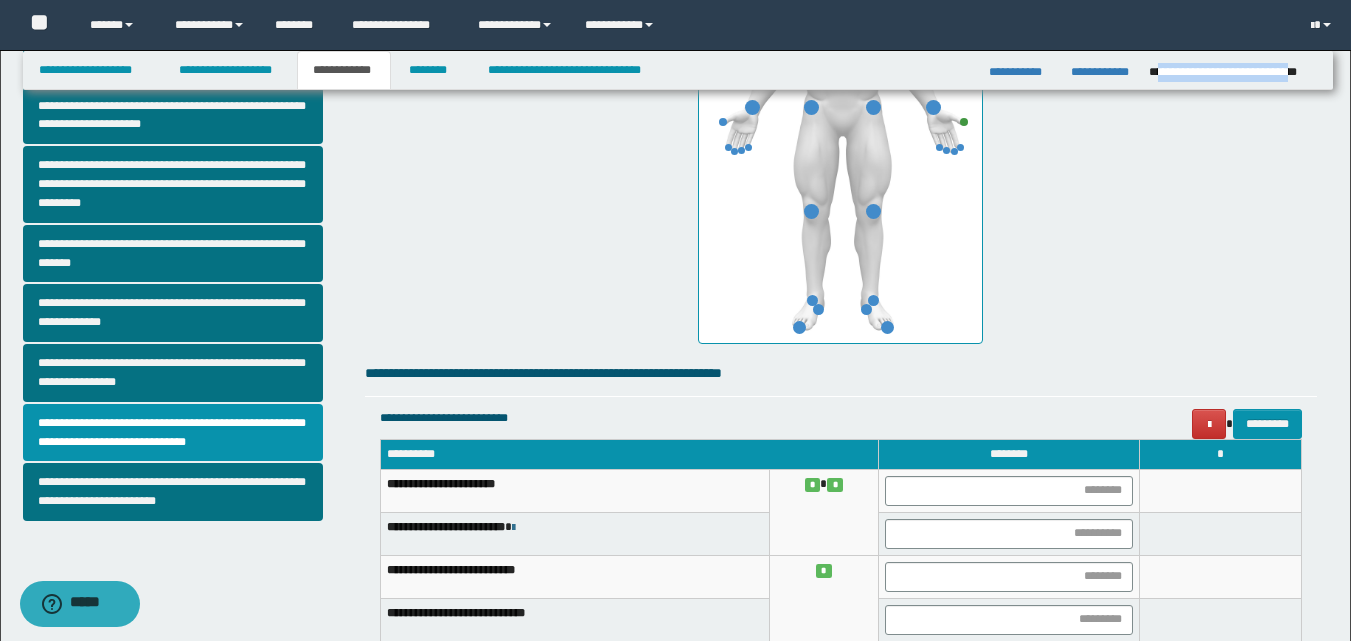 scroll, scrollTop: 600, scrollLeft: 0, axis: vertical 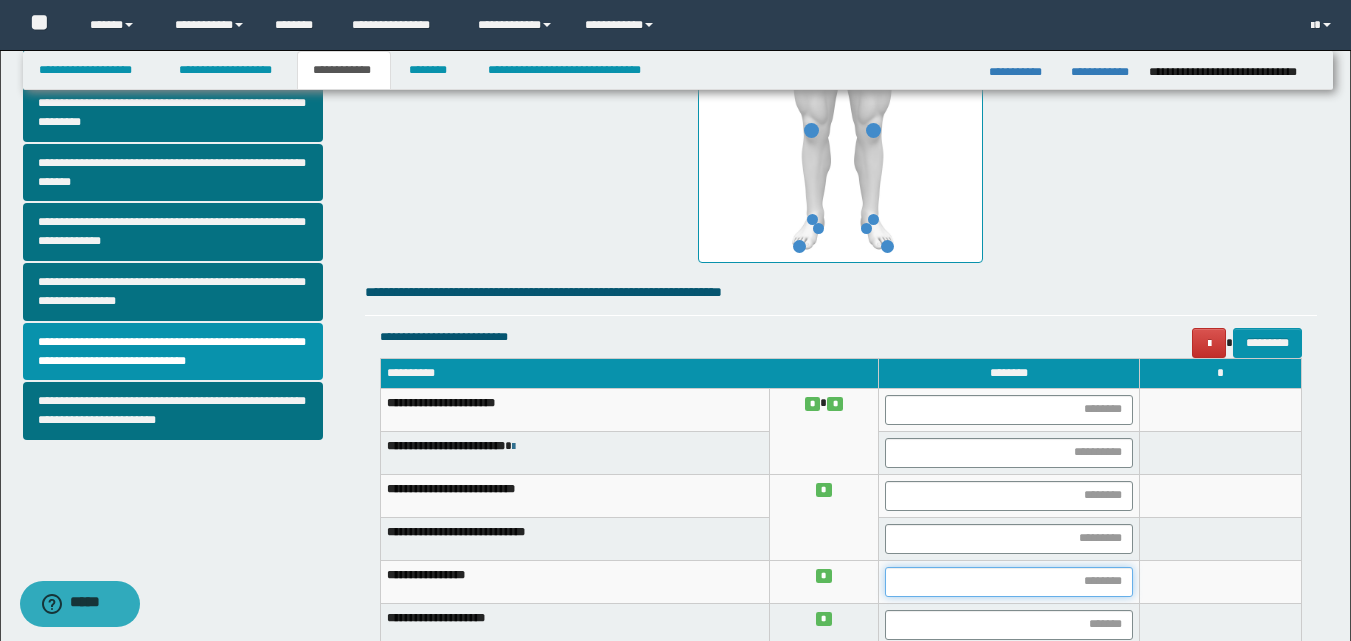 click at bounding box center (1009, 582) 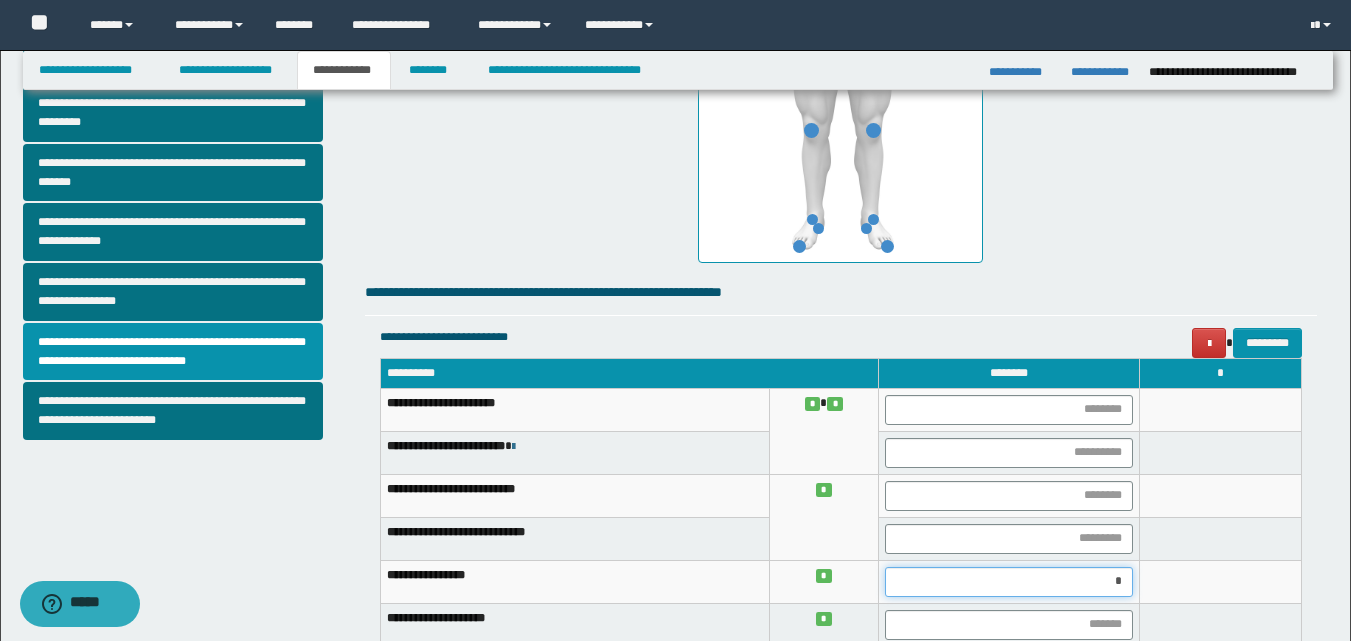 type on "**" 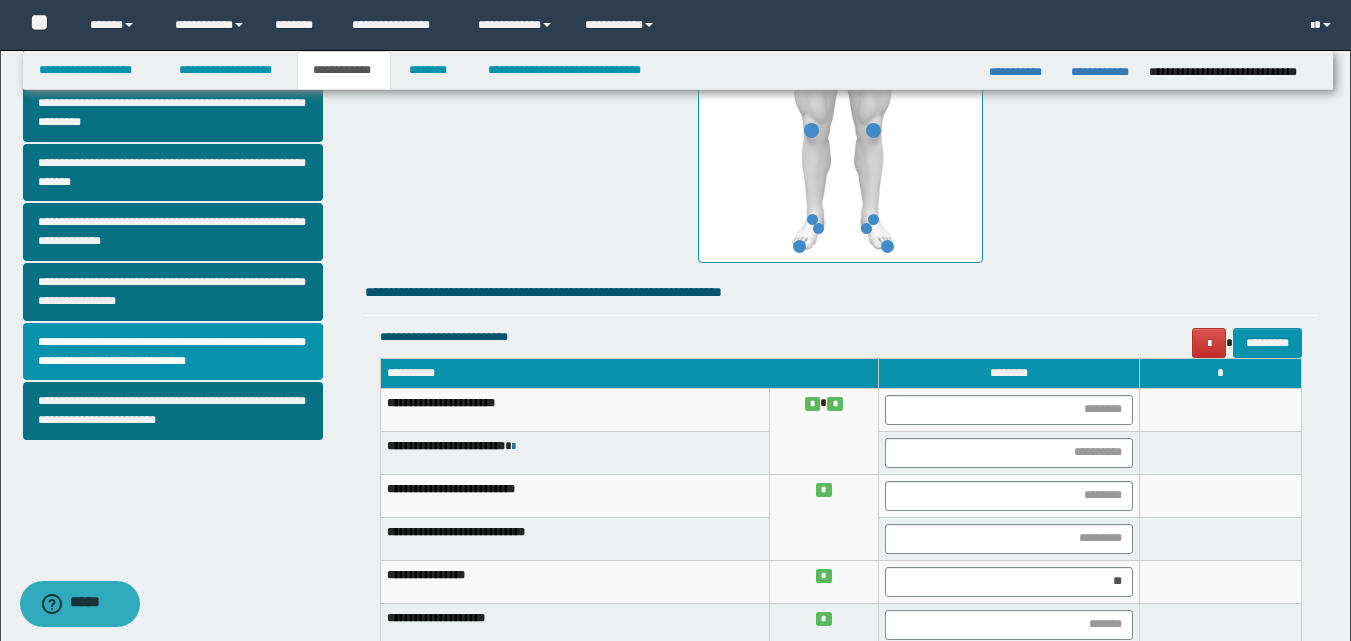 click at bounding box center [1221, 581] 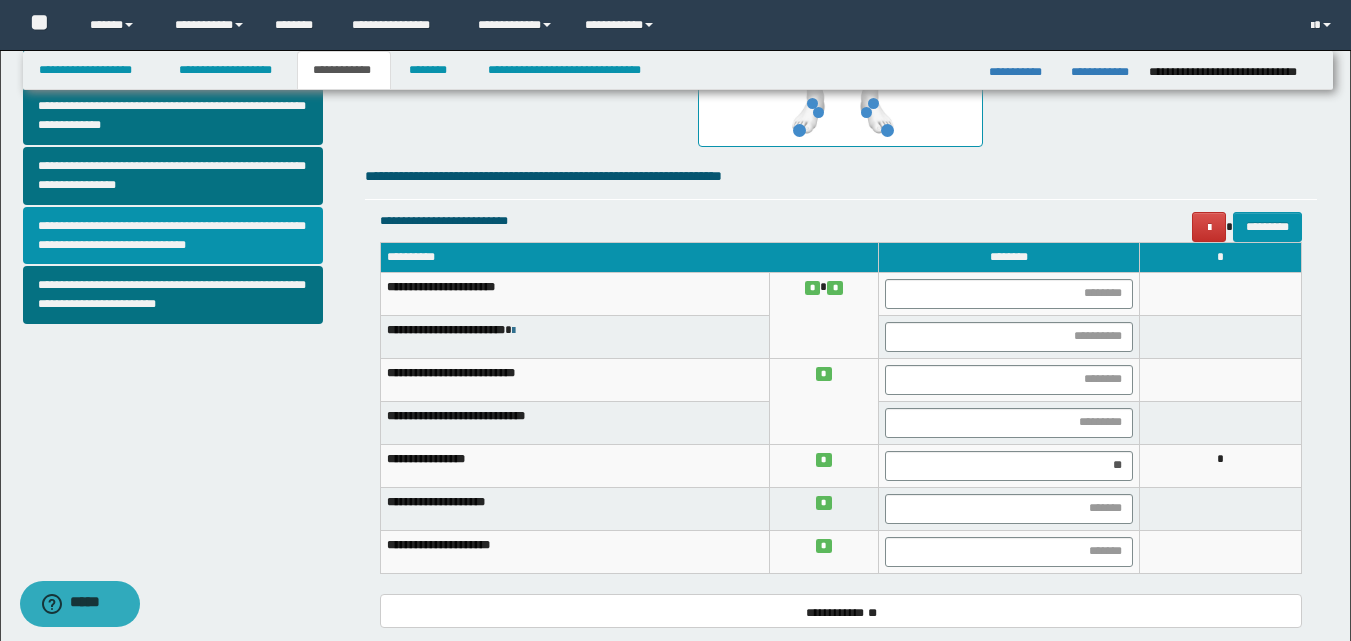 scroll, scrollTop: 600, scrollLeft: 0, axis: vertical 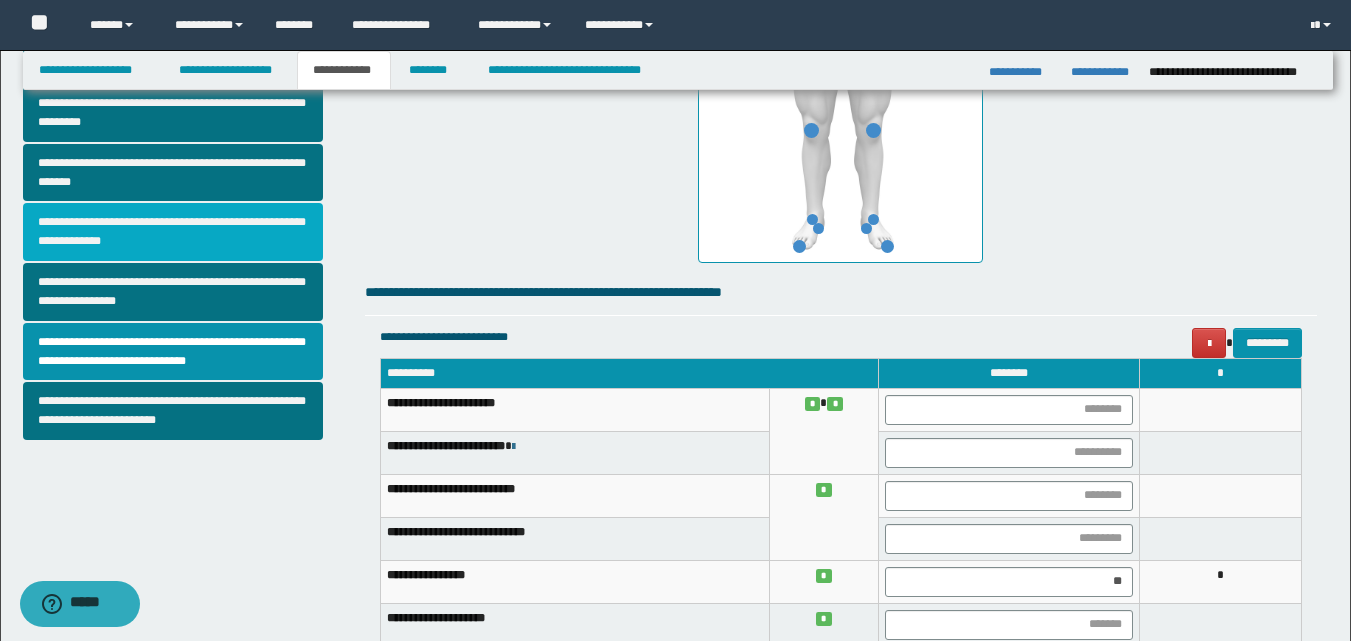 click on "**********" at bounding box center (173, 232) 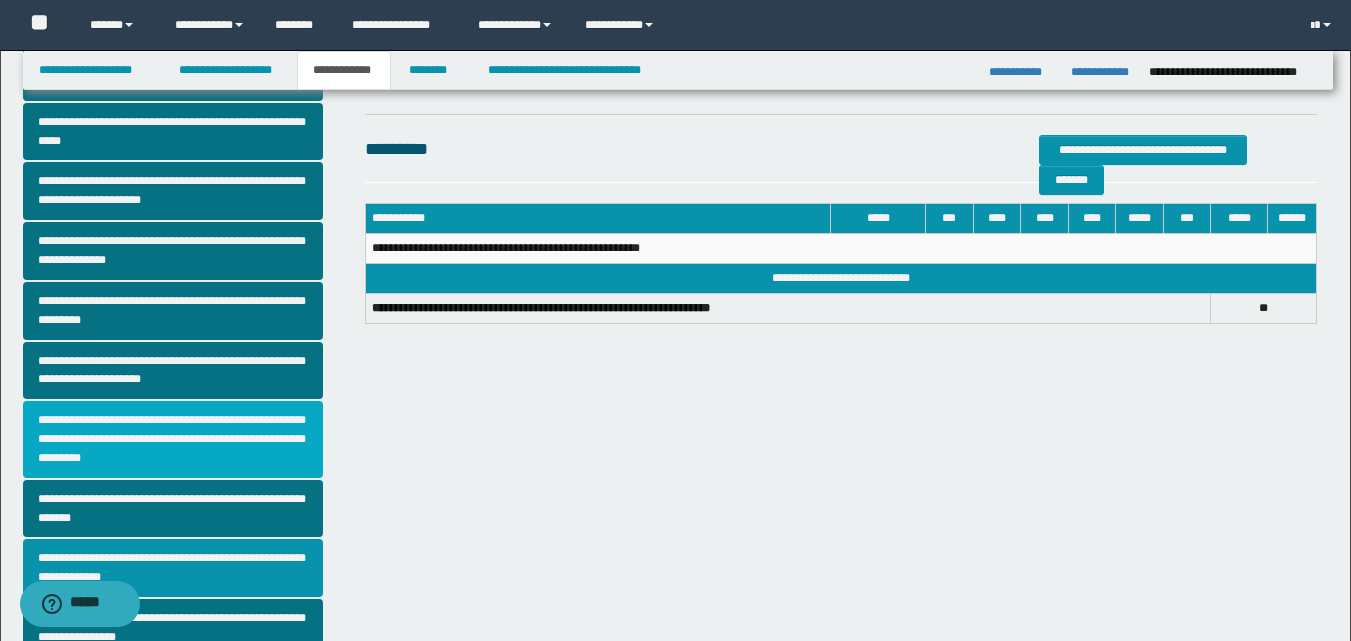 scroll, scrollTop: 300, scrollLeft: 0, axis: vertical 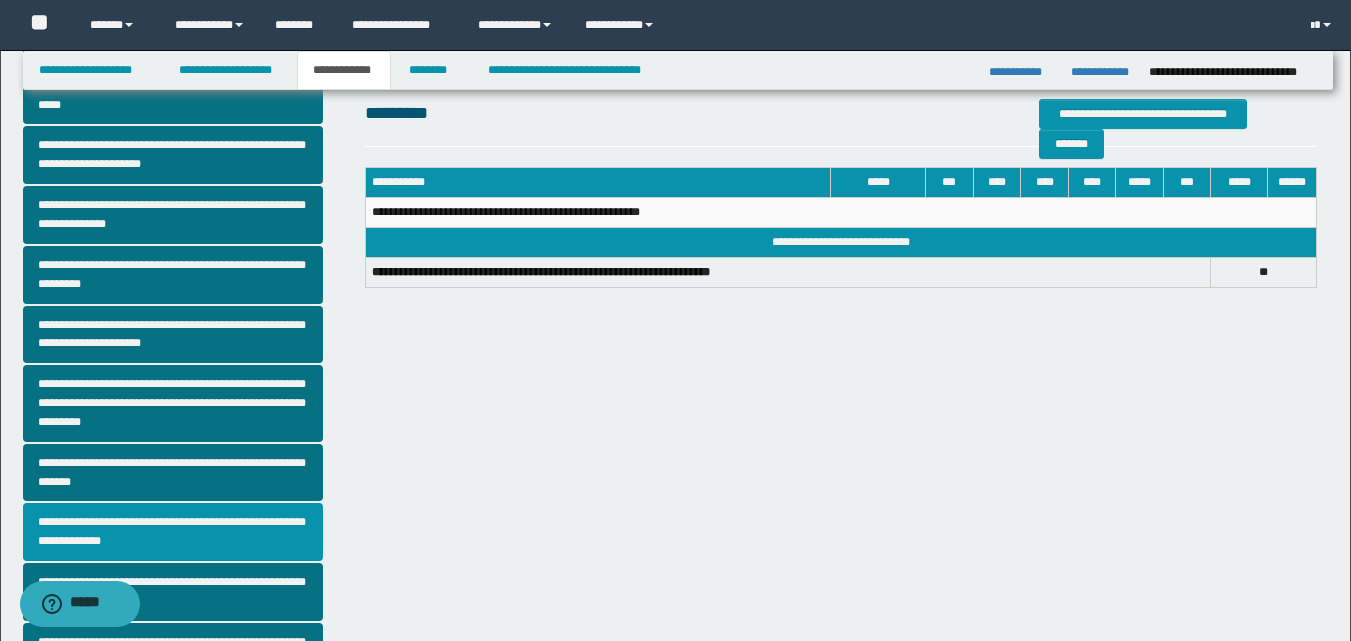 click on "**********" at bounding box center (173, 532) 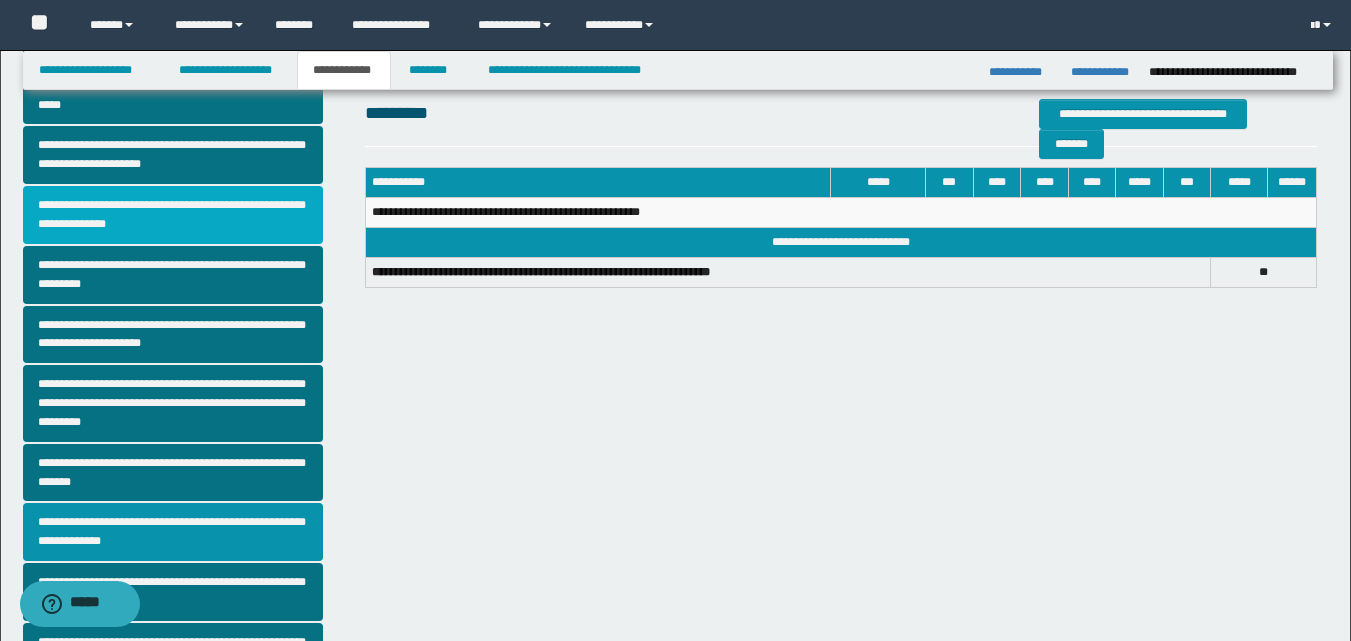 scroll, scrollTop: 0, scrollLeft: 0, axis: both 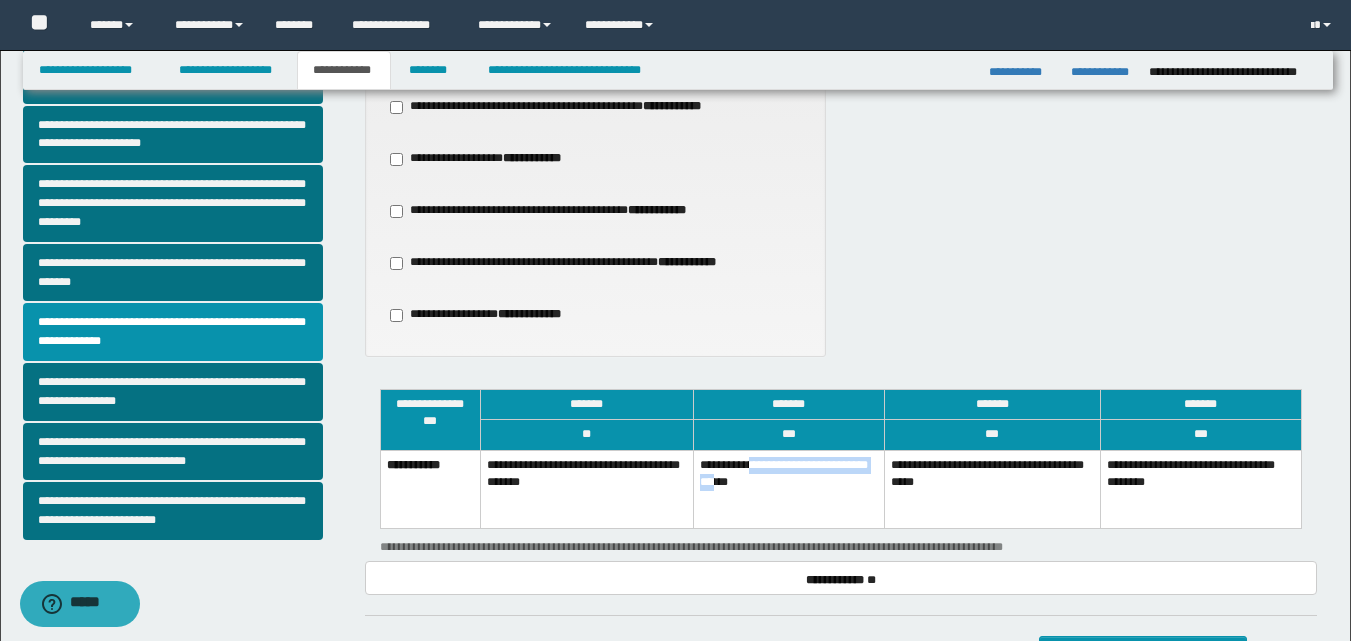 click on "**********" at bounding box center [788, 489] 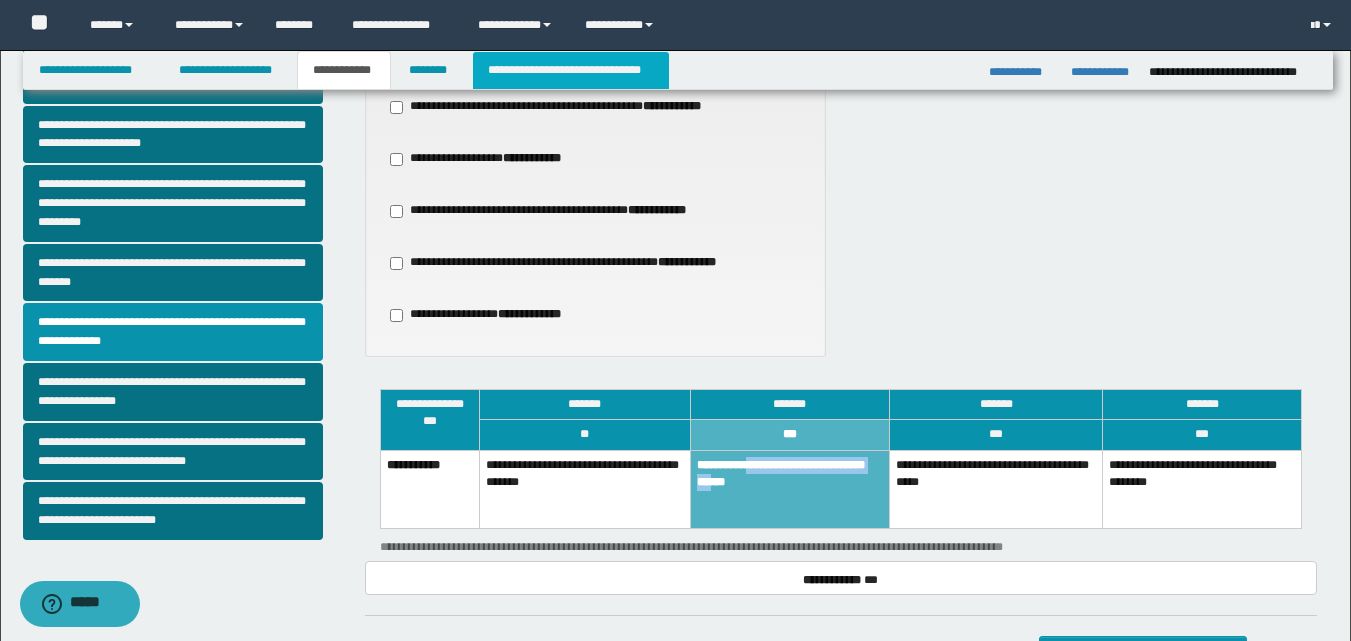 click on "**********" at bounding box center [570, 70] 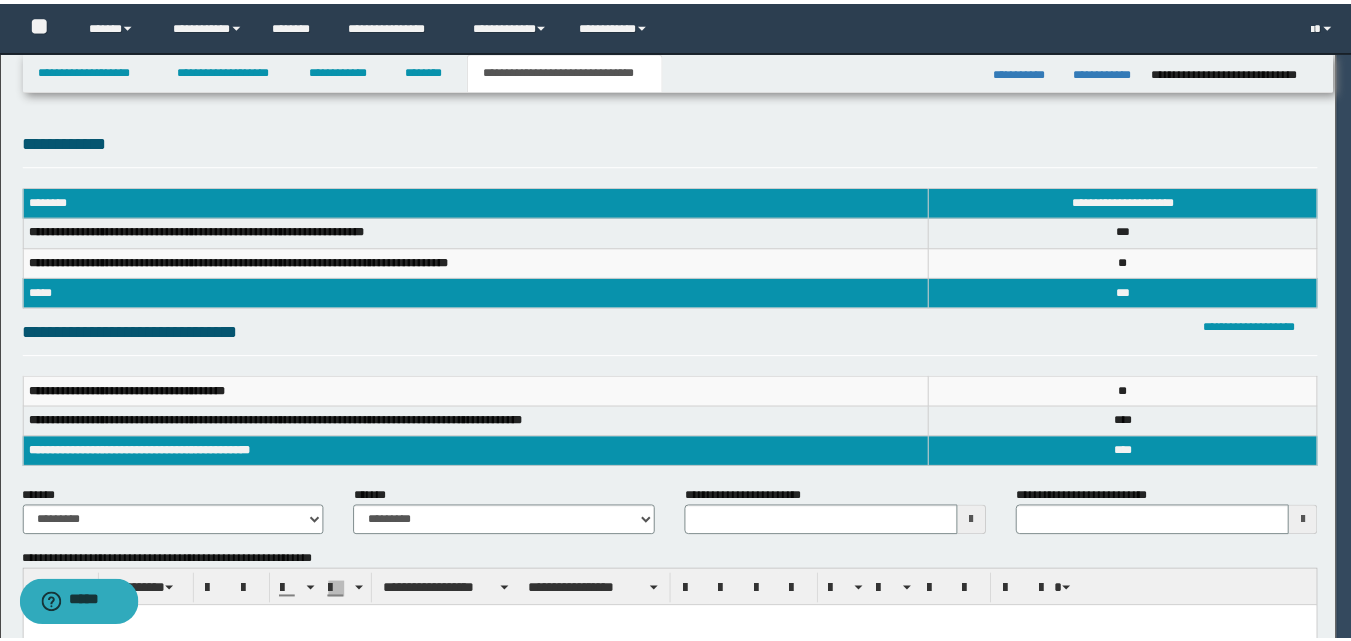 scroll, scrollTop: 0, scrollLeft: 0, axis: both 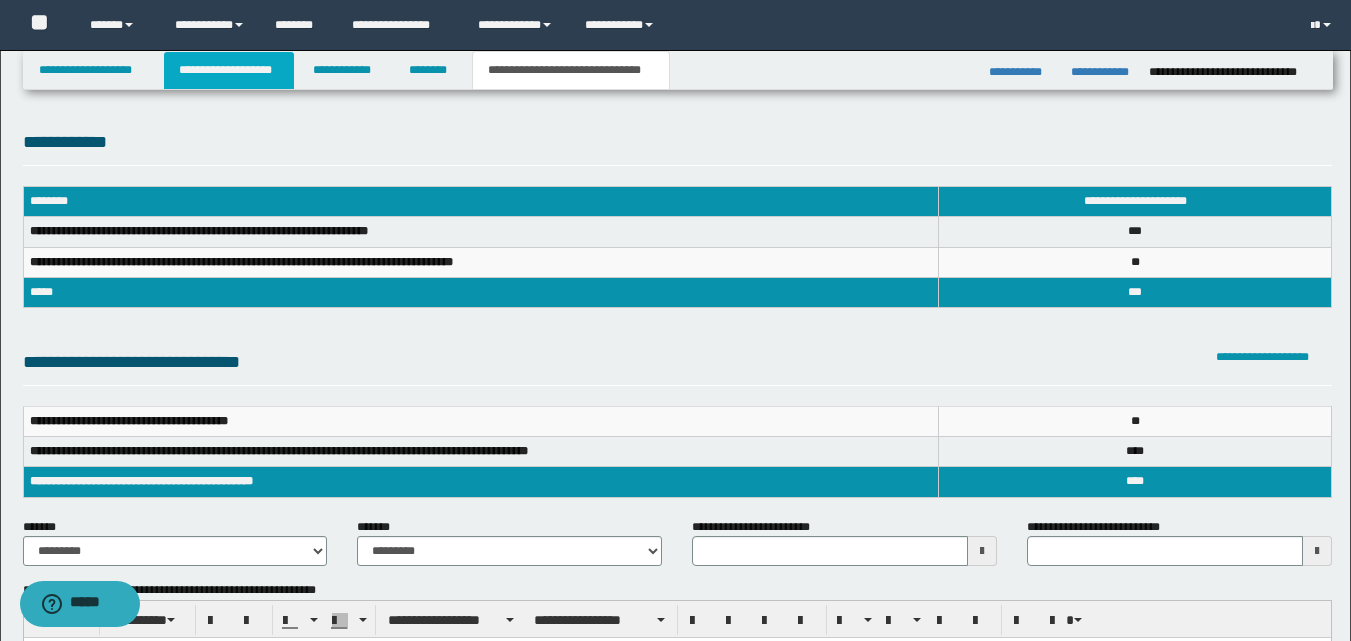 click on "**********" at bounding box center (229, 70) 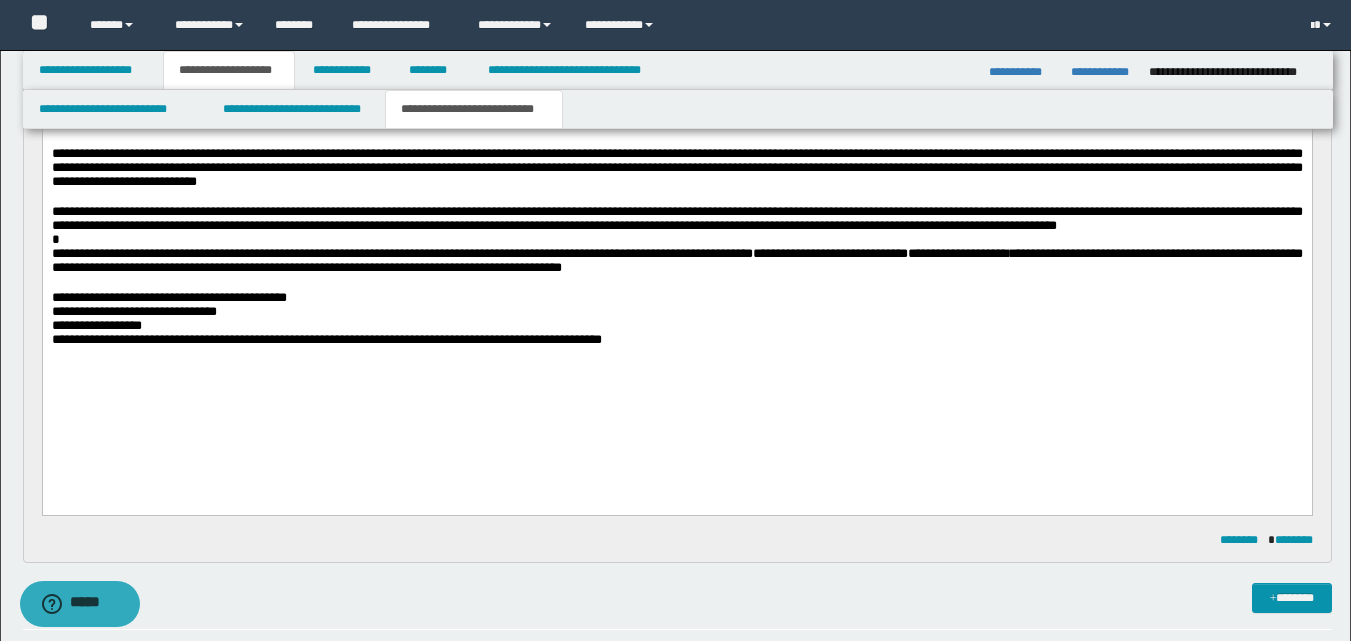 scroll, scrollTop: 300, scrollLeft: 0, axis: vertical 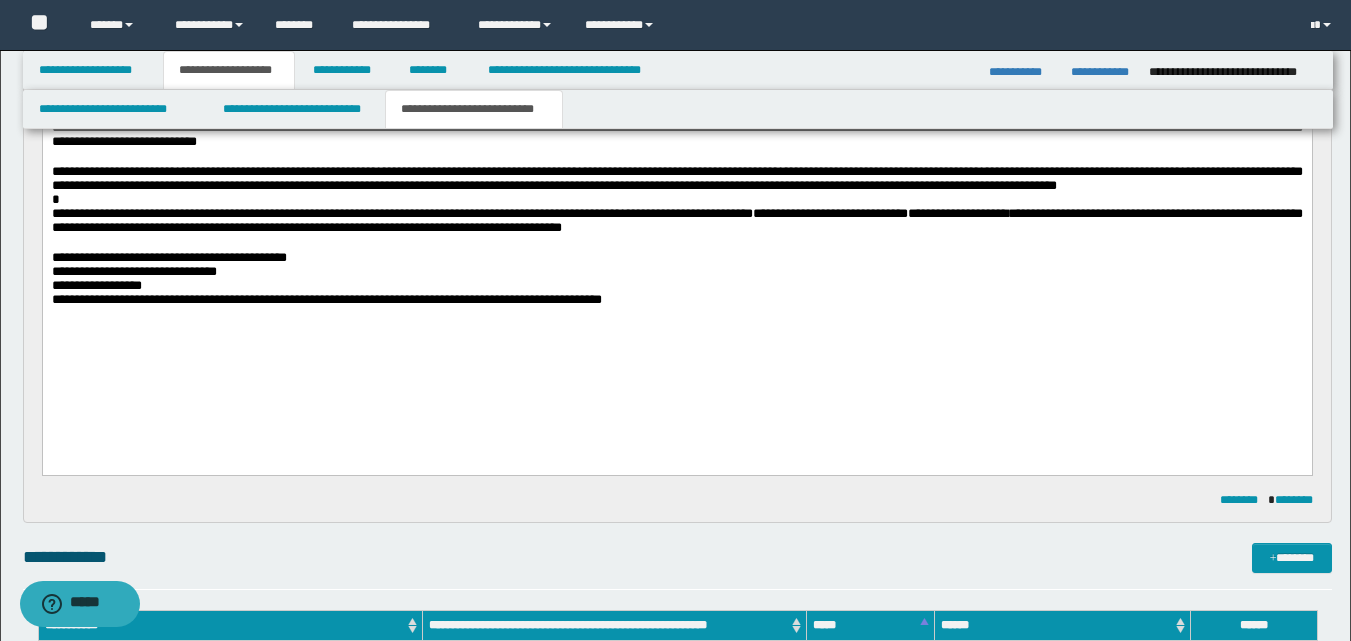 click on "**********" at bounding box center (676, 300) 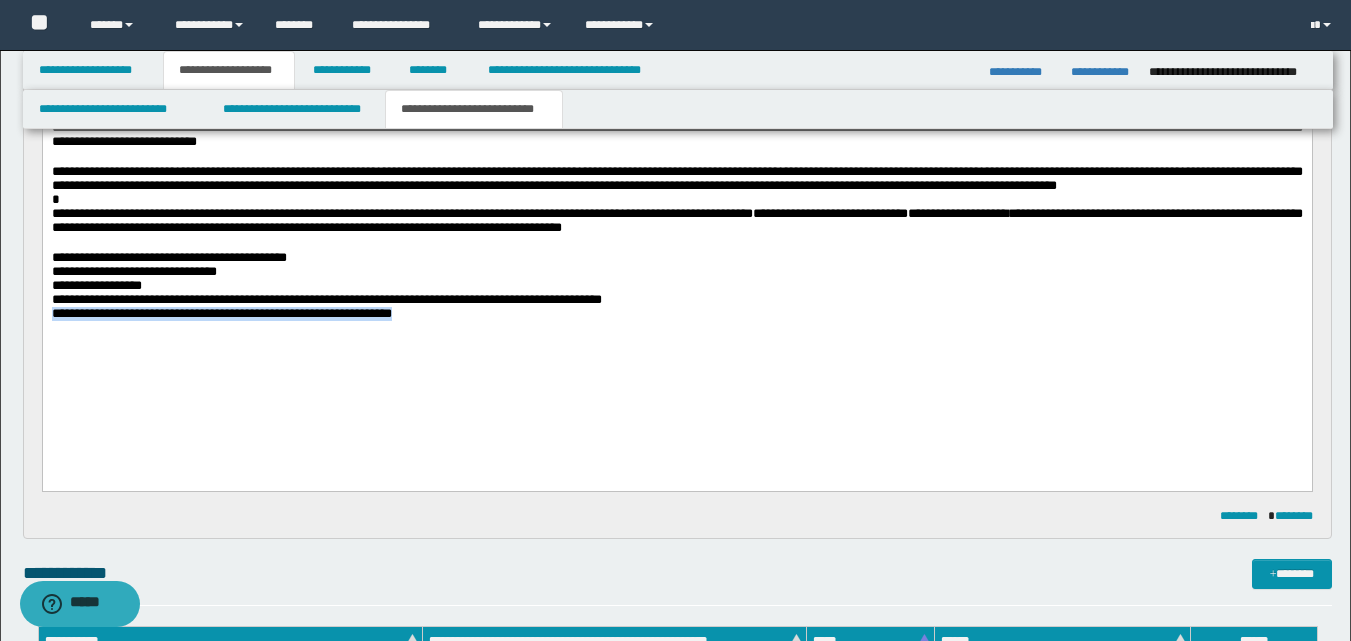 drag, startPoint x: 53, startPoint y: 374, endPoint x: 593, endPoint y: 440, distance: 544.0184 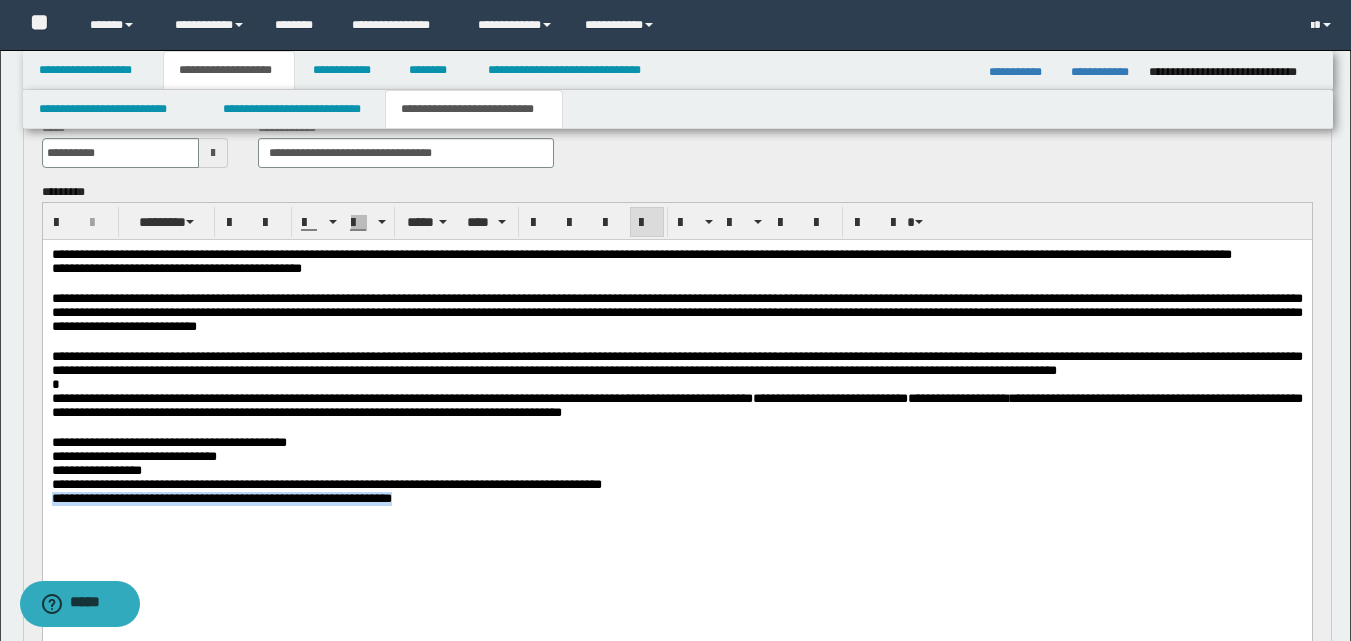 scroll, scrollTop: 100, scrollLeft: 0, axis: vertical 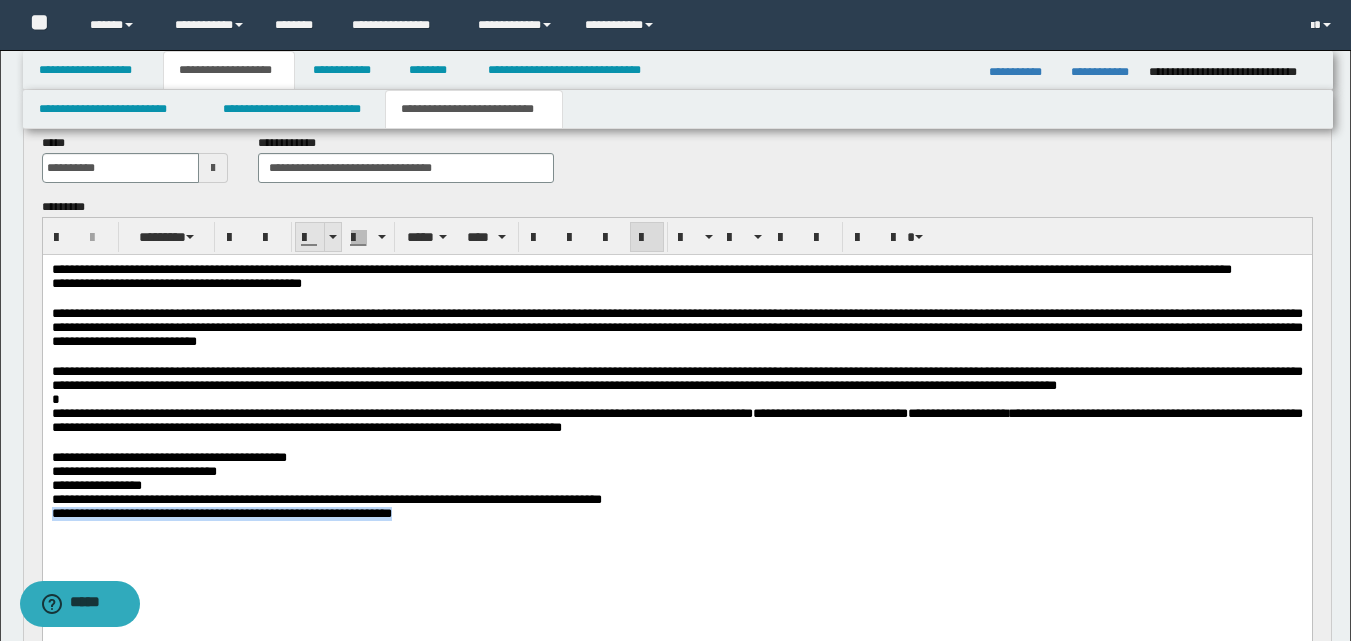 click at bounding box center [332, 237] 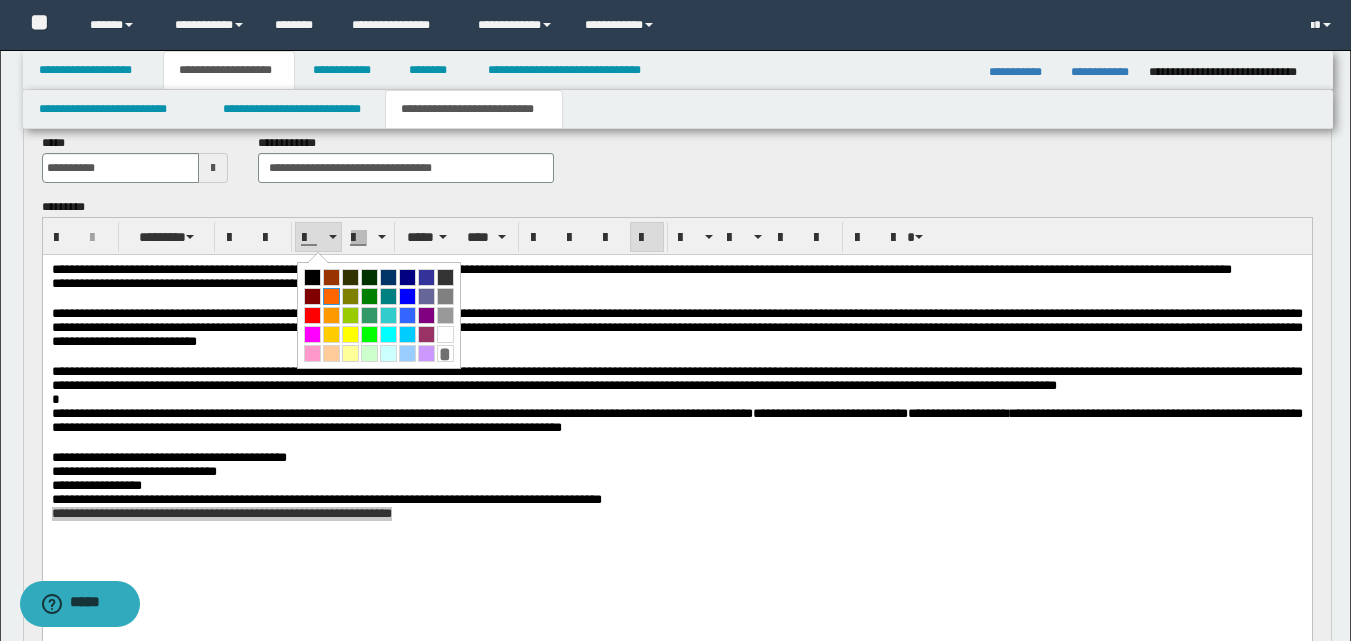 click at bounding box center [331, 296] 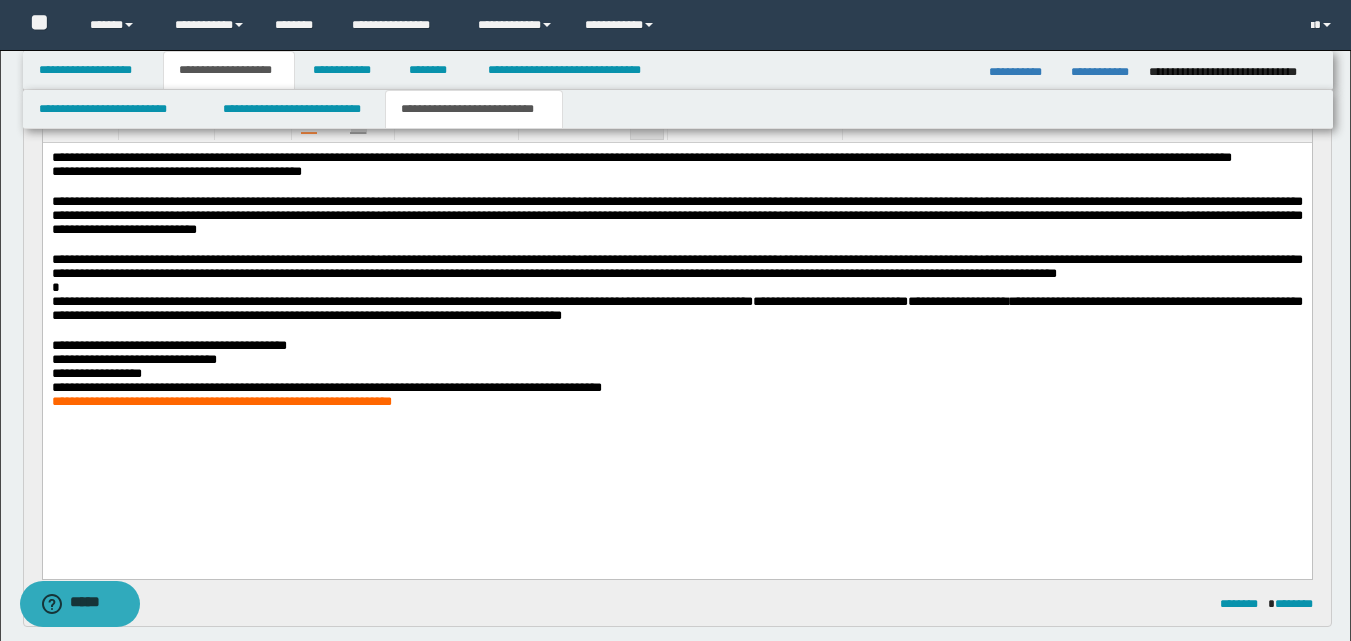 scroll, scrollTop: 300, scrollLeft: 0, axis: vertical 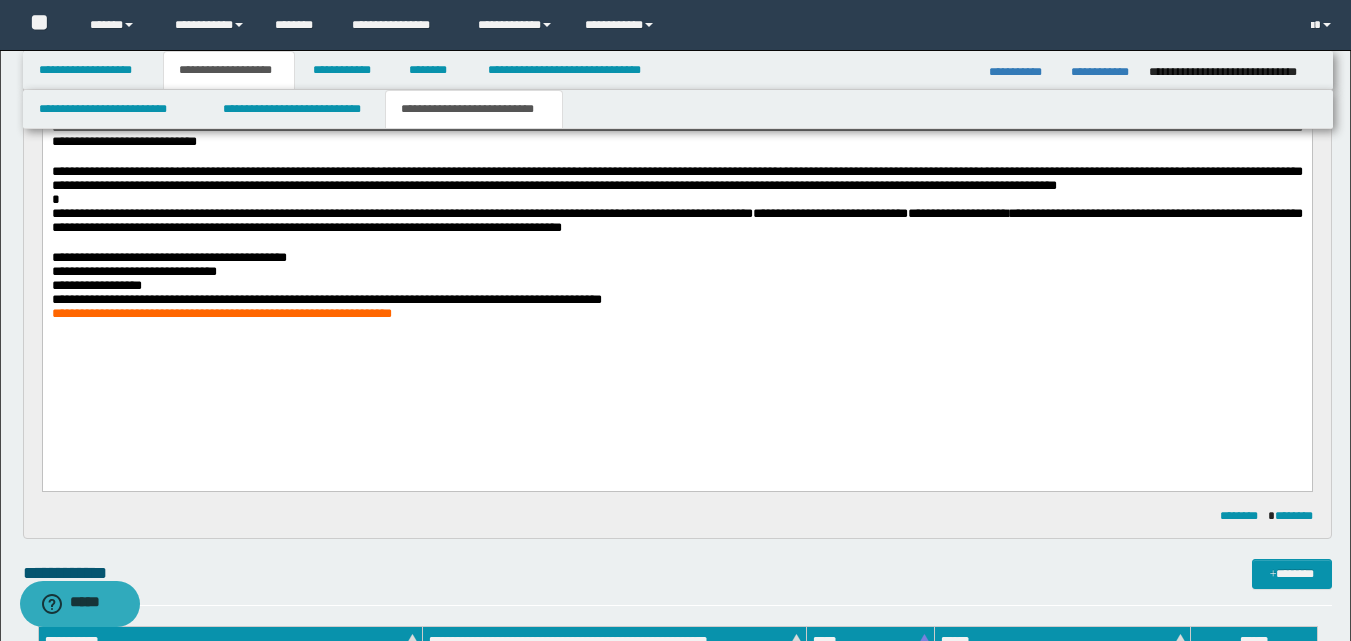 click on "**********" at bounding box center (676, 217) 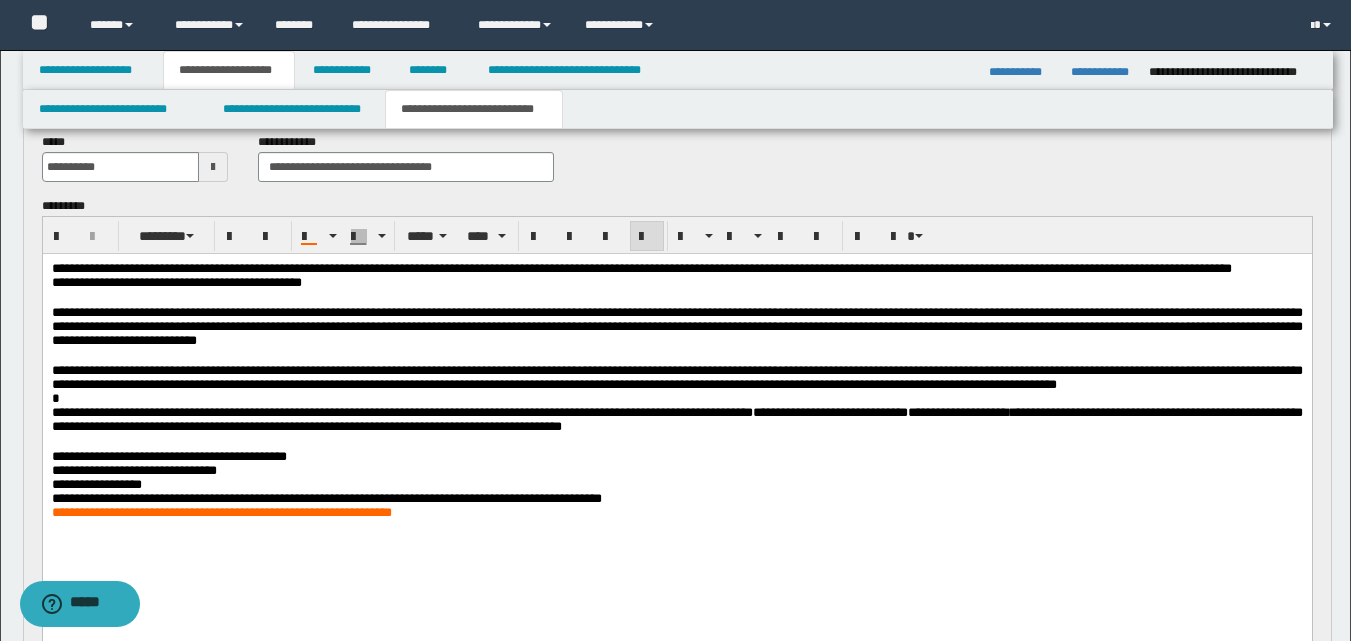 scroll, scrollTop: 100, scrollLeft: 0, axis: vertical 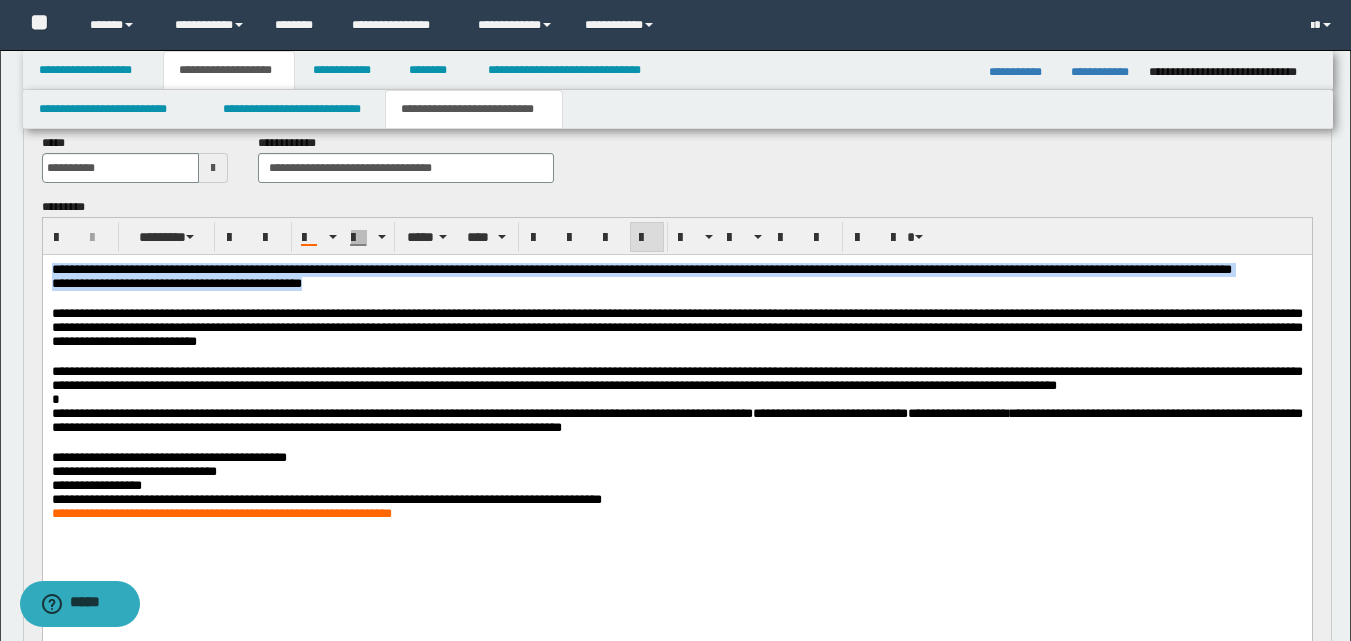 drag, startPoint x: 51, startPoint y: 265, endPoint x: 417, endPoint y: 297, distance: 367.39624 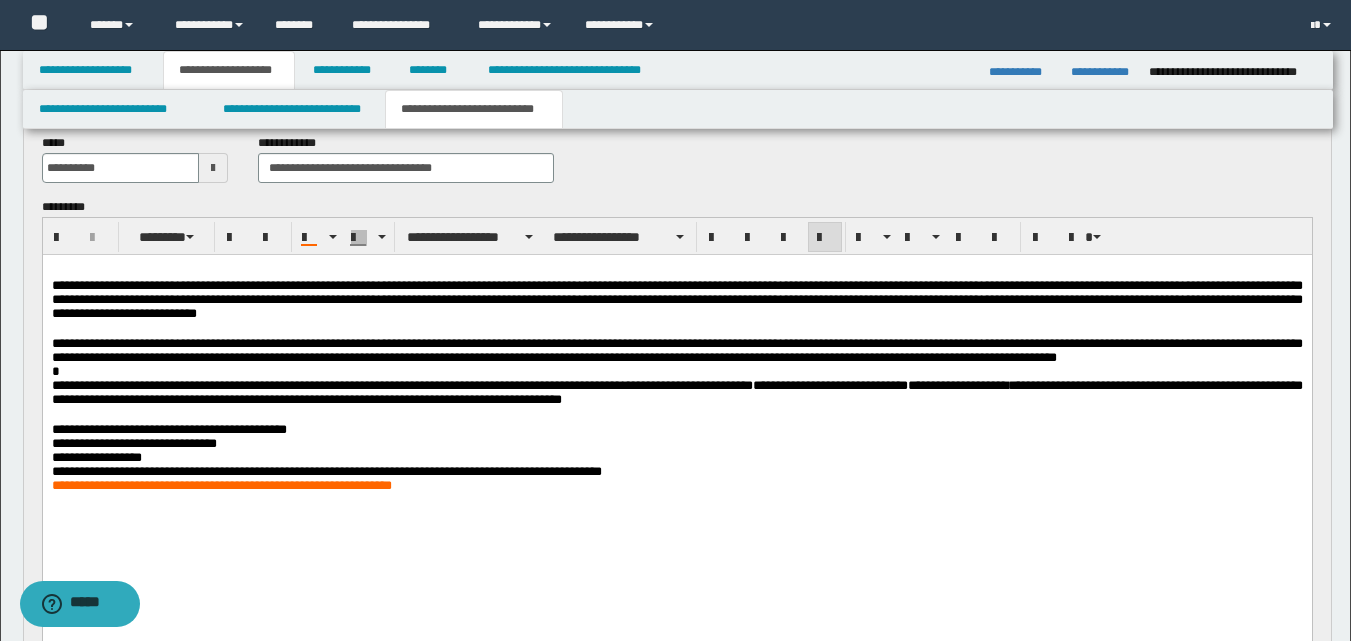 click on "**********" at bounding box center [676, 299] 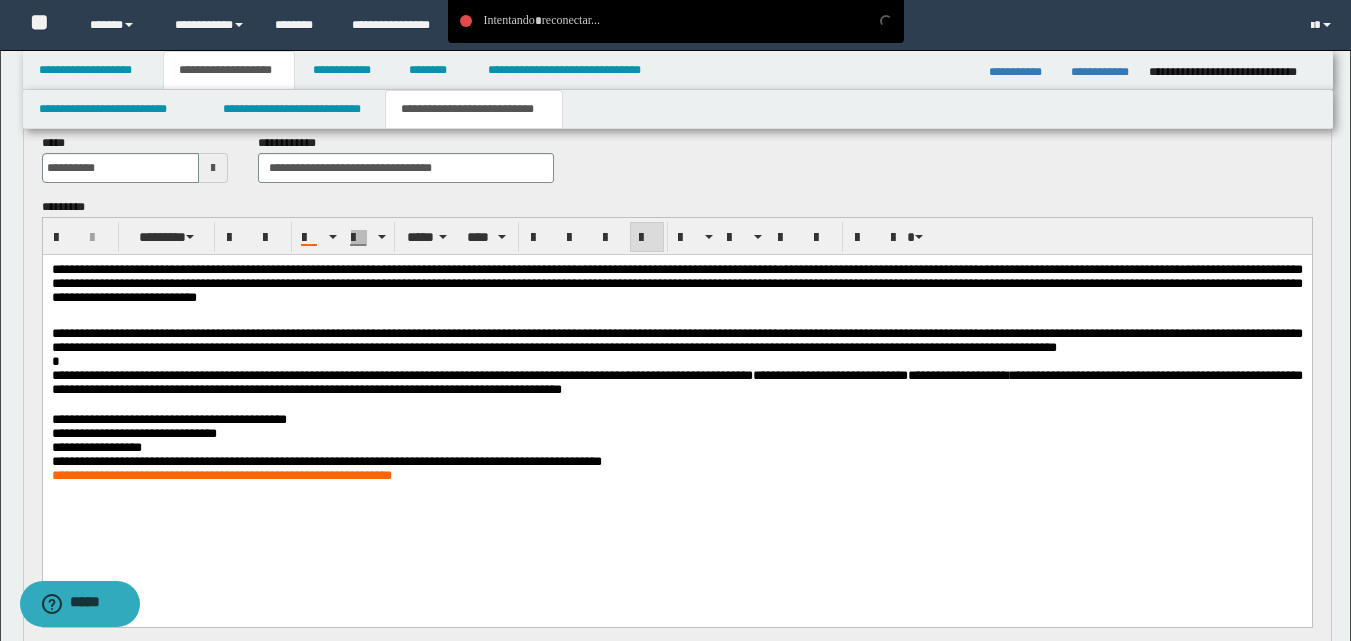 drag, startPoint x: 48, startPoint y: 272, endPoint x: 50, endPoint y: 285, distance: 13.152946 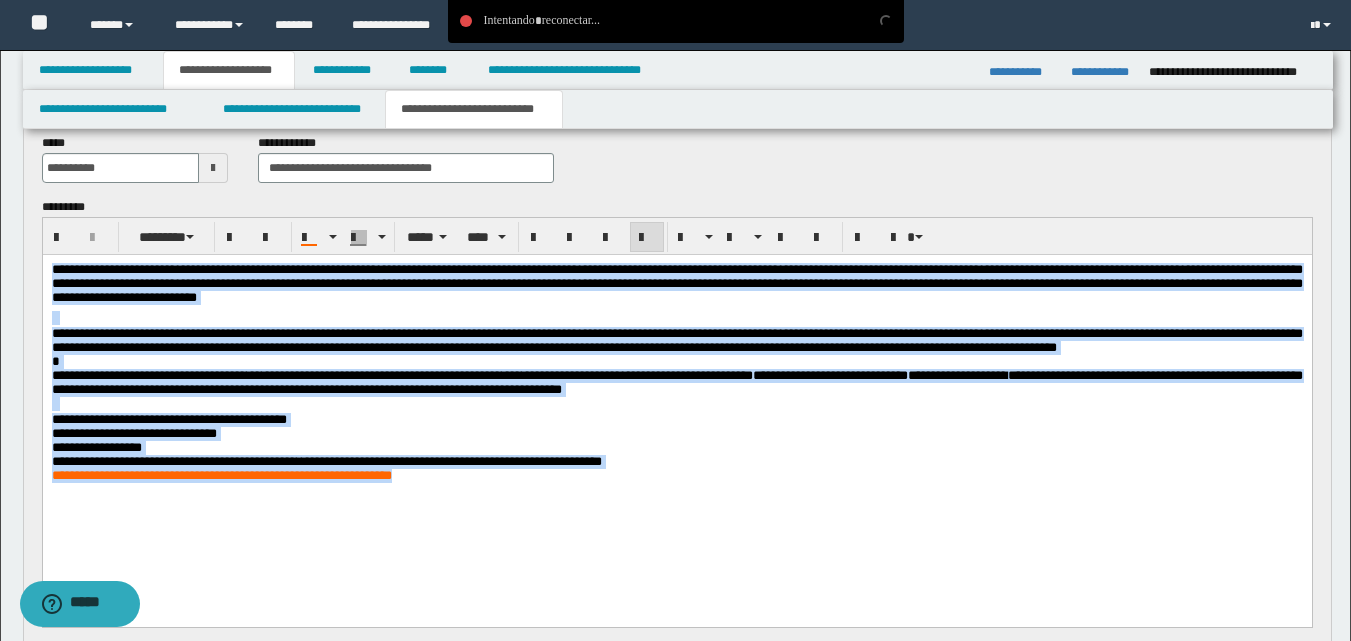drag, startPoint x: 52, startPoint y: 269, endPoint x: 865, endPoint y: 592, distance: 874.8131 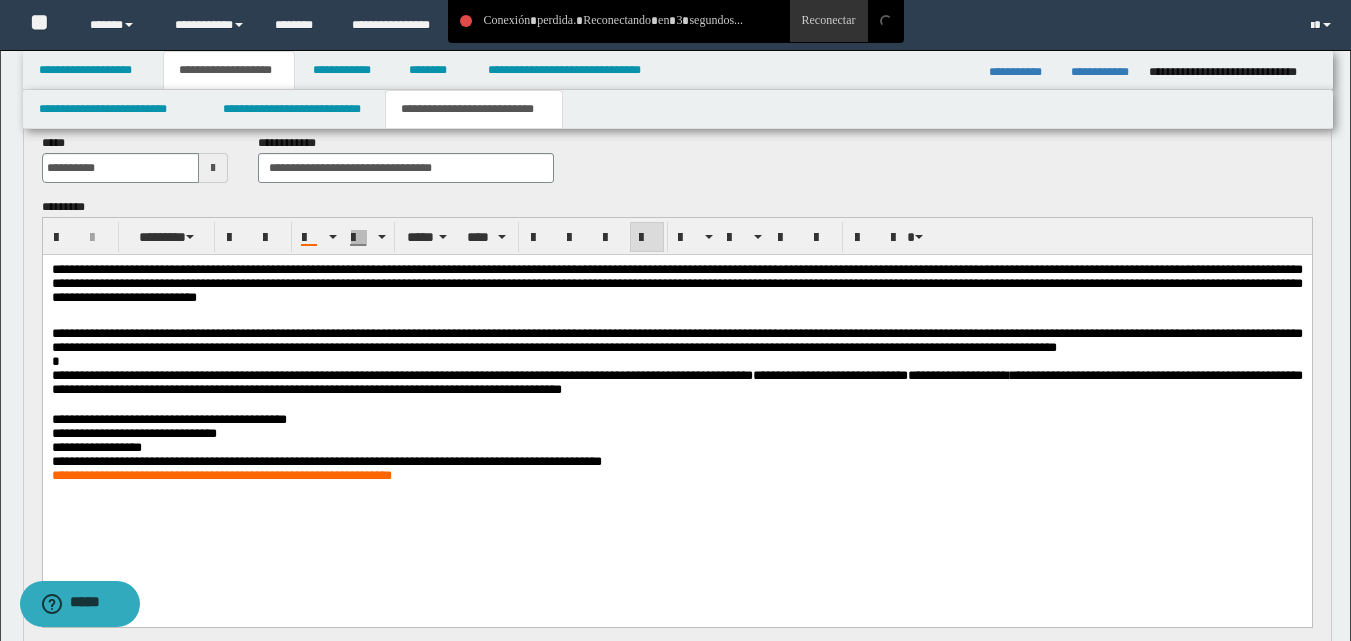click on "**********" at bounding box center (676, 416) 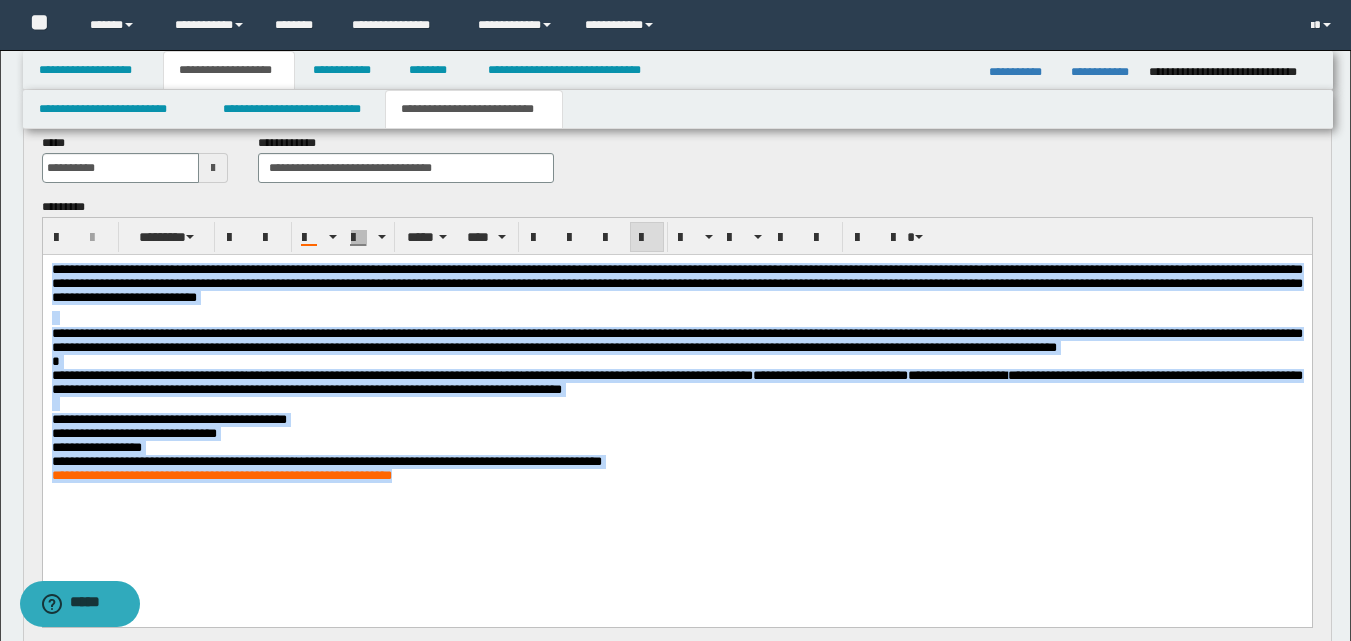 drag, startPoint x: 54, startPoint y: 263, endPoint x: 696, endPoint y: 546, distance: 701.6074 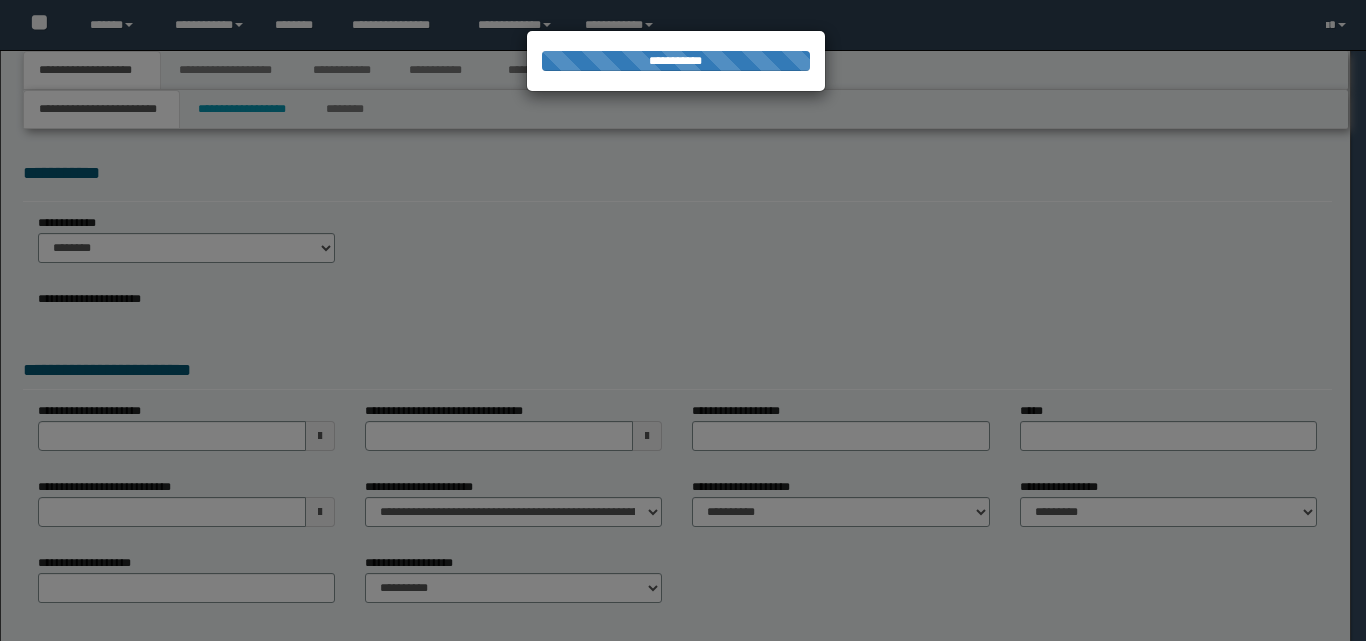 scroll, scrollTop: 0, scrollLeft: 0, axis: both 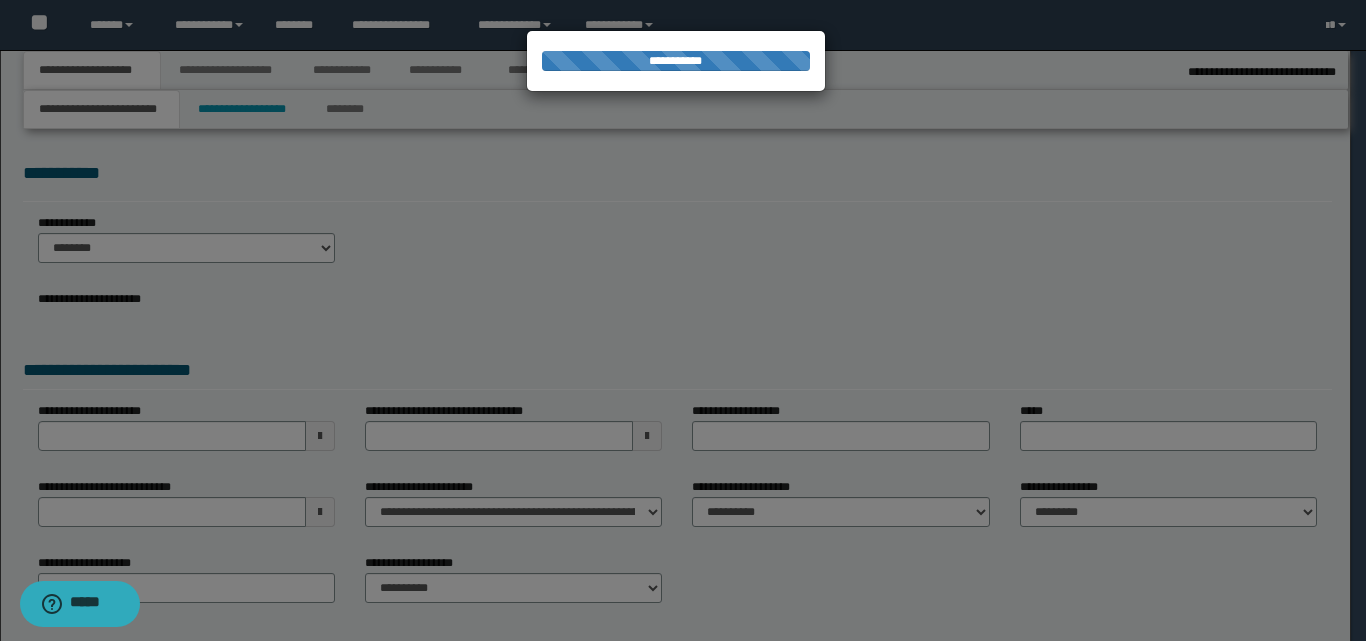 select on "*" 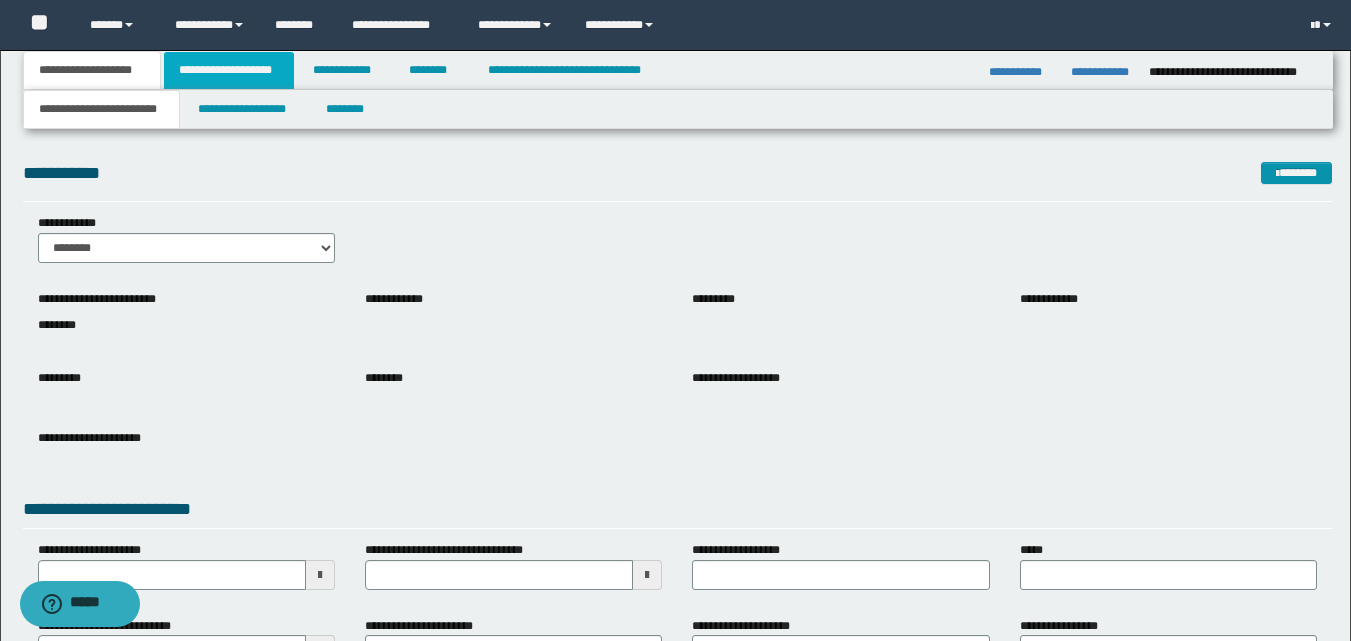 click on "**********" at bounding box center (229, 70) 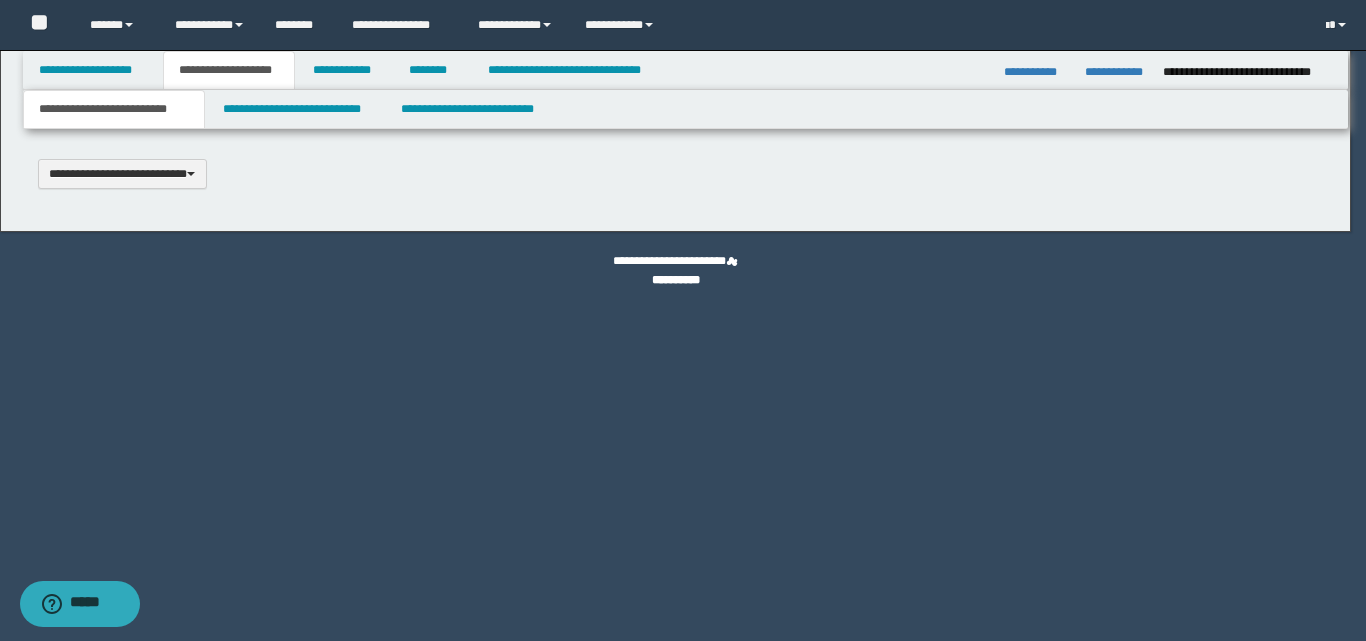 scroll, scrollTop: 0, scrollLeft: 0, axis: both 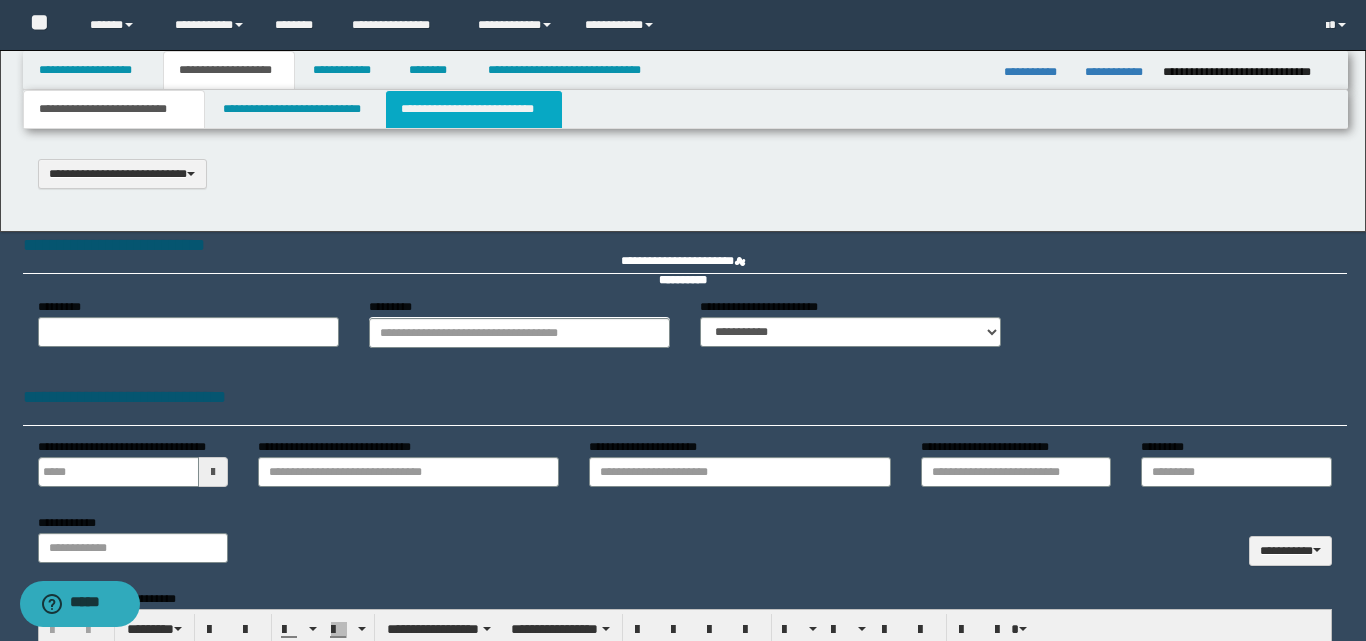 click on "**********" at bounding box center [474, 109] 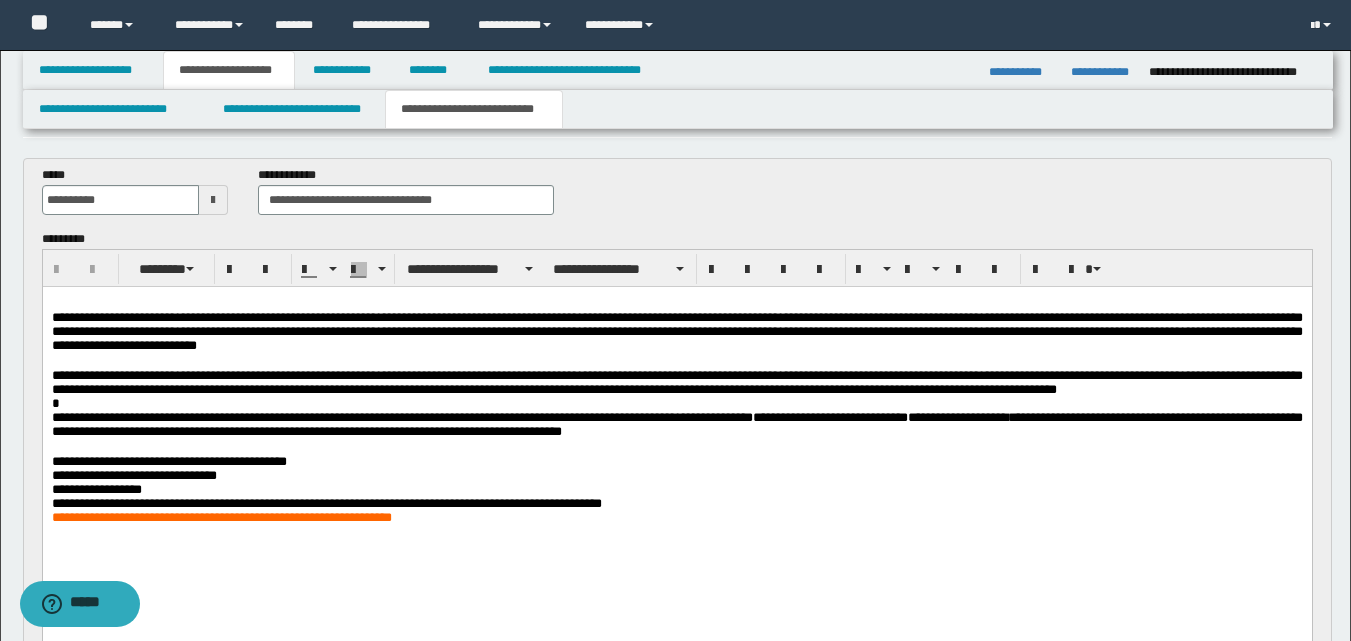 scroll, scrollTop: 200, scrollLeft: 0, axis: vertical 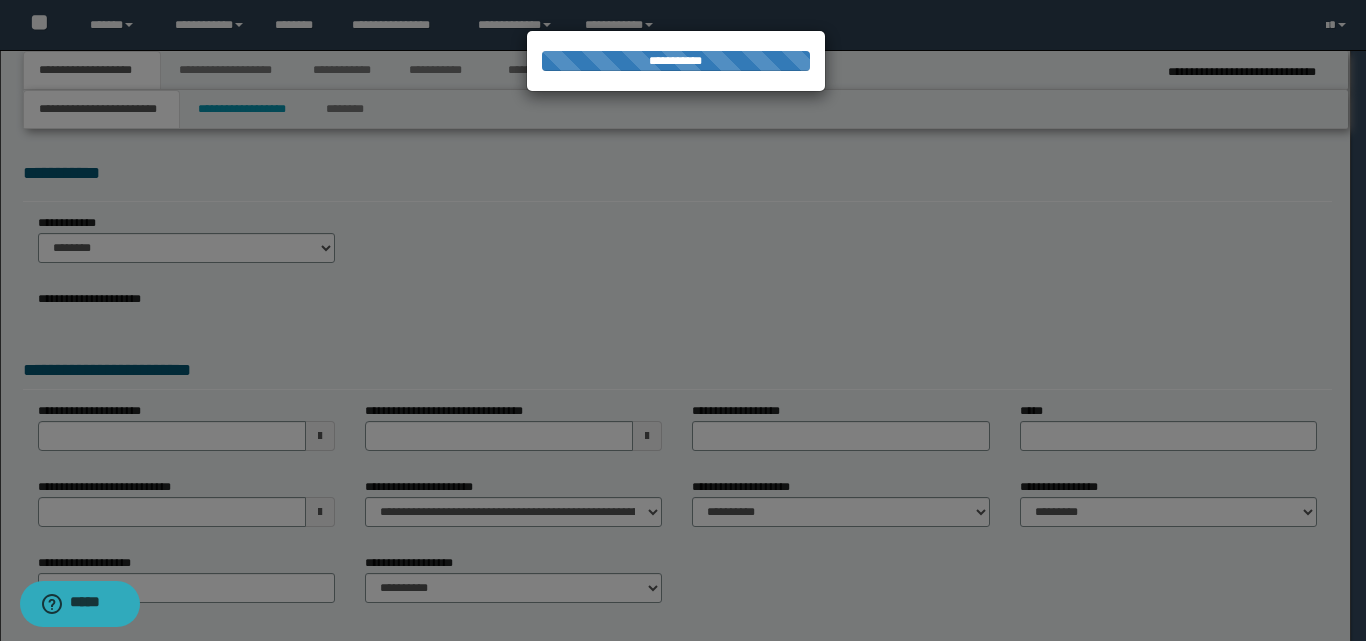 select on "*" 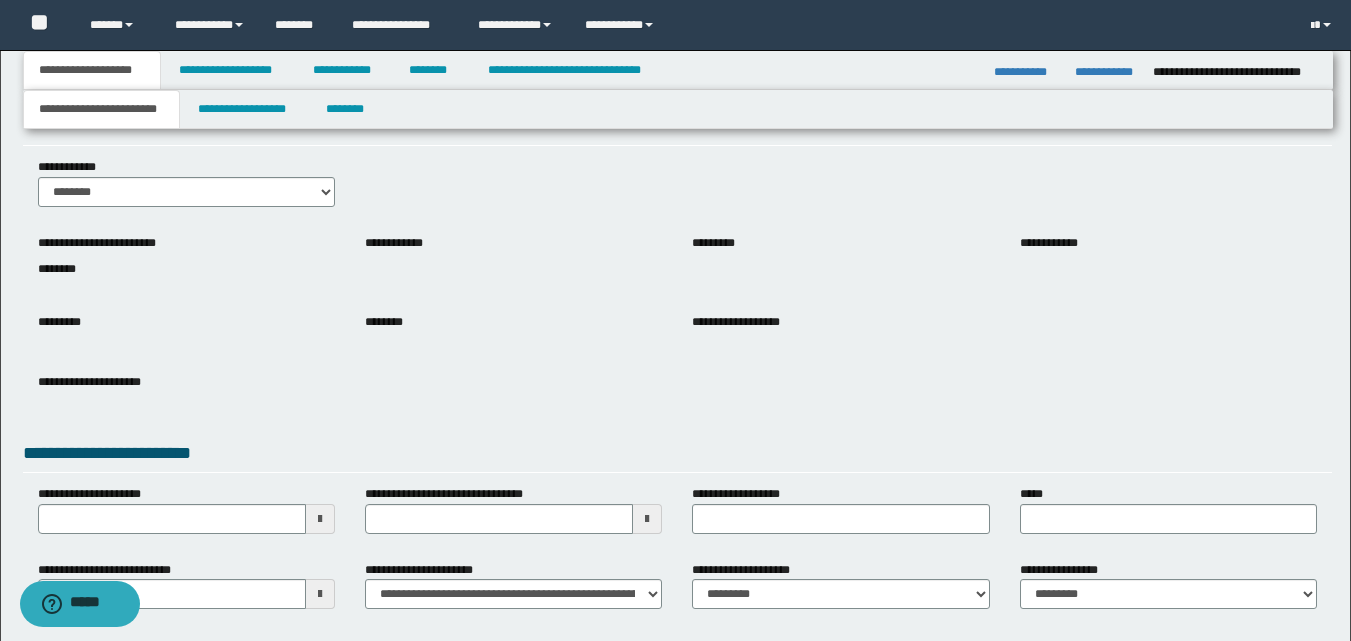 scroll, scrollTop: 100, scrollLeft: 0, axis: vertical 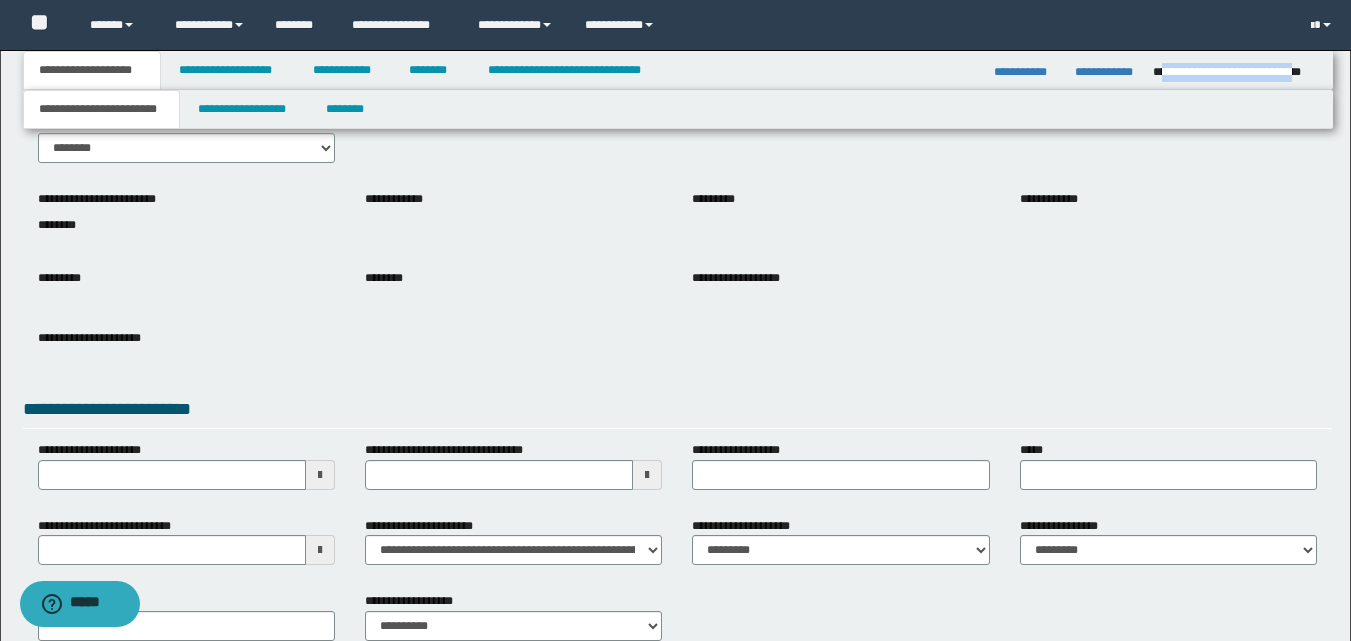drag, startPoint x: 1159, startPoint y: 71, endPoint x: 1305, endPoint y: 77, distance: 146.12323 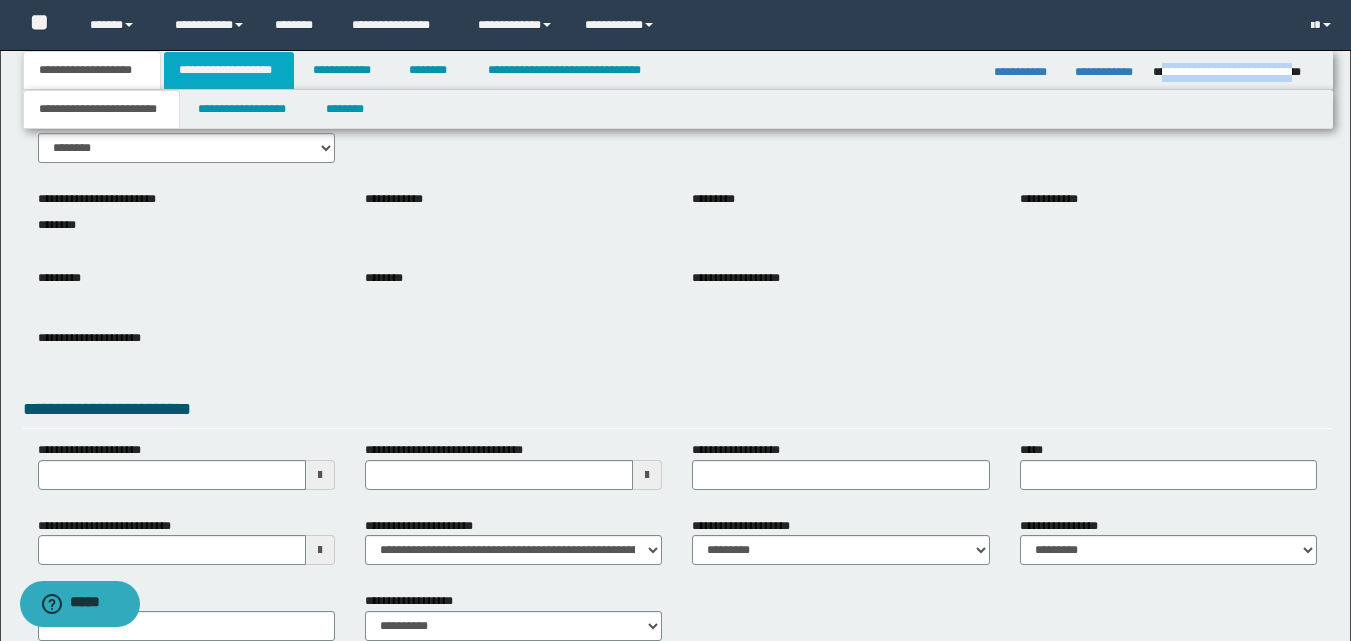 click on "**********" at bounding box center [229, 70] 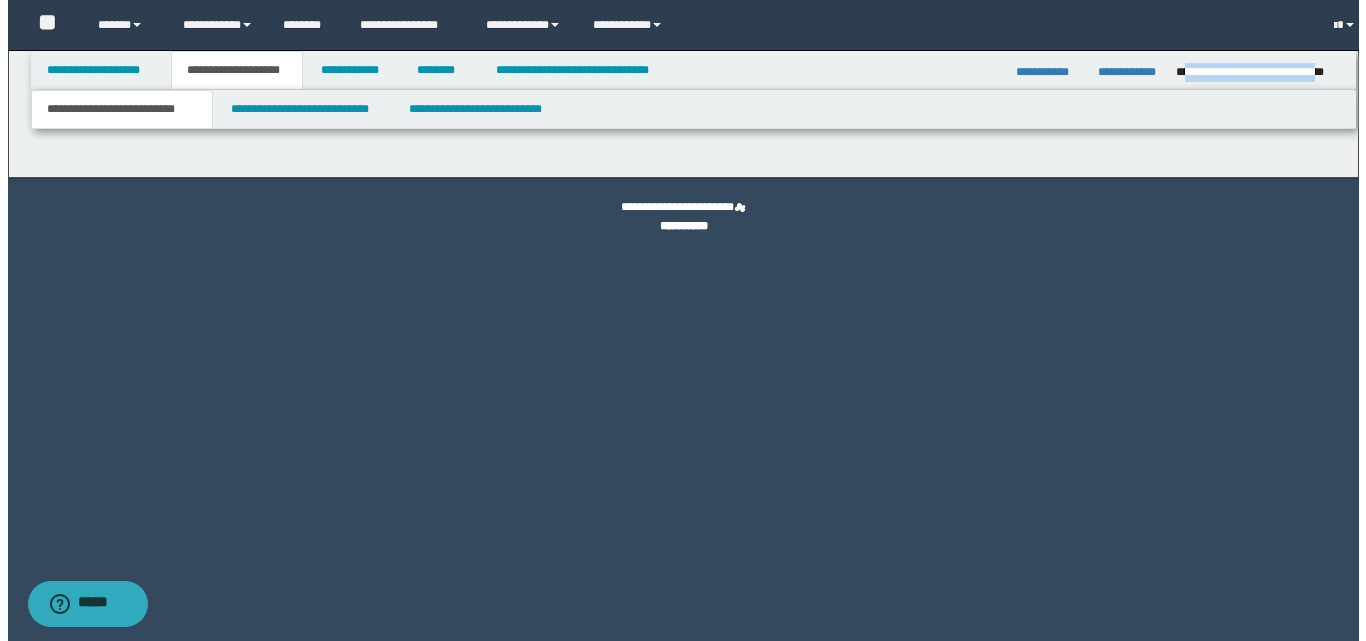 scroll, scrollTop: 0, scrollLeft: 0, axis: both 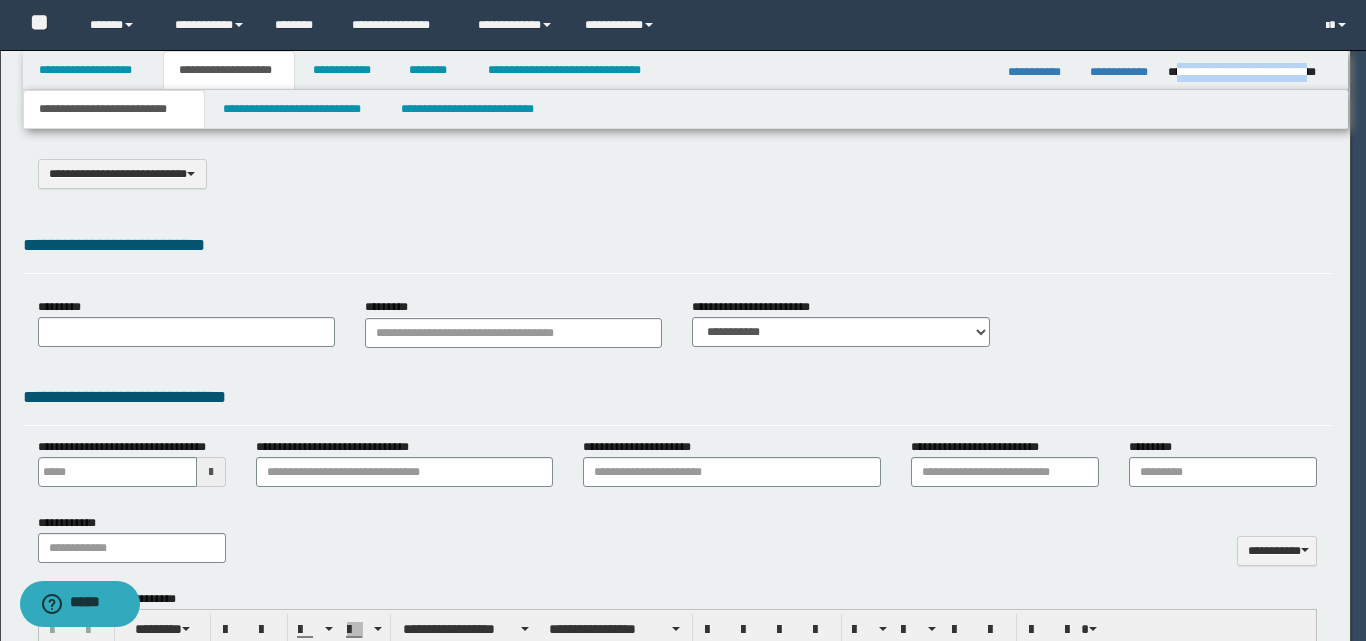 select on "*" 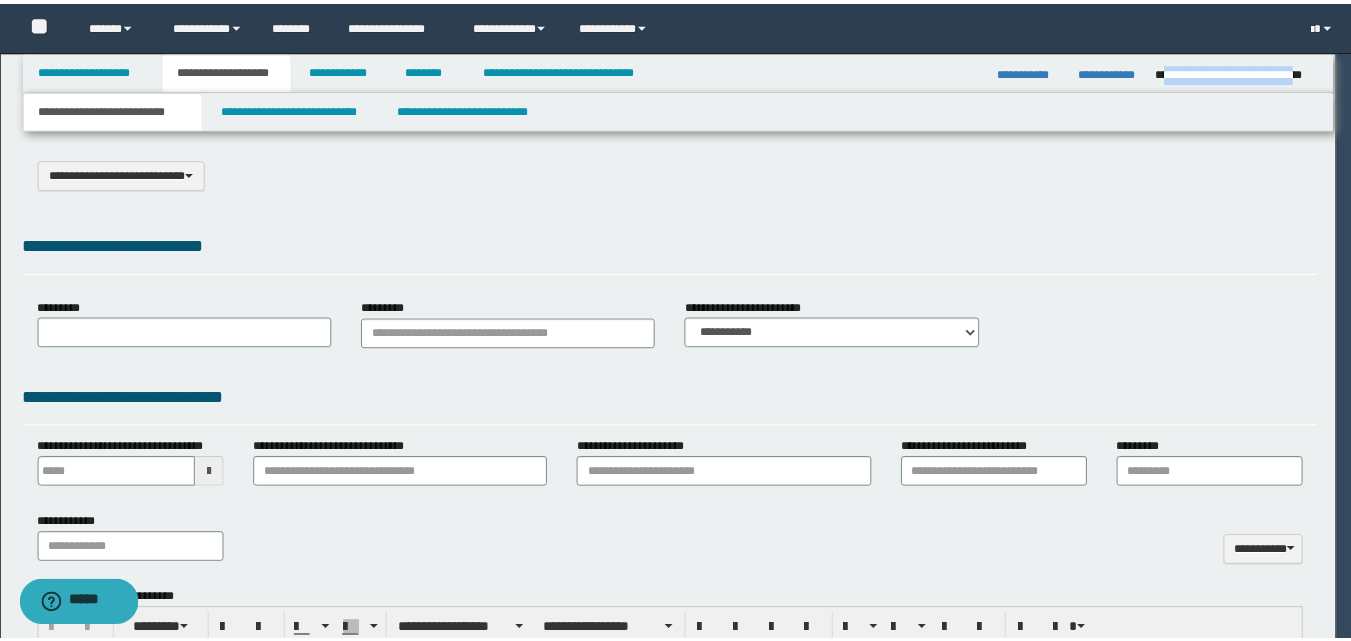 scroll, scrollTop: 0, scrollLeft: 0, axis: both 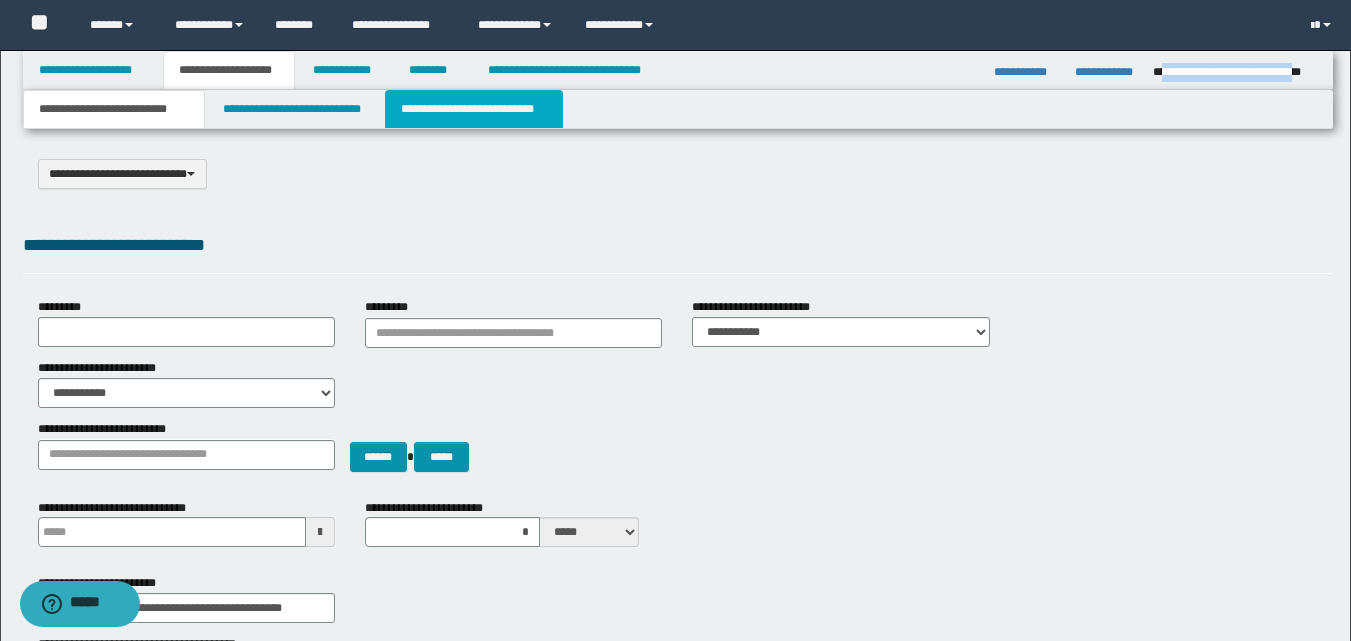 click on "**********" at bounding box center [474, 109] 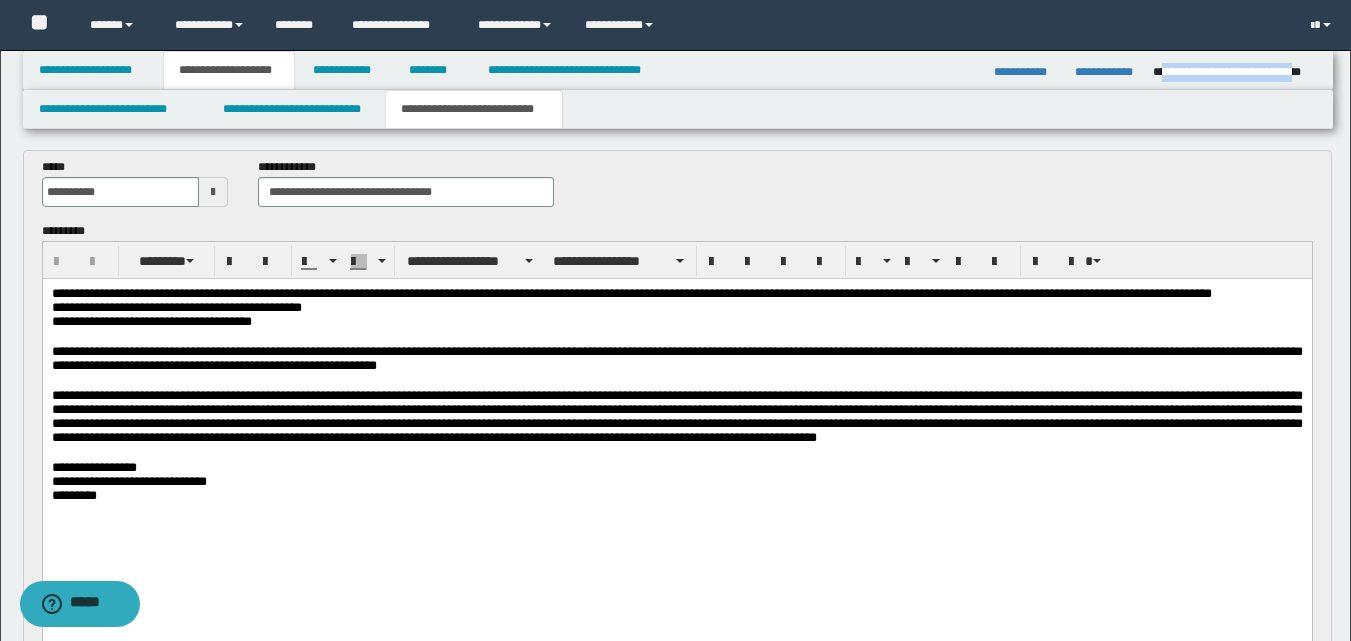 scroll, scrollTop: 500, scrollLeft: 0, axis: vertical 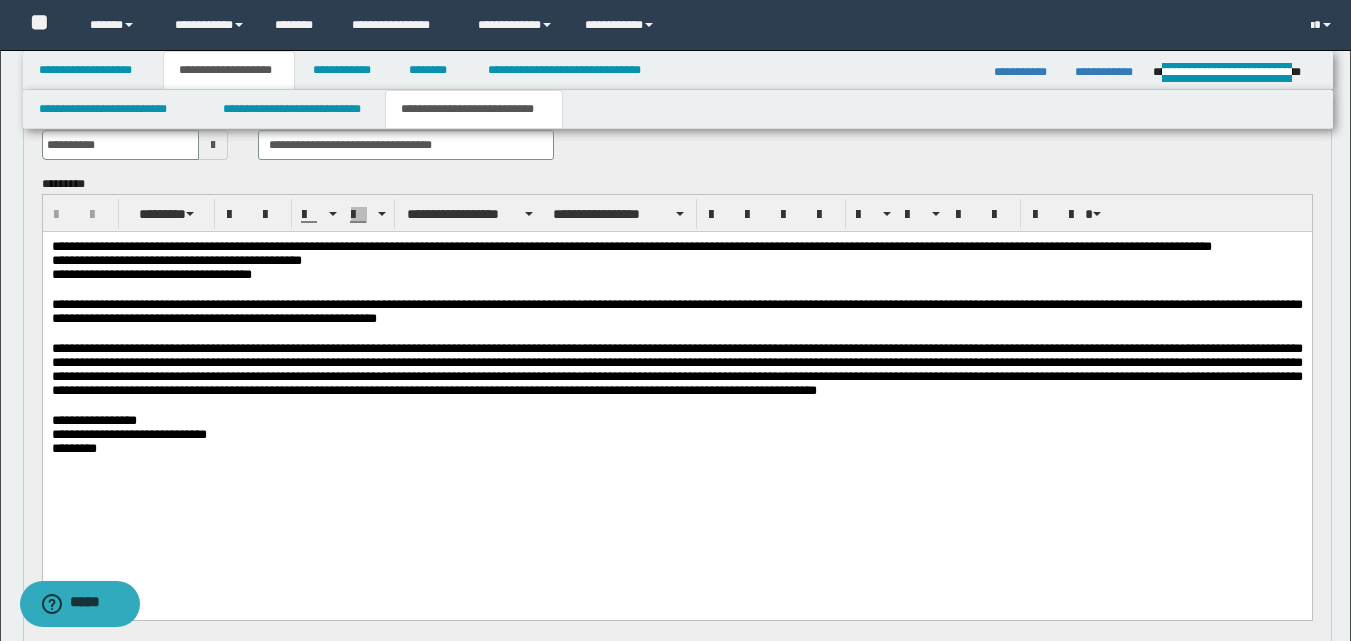click on "**********" at bounding box center [676, 310] 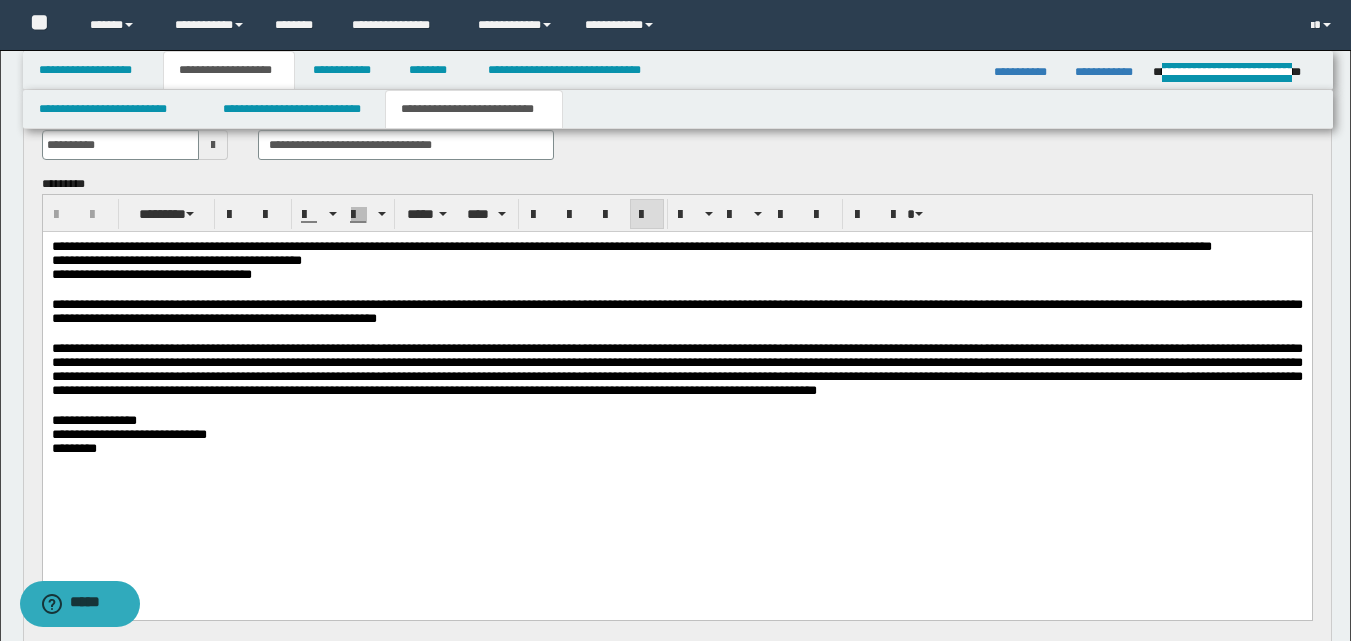 type 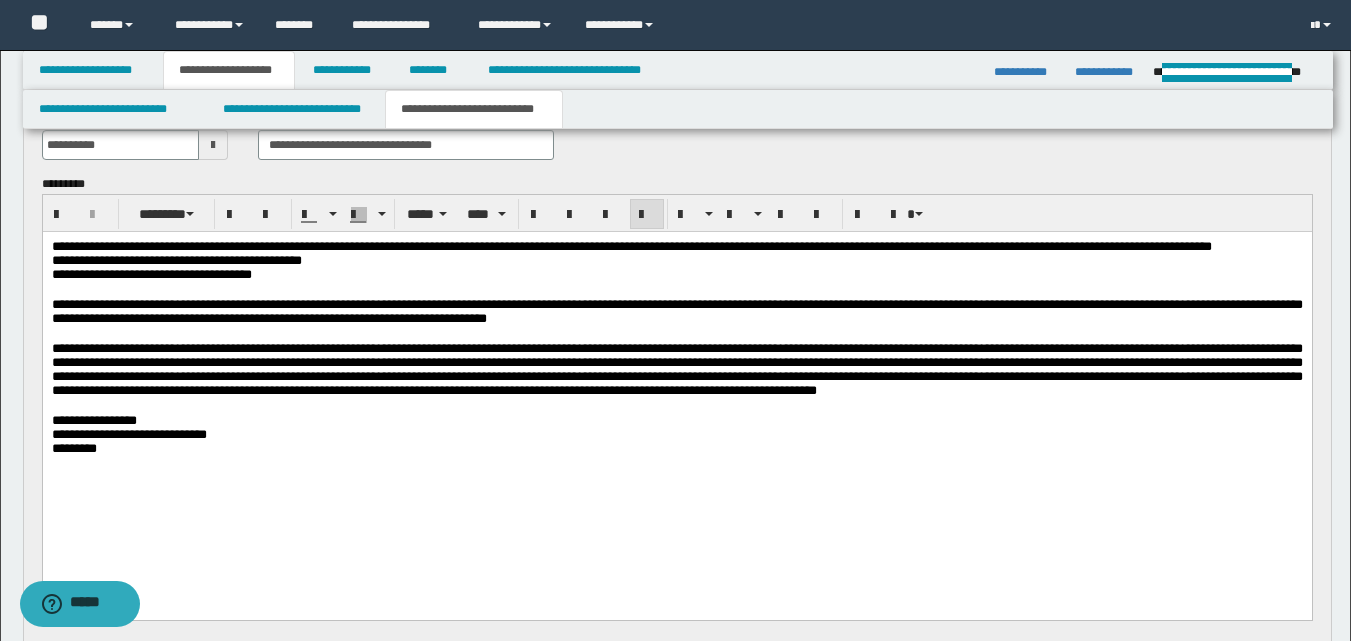 drag, startPoint x: 354, startPoint y: 324, endPoint x: 379, endPoint y: 322, distance: 25.079872 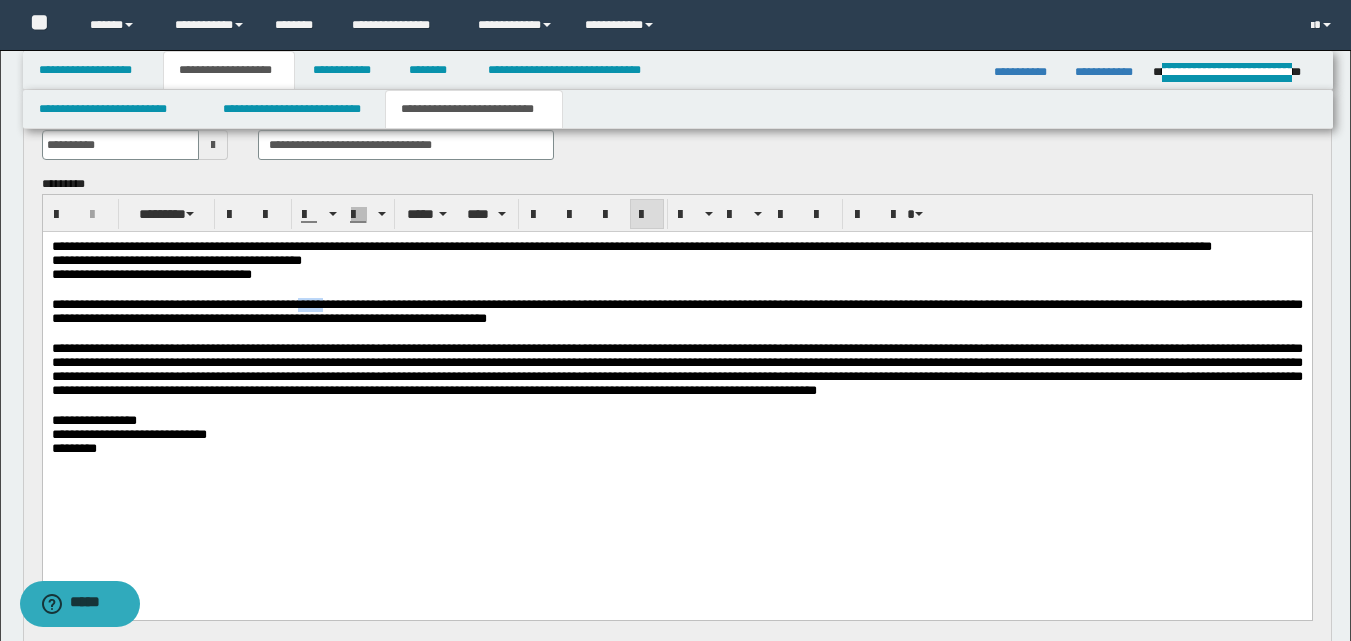 drag, startPoint x: 379, startPoint y: 322, endPoint x: 351, endPoint y: 326, distance: 28.284271 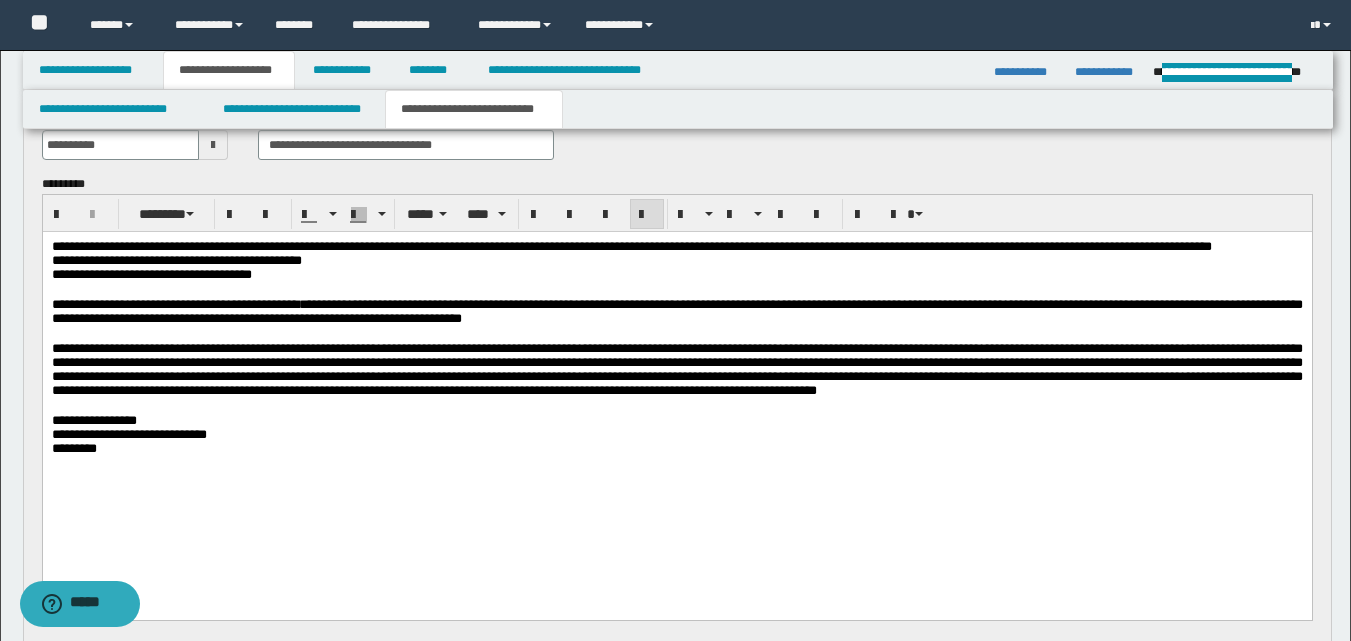 click on "**********" at bounding box center (676, 310) 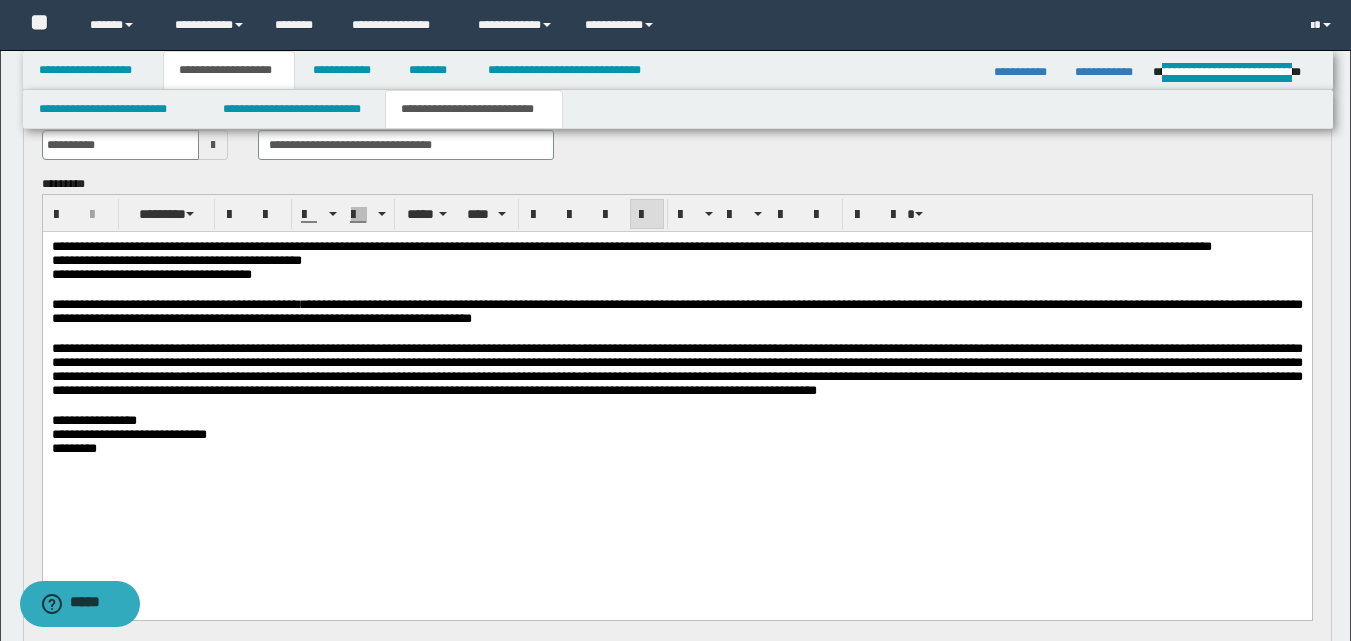 click on "**********" at bounding box center [676, 310] 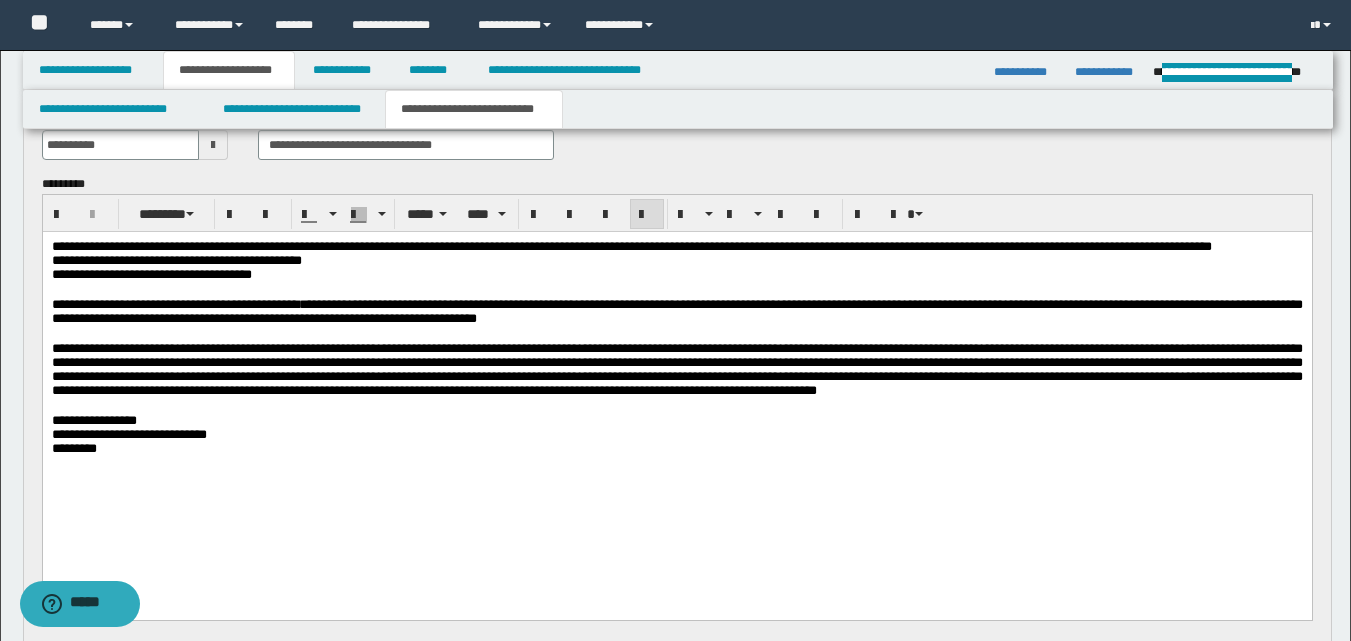 click on "**********" at bounding box center (676, 310) 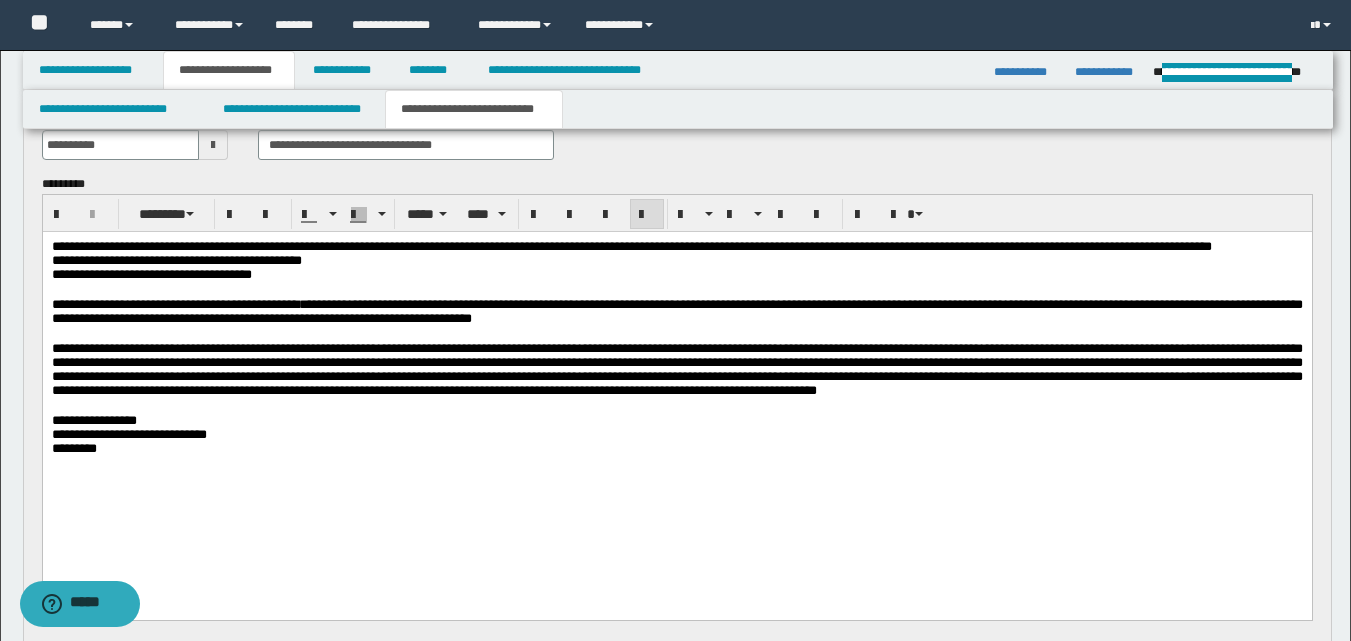 click on "**********" at bounding box center [676, 310] 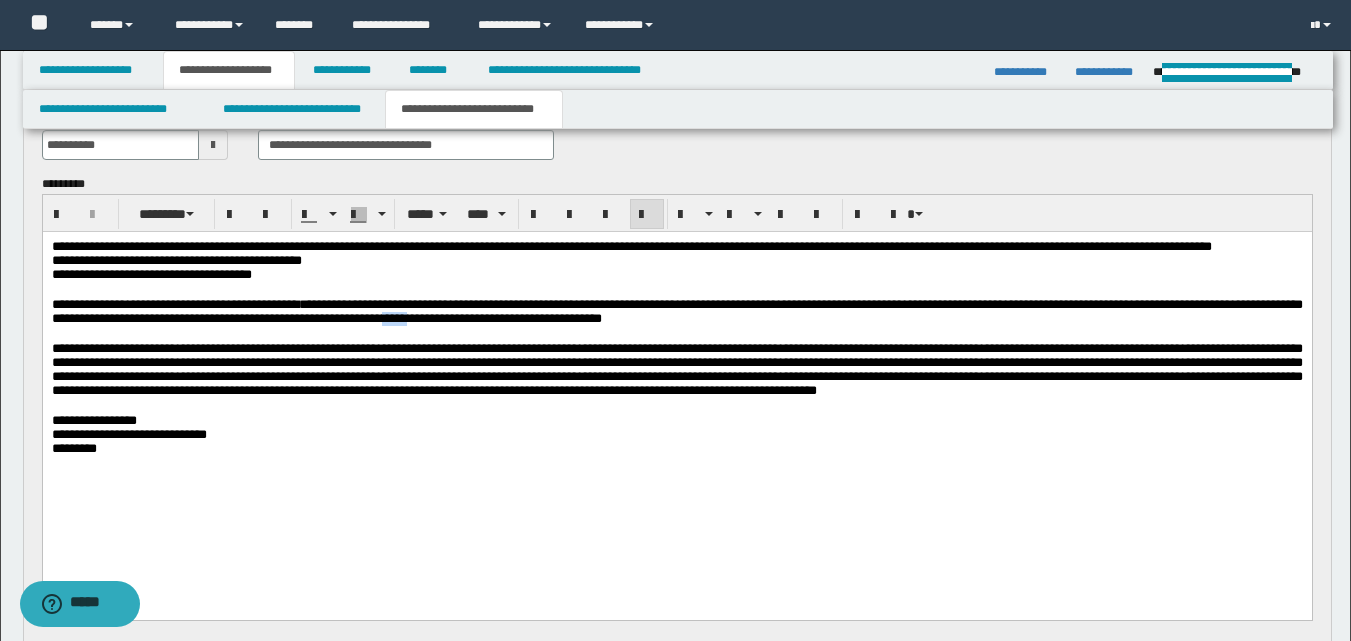 drag, startPoint x: 607, startPoint y: 340, endPoint x: 634, endPoint y: 343, distance: 27.166155 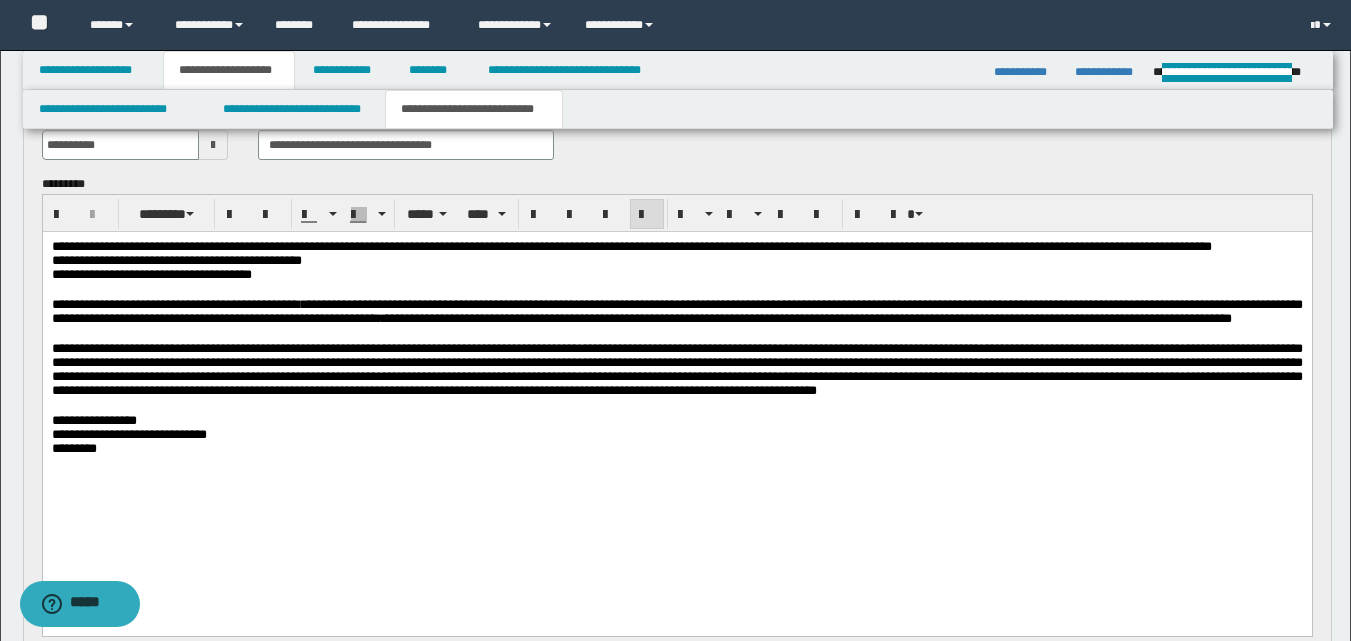 click on "**********" at bounding box center (676, 310) 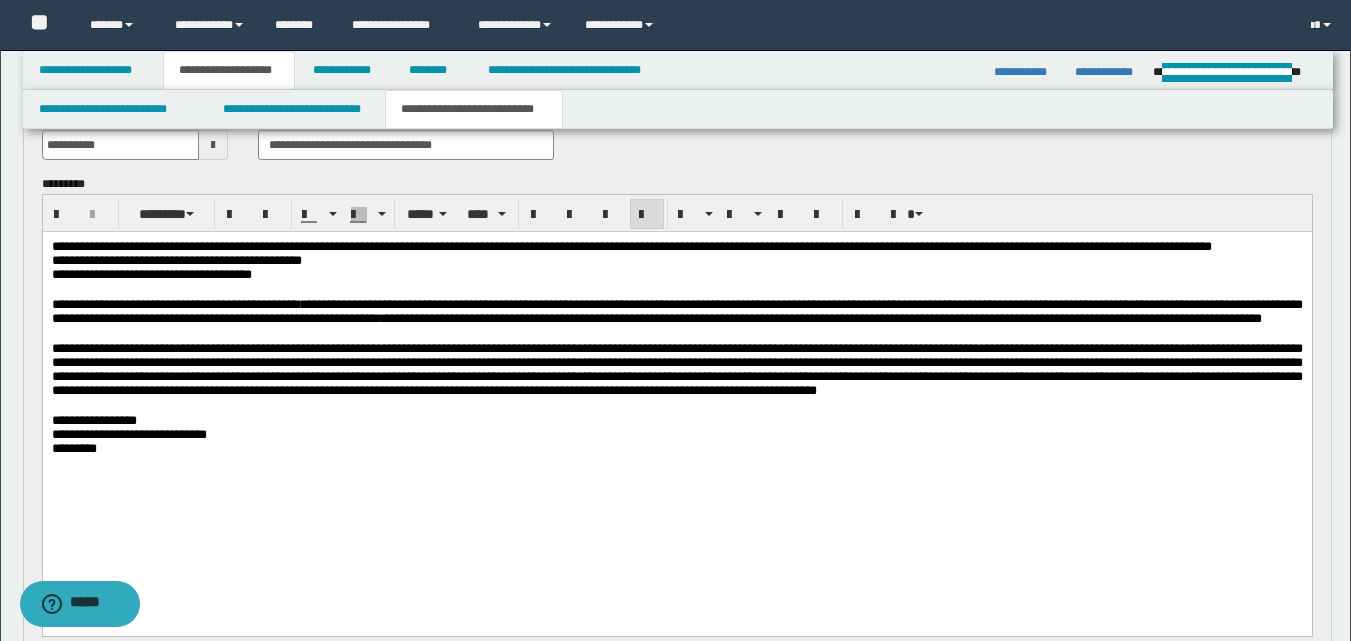 click on "**********" at bounding box center [676, 310] 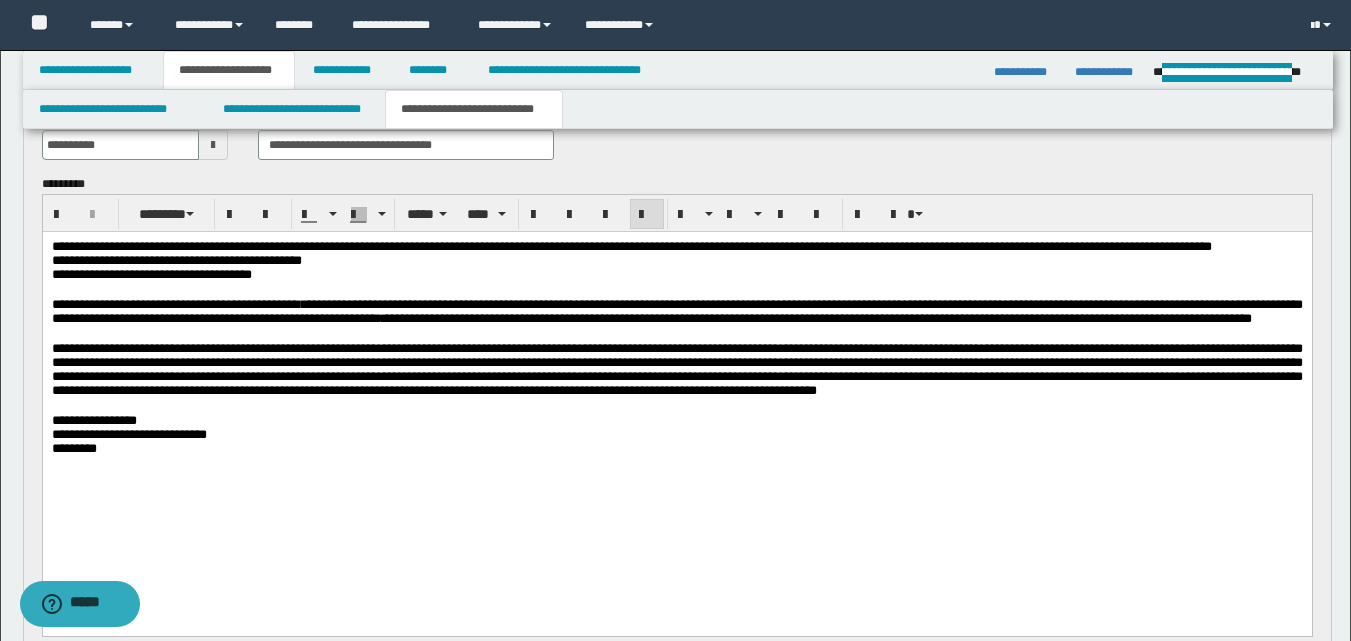 click on "**********" at bounding box center (676, 311) 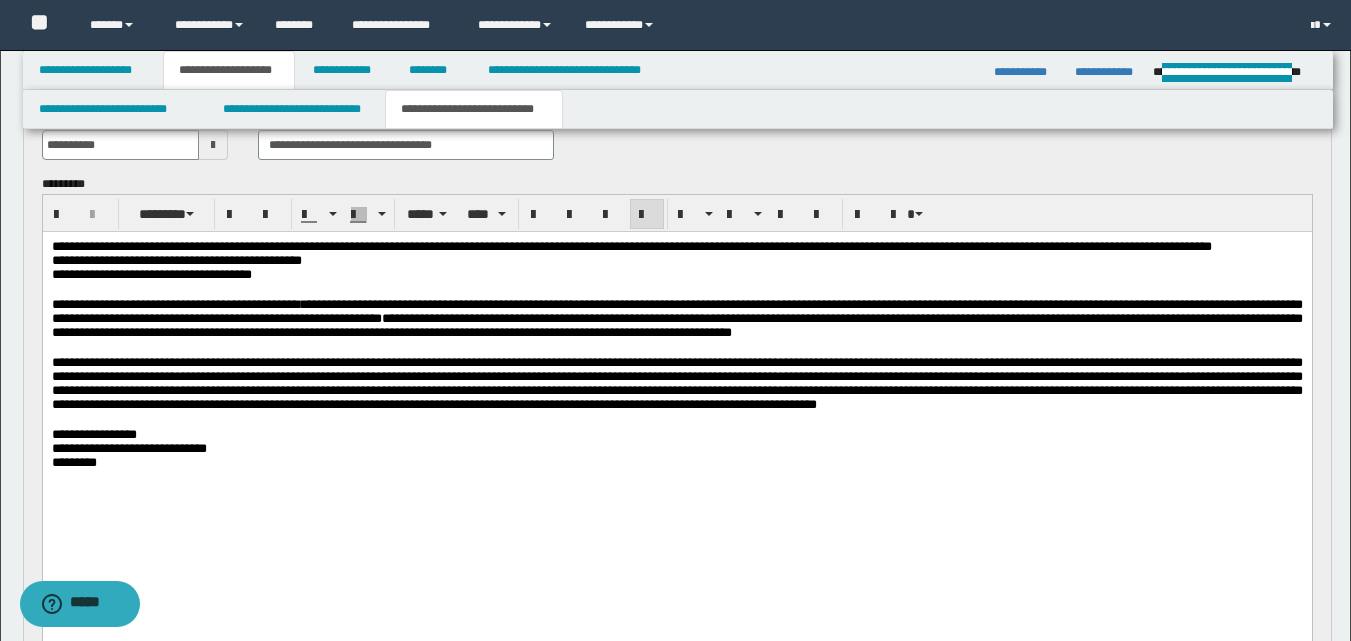 click on "**********" at bounding box center [676, 317] 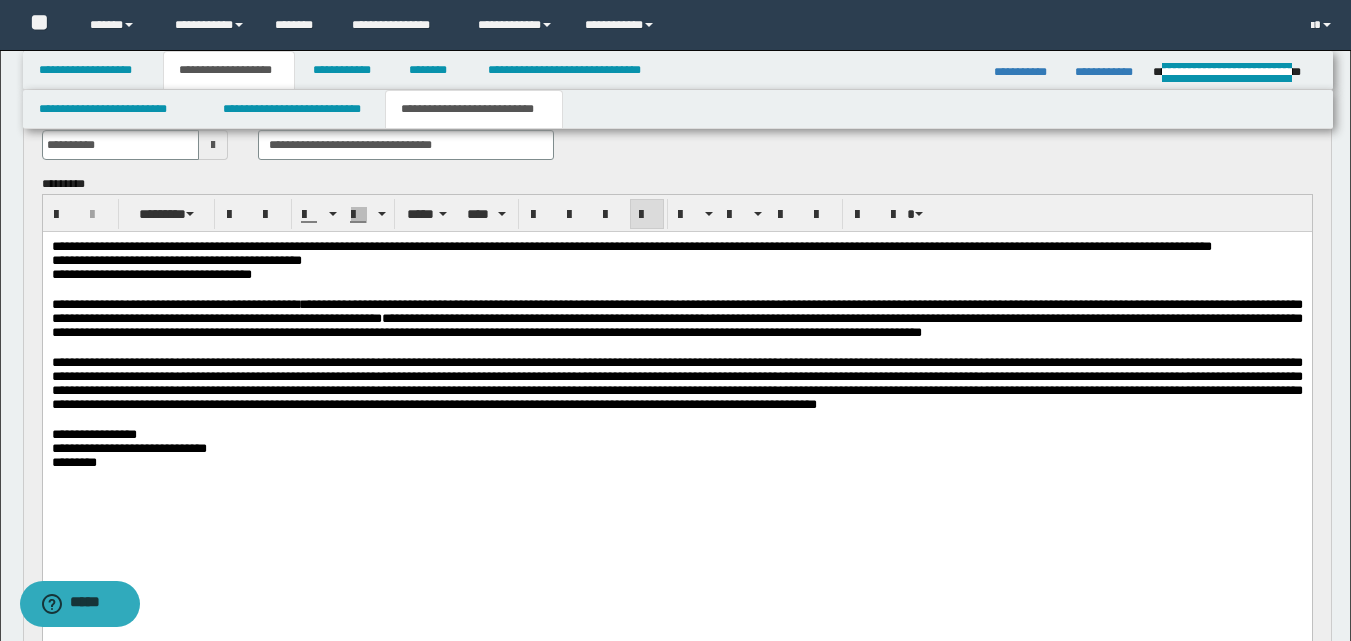 click on "**********" at bounding box center (676, 382) 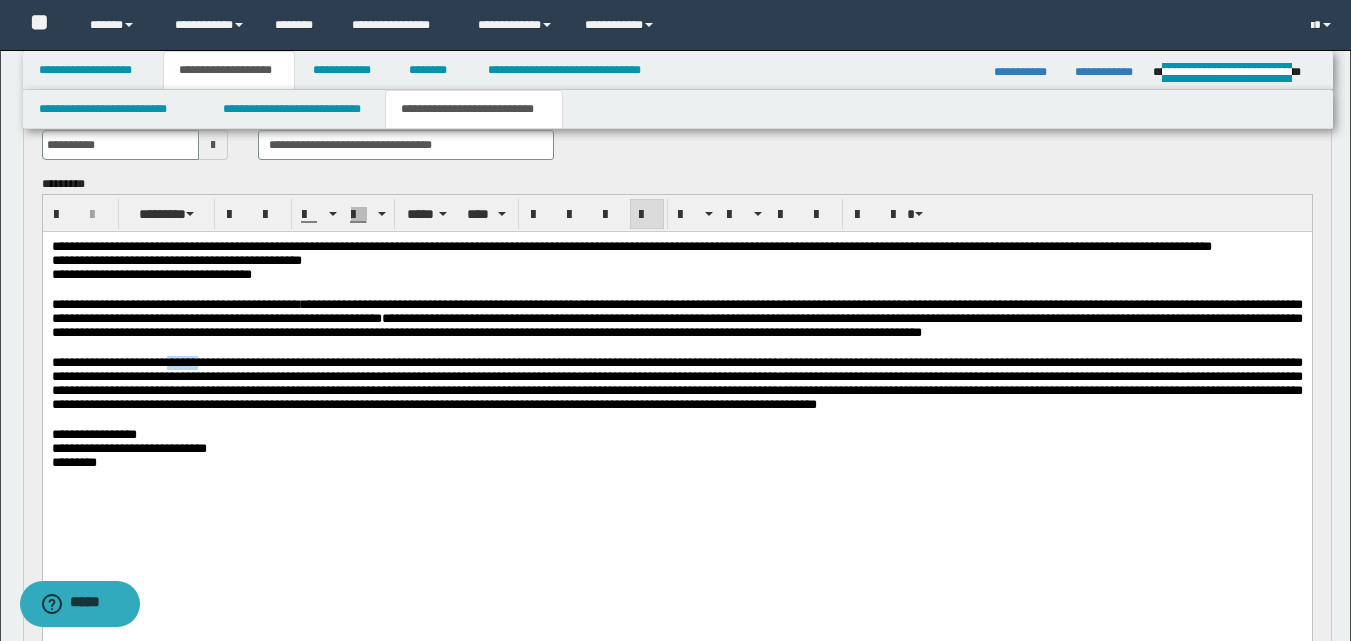 drag, startPoint x: 196, startPoint y: 404, endPoint x: 229, endPoint y: 400, distance: 33.24154 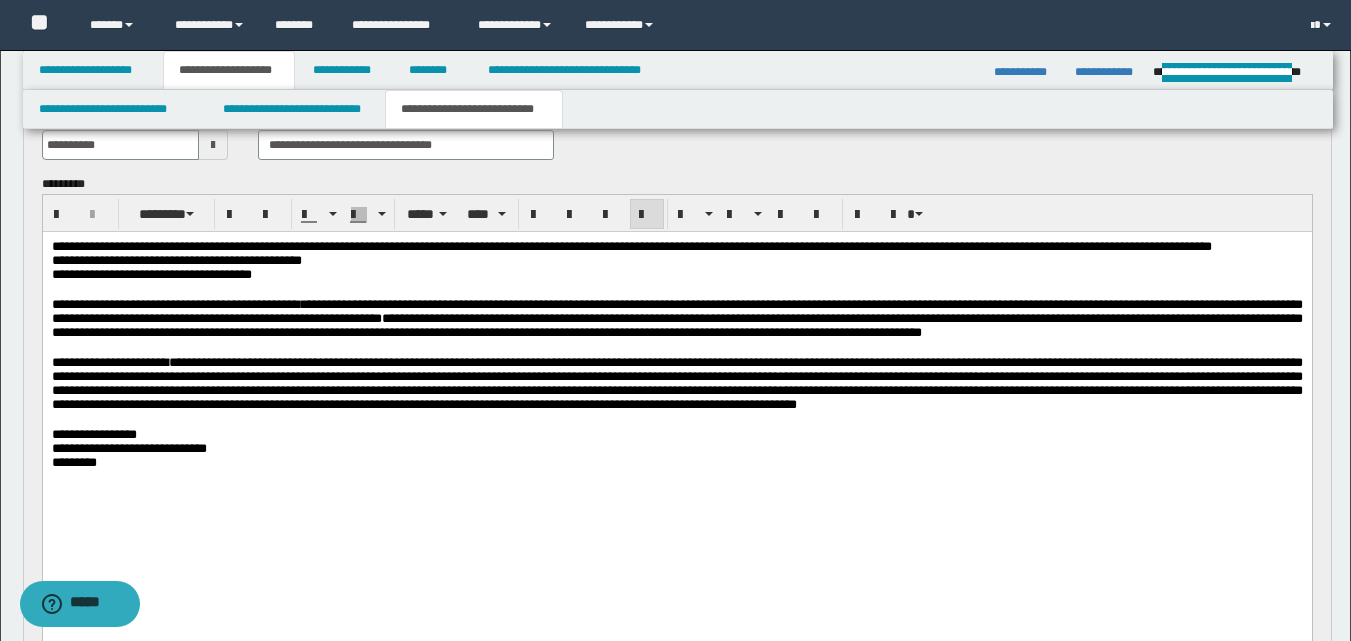 click on "**********" at bounding box center [676, 379] 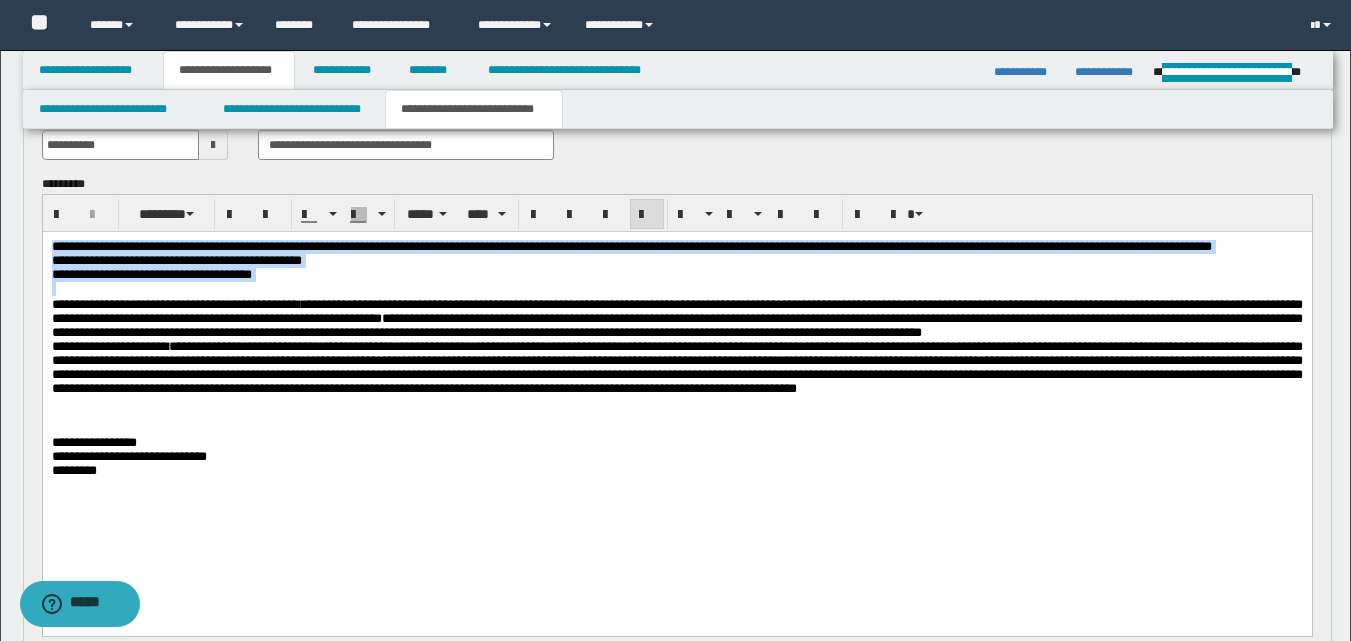 drag, startPoint x: 51, startPoint y: 242, endPoint x: 361, endPoint y: 304, distance: 316.13922 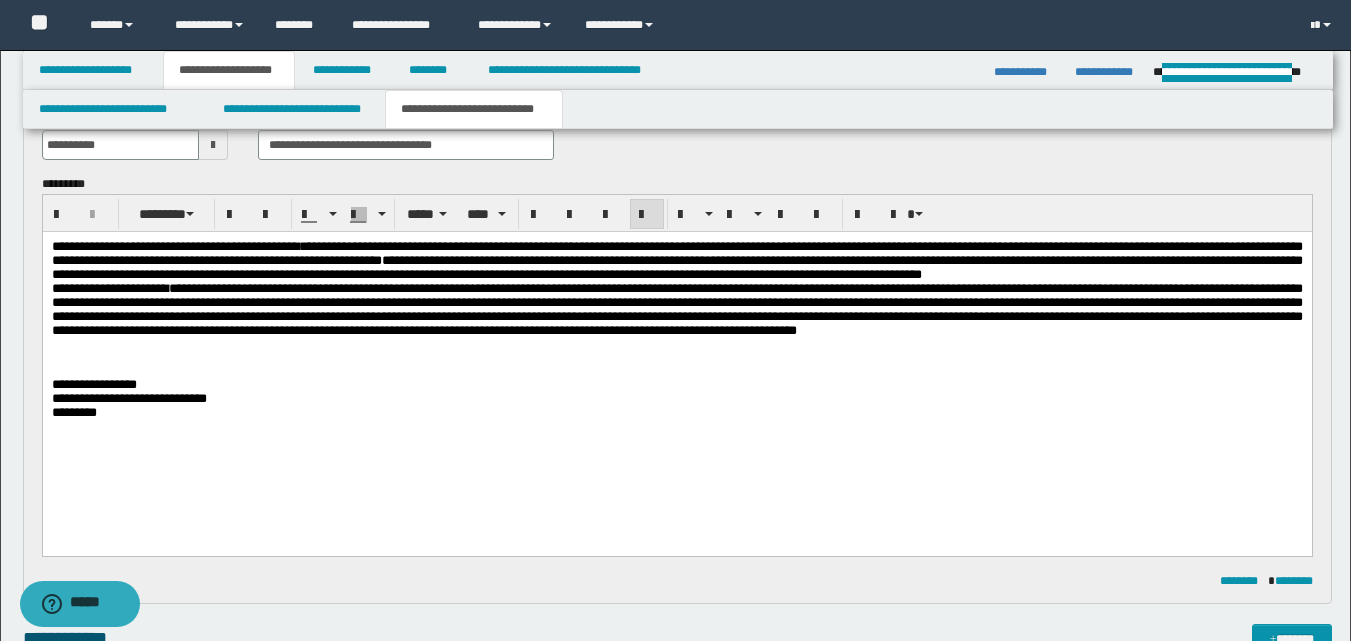 click on "**********" at bounding box center (676, 321) 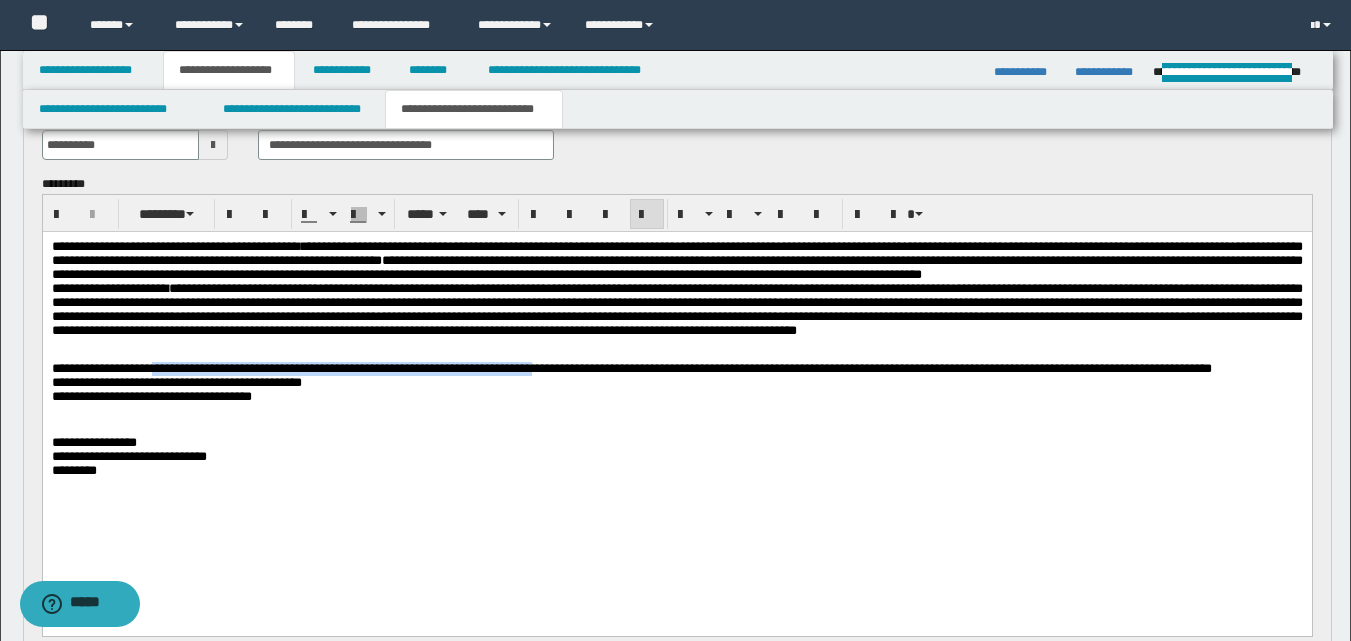 drag, startPoint x: 186, startPoint y: 390, endPoint x: 684, endPoint y: 391, distance: 498.001 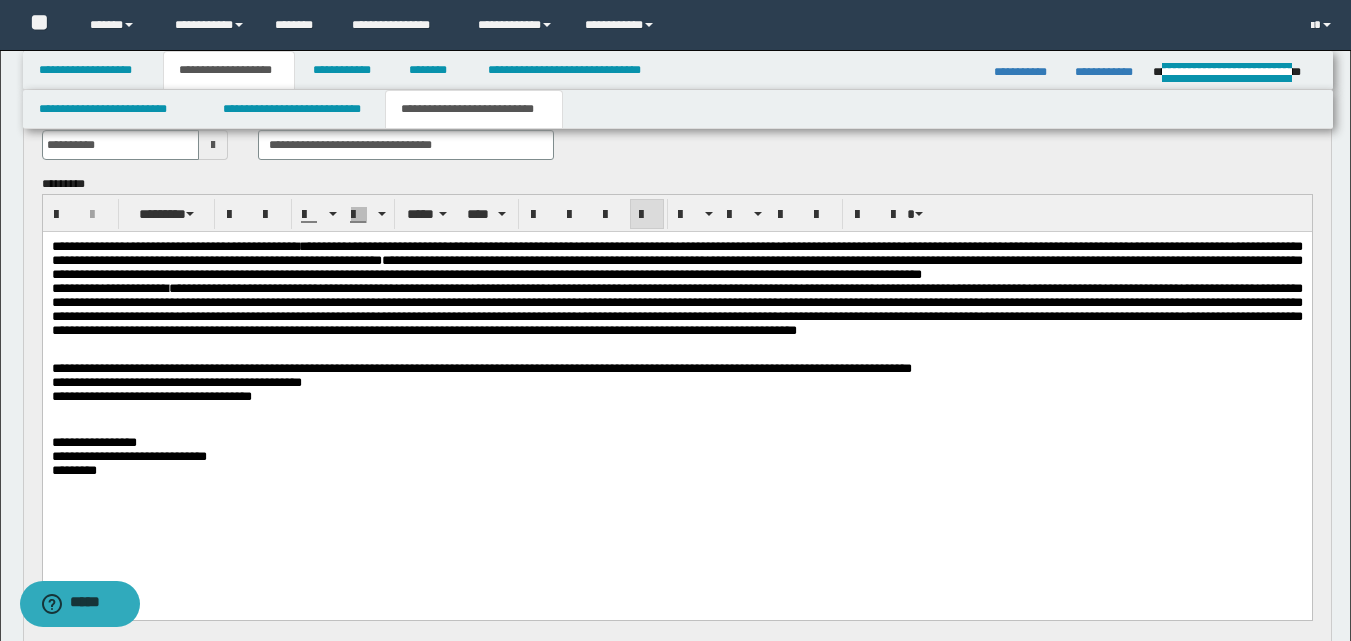 click on "**********" at bounding box center (481, 367) 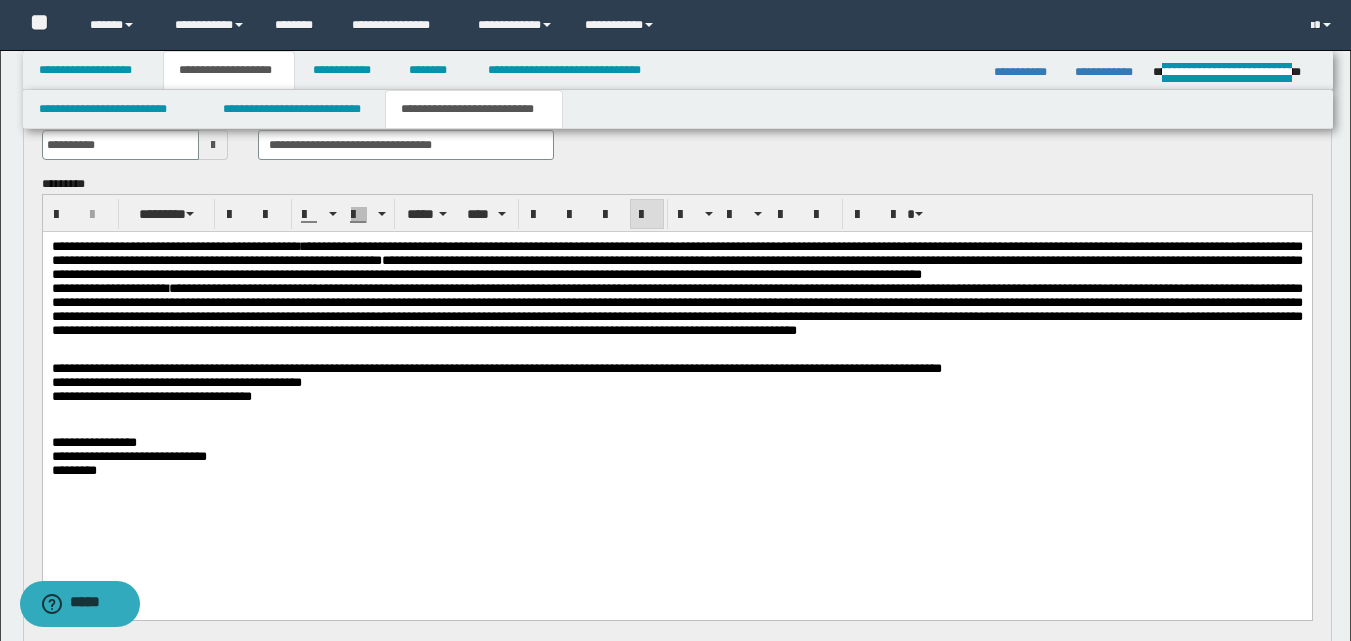 click on "**********" at bounding box center (496, 367) 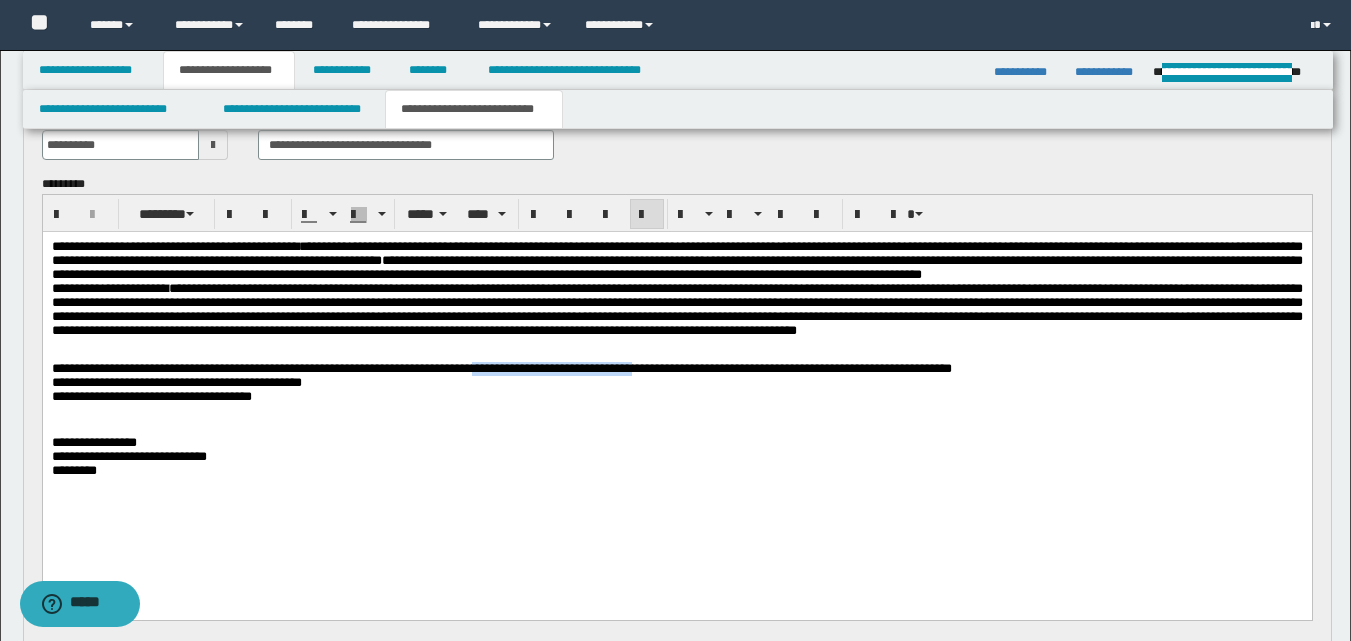 drag, startPoint x: 583, startPoint y: 394, endPoint x: 774, endPoint y: 393, distance: 191.00262 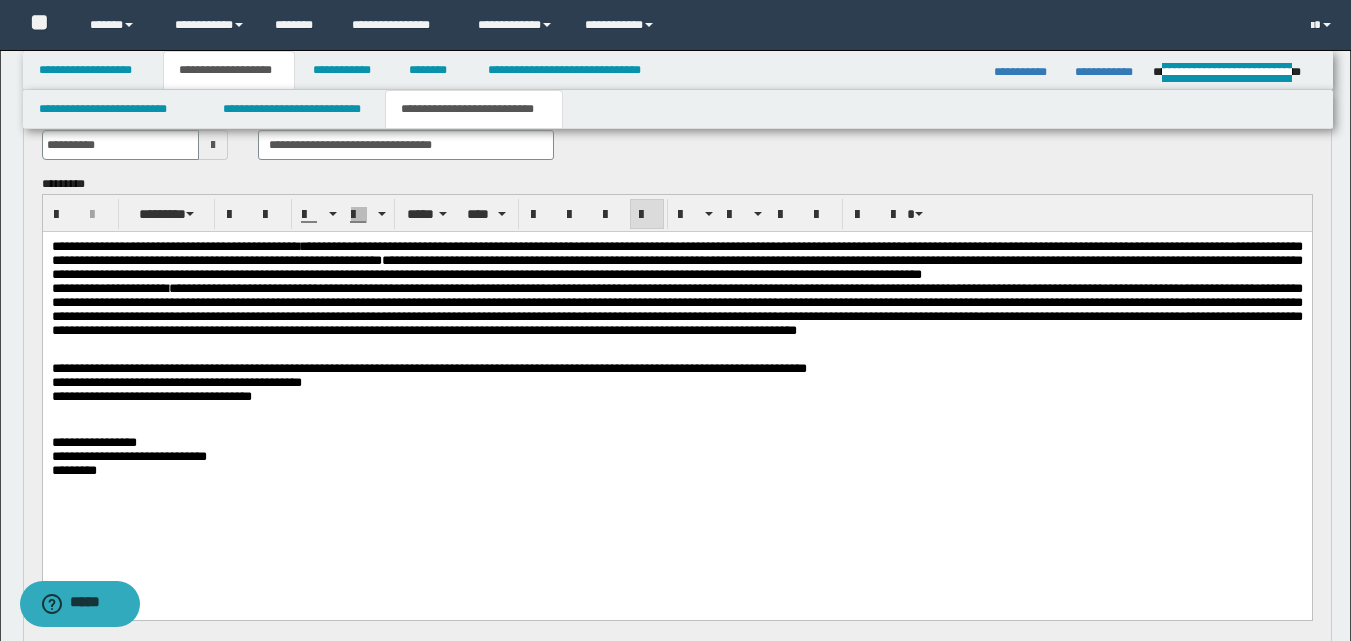 click on "**********" at bounding box center (428, 367) 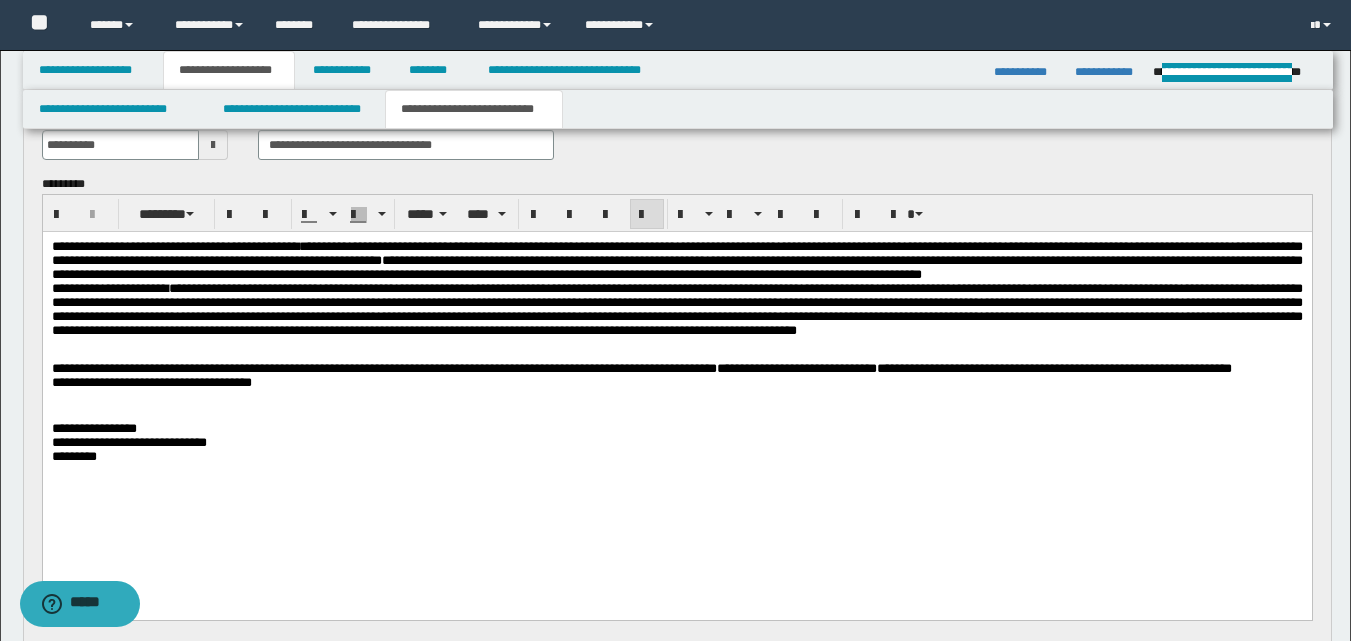 click on "**********" at bounding box center (796, 367) 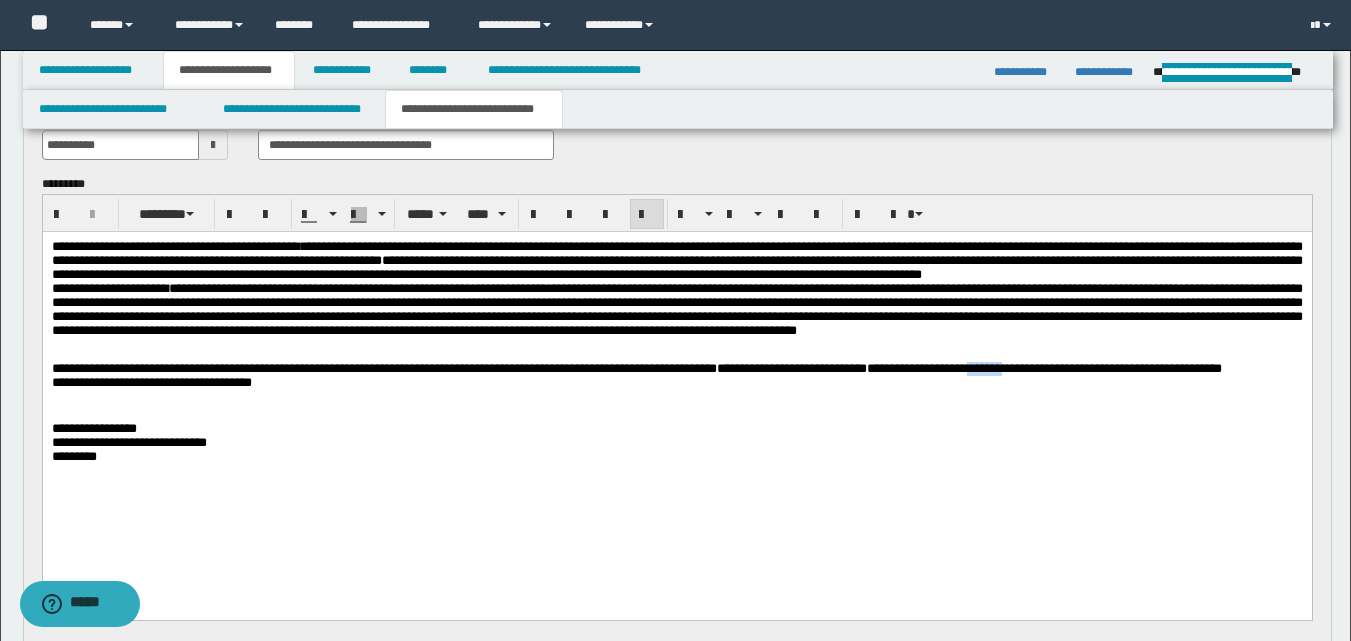 drag, startPoint x: 1178, startPoint y: 390, endPoint x: 1224, endPoint y: 387, distance: 46.09772 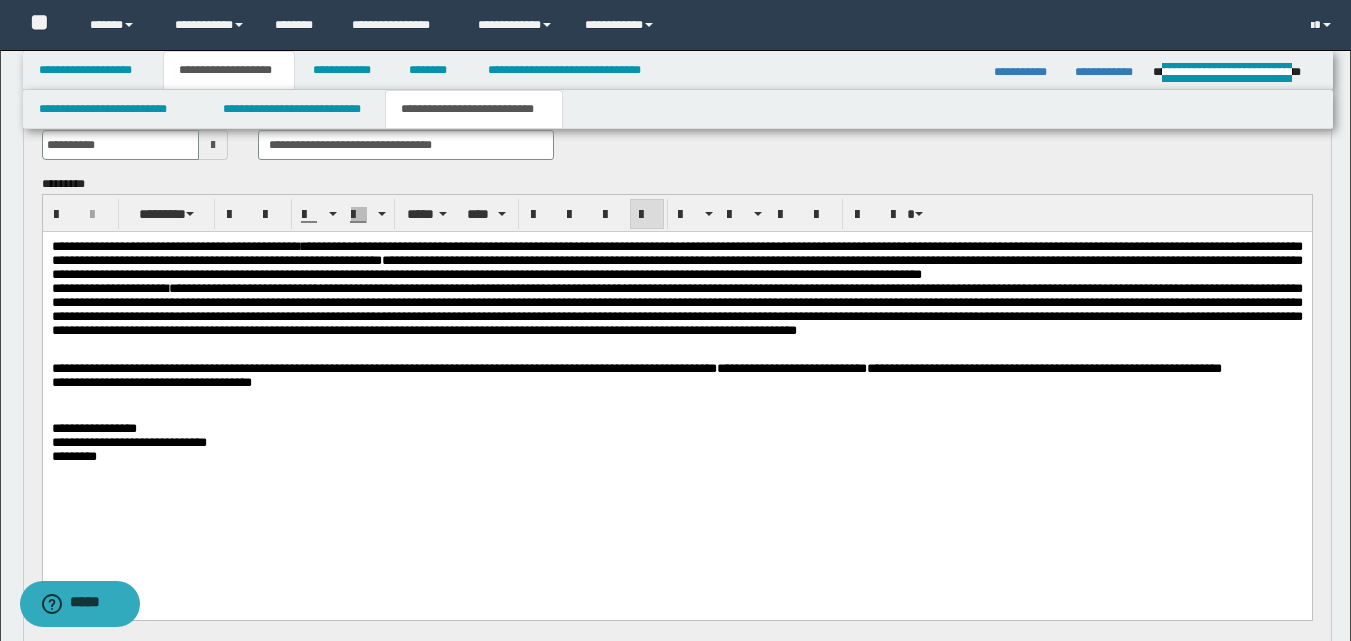 drag, startPoint x: 1204, startPoint y: 515, endPoint x: 1160, endPoint y: 521, distance: 44.407207 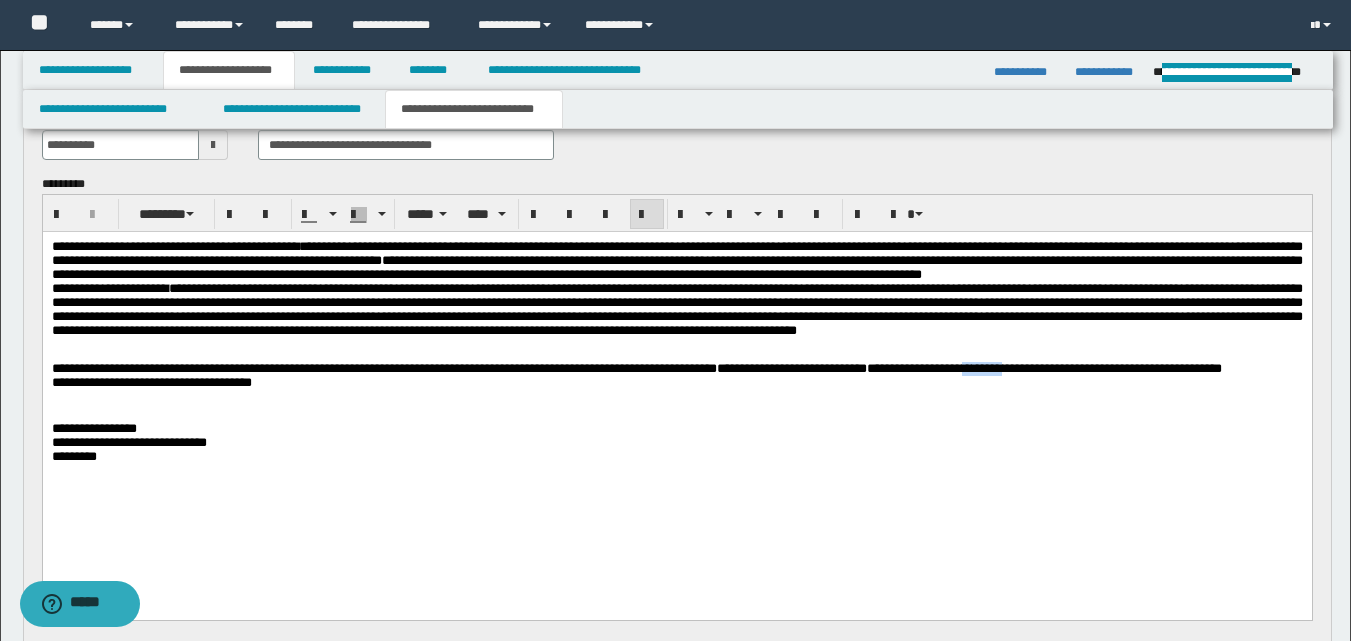 drag, startPoint x: 1177, startPoint y: 391, endPoint x: 1224, endPoint y: 391, distance: 47 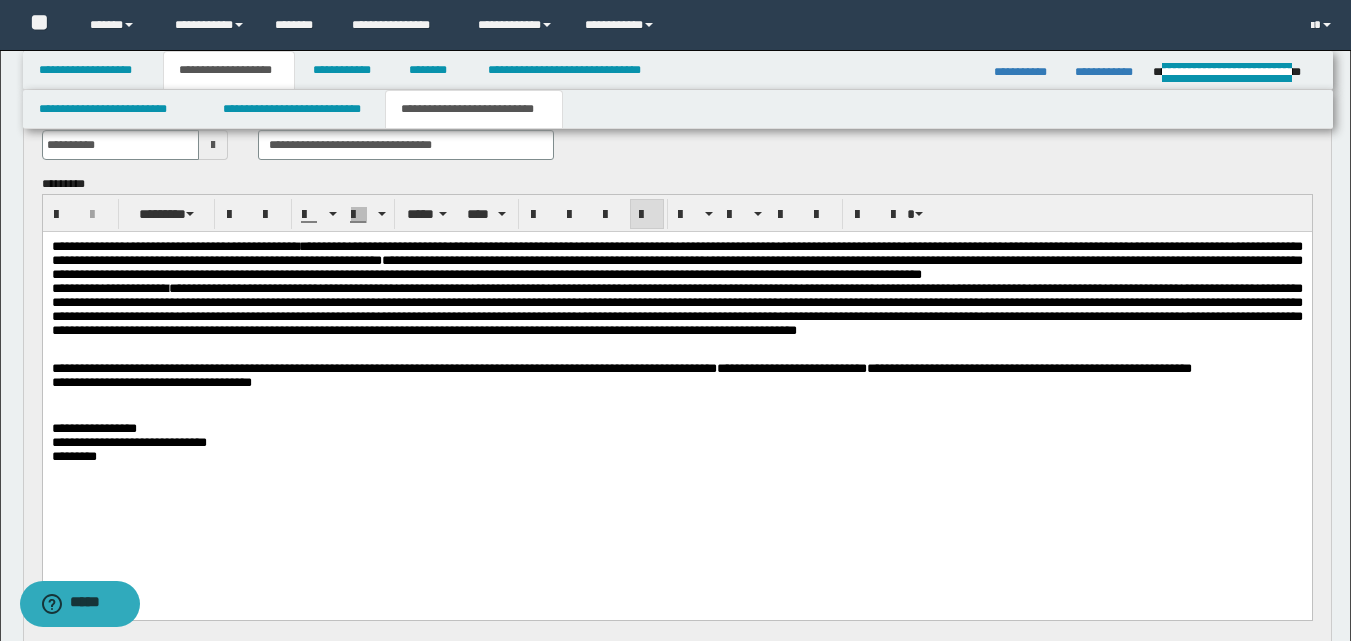 drag, startPoint x: 166, startPoint y: 405, endPoint x: 195, endPoint y: 424, distance: 34.669872 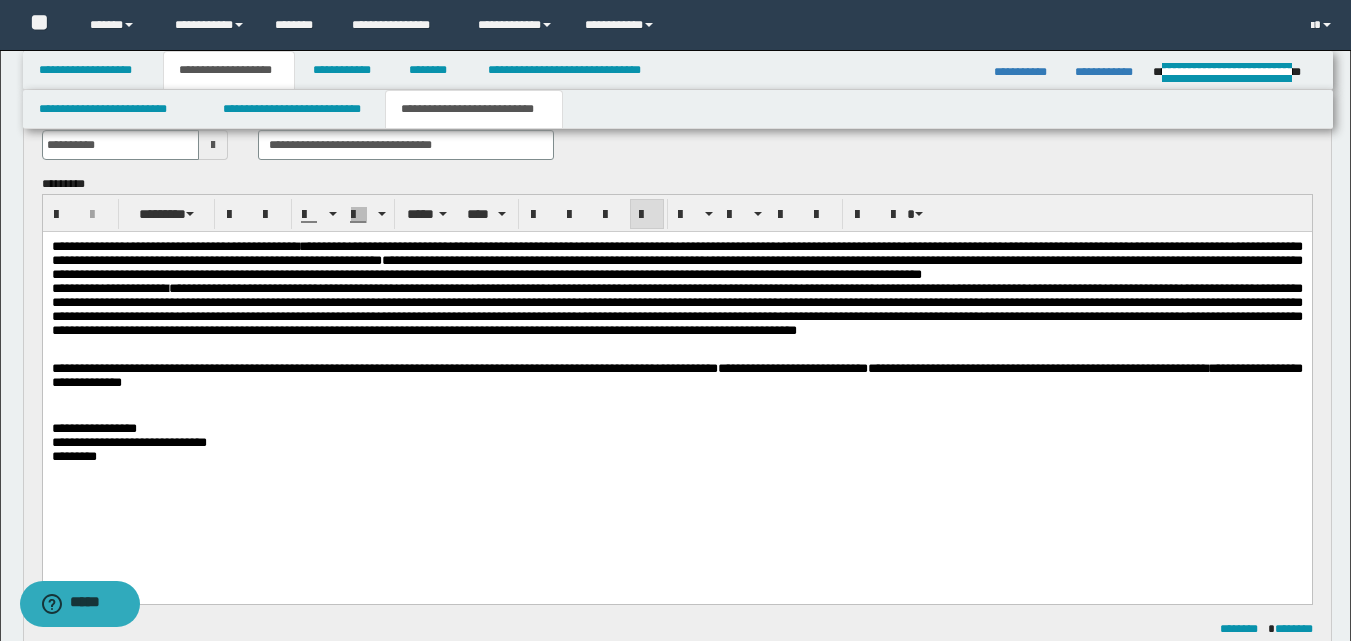 click on "**********" at bounding box center [676, 375] 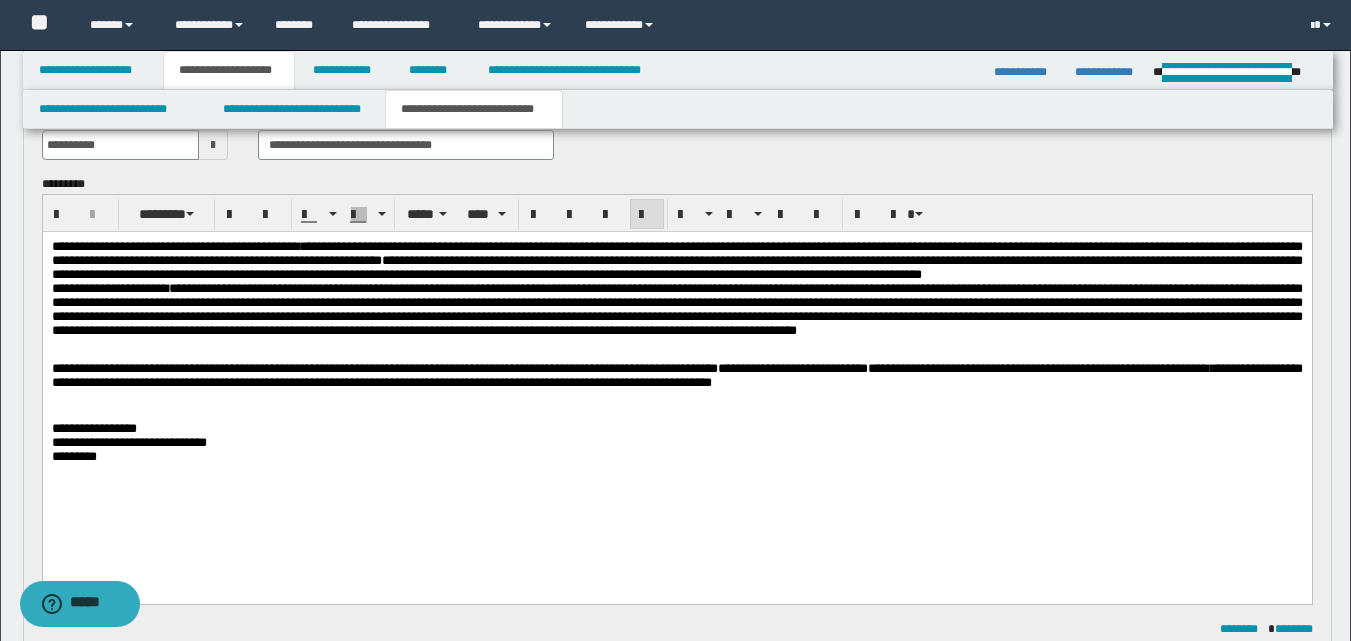 click on "**********" at bounding box center (676, 376) 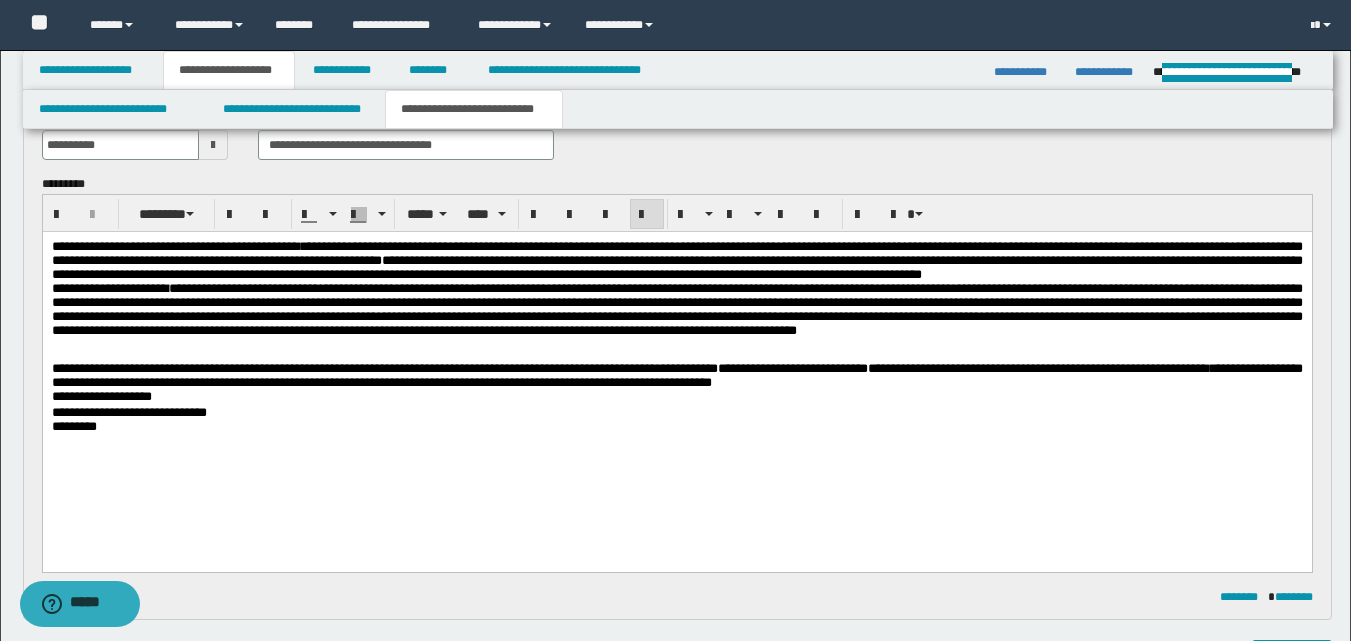click on "**********" at bounding box center (676, 397) 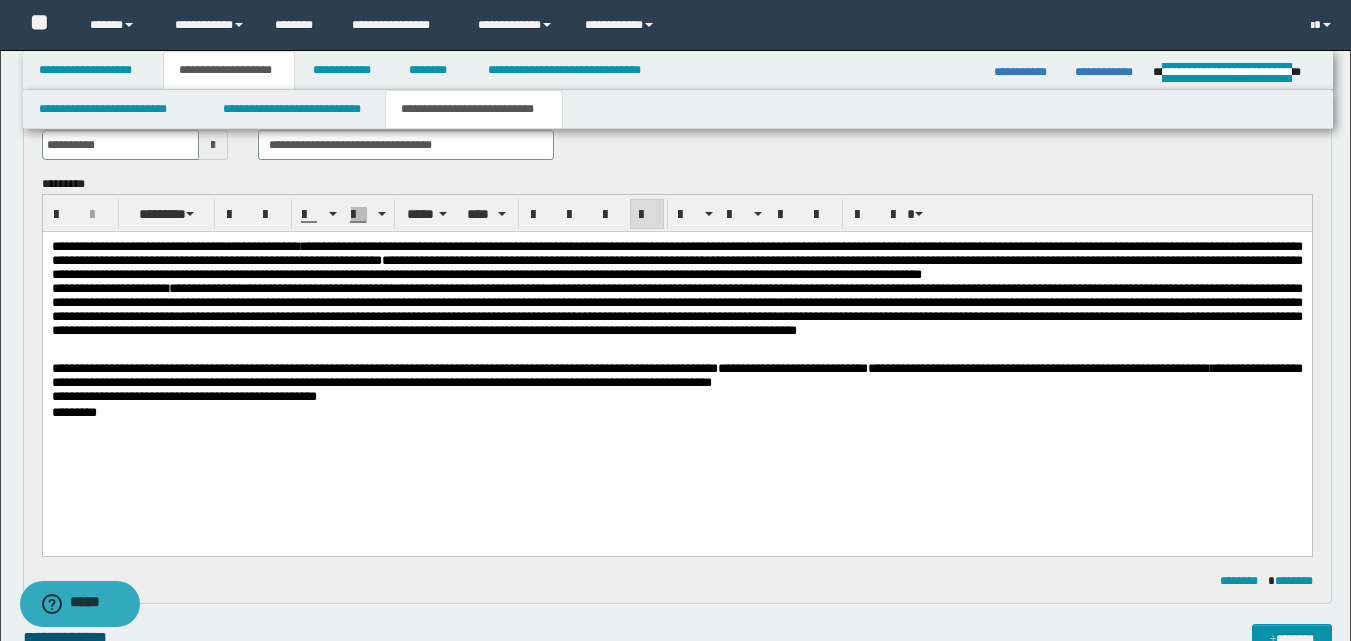 click on "**********" at bounding box center [241, 395] 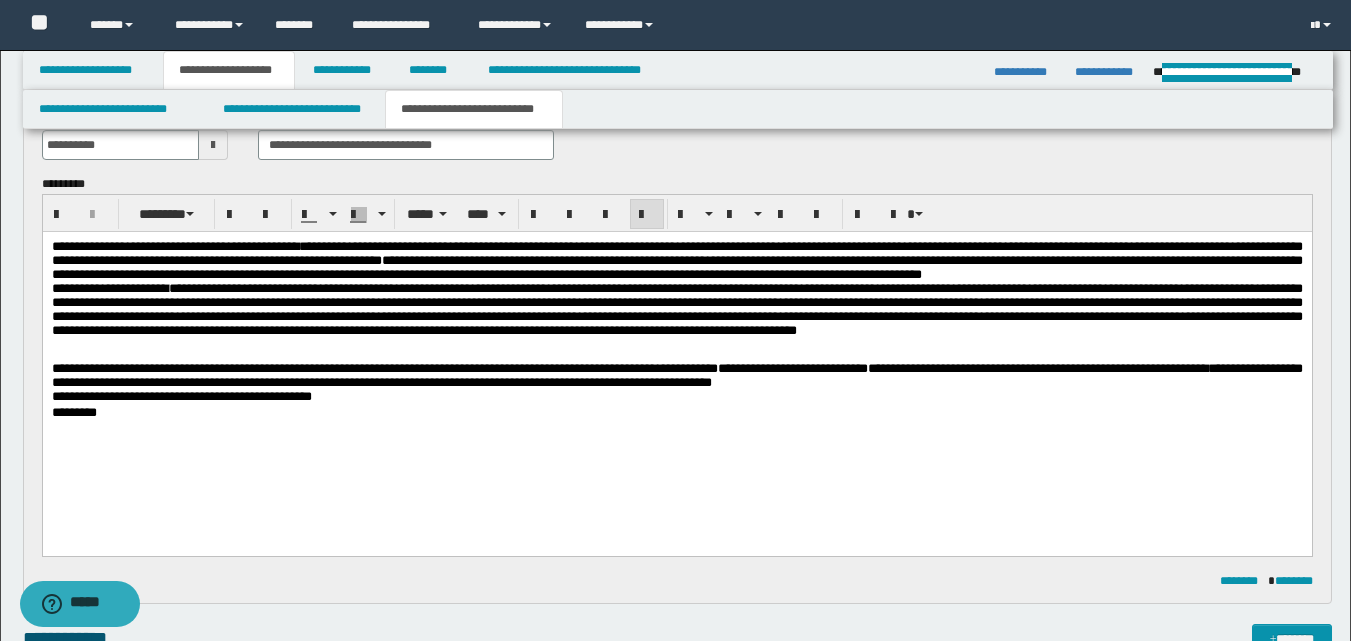 drag, startPoint x: 364, startPoint y: 422, endPoint x: 448, endPoint y: 462, distance: 93.03763 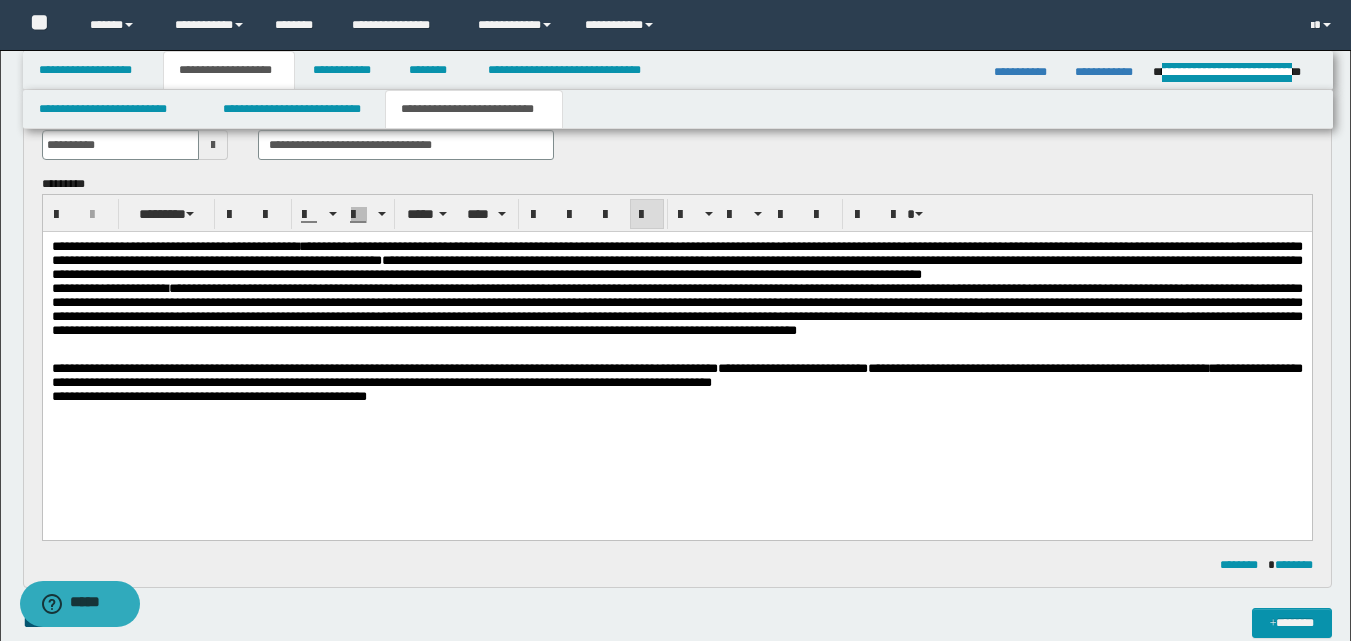 click on "**********" at bounding box center [676, 397] 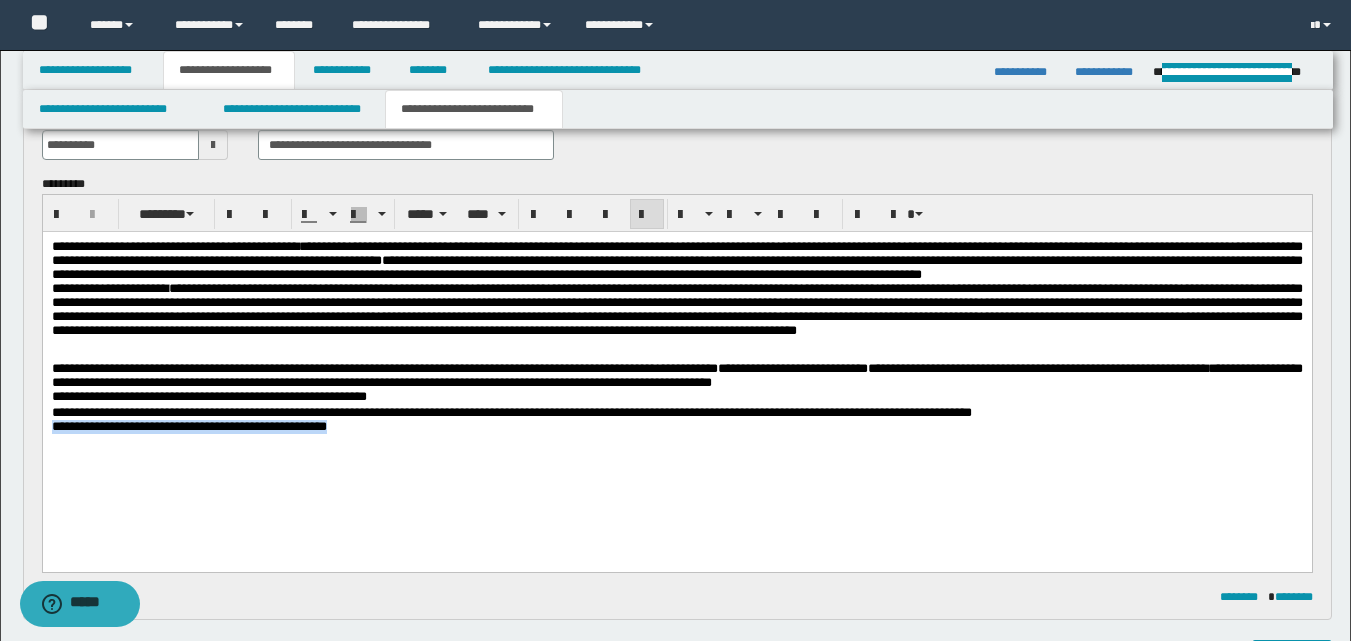drag, startPoint x: 391, startPoint y: 457, endPoint x: 30, endPoint y: 474, distance: 361.40005 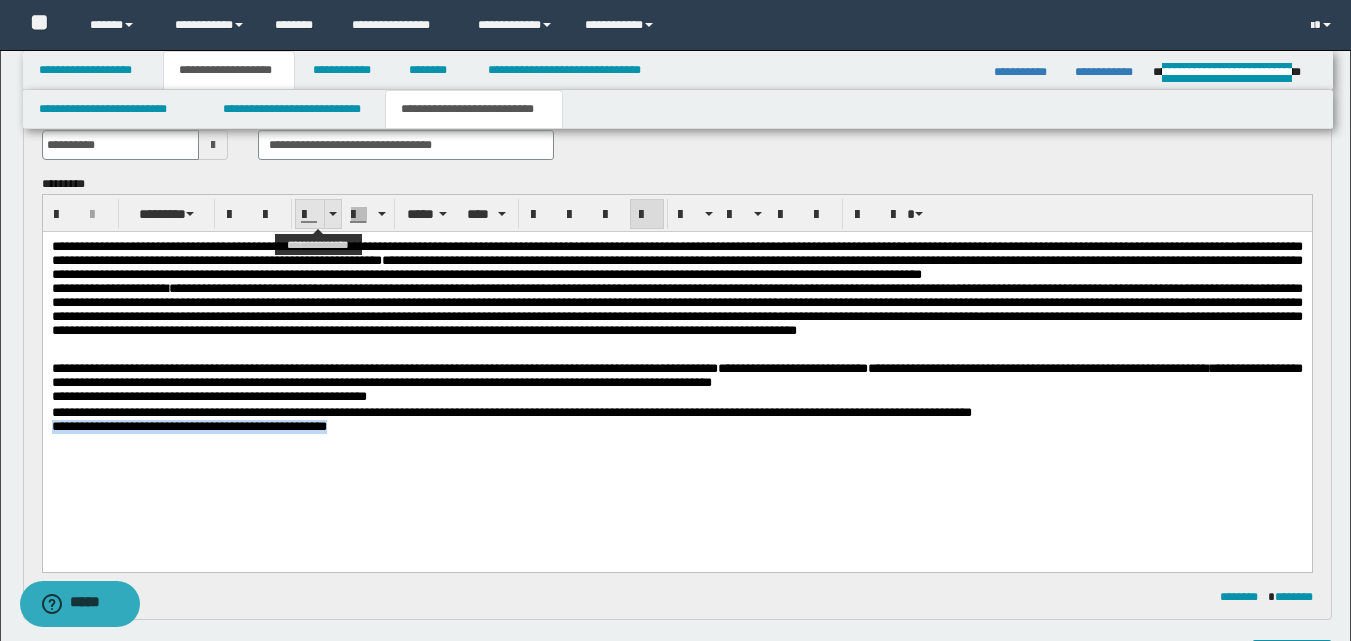 click at bounding box center (332, 214) 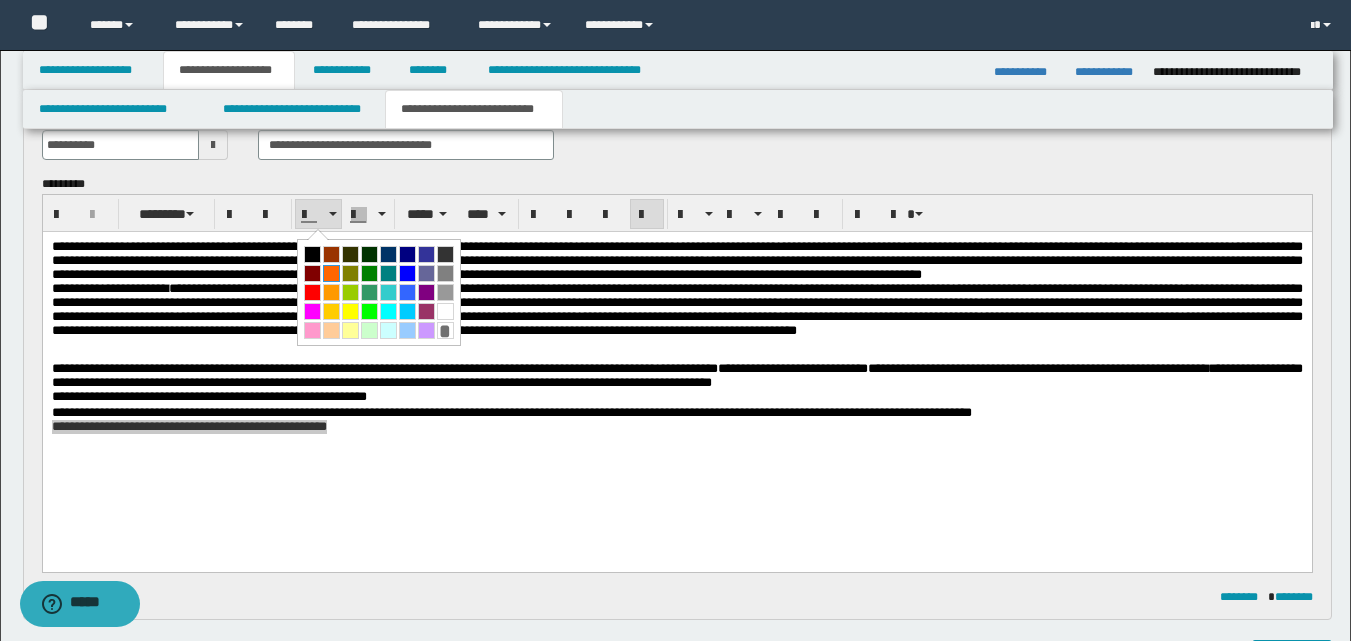 click at bounding box center (331, 273) 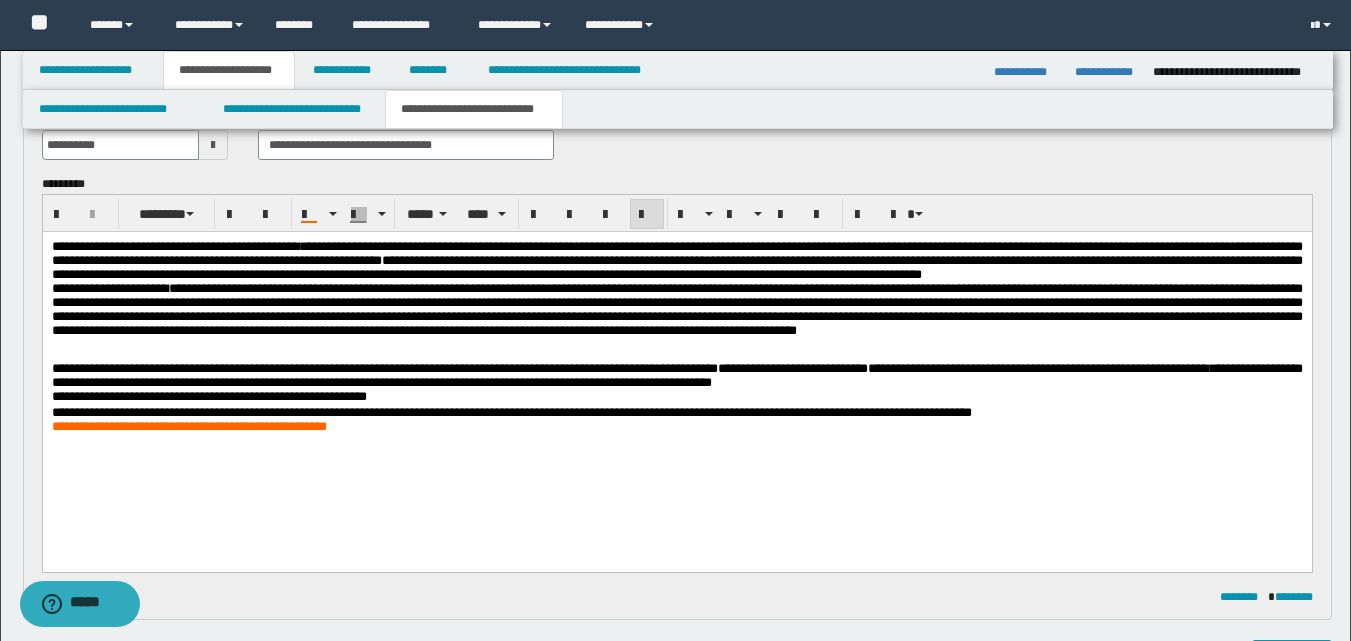 click on "**********" at bounding box center (676, 361) 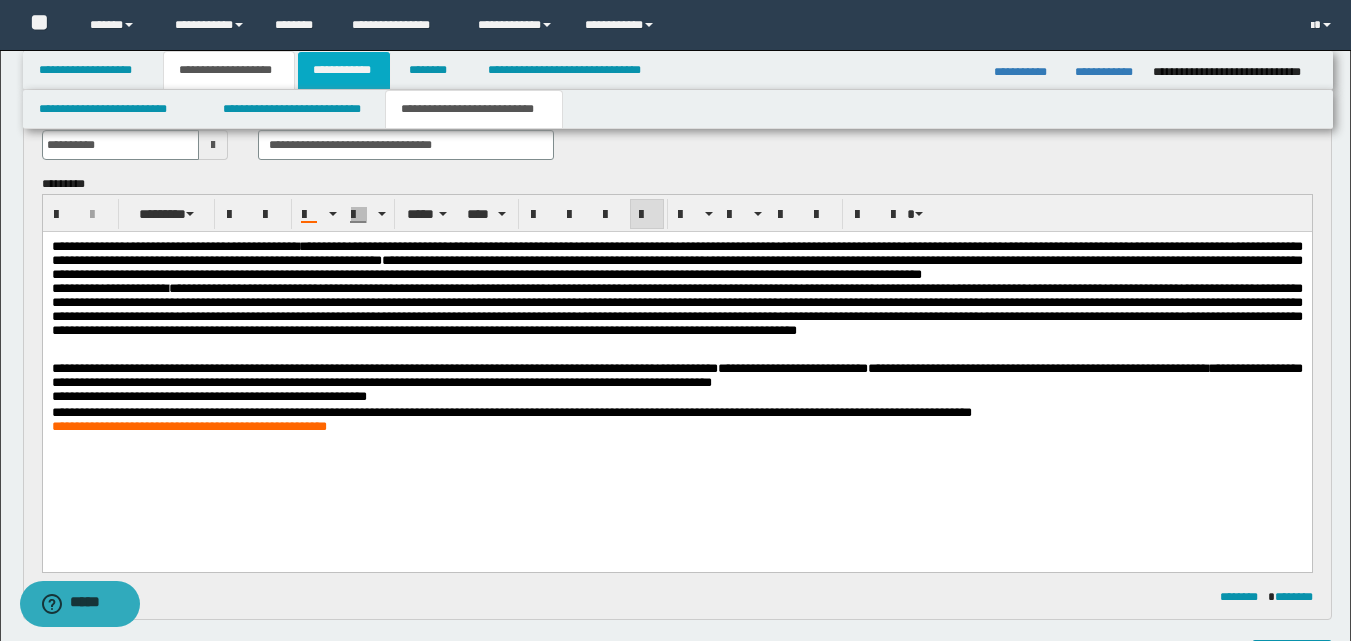 click on "**********" at bounding box center [344, 70] 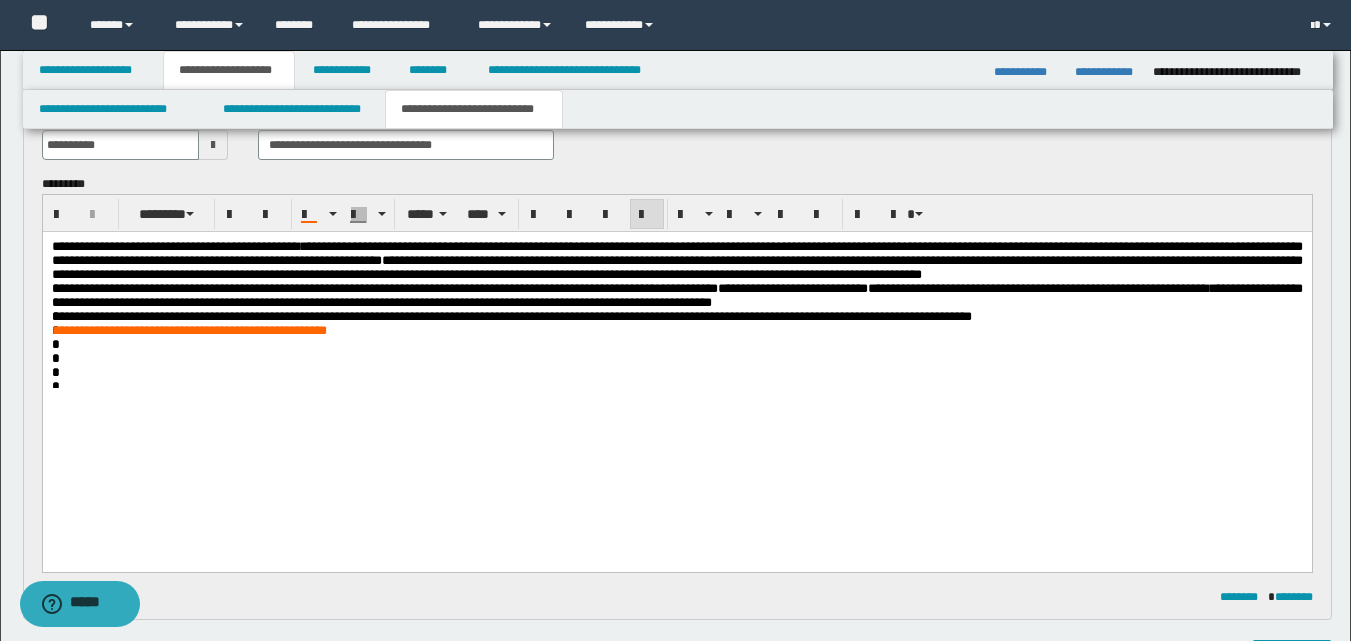 scroll, scrollTop: 469, scrollLeft: 0, axis: vertical 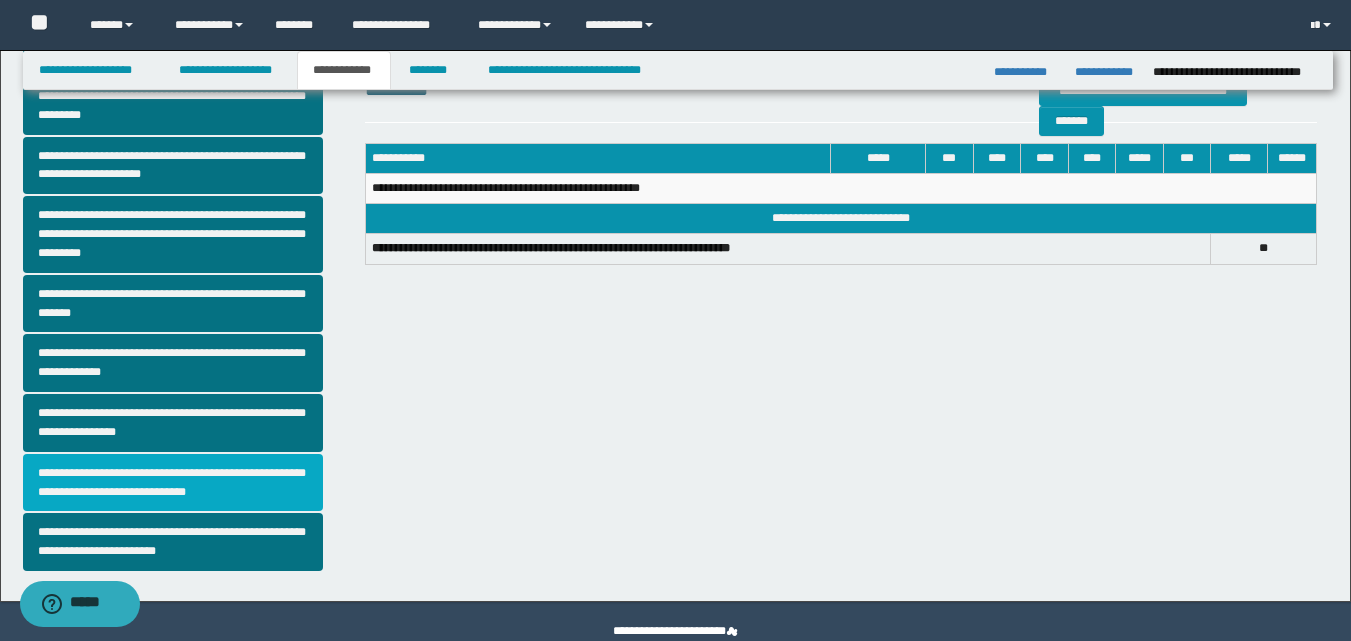 click on "**********" at bounding box center (173, 483) 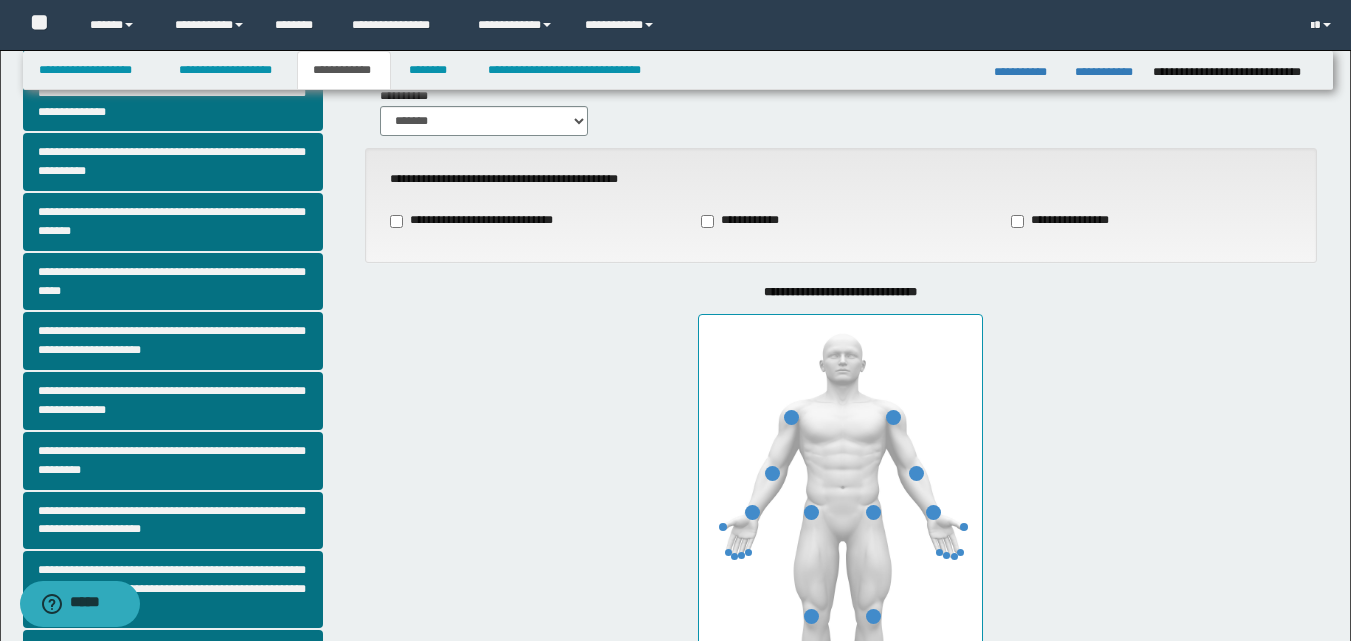 scroll, scrollTop: 400, scrollLeft: 0, axis: vertical 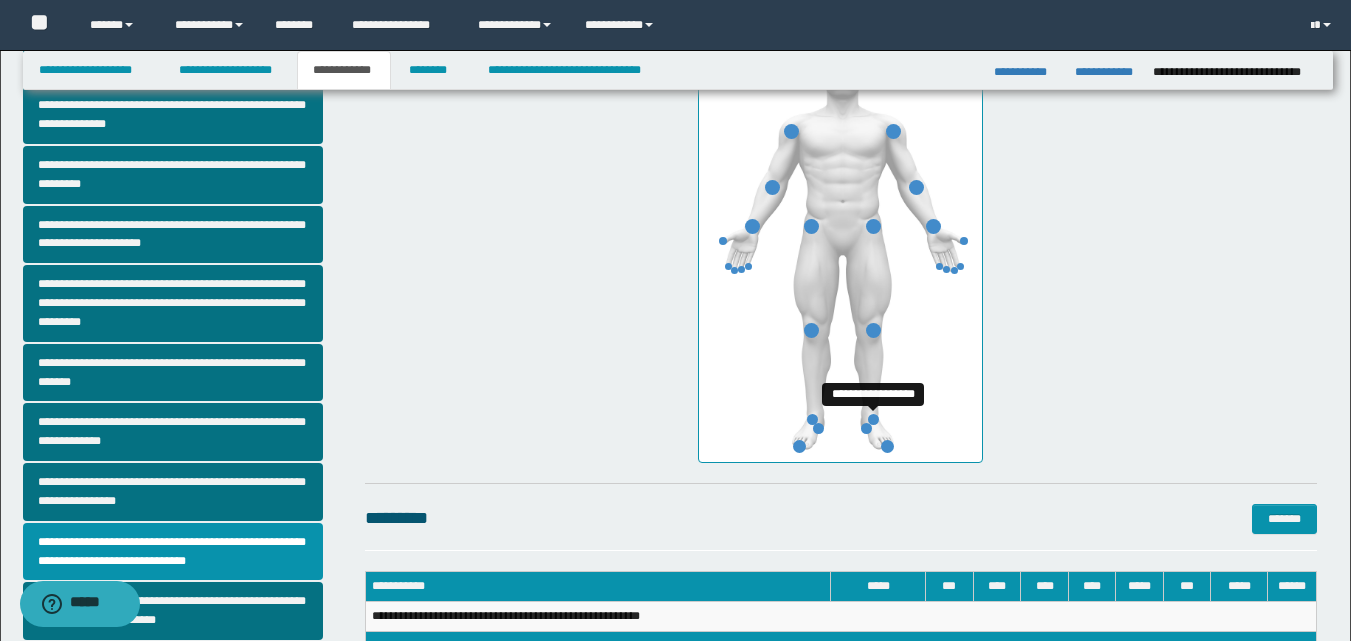 click at bounding box center (873, 419) 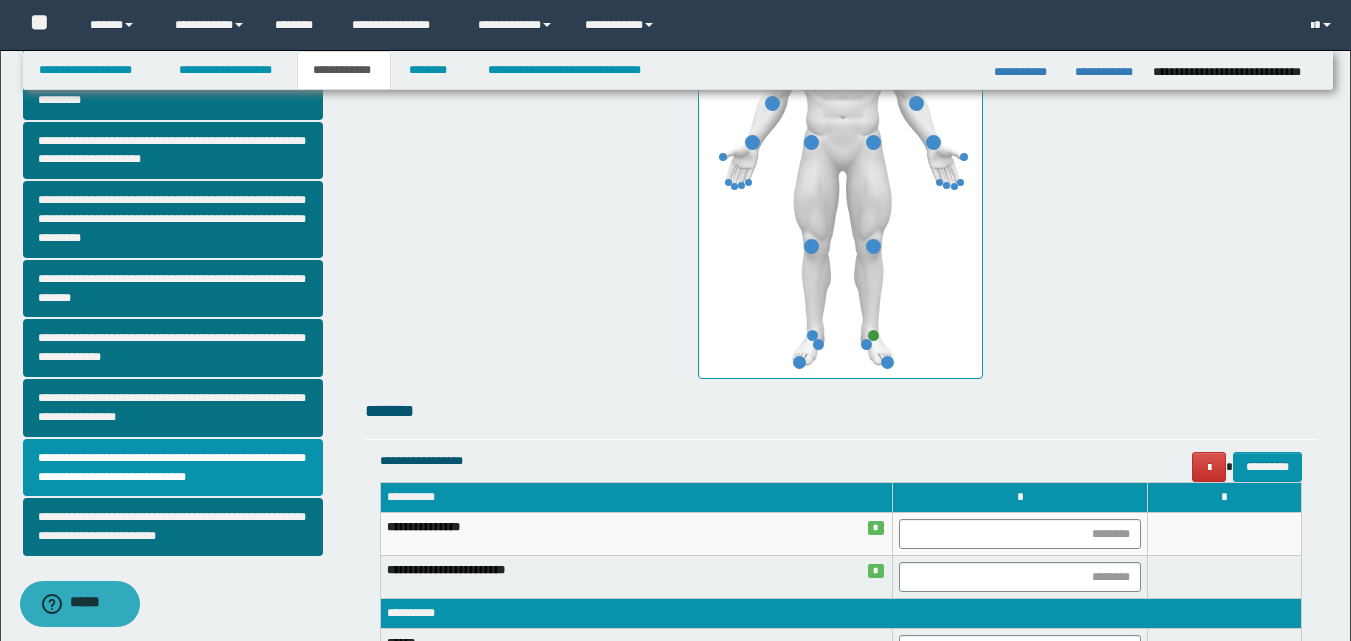 scroll, scrollTop: 600, scrollLeft: 0, axis: vertical 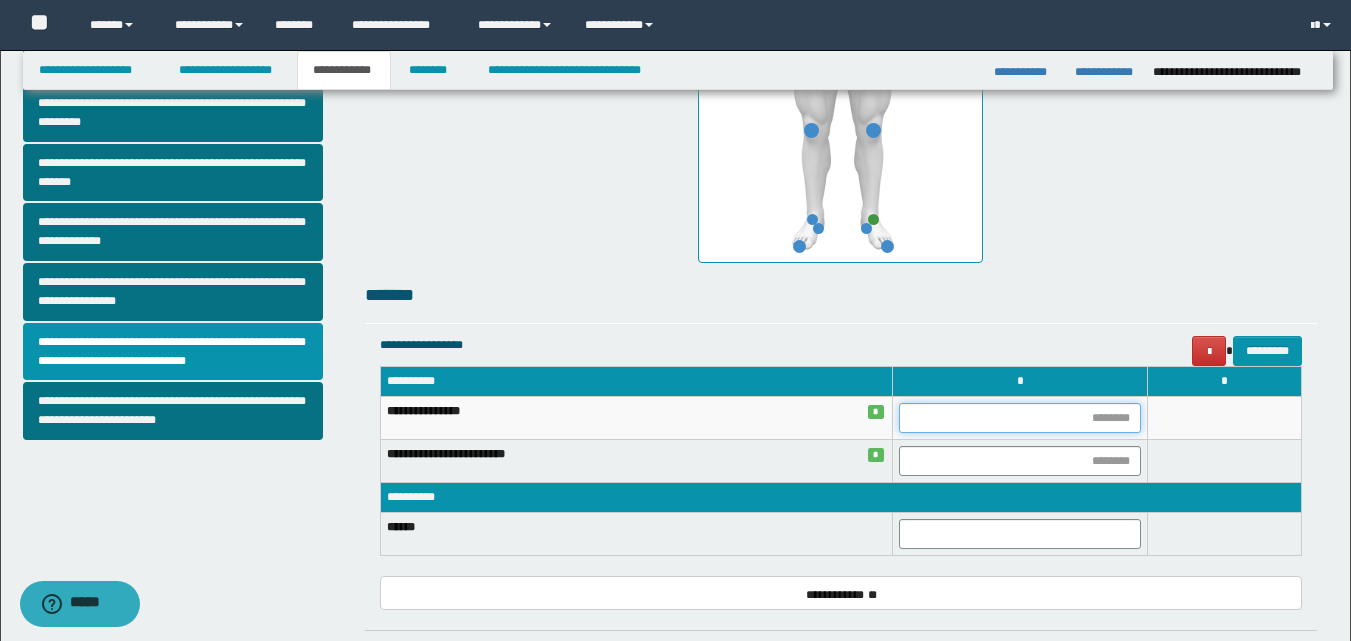 click at bounding box center (1020, 418) 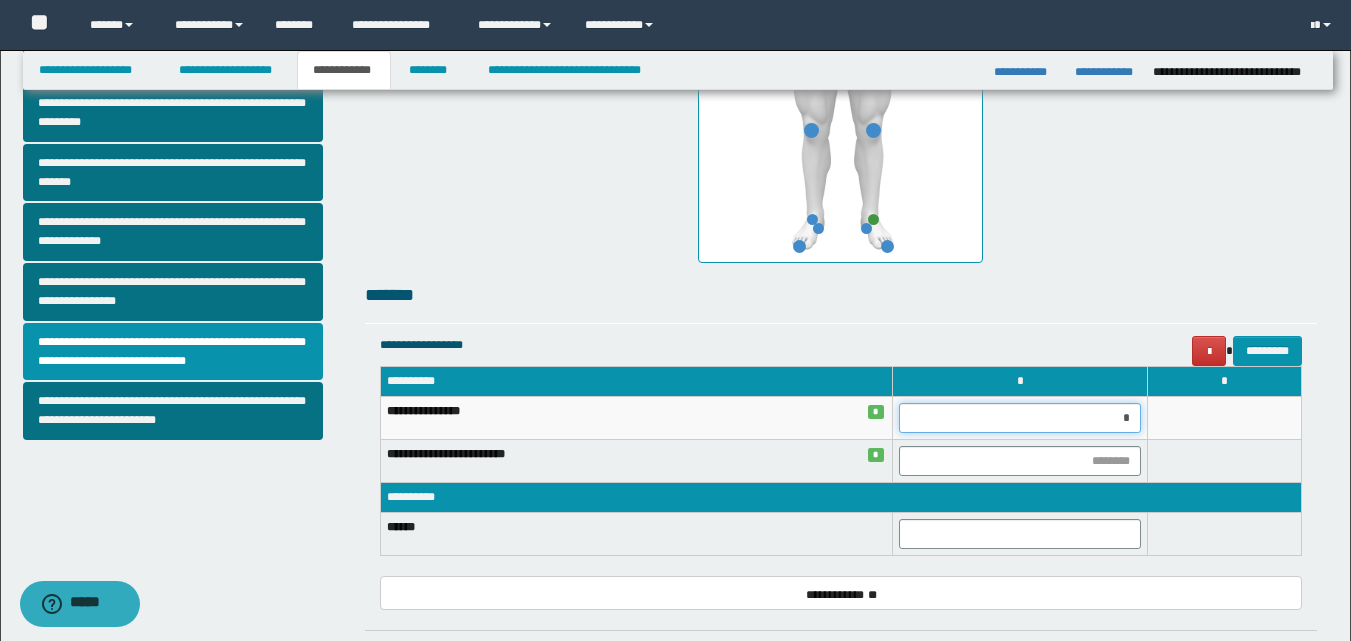 type on "**" 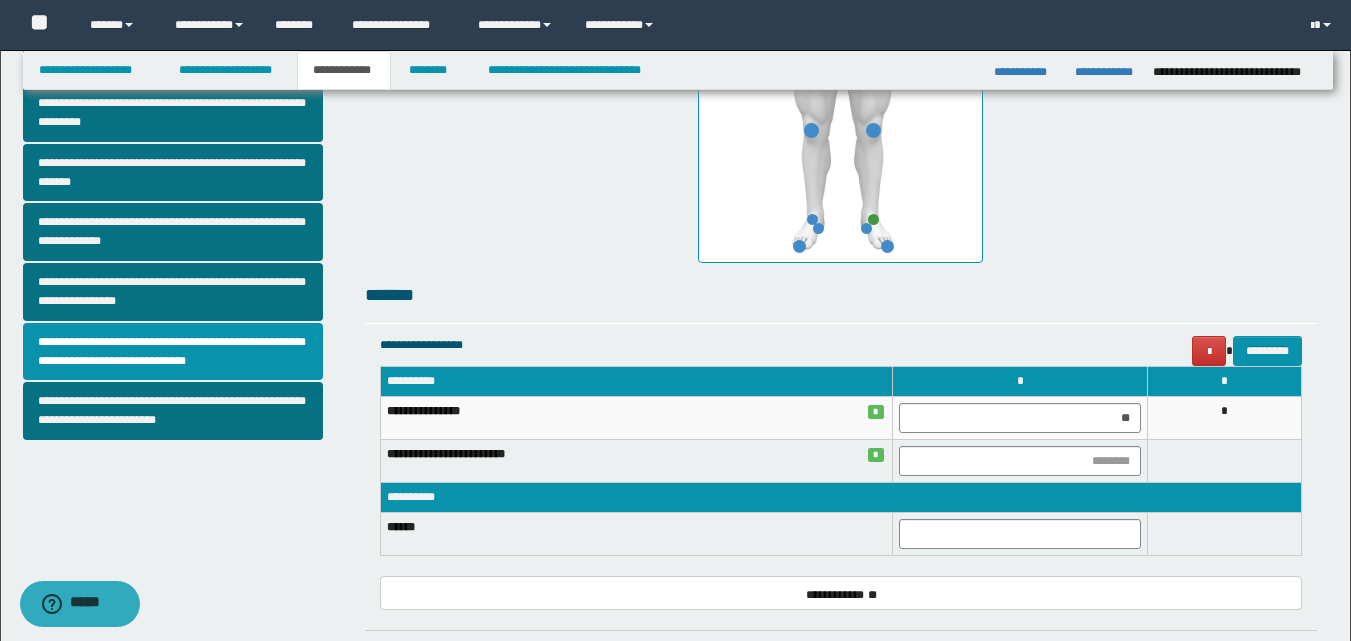 click on "*" at bounding box center [1225, 418] 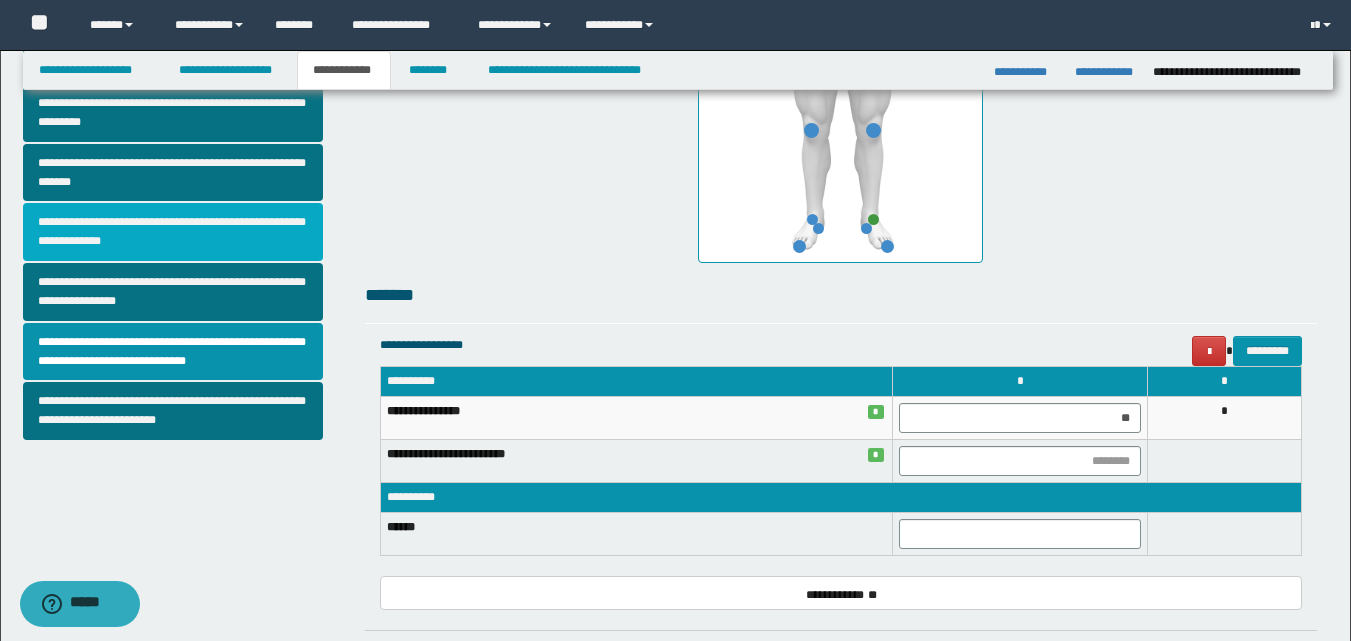 click on "**********" at bounding box center (173, 232) 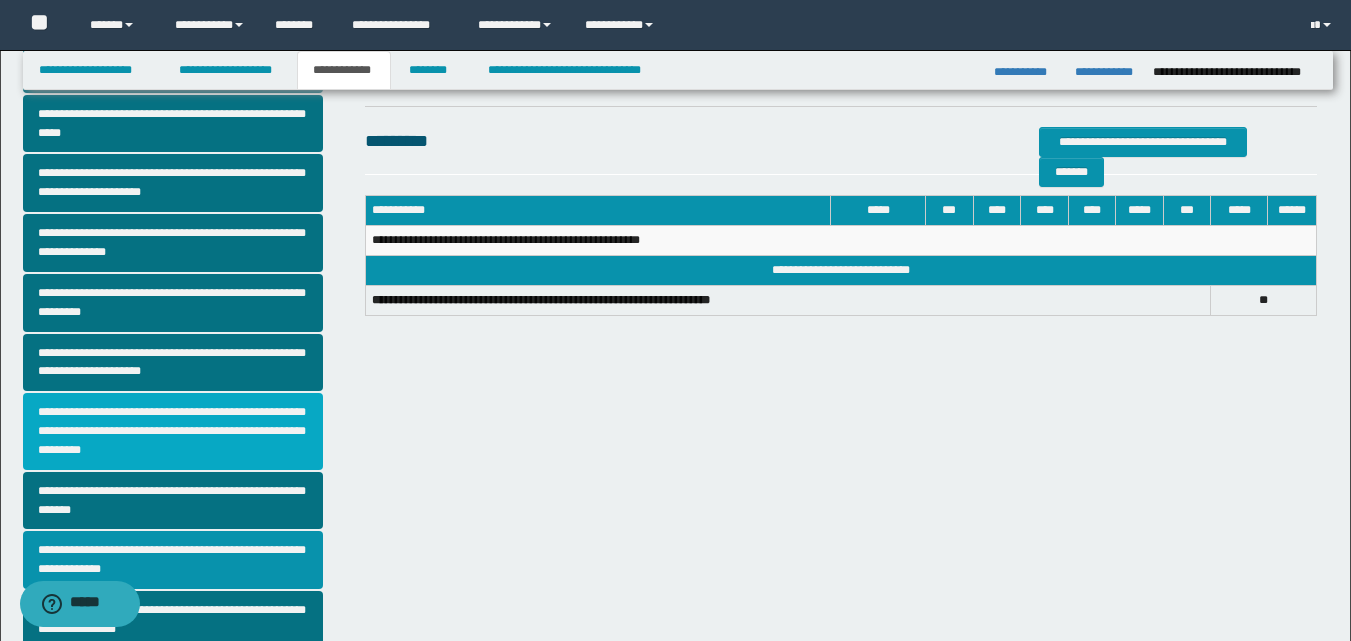 scroll, scrollTop: 300, scrollLeft: 0, axis: vertical 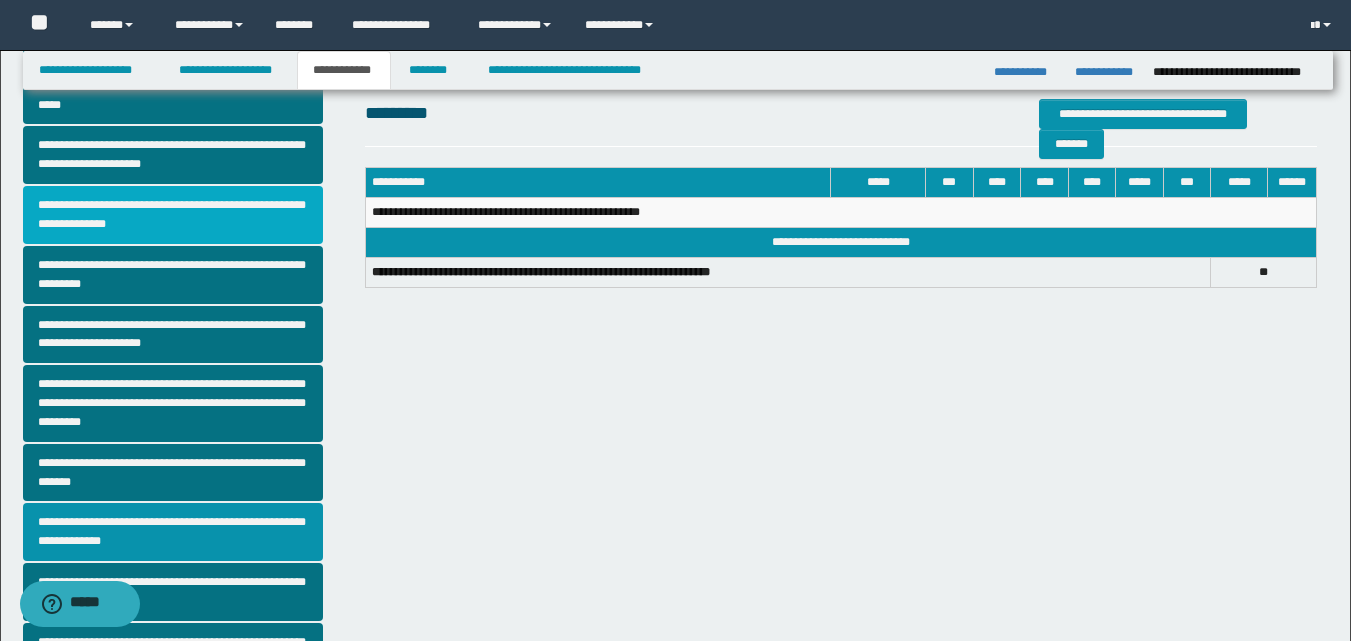 drag, startPoint x: 131, startPoint y: 522, endPoint x: 187, endPoint y: 508, distance: 57.72348 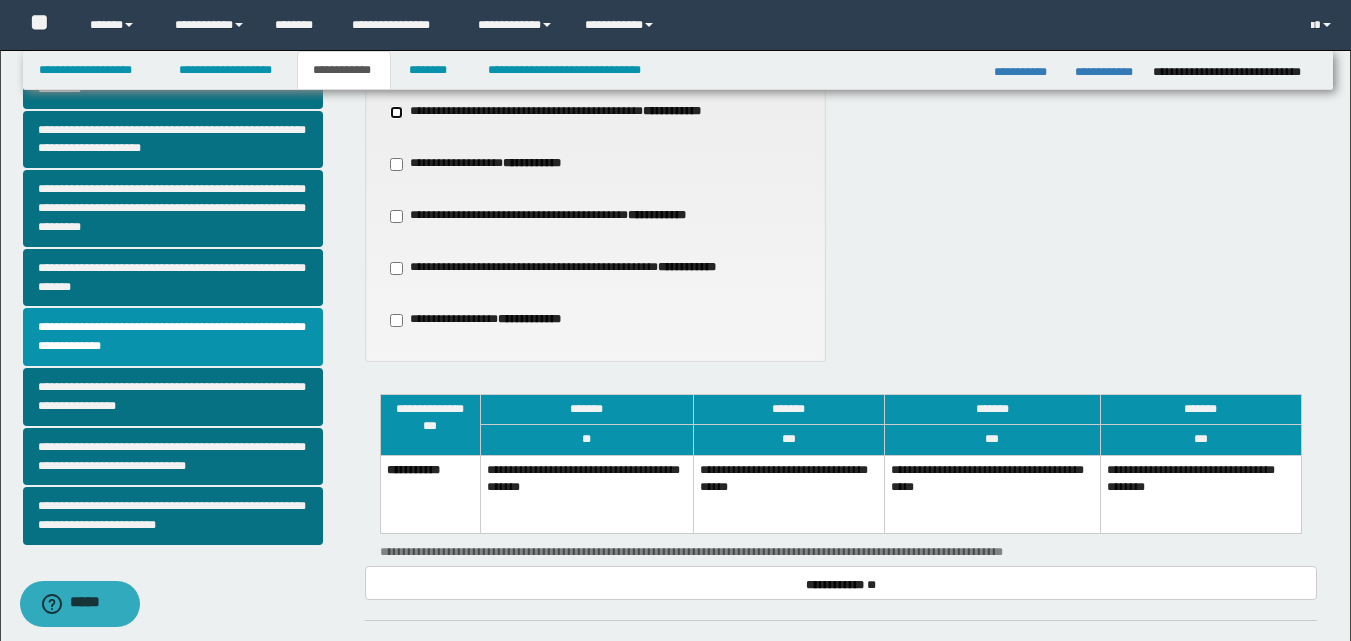 scroll, scrollTop: 500, scrollLeft: 0, axis: vertical 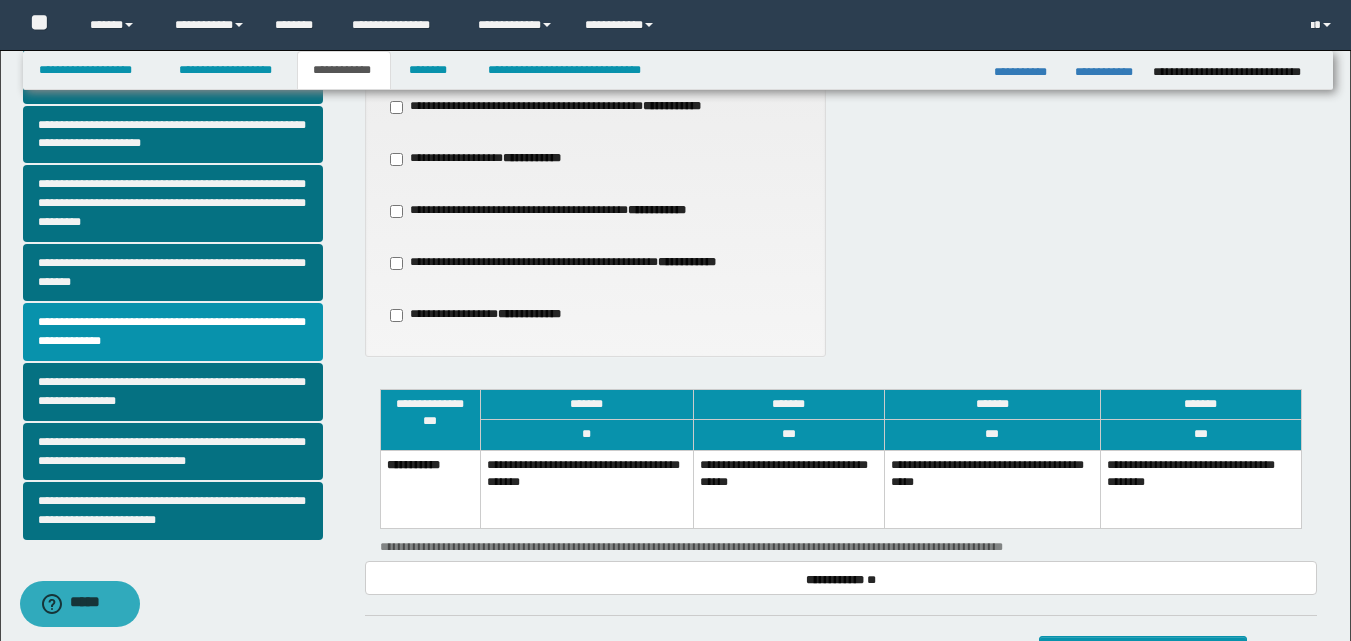 click on "**********" at bounding box center [788, 489] 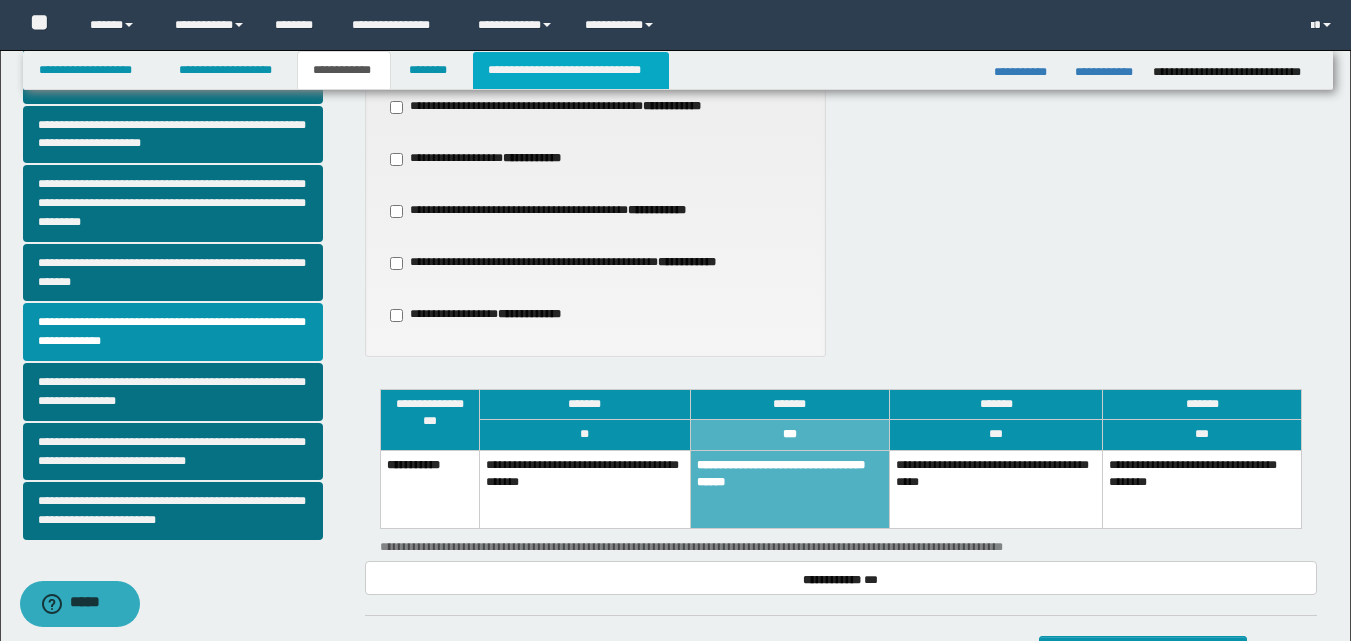 click on "**********" at bounding box center (570, 70) 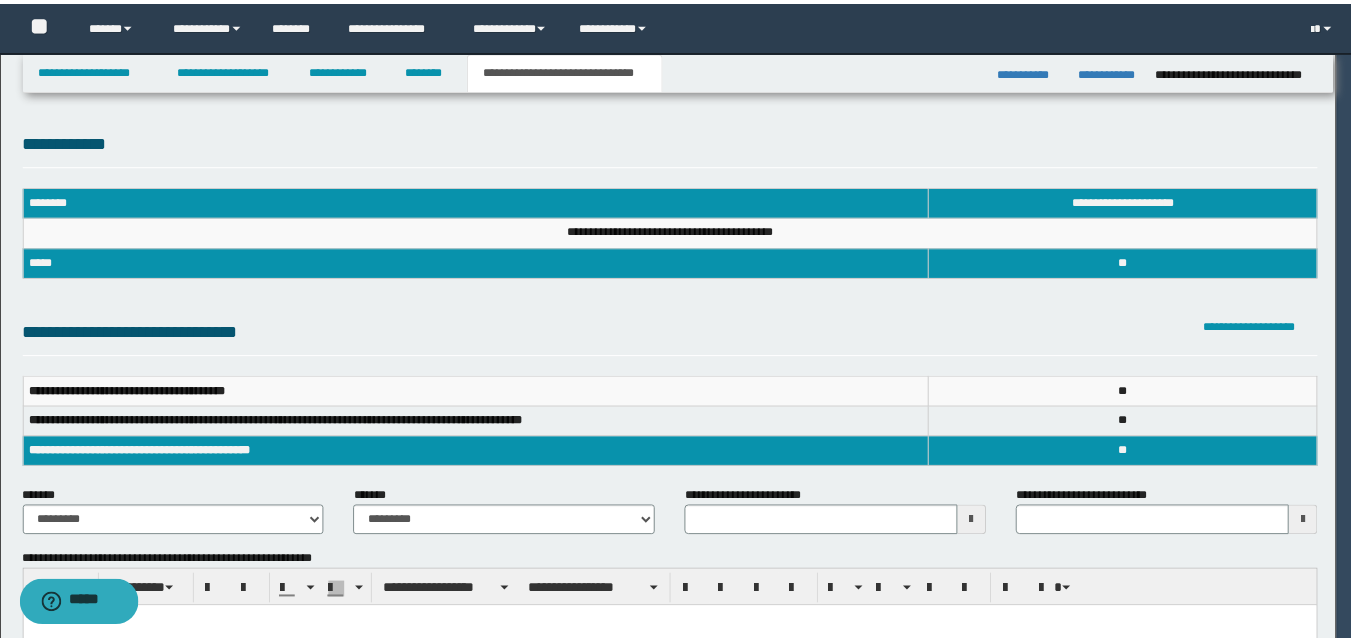 scroll, scrollTop: 0, scrollLeft: 0, axis: both 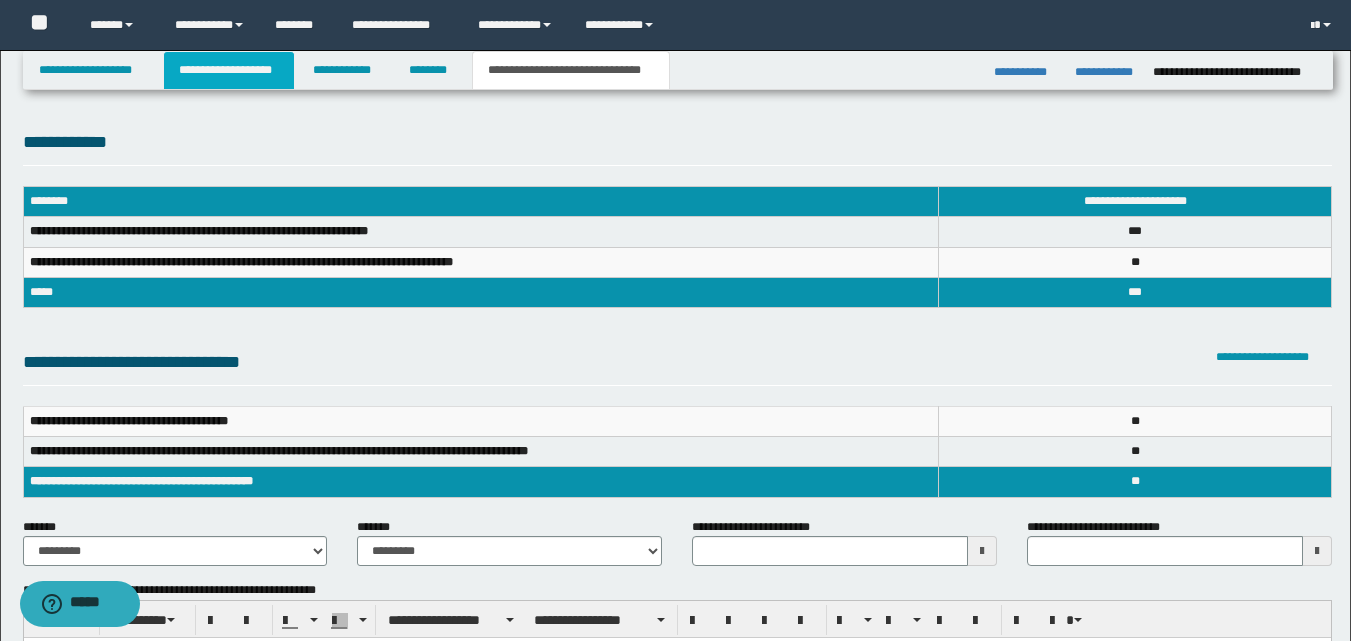 click on "**********" at bounding box center [229, 70] 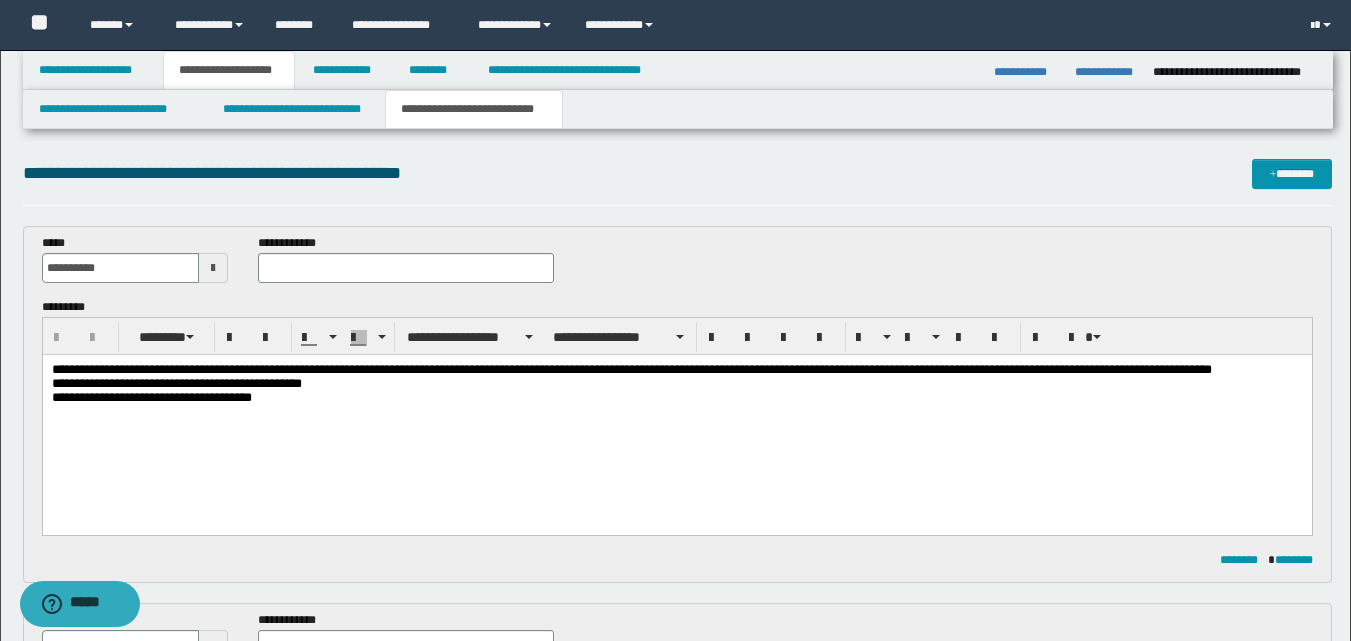 scroll, scrollTop: 200, scrollLeft: 0, axis: vertical 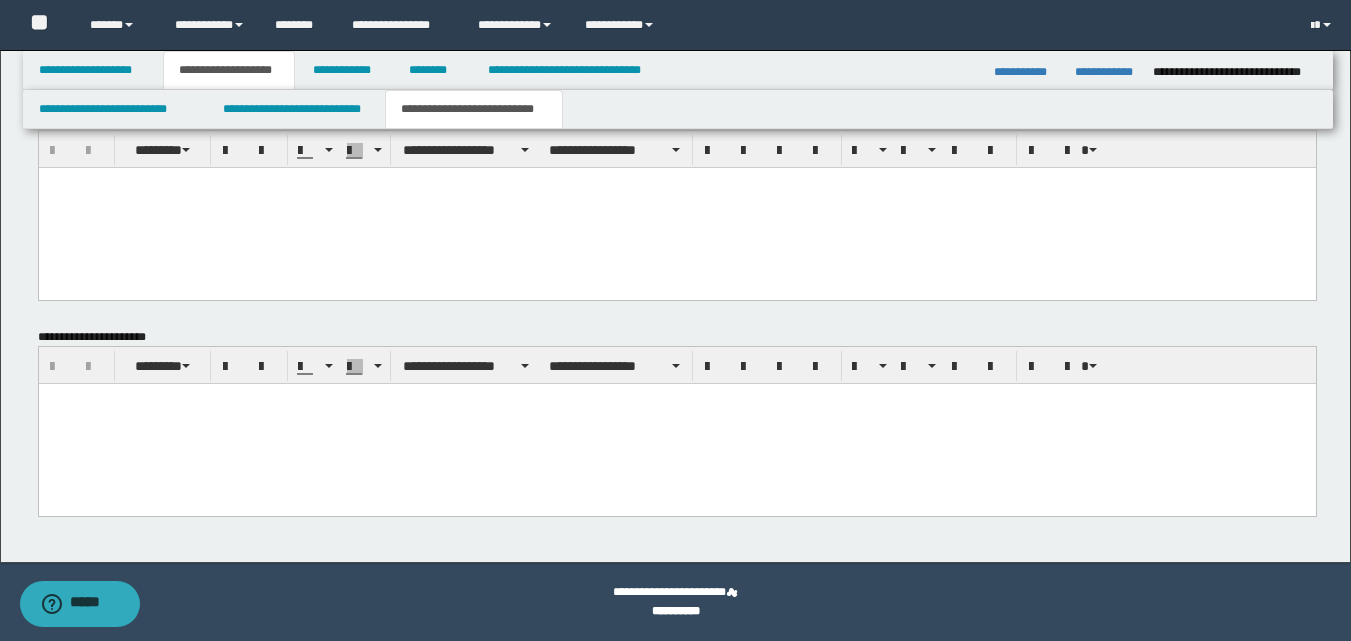 drag, startPoint x: 49, startPoint y: -715, endPoint x: 595, endPoint y: 638, distance: 1459.0151 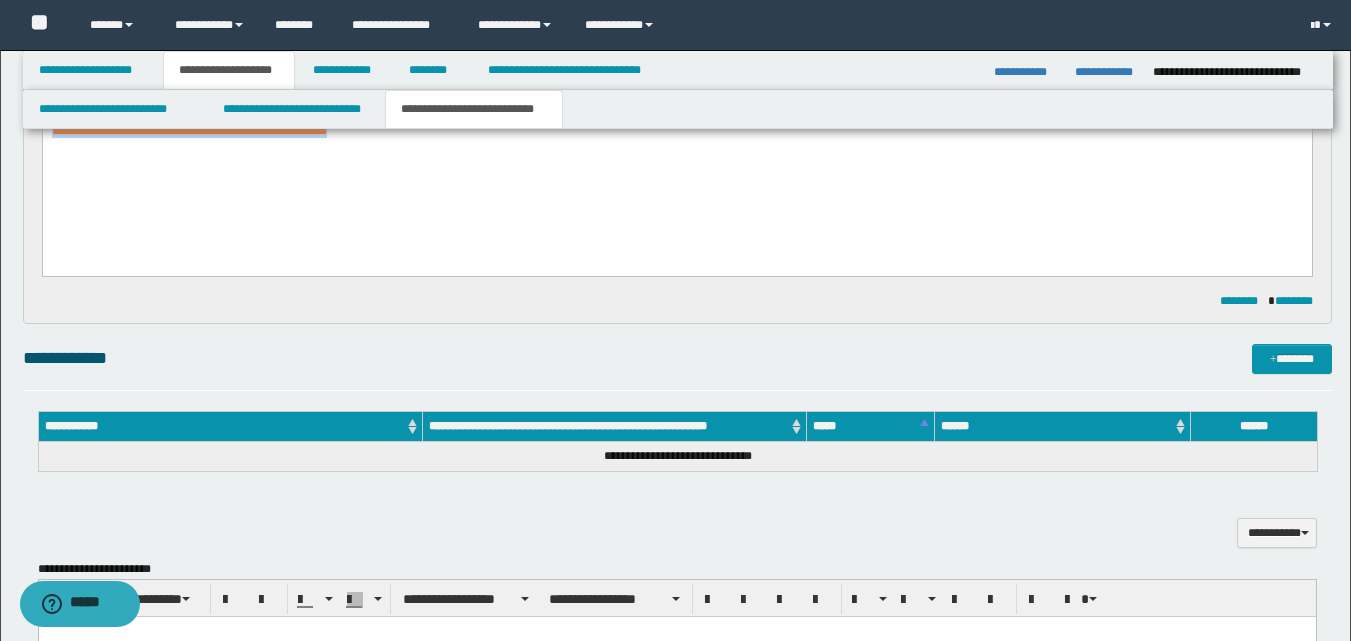 scroll, scrollTop: 562, scrollLeft: 0, axis: vertical 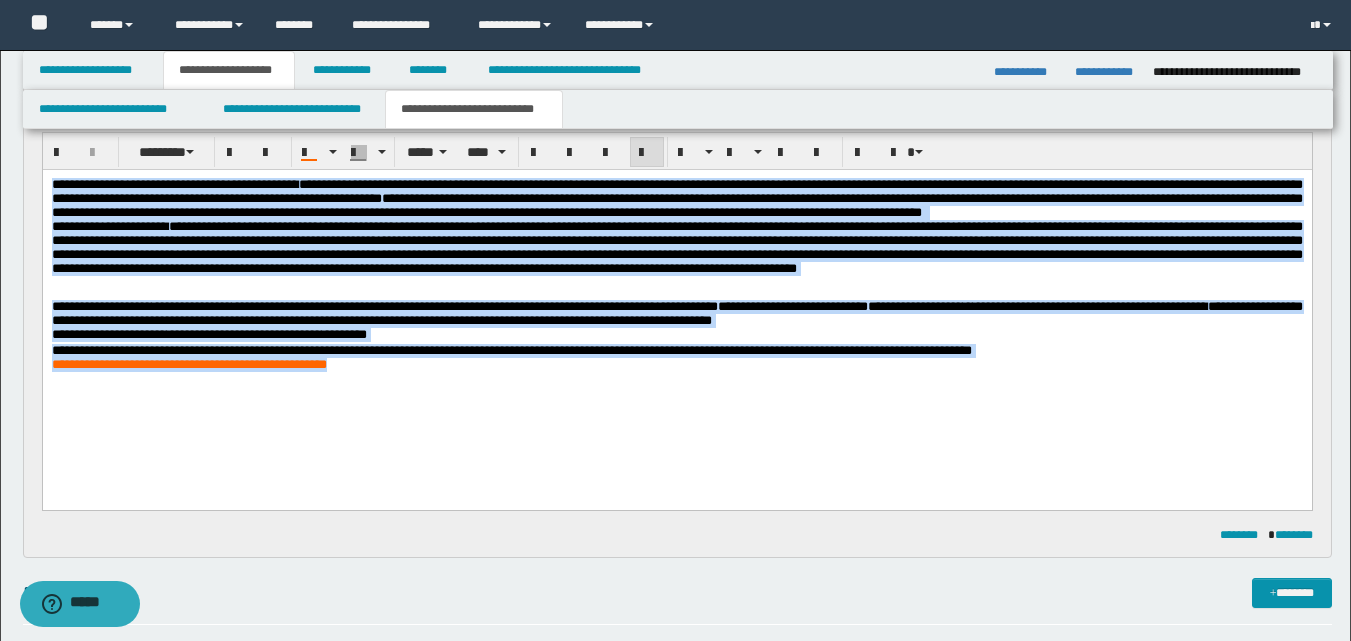 copy on "**********" 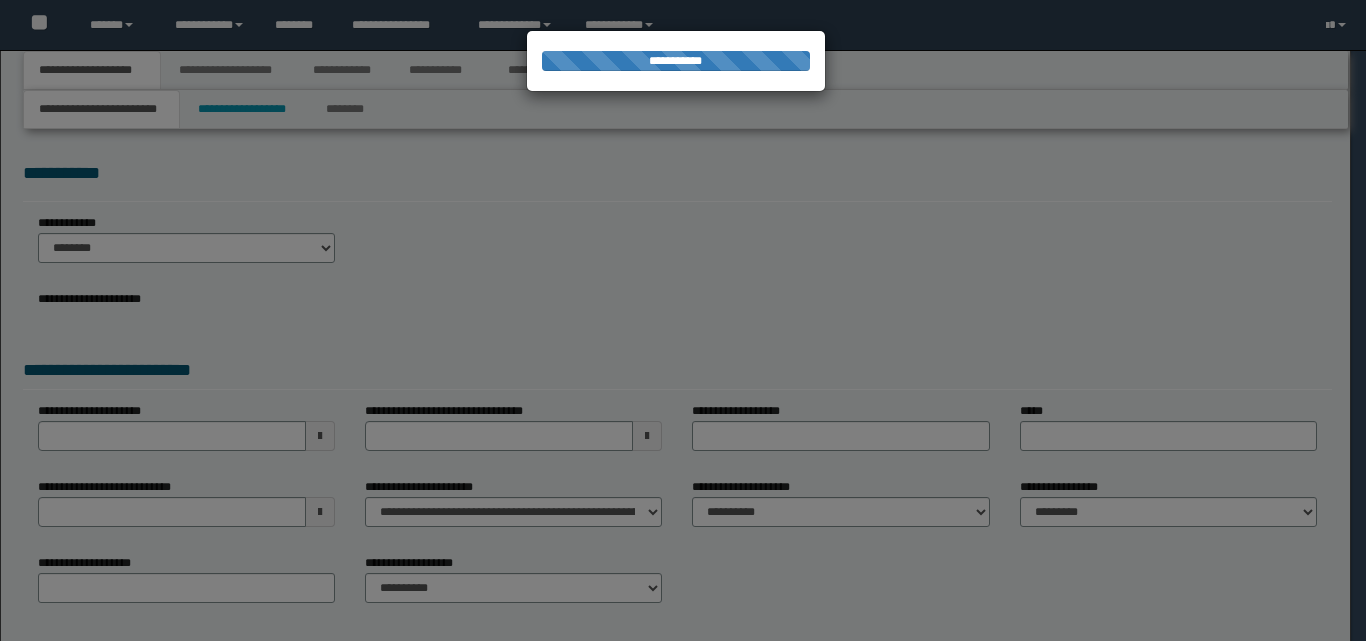 scroll, scrollTop: 0, scrollLeft: 0, axis: both 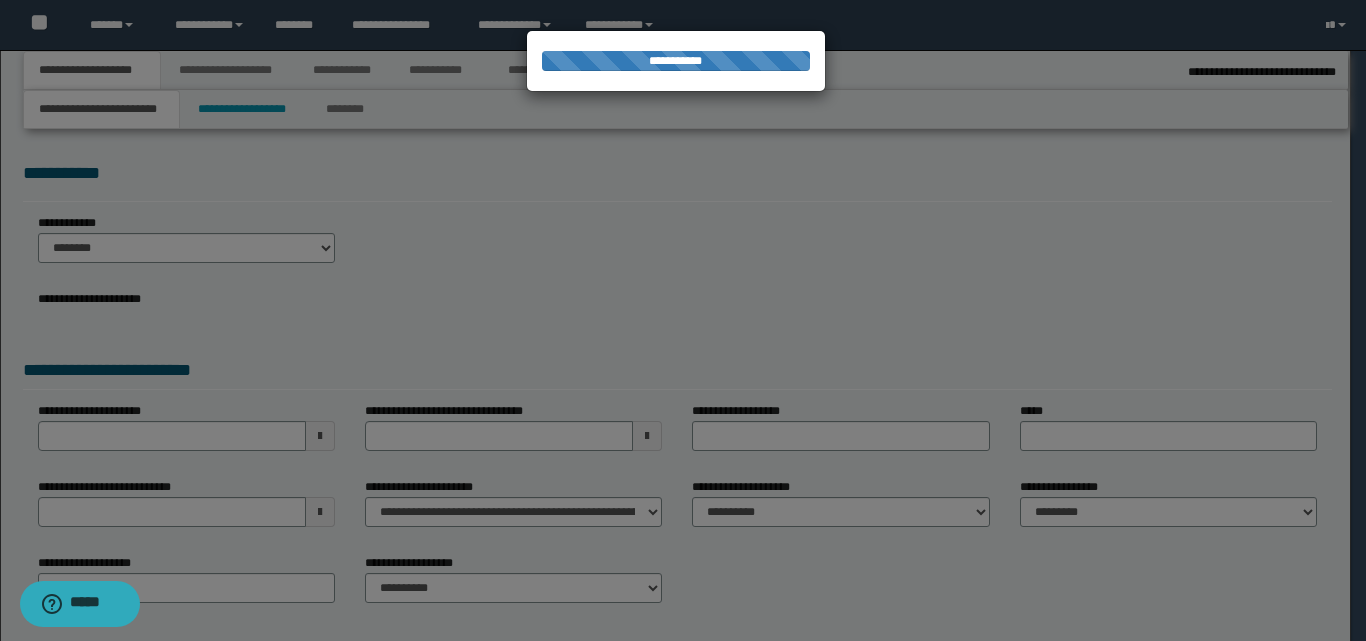 select on "*" 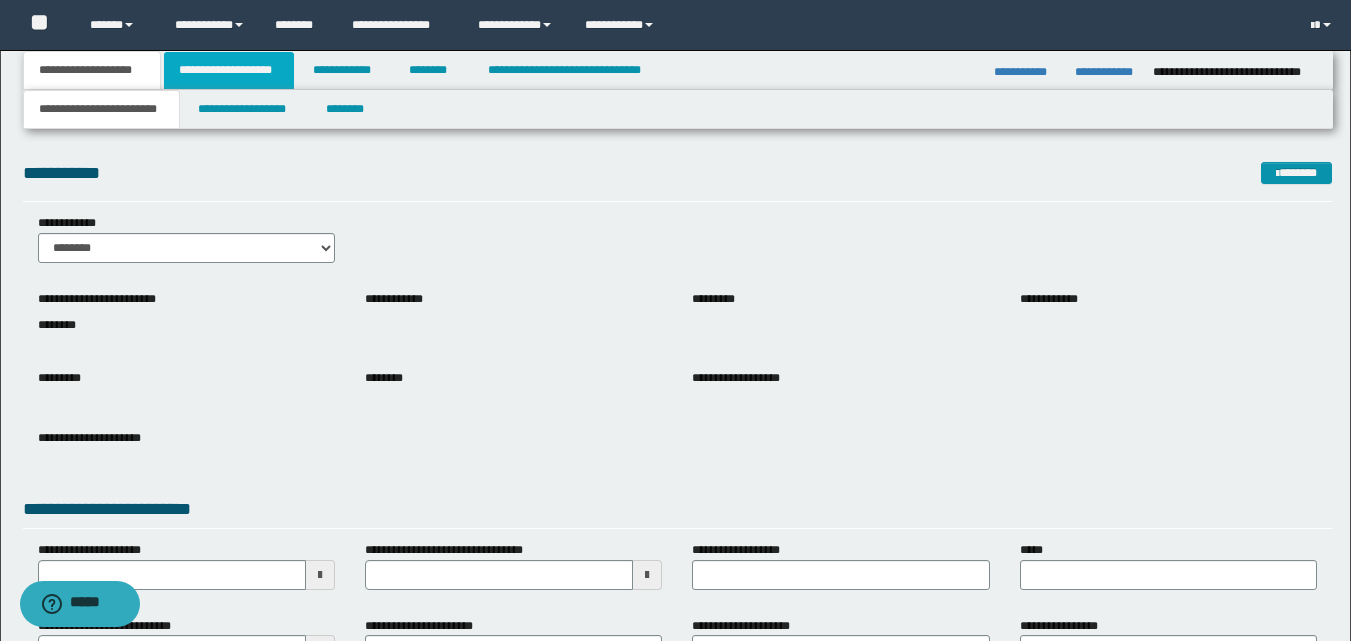 click on "**********" at bounding box center [229, 70] 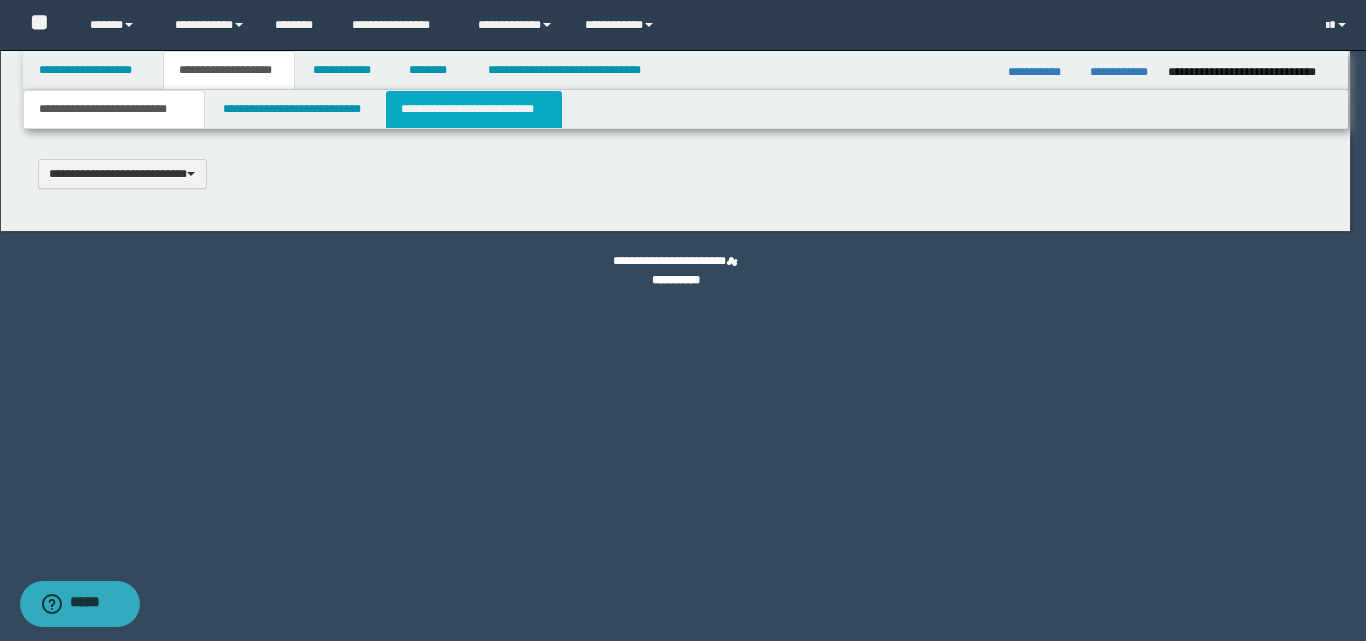 type 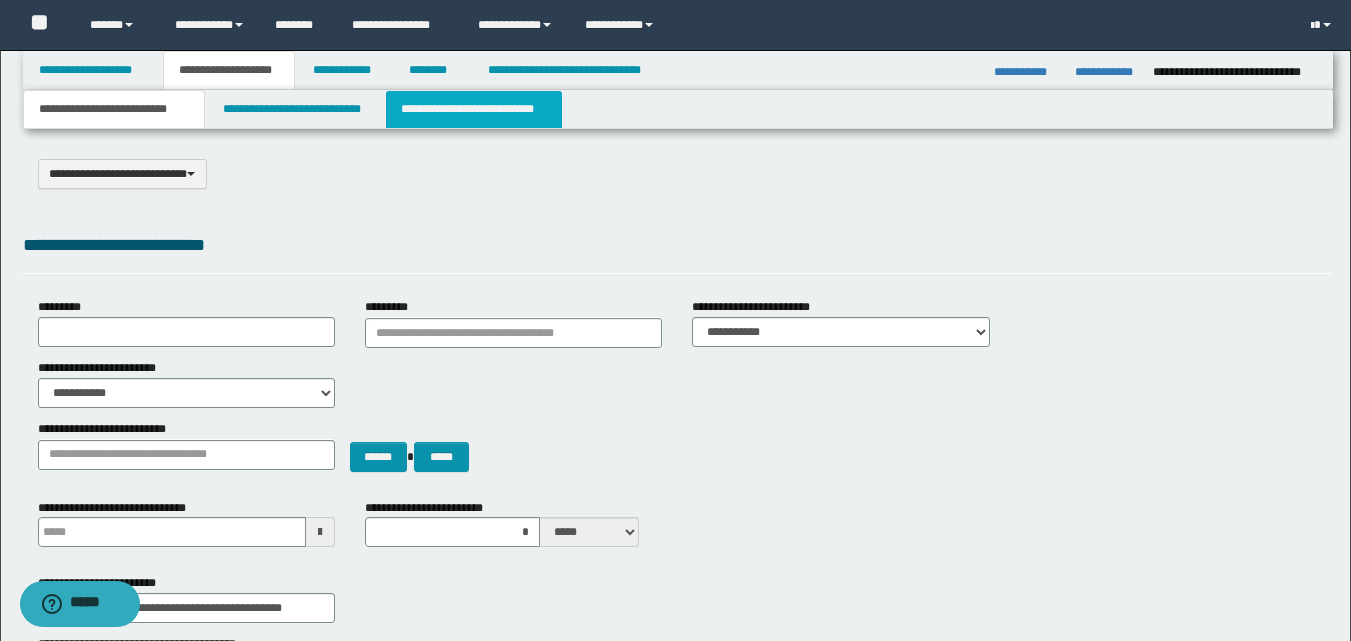 click on "**********" at bounding box center (474, 109) 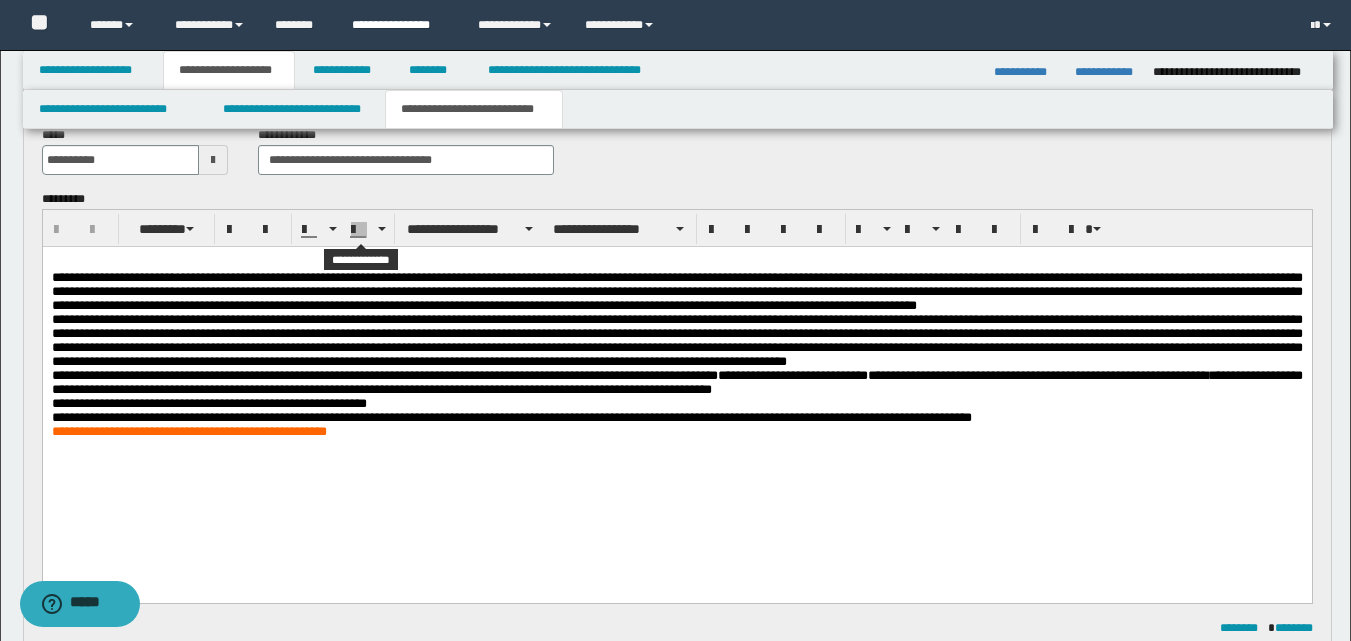 scroll, scrollTop: 300, scrollLeft: 0, axis: vertical 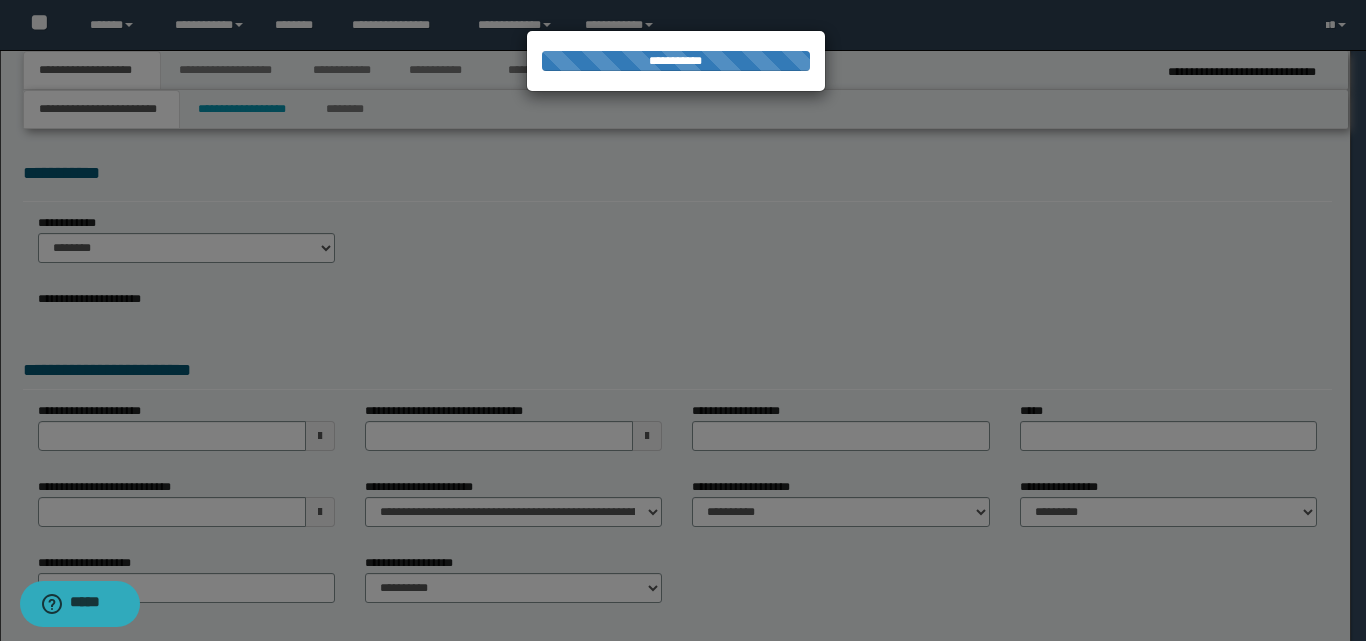 select on "*" 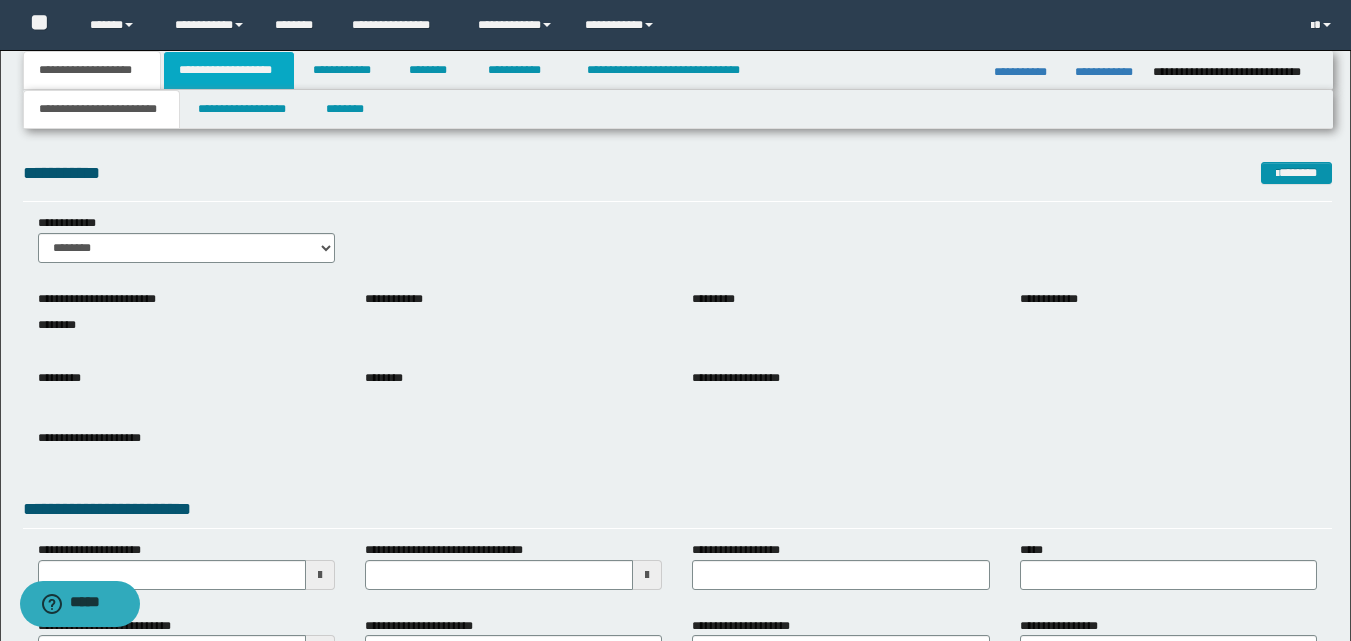 click on "**********" at bounding box center [229, 70] 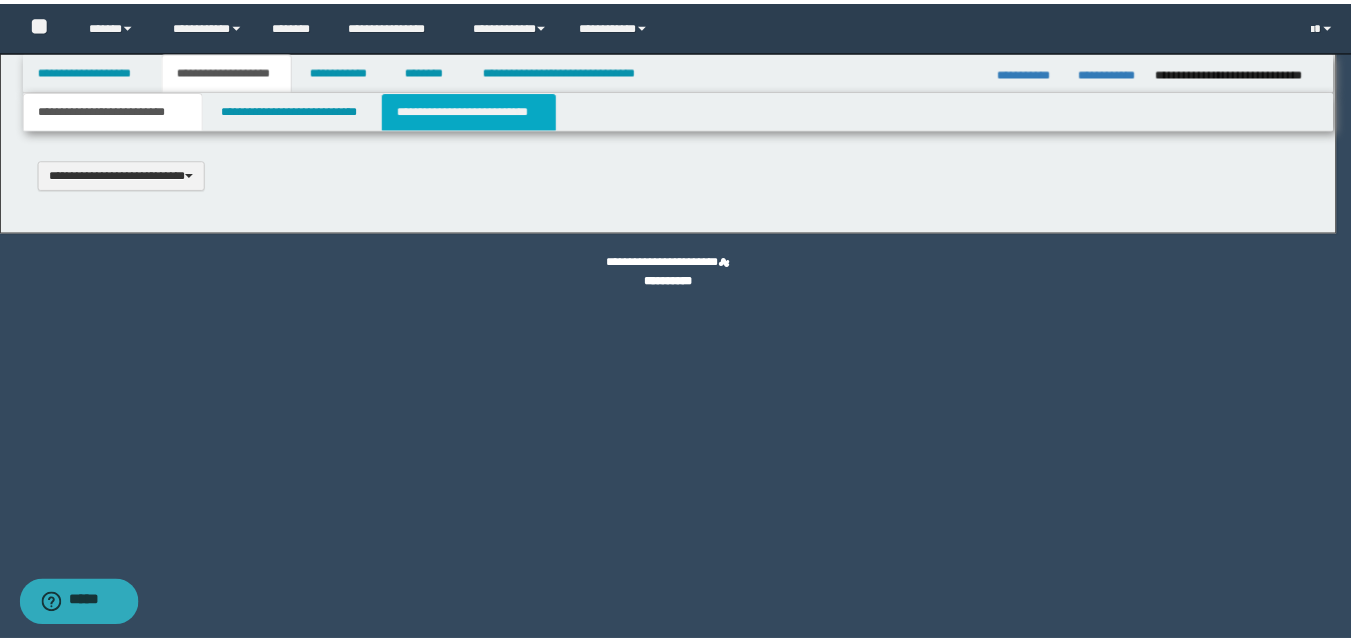 scroll, scrollTop: 0, scrollLeft: 0, axis: both 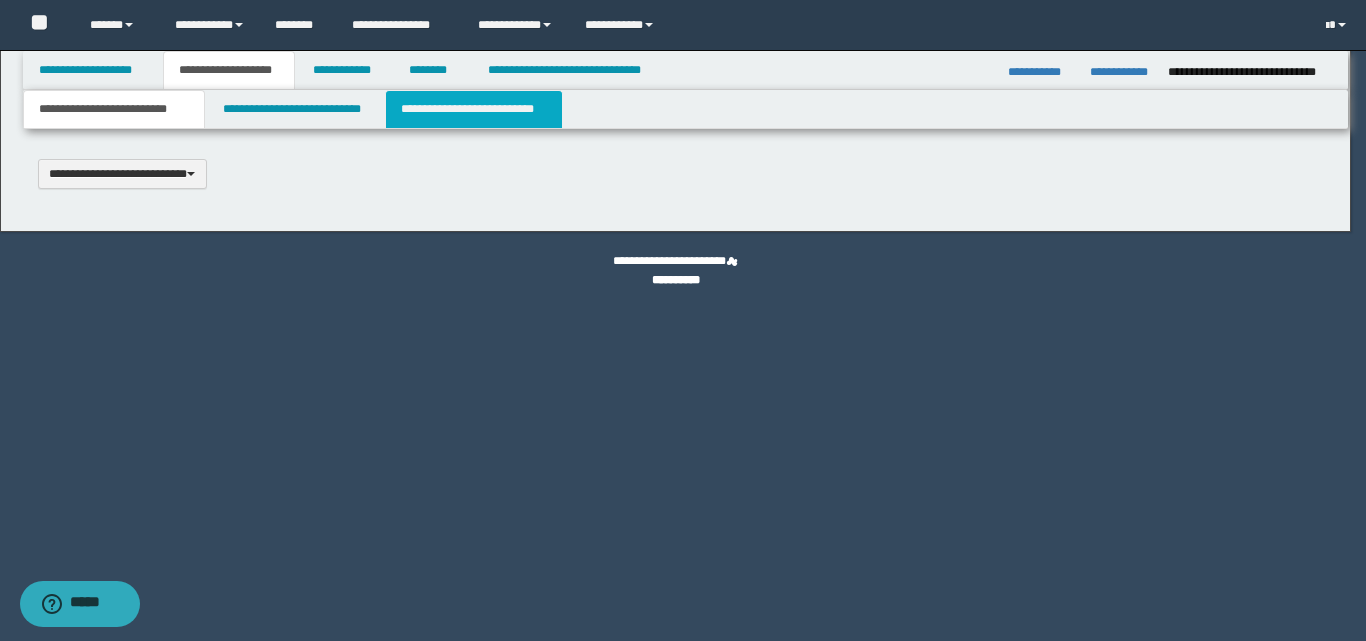 type 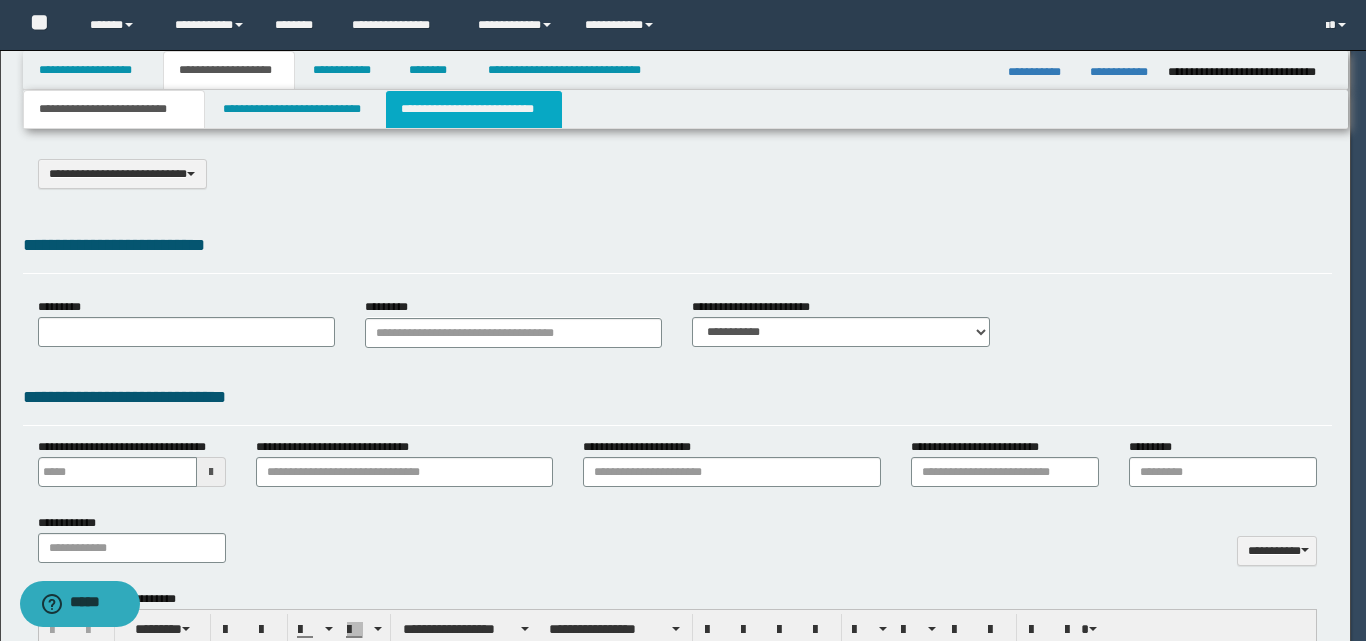 select on "*" 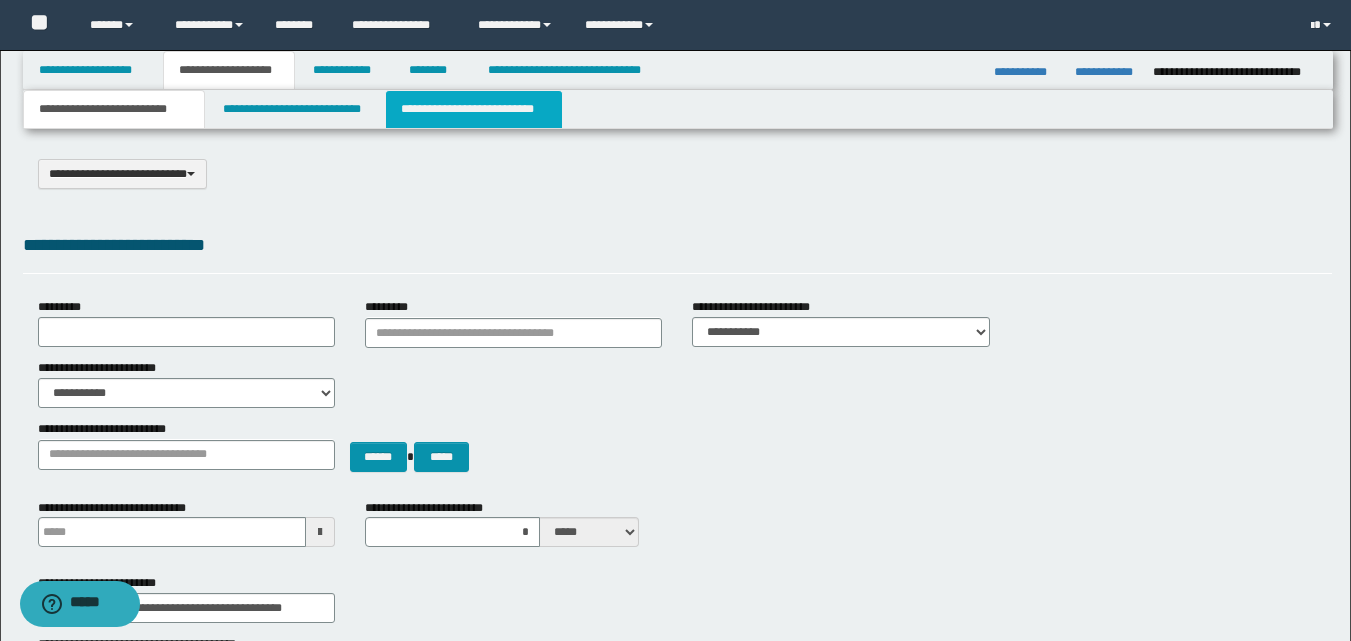 click on "**********" at bounding box center [474, 109] 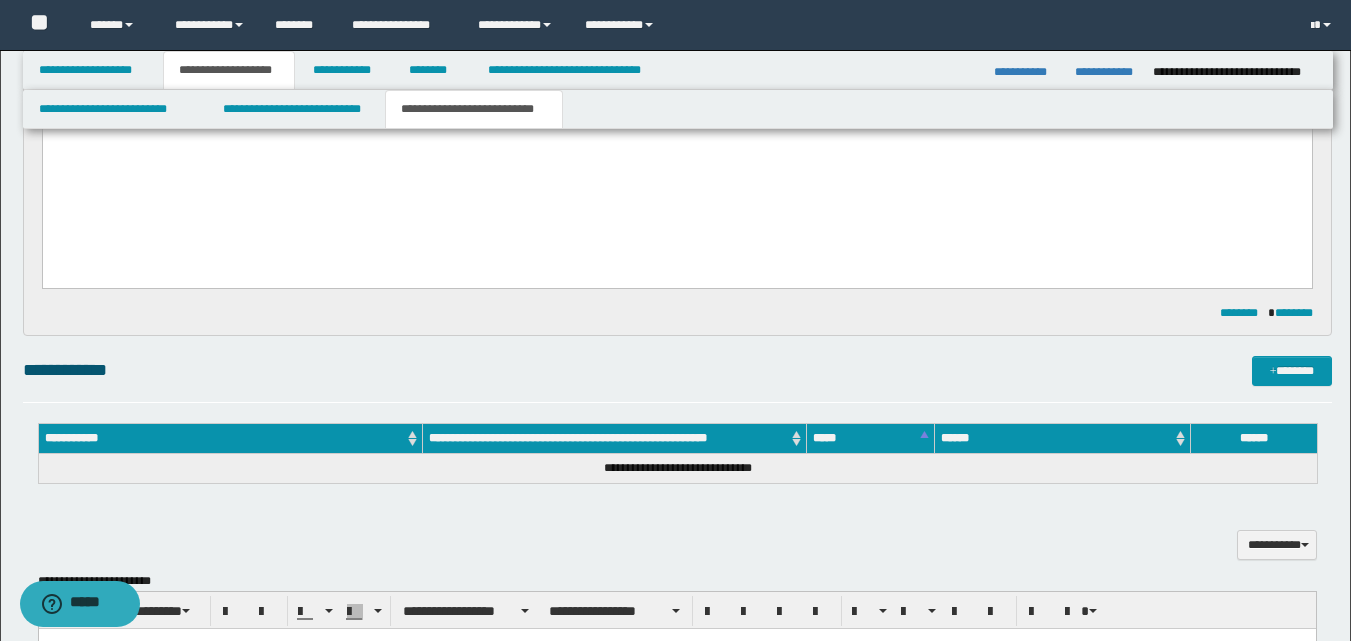 scroll, scrollTop: 500, scrollLeft: 0, axis: vertical 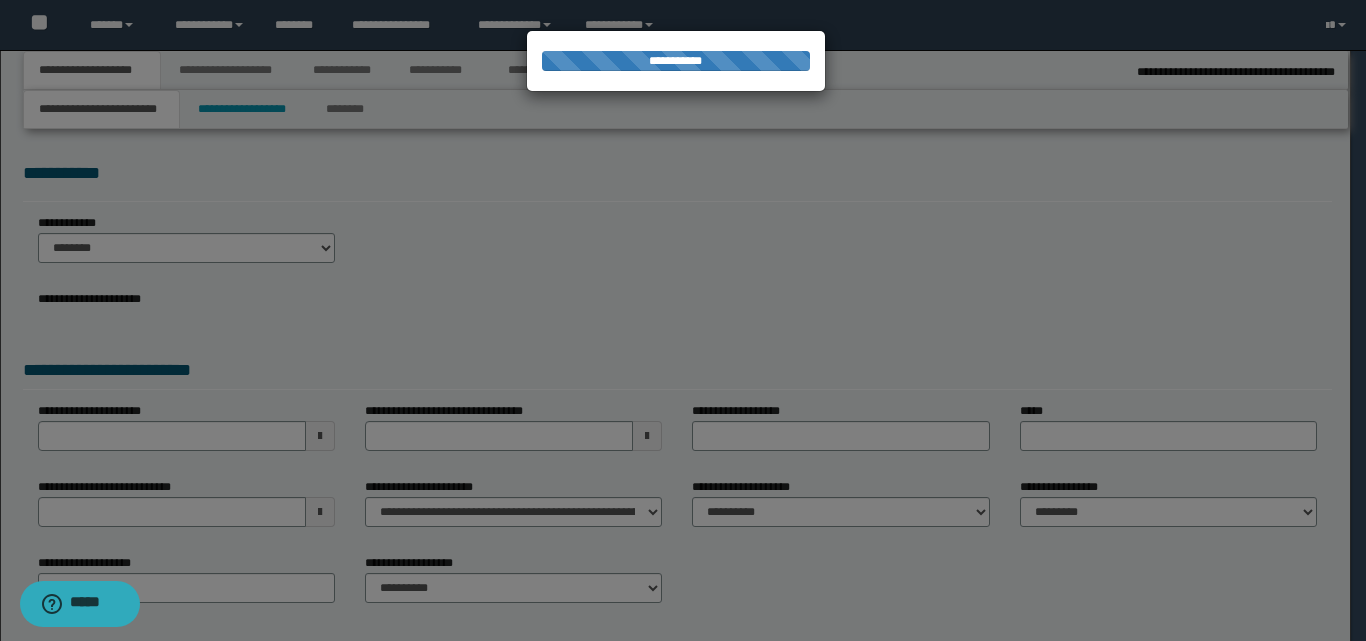 select on "*" 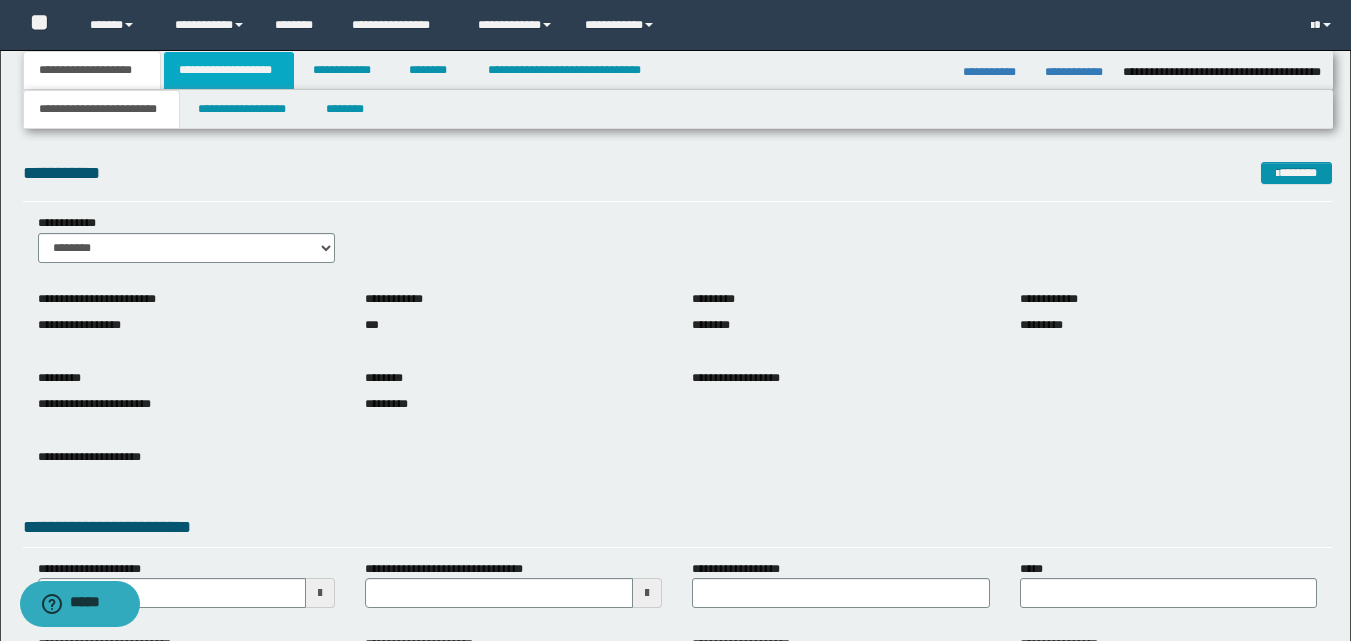 click on "**********" at bounding box center [229, 70] 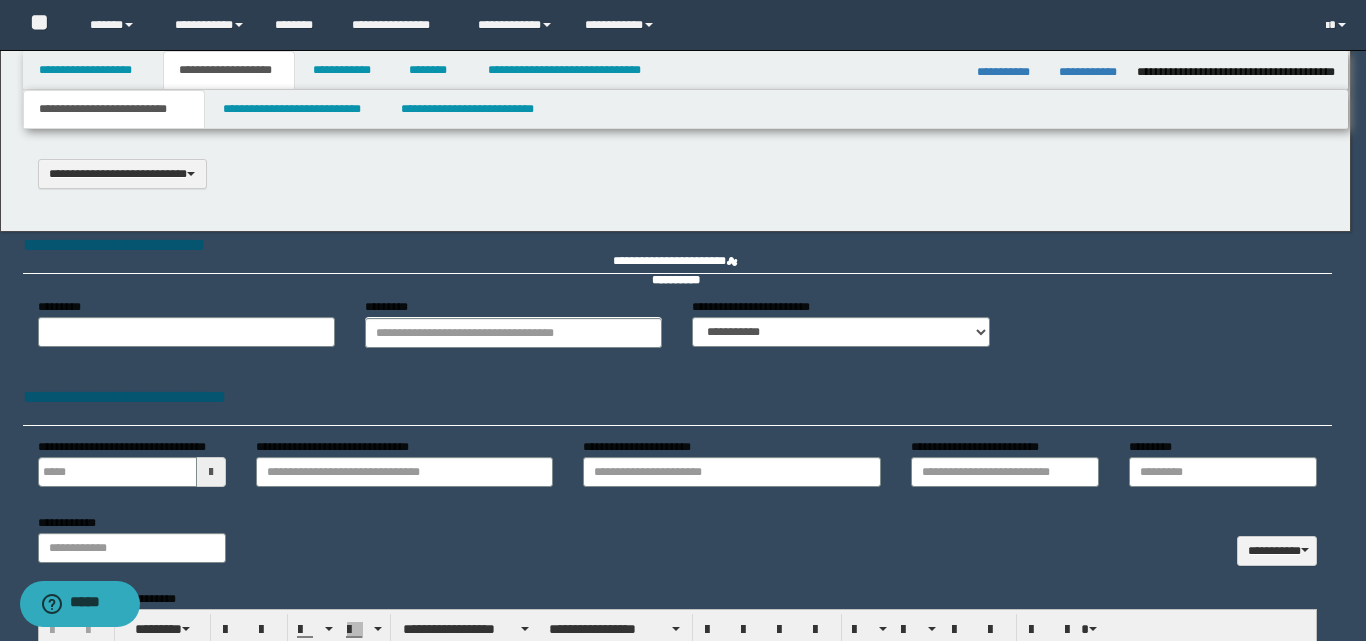 scroll, scrollTop: 0, scrollLeft: 0, axis: both 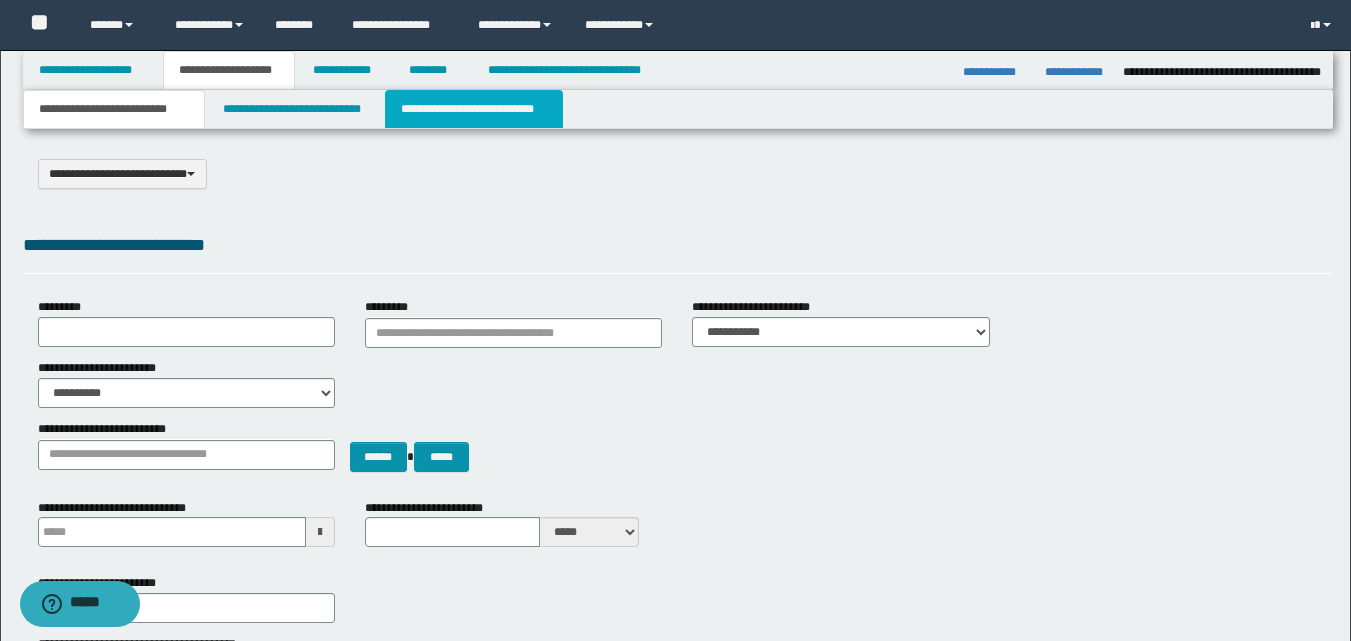 click on "**********" at bounding box center (474, 109) 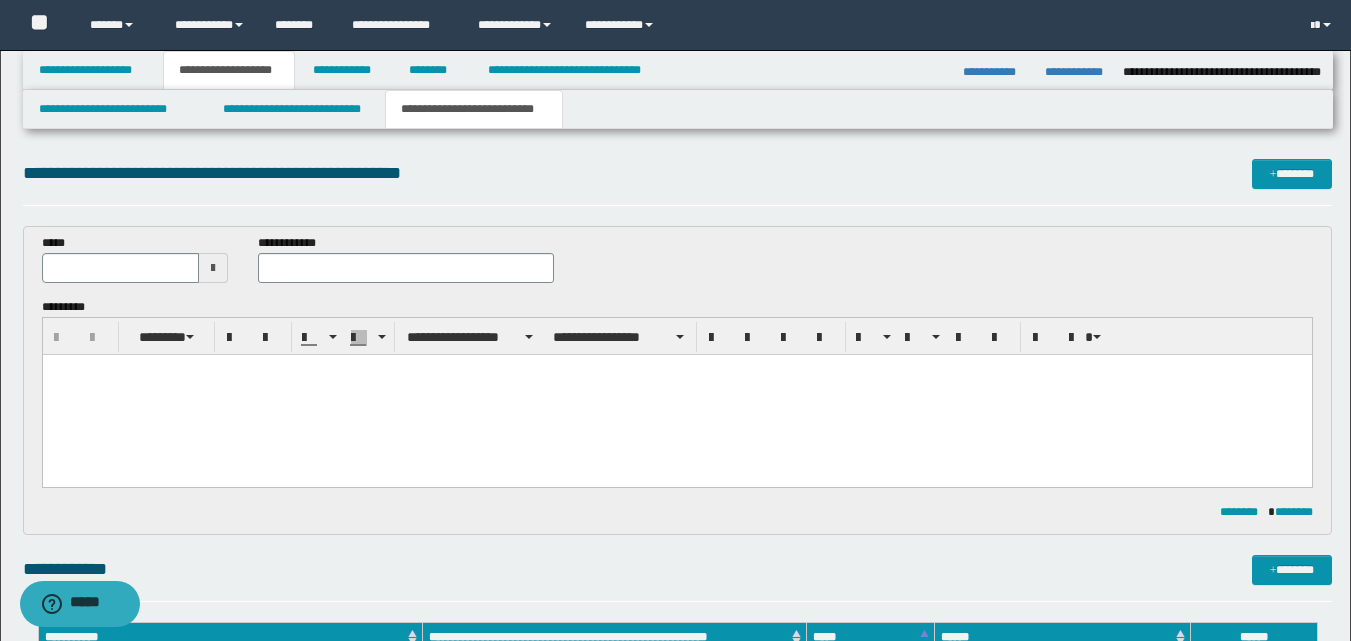 scroll, scrollTop: 0, scrollLeft: 0, axis: both 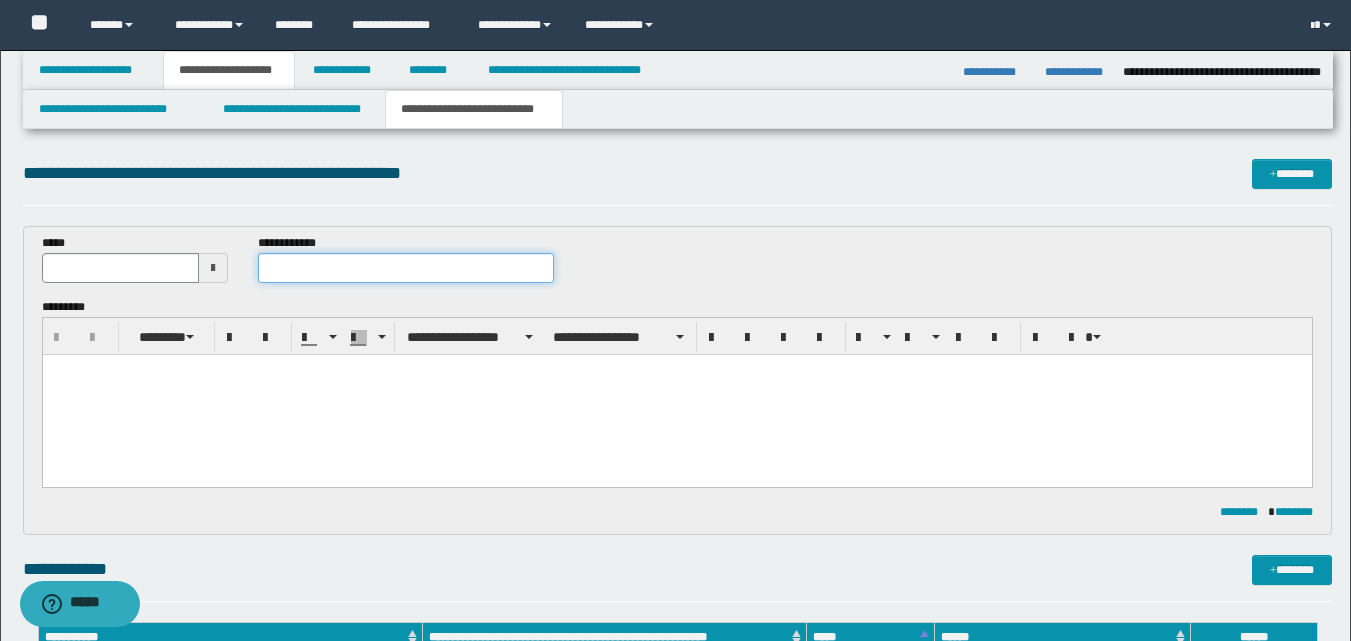 click at bounding box center [405, 268] 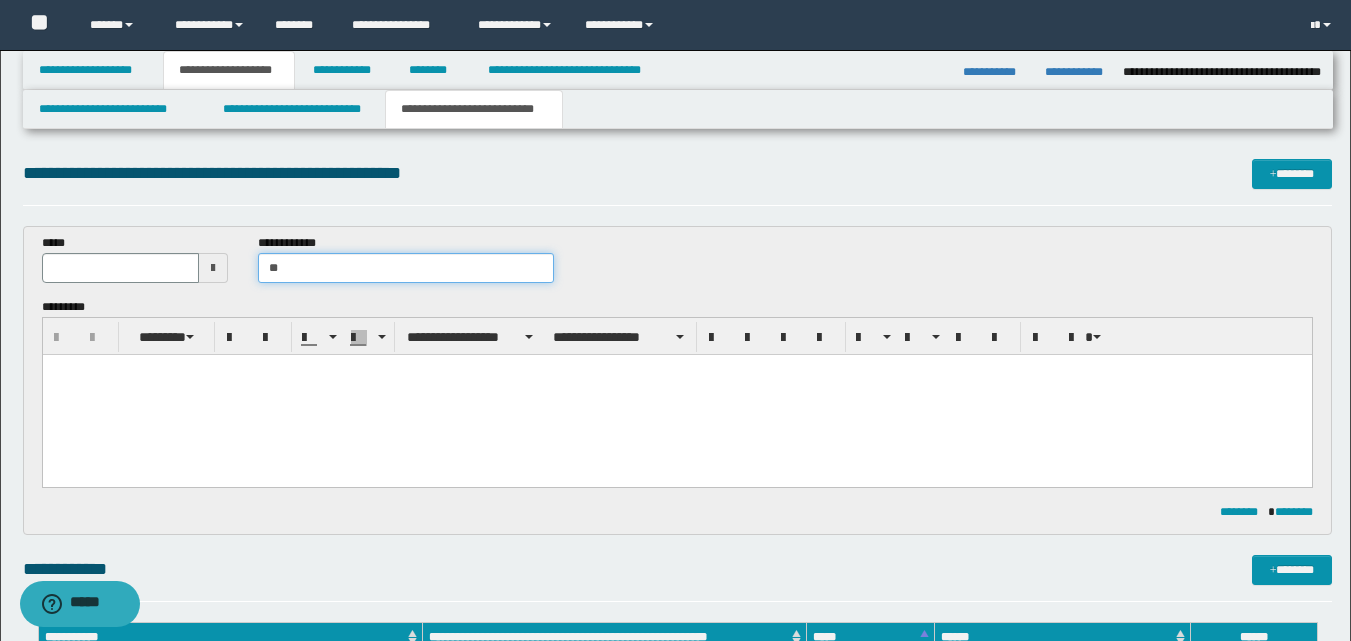 type on "*" 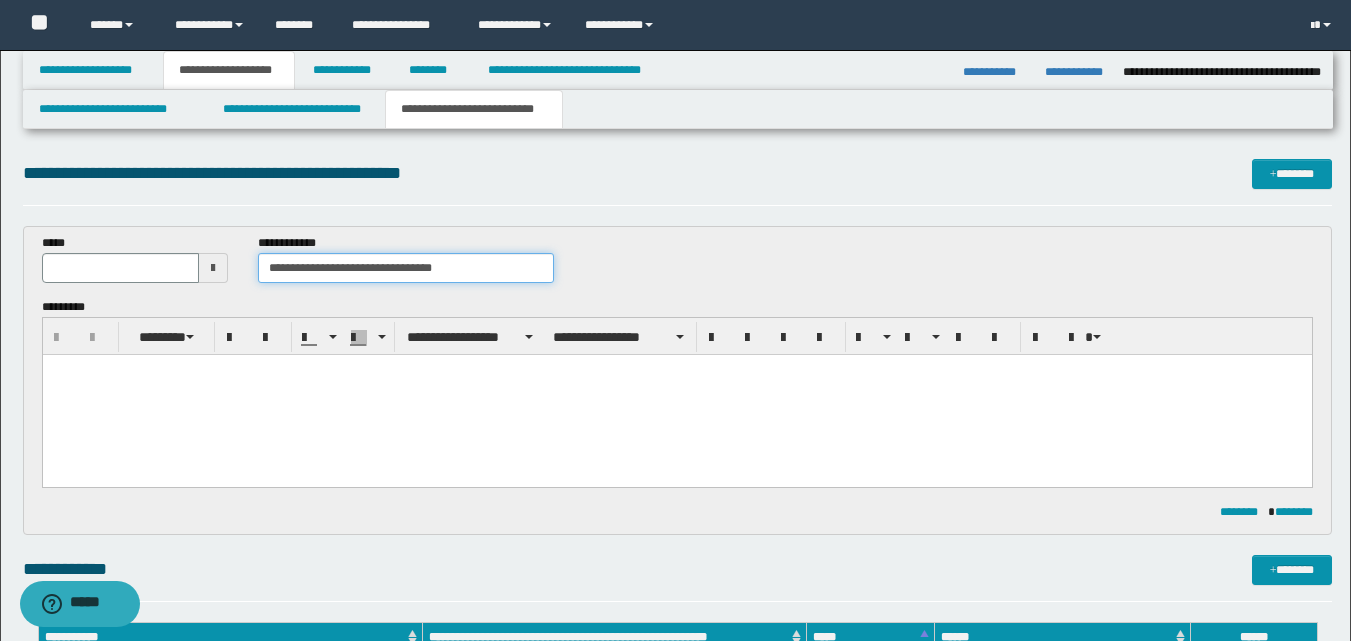 drag, startPoint x: 311, startPoint y: 269, endPoint x: 416, endPoint y: 273, distance: 105.076164 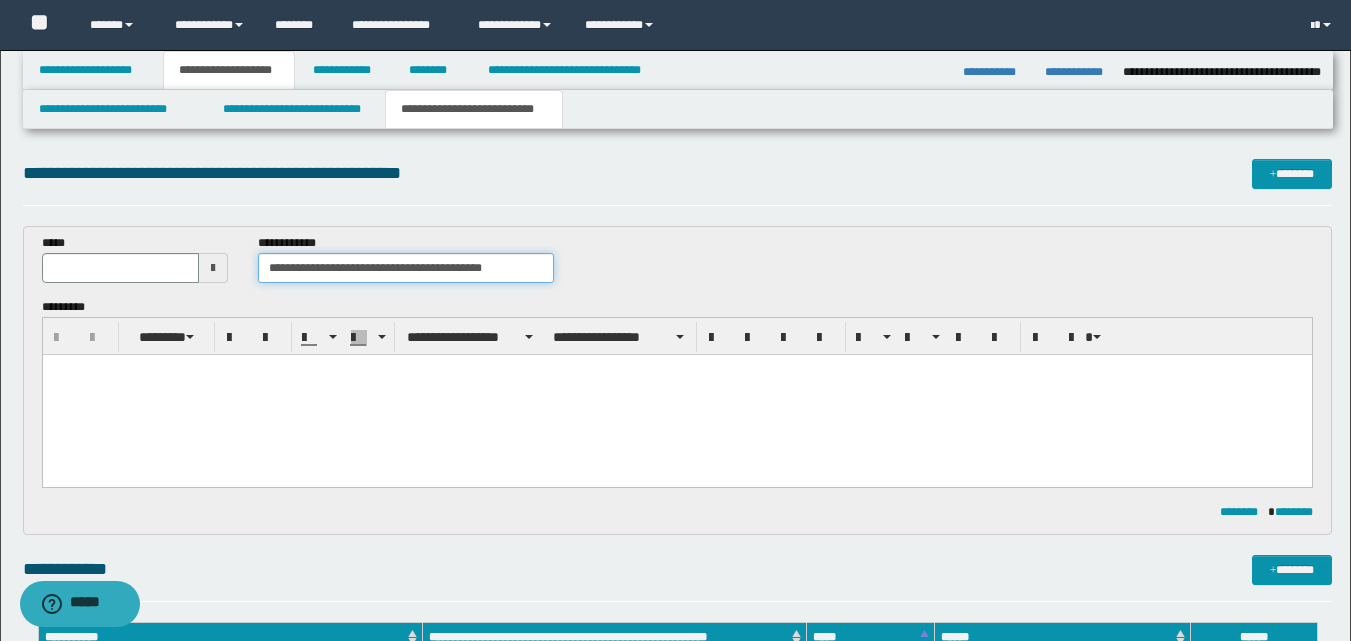 drag, startPoint x: 444, startPoint y: 266, endPoint x: 524, endPoint y: 282, distance: 81.58431 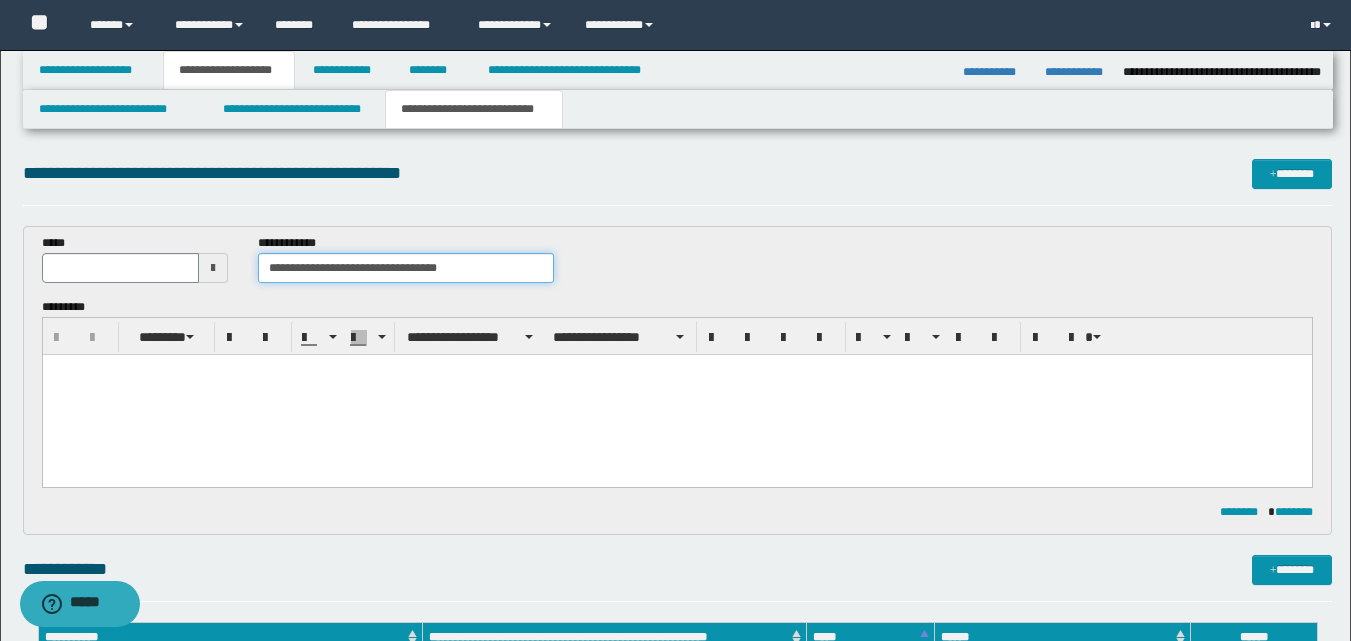 type 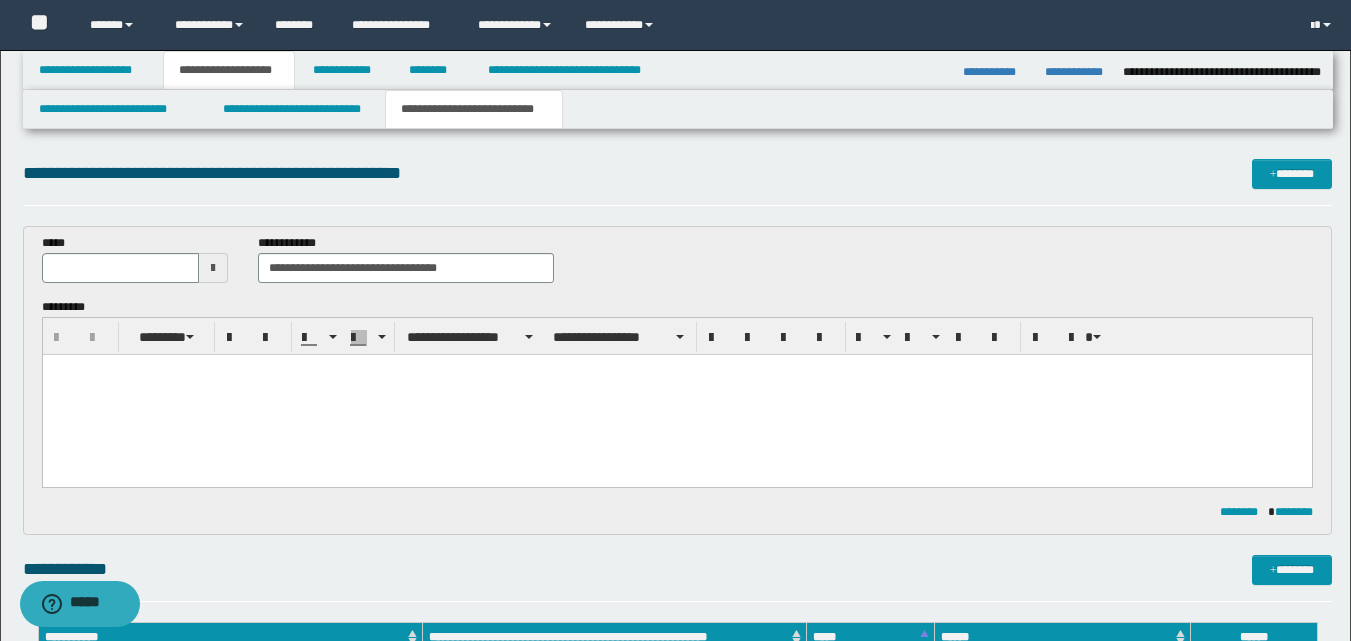 click at bounding box center (213, 268) 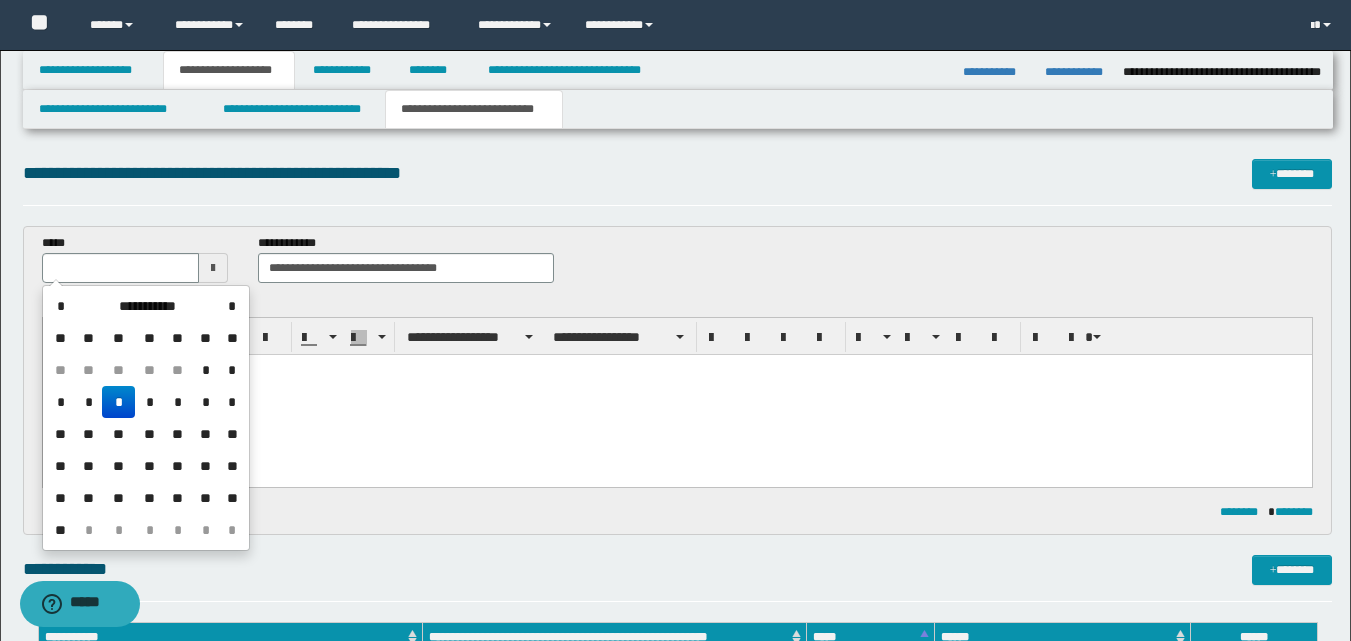 drag, startPoint x: 110, startPoint y: 403, endPoint x: 63, endPoint y: 41, distance: 365.03836 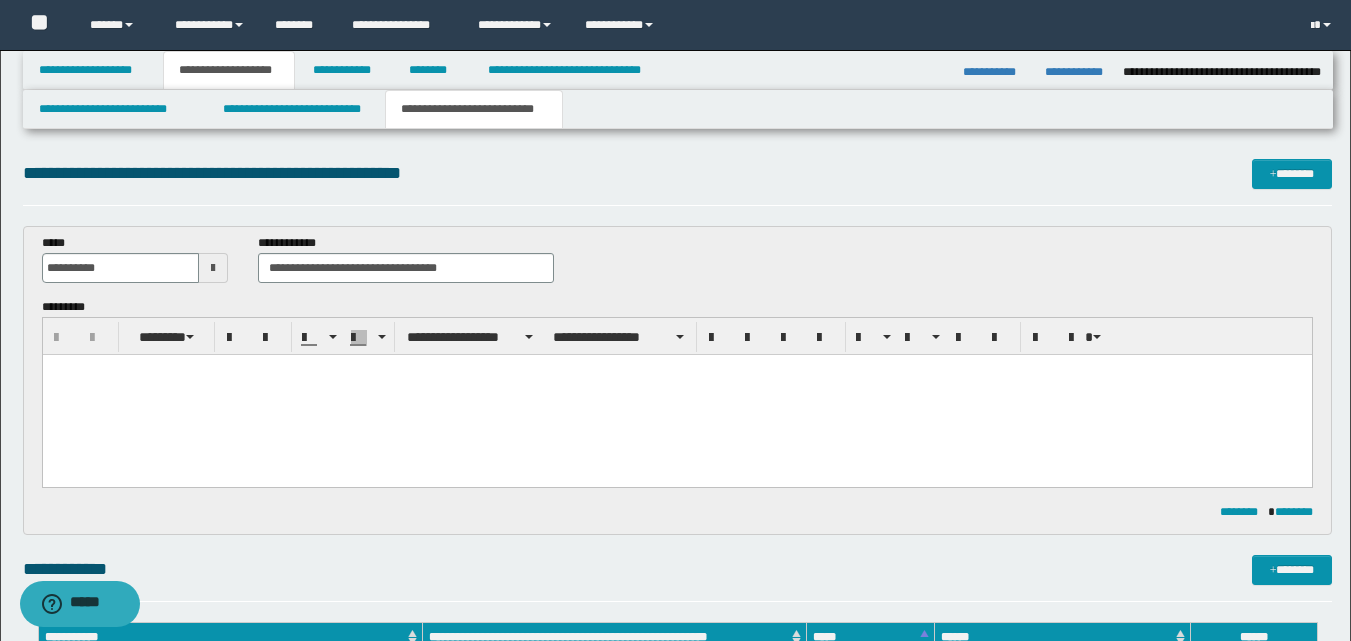 click at bounding box center (676, 395) 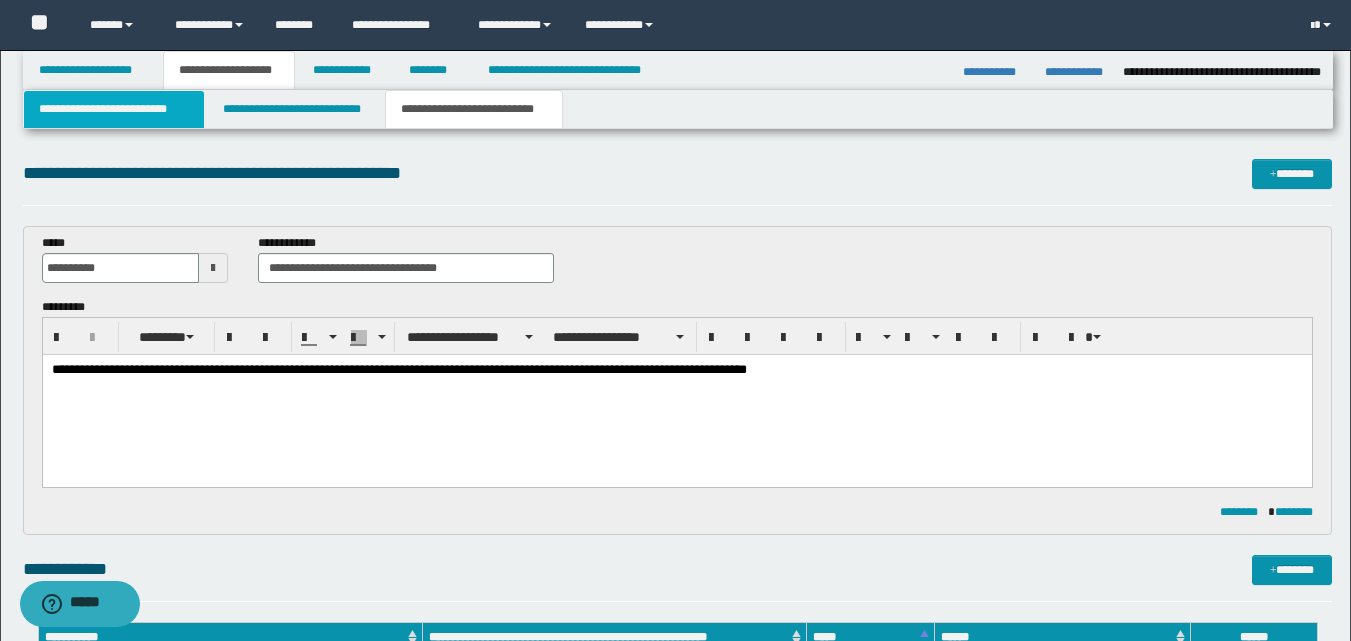 click on "**********" at bounding box center (114, 109) 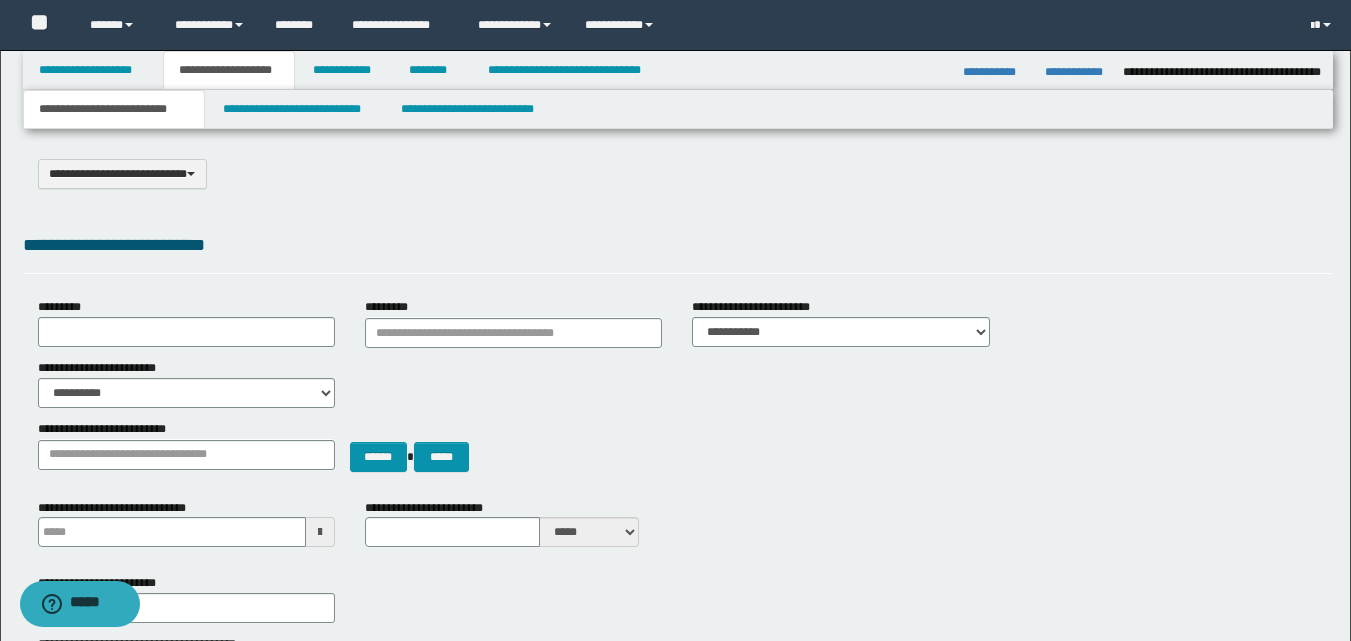 type 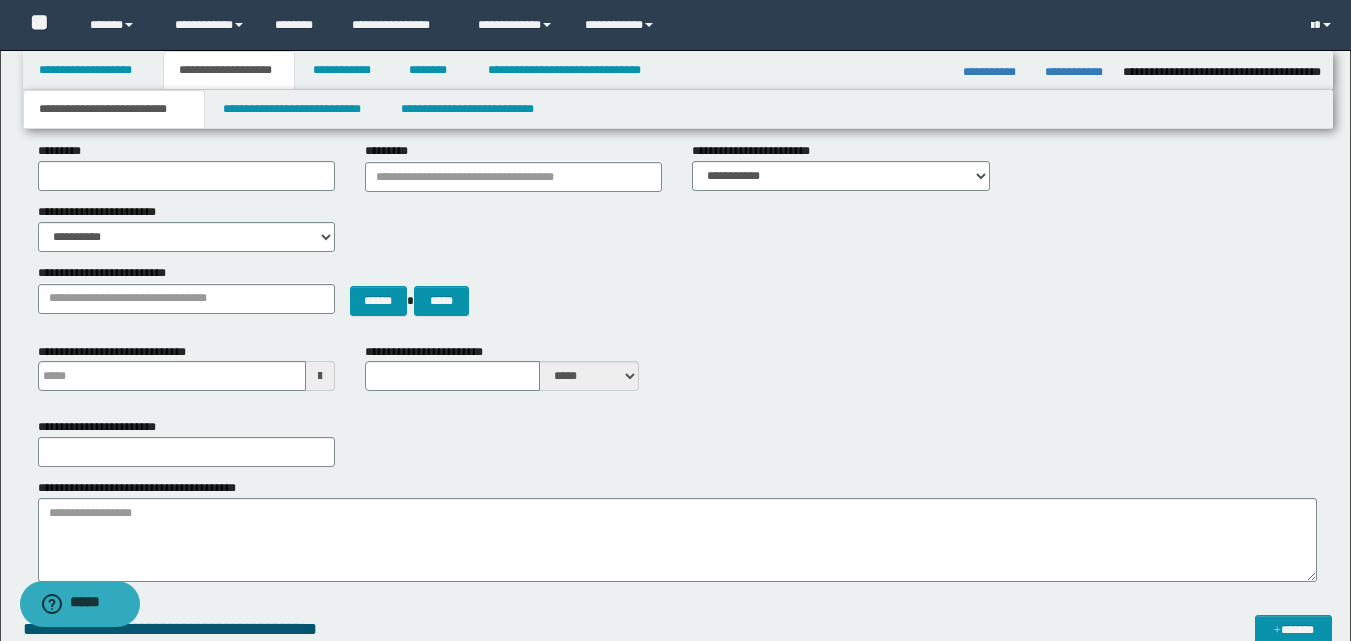 scroll, scrollTop: 0, scrollLeft: 0, axis: both 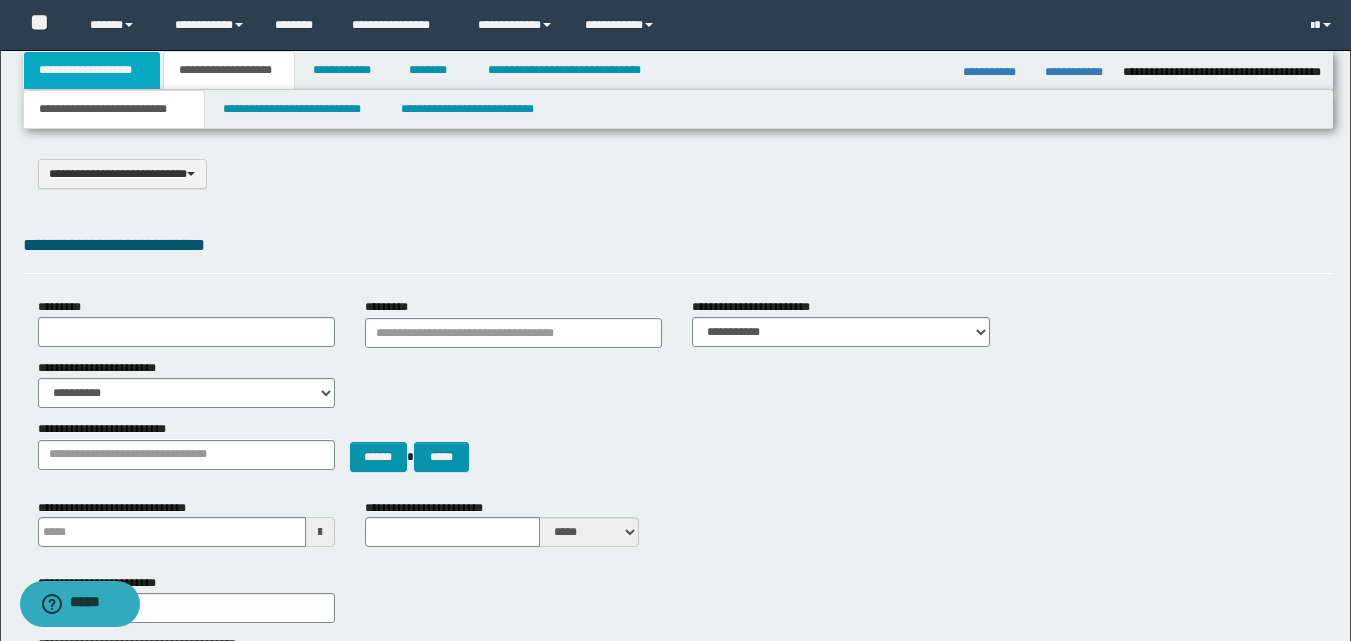 click on "**********" at bounding box center (92, 70) 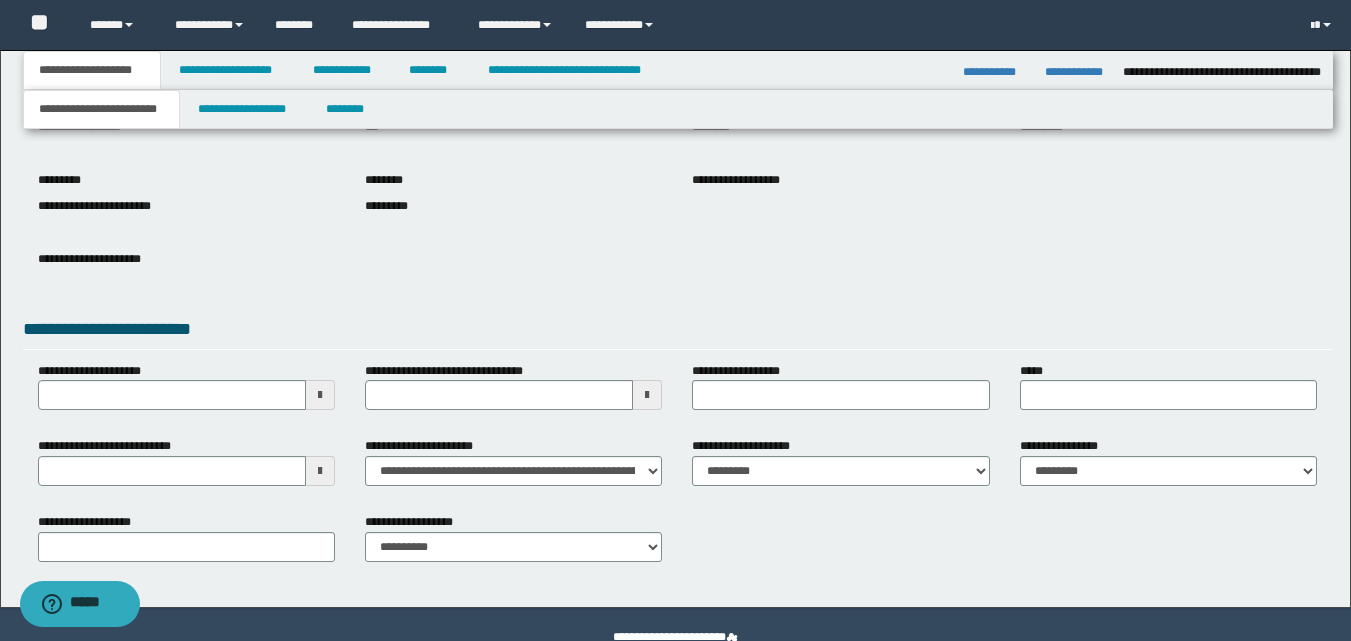 scroll, scrollTop: 200, scrollLeft: 0, axis: vertical 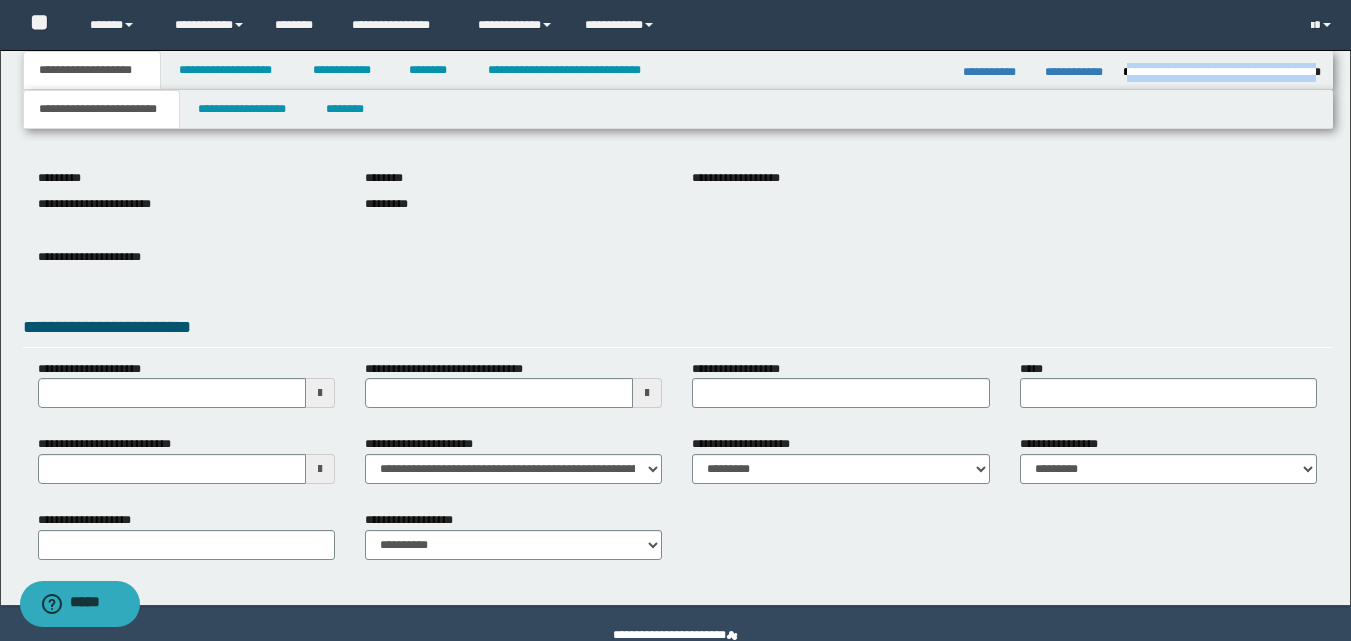 drag, startPoint x: 1127, startPoint y: 73, endPoint x: 1316, endPoint y: 68, distance: 189.06613 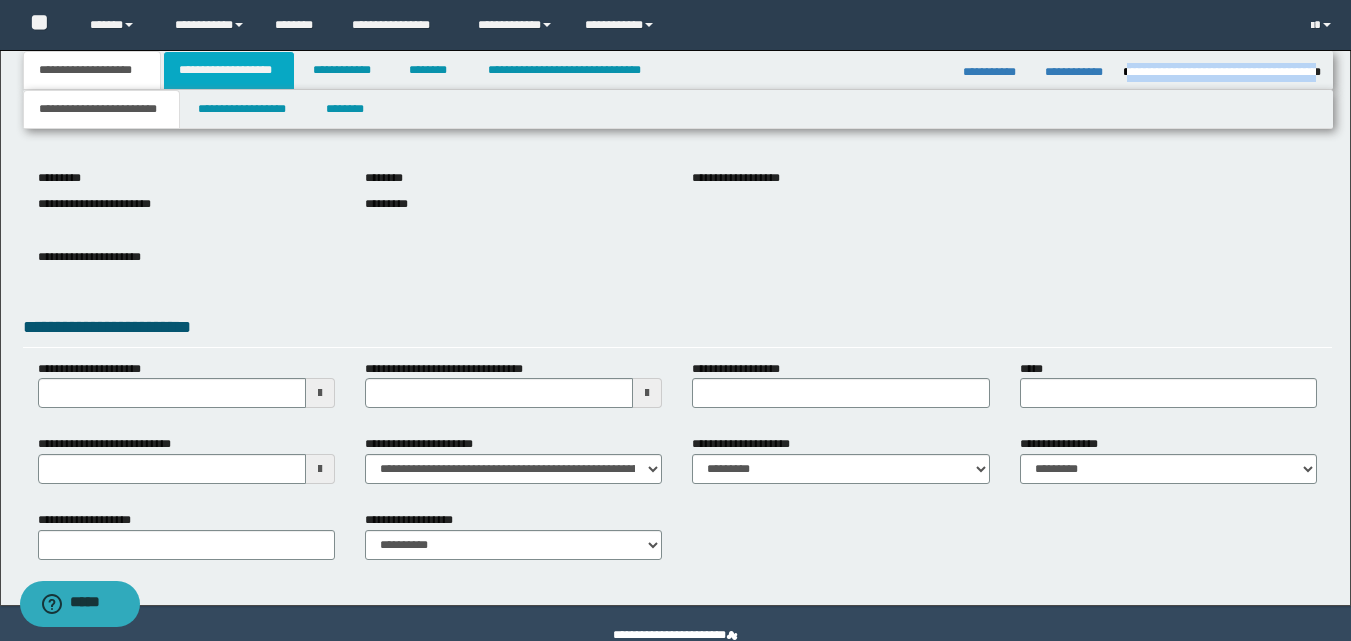click on "**********" at bounding box center [229, 70] 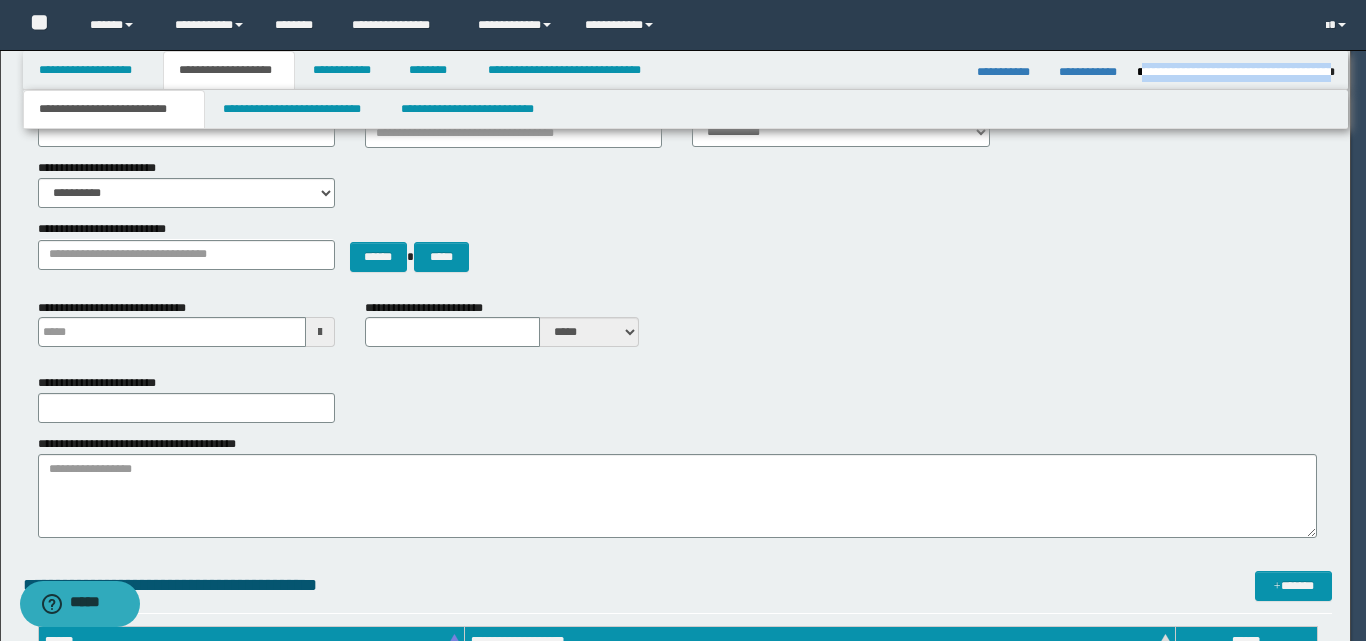 type 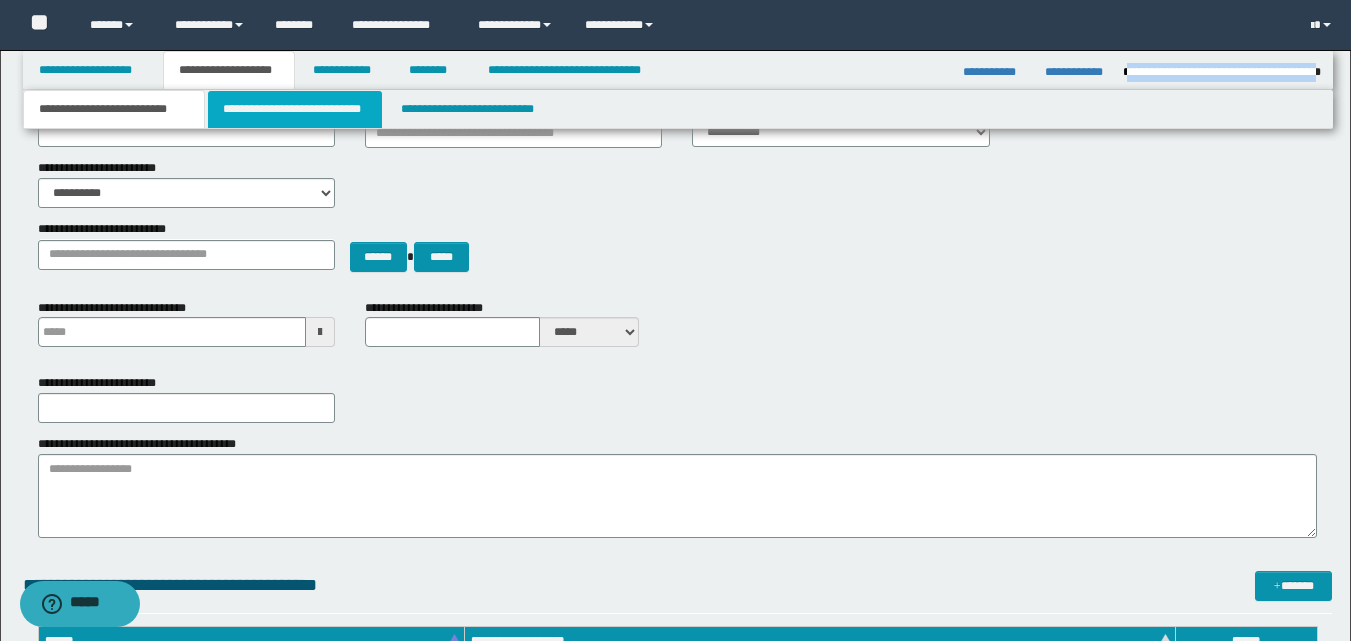 click on "**********" at bounding box center (295, 109) 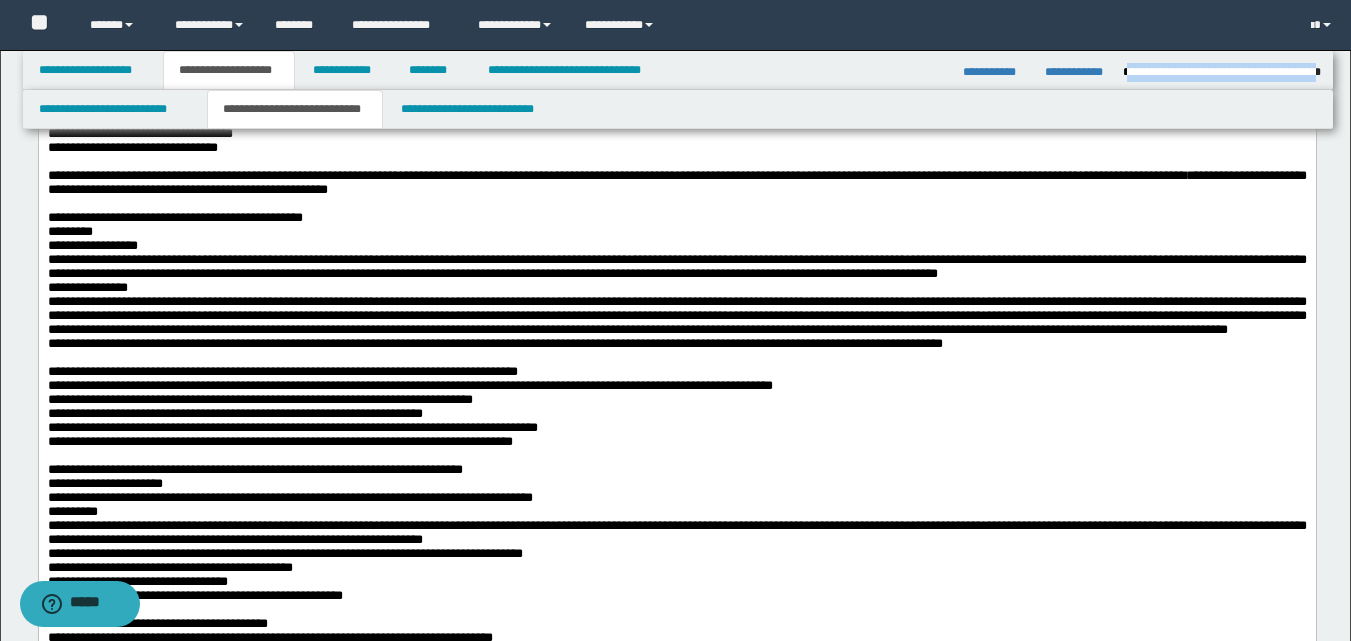 scroll, scrollTop: 800, scrollLeft: 0, axis: vertical 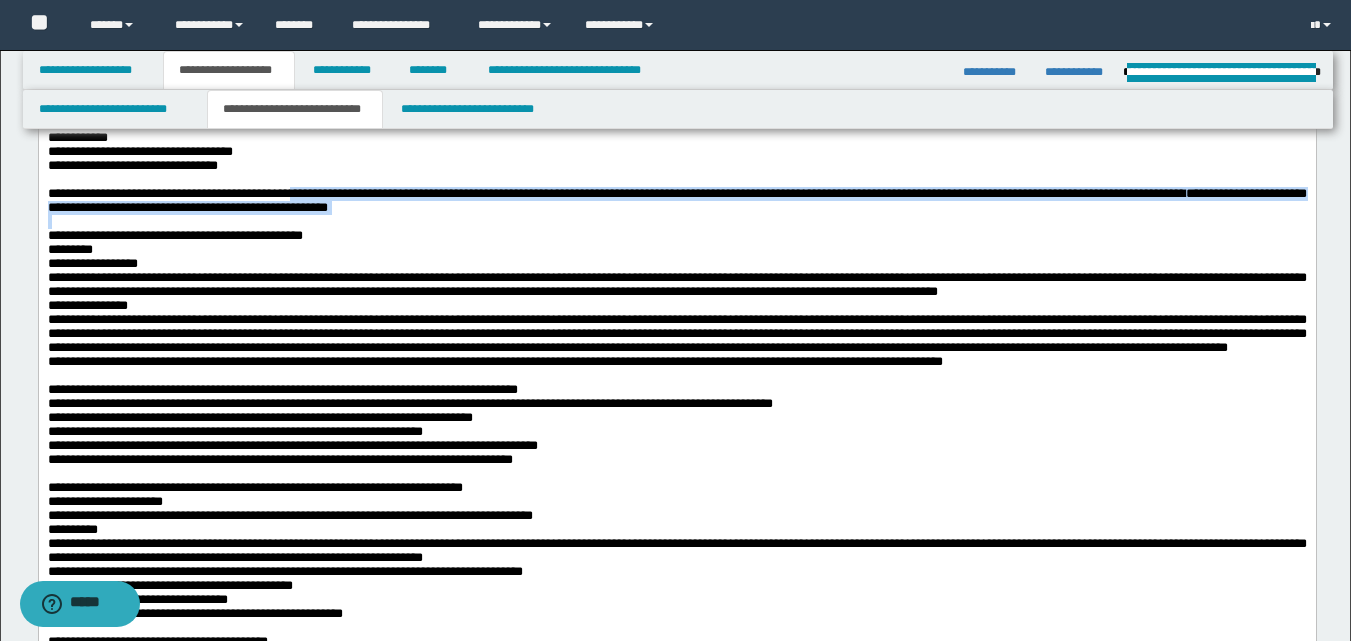 drag, startPoint x: 426, startPoint y: 322, endPoint x: 630, endPoint y: 345, distance: 205.29248 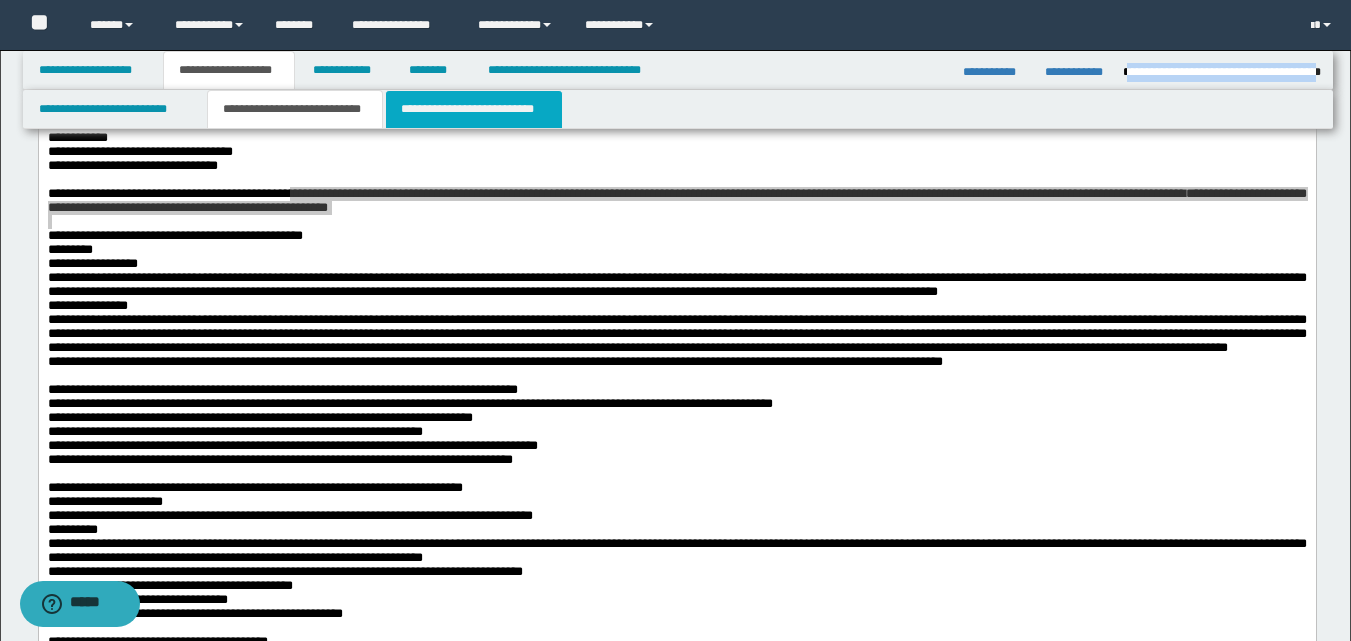 click on "**********" at bounding box center (474, 109) 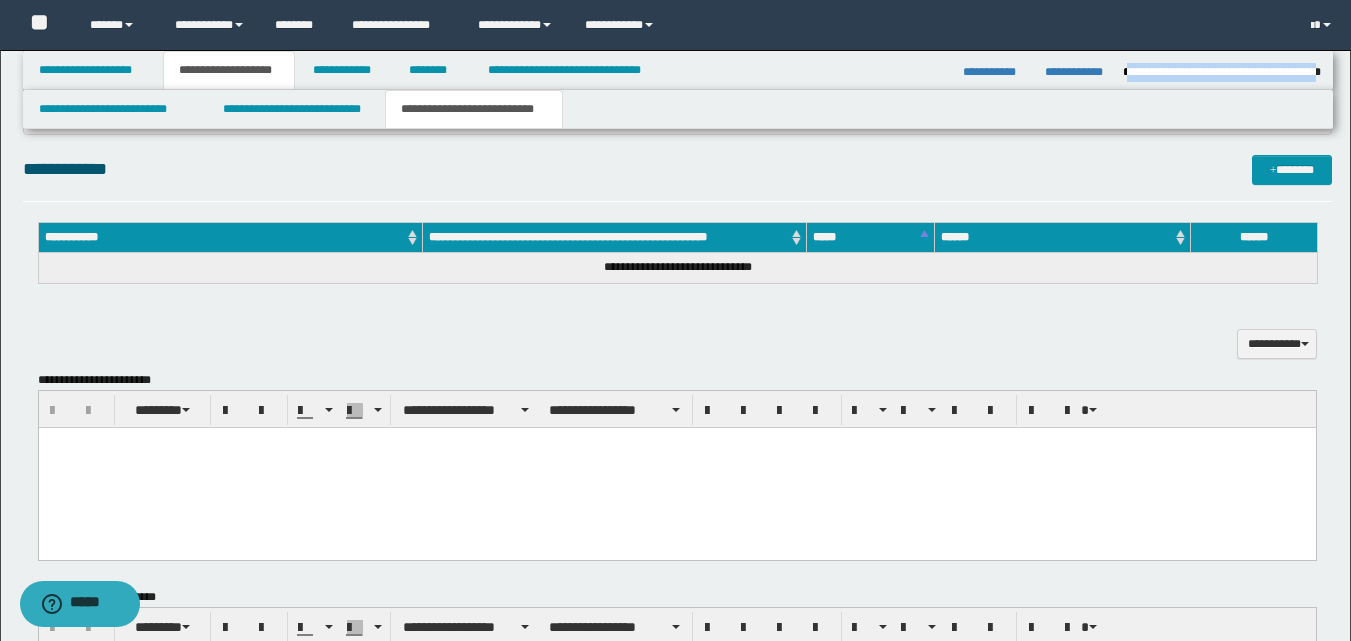 scroll, scrollTop: 0, scrollLeft: 0, axis: both 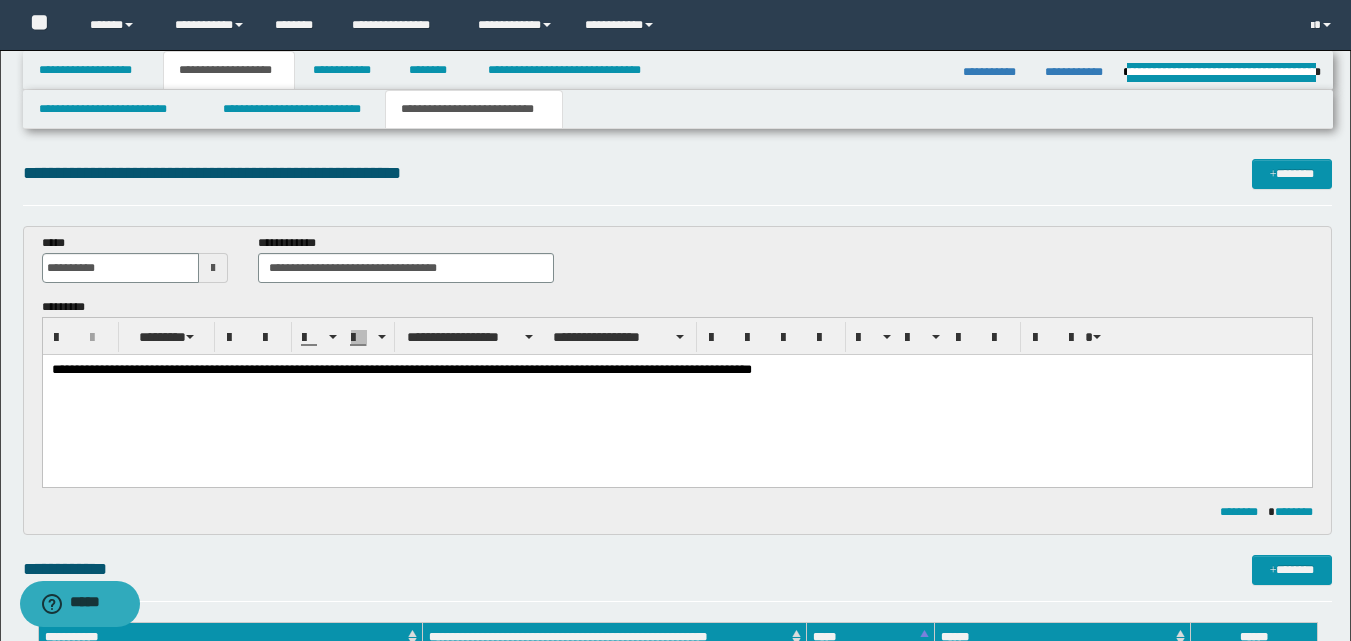 click on "**********" at bounding box center [676, 371] 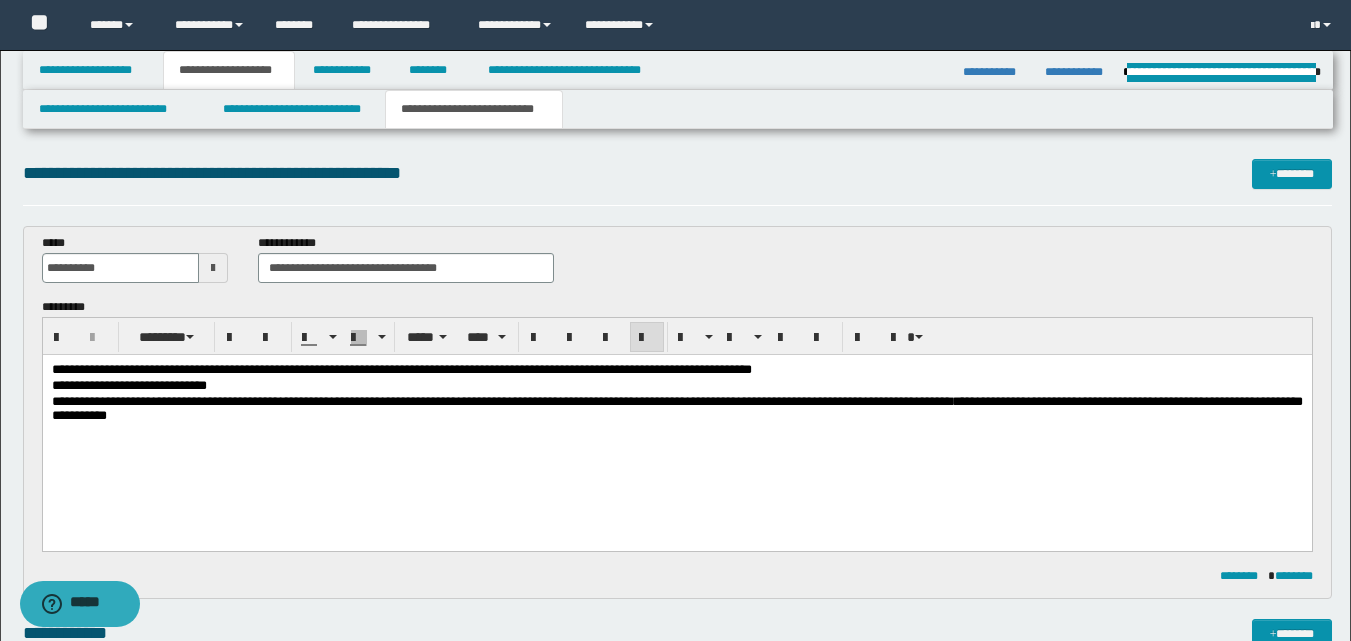 click on "**********" at bounding box center (501, 401) 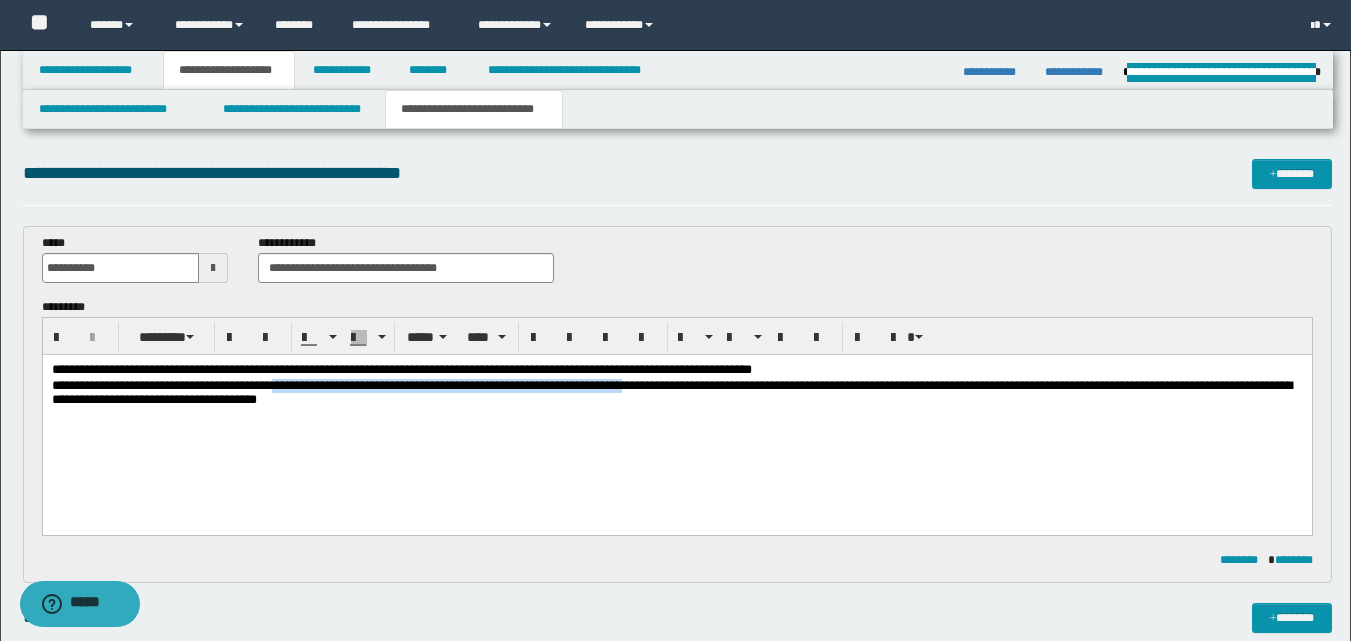 drag, startPoint x: 289, startPoint y: 381, endPoint x: 699, endPoint y: 382, distance: 410.00122 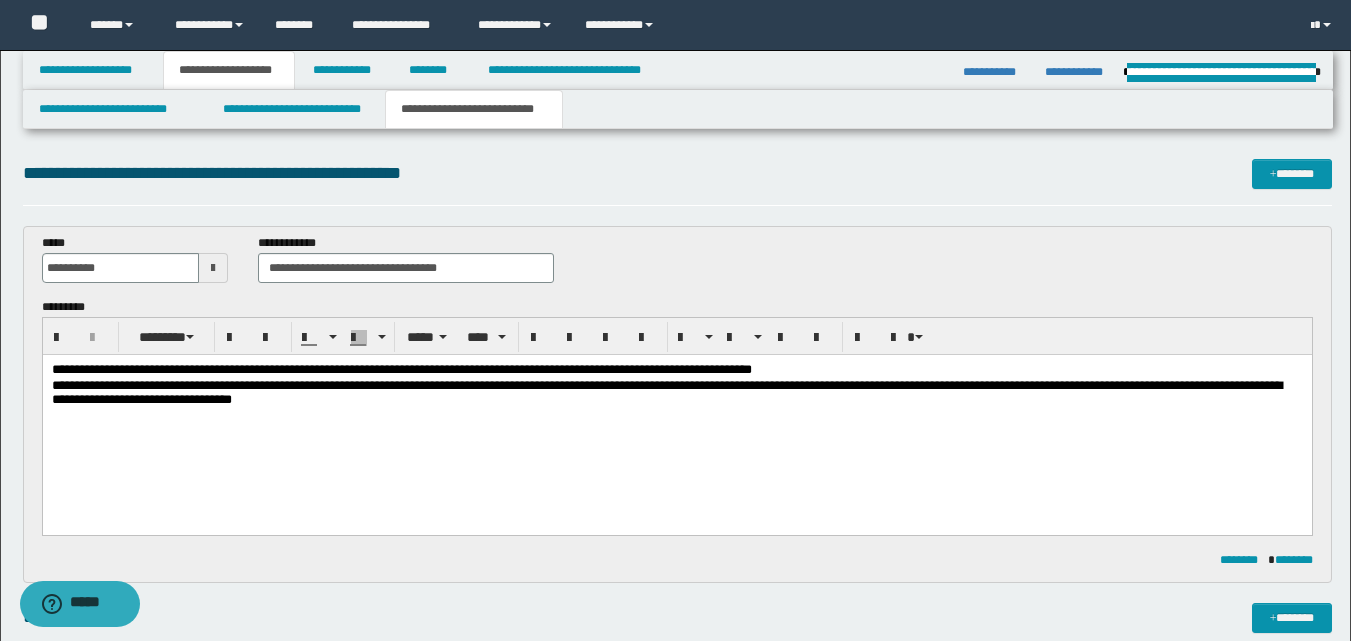 click on "**********" at bounding box center (636, 385) 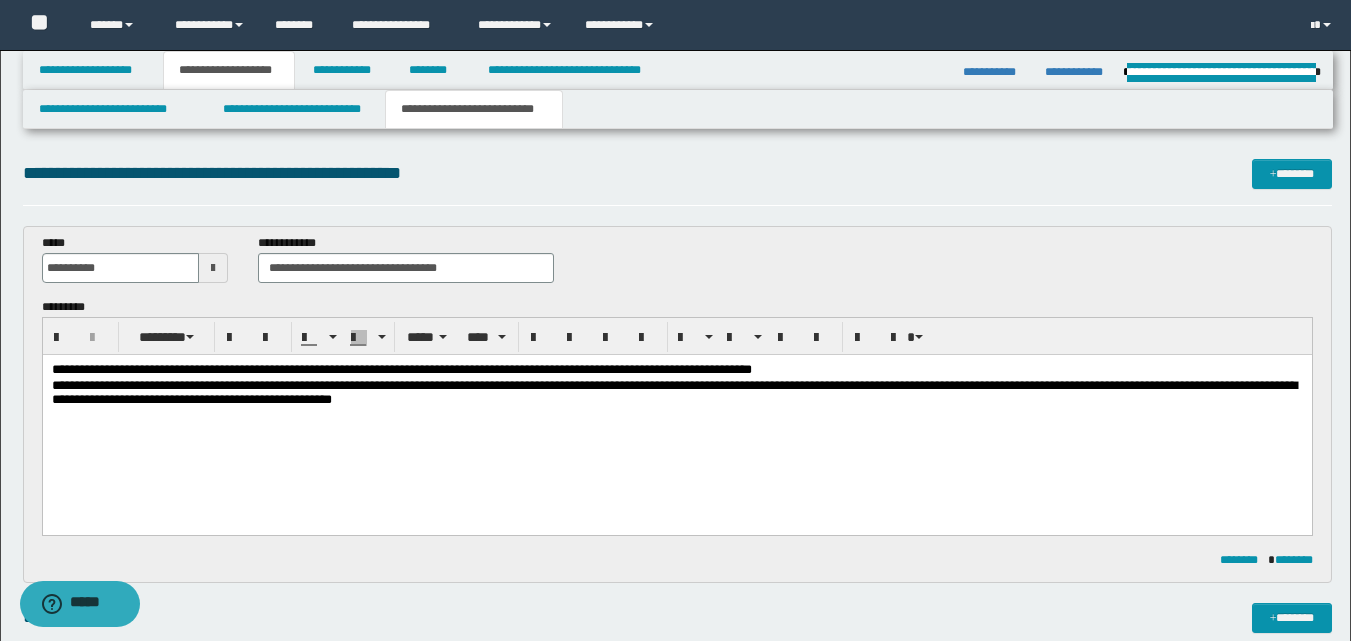 click on "**********" at bounding box center (693, 385) 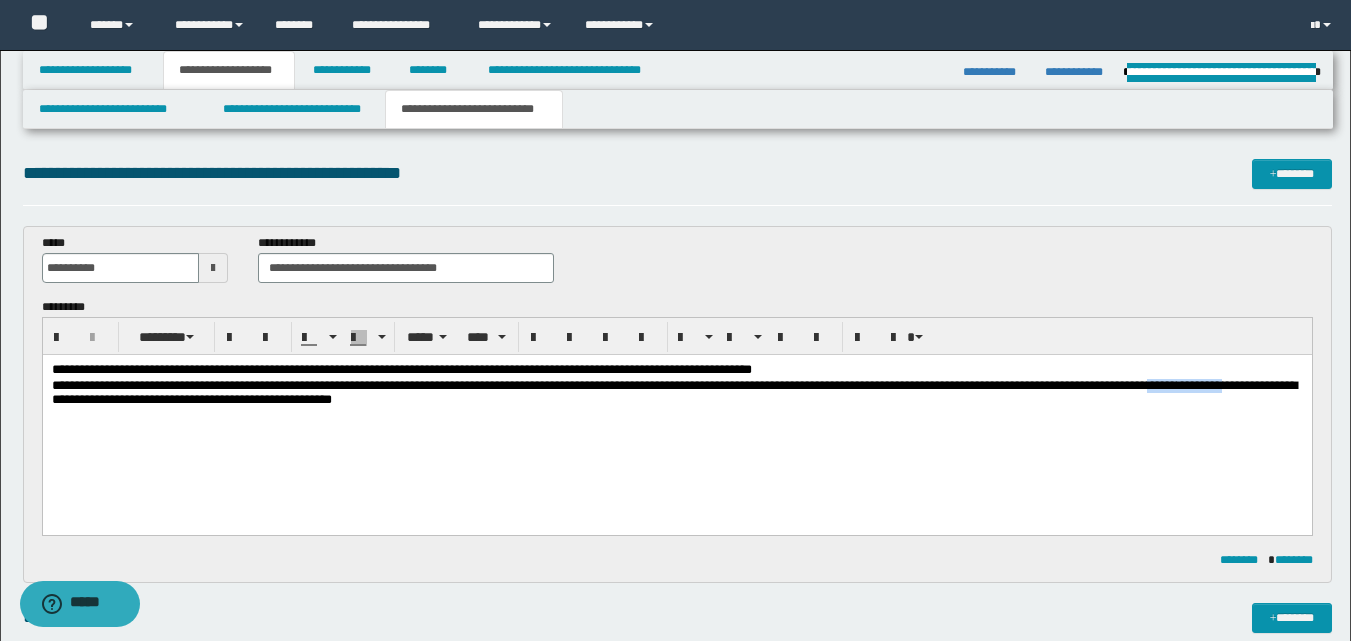 drag, startPoint x: 107, startPoint y: 405, endPoint x: 199, endPoint y: 404, distance: 92.00543 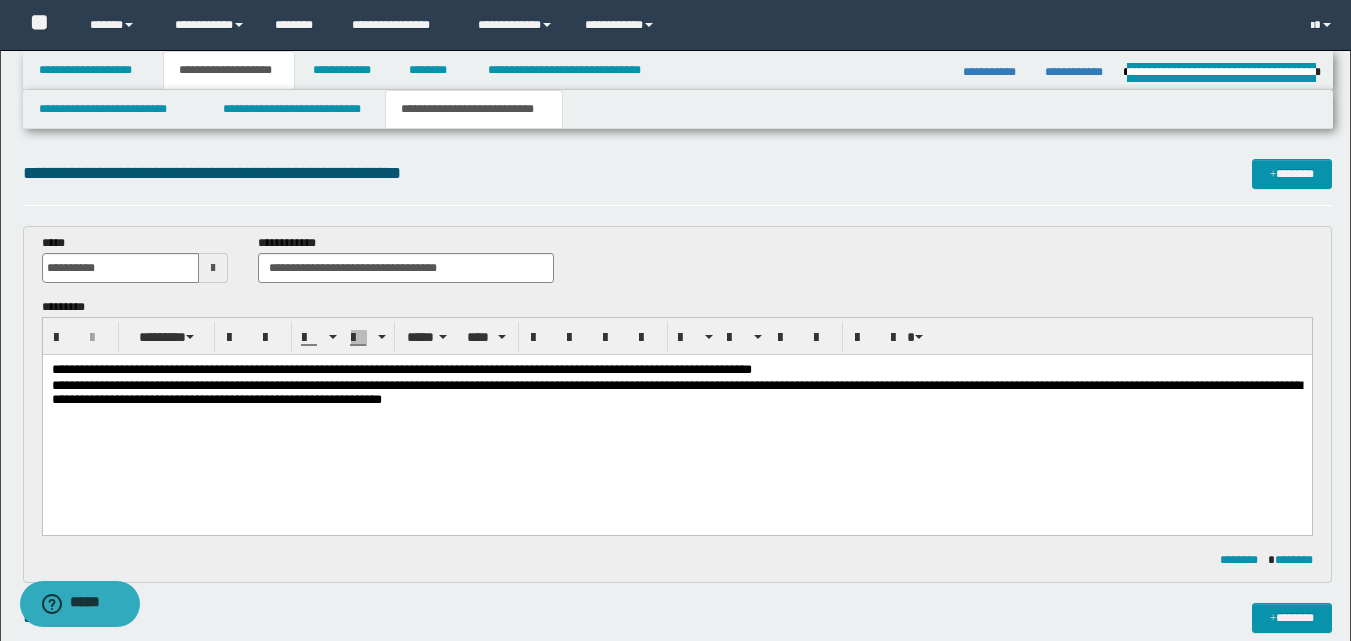 click on "**********" at bounding box center [746, 385] 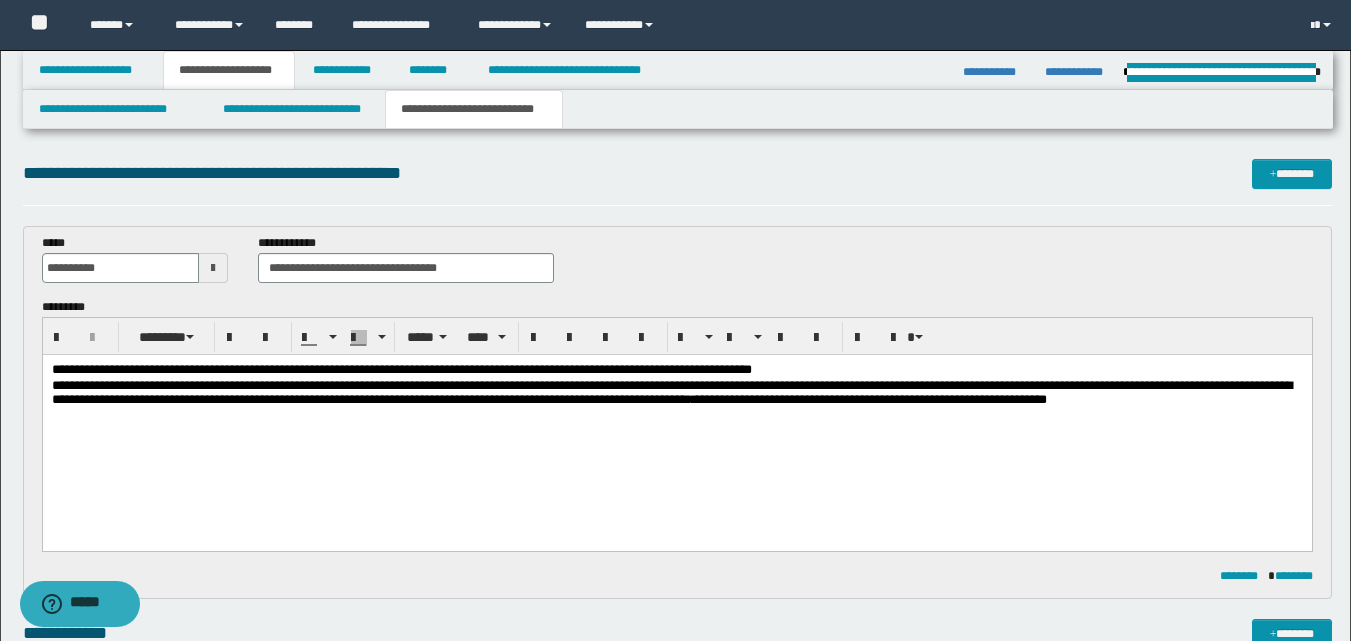 drag, startPoint x: 863, startPoint y: 404, endPoint x: 865, endPoint y: 416, distance: 12.165525 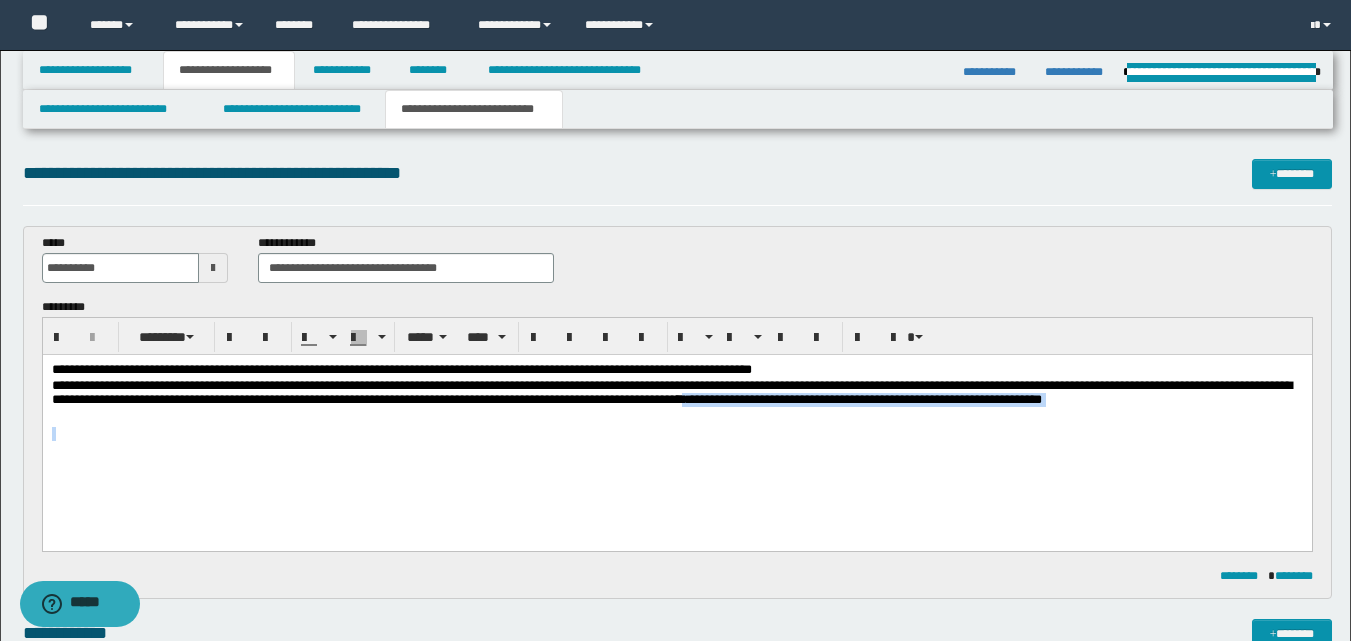 drag, startPoint x: 1015, startPoint y: 403, endPoint x: 1211, endPoint y: 427, distance: 197.46393 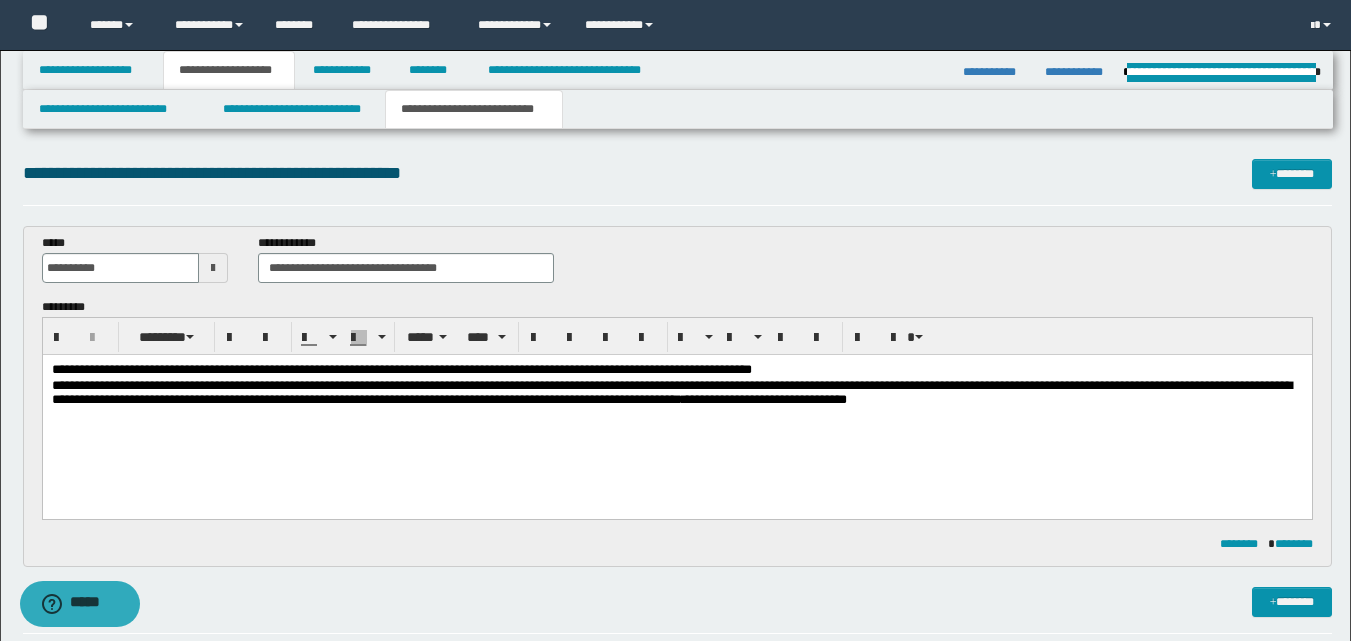 drag, startPoint x: 1222, startPoint y: 411, endPoint x: 1285, endPoint y: 442, distance: 70.21396 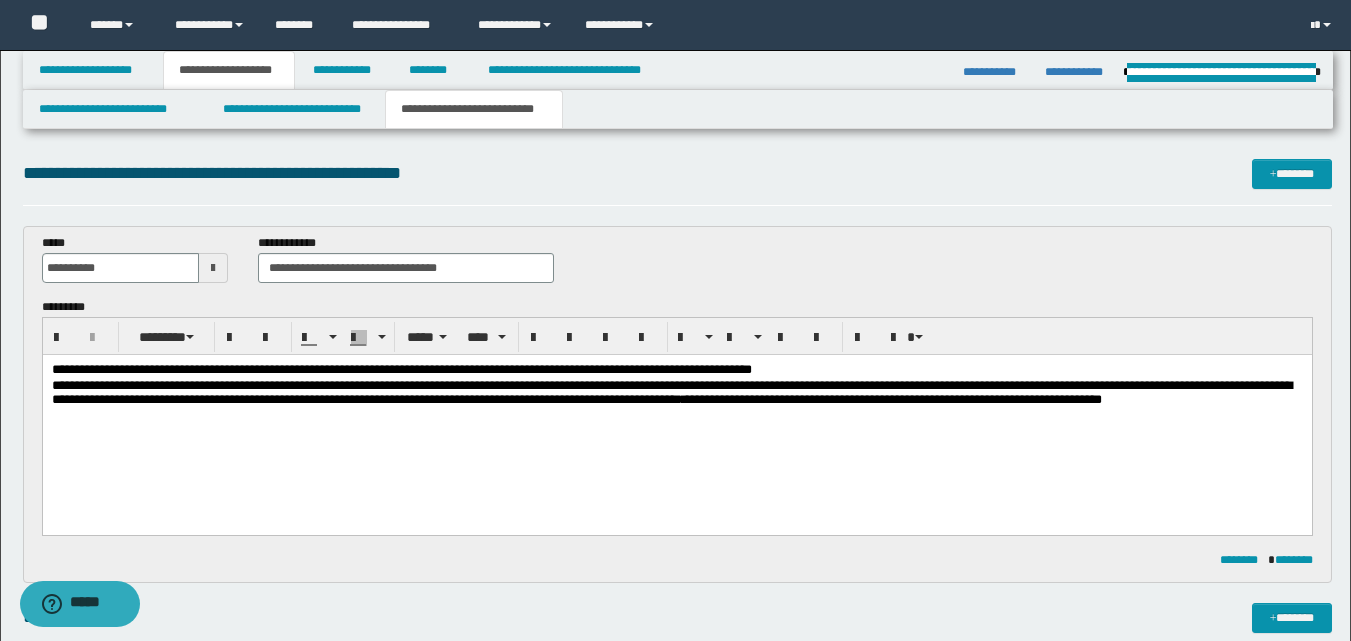 click on "**********" at bounding box center (671, 392) 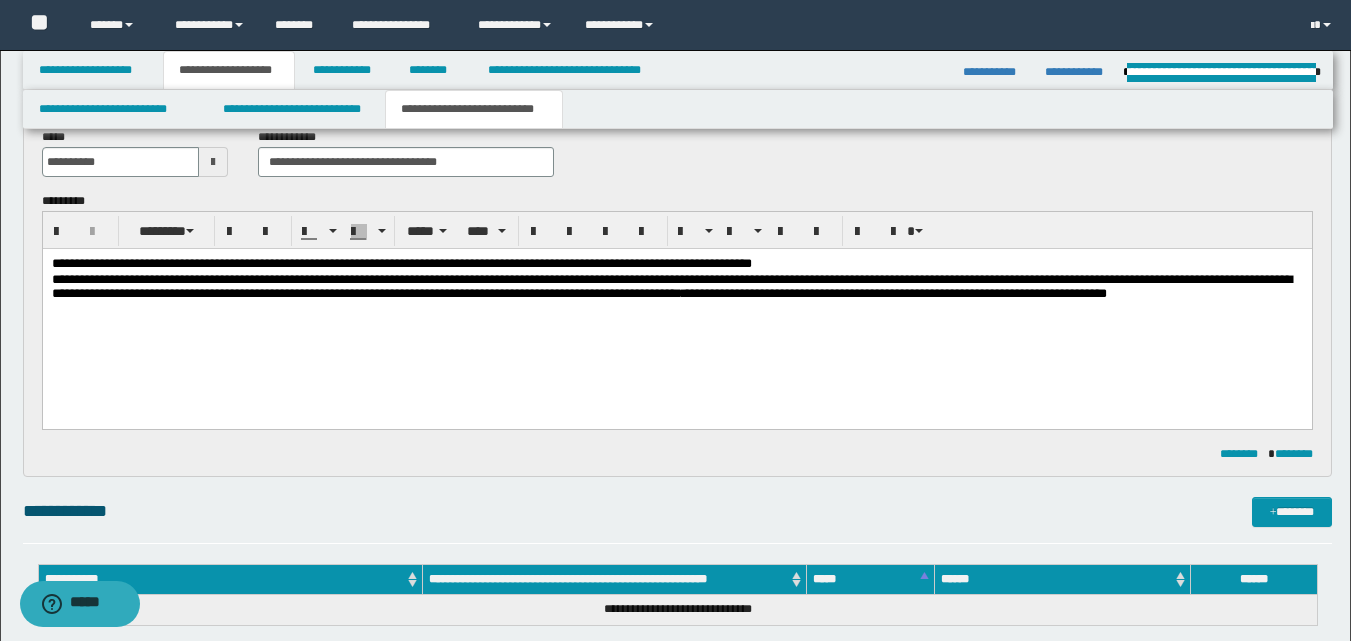 scroll, scrollTop: 0, scrollLeft: 0, axis: both 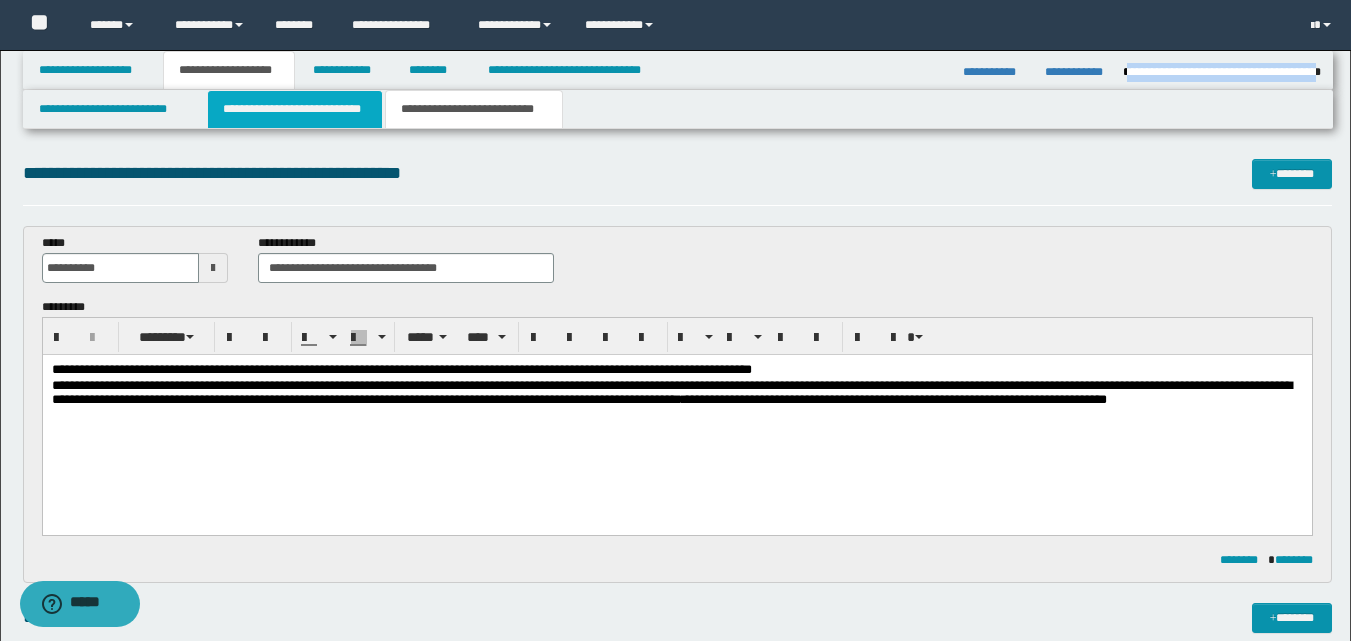 click on "**********" at bounding box center [295, 109] 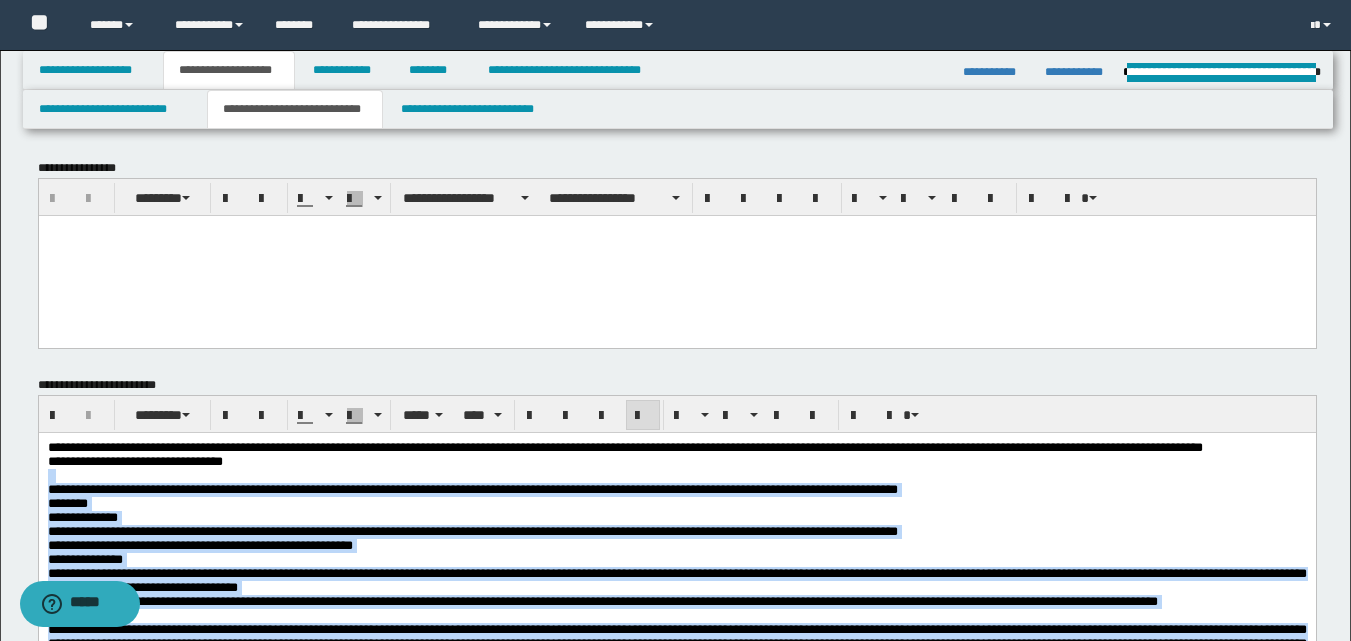 drag, startPoint x: 46, startPoint y: 447, endPoint x: 286, endPoint y: 474, distance: 241.51398 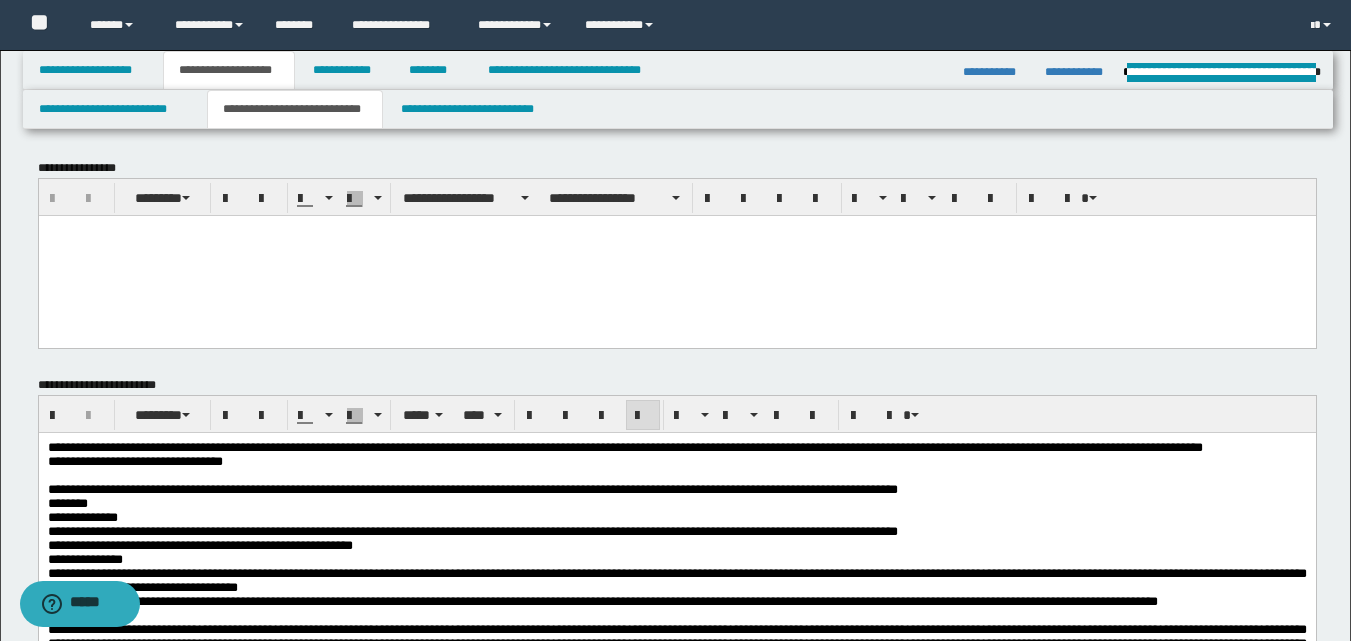 click on "**********" at bounding box center [676, 447] 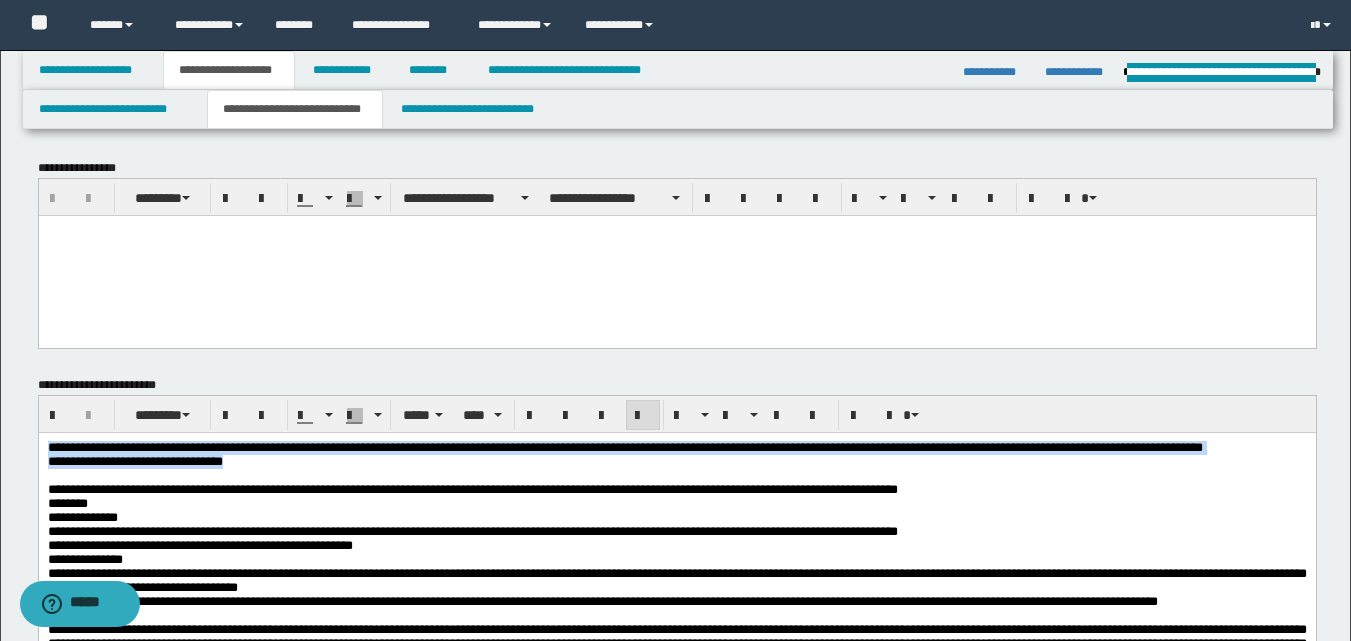drag, startPoint x: 45, startPoint y: 446, endPoint x: 293, endPoint y: 500, distance: 253.81096 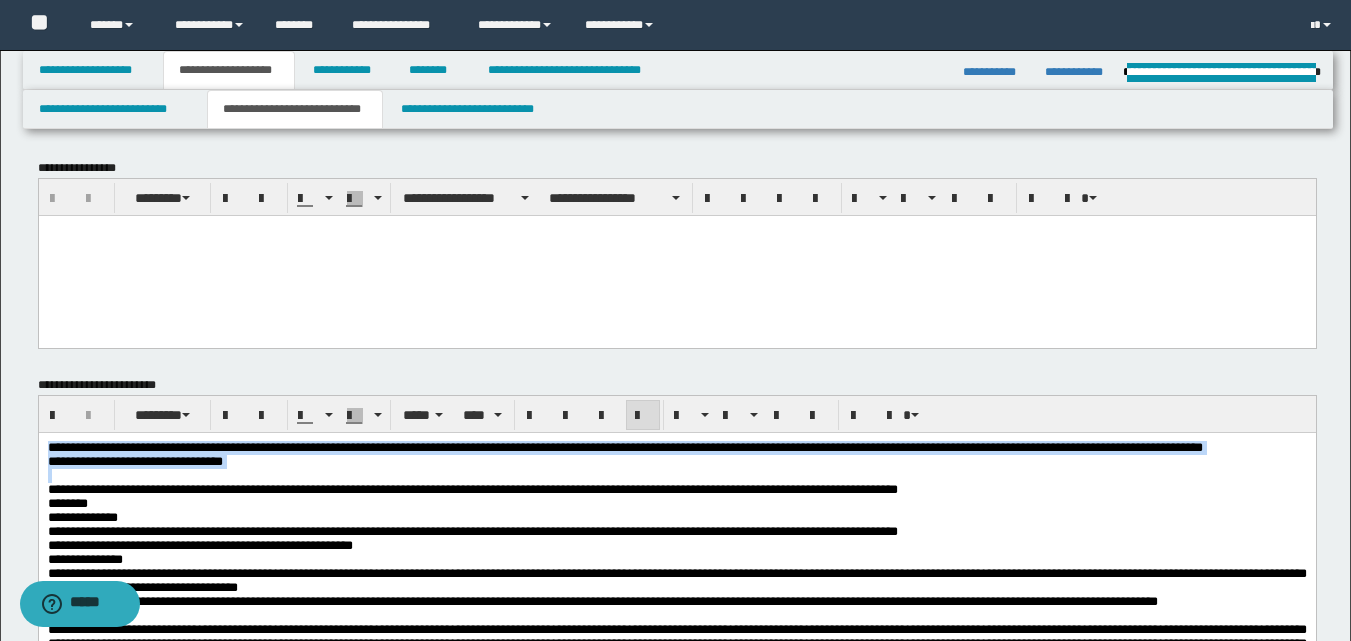 copy on "**********" 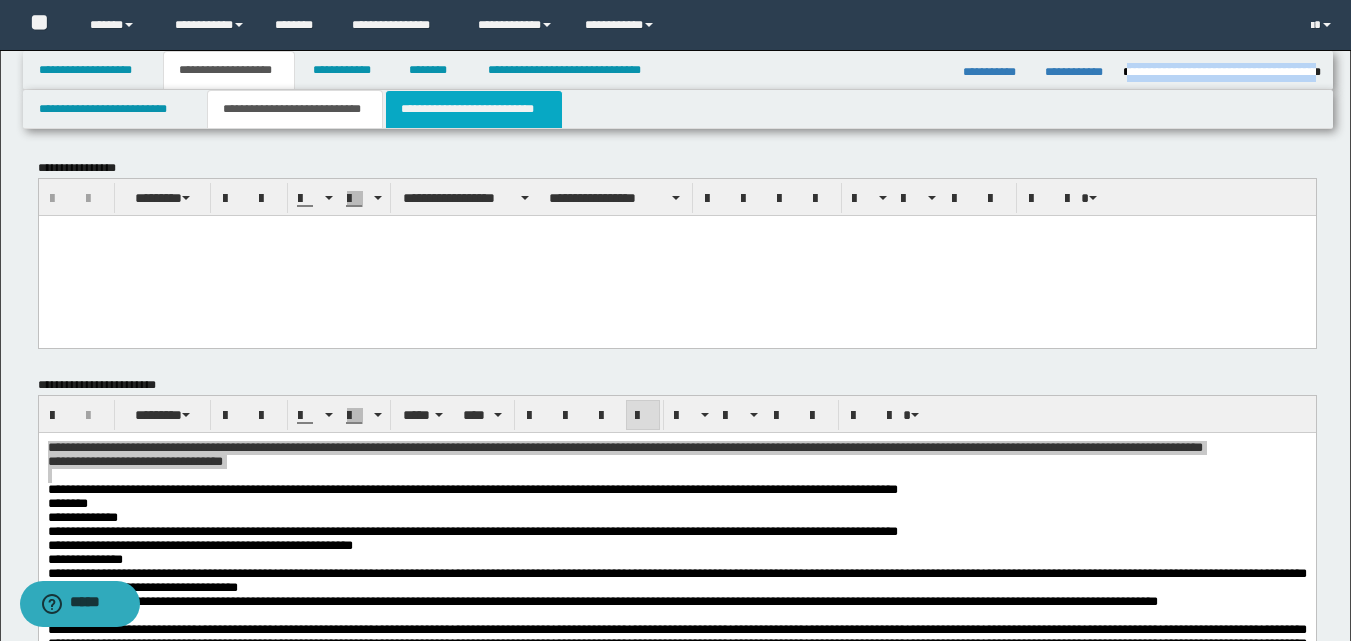 click on "**********" at bounding box center (474, 109) 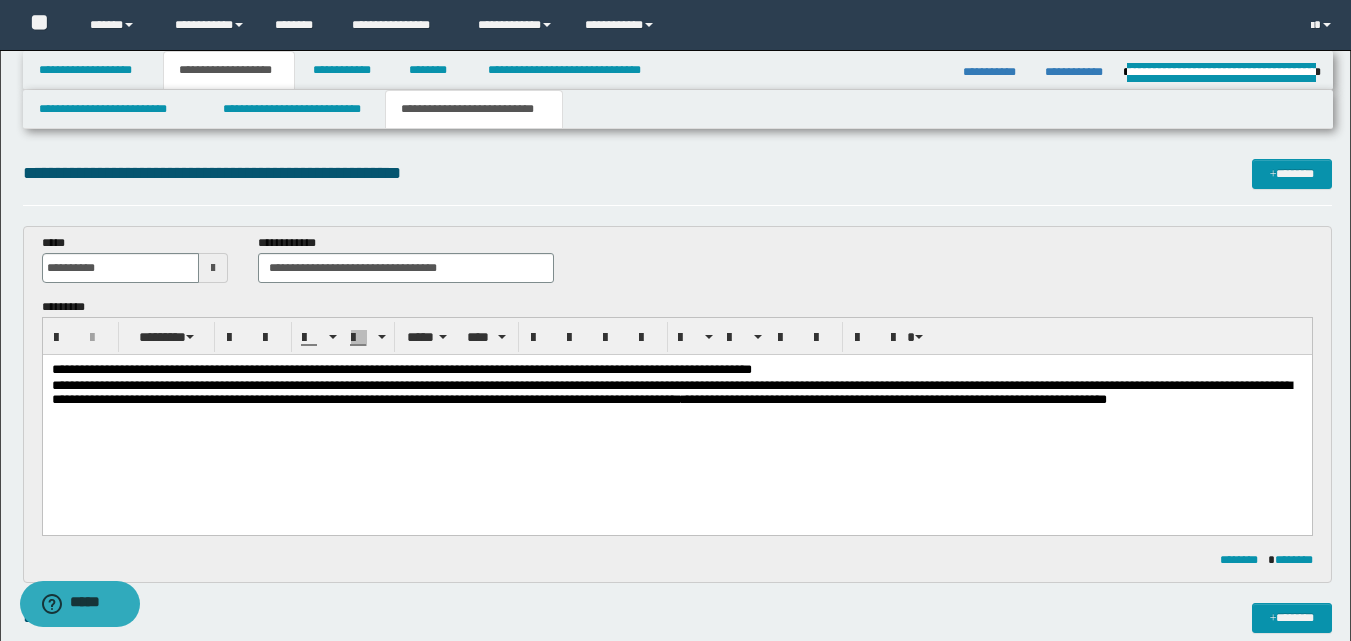 drag, startPoint x: 267, startPoint y: 422, endPoint x: 271, endPoint y: 453, distance: 31.257 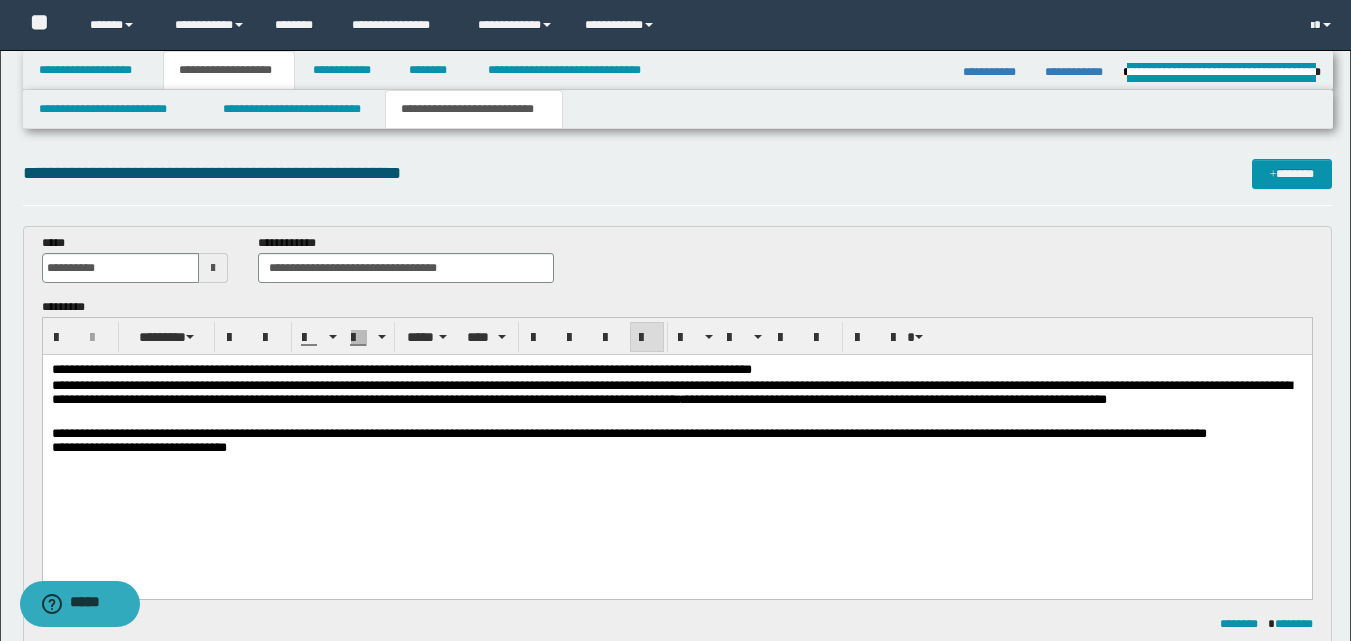 drag, startPoint x: 50, startPoint y: 435, endPoint x: 47, endPoint y: 480, distance: 45.099888 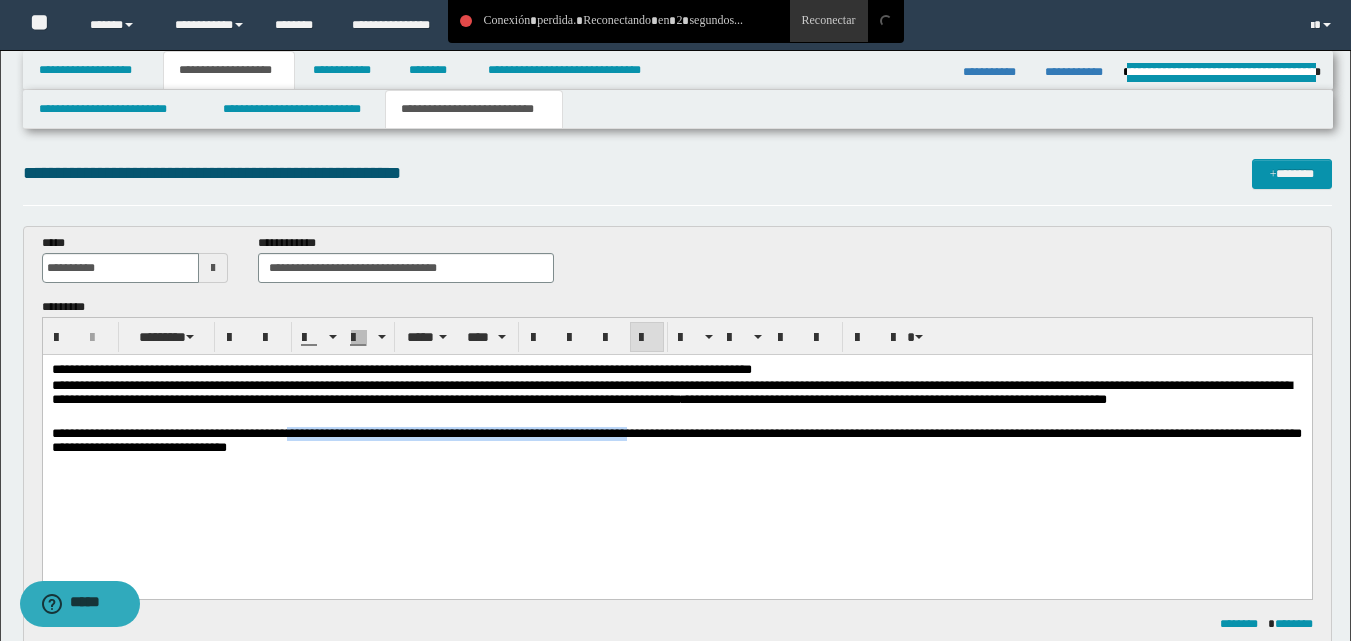drag, startPoint x: 356, startPoint y: 430, endPoint x: 794, endPoint y: 434, distance: 438.01825 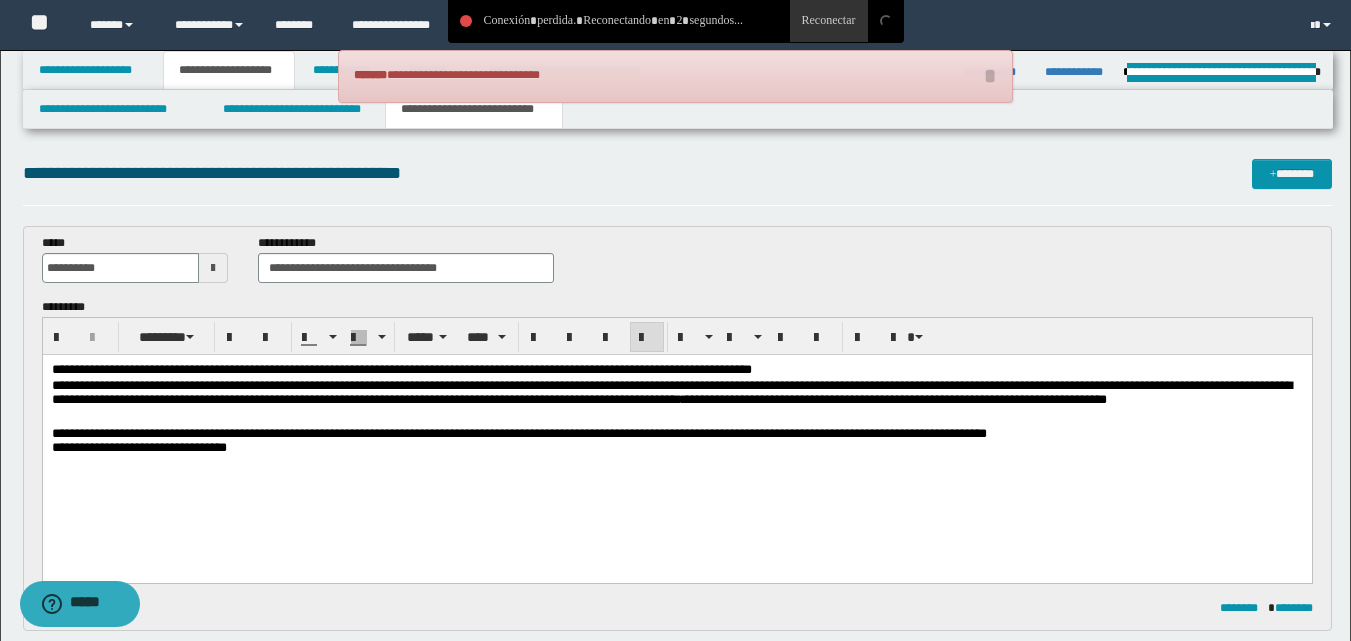 click on "**********" at bounding box center [676, 441] 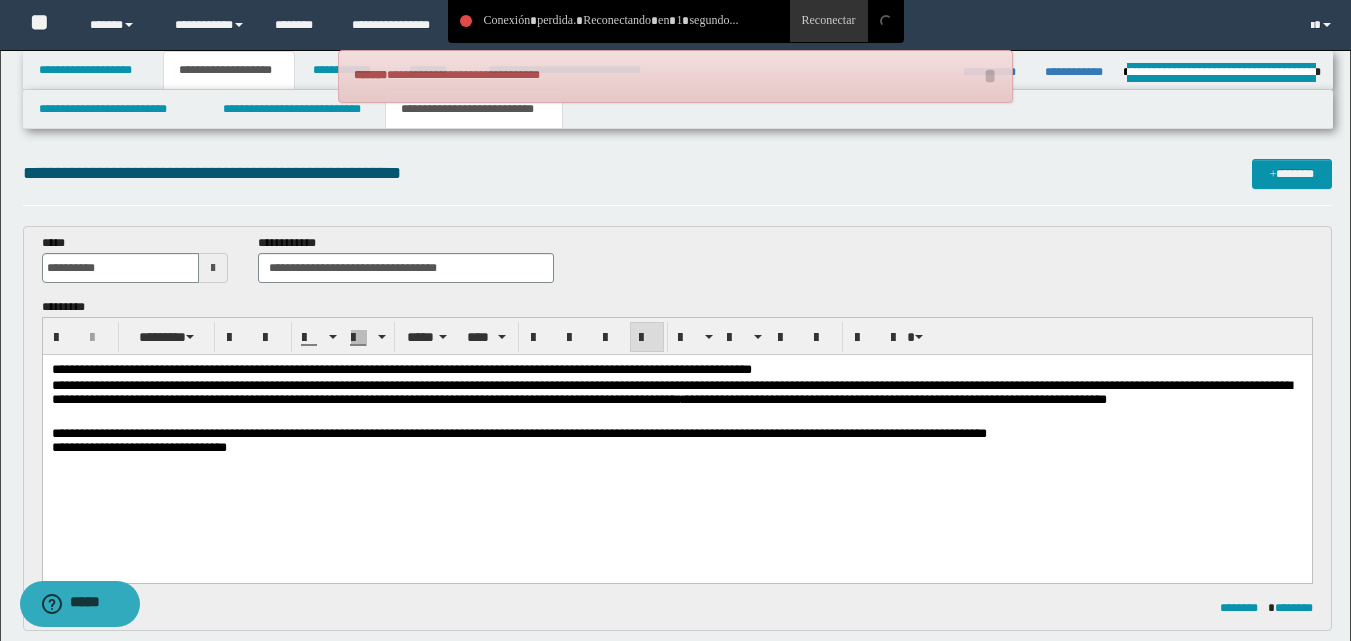 click on "**********" at bounding box center [518, 433] 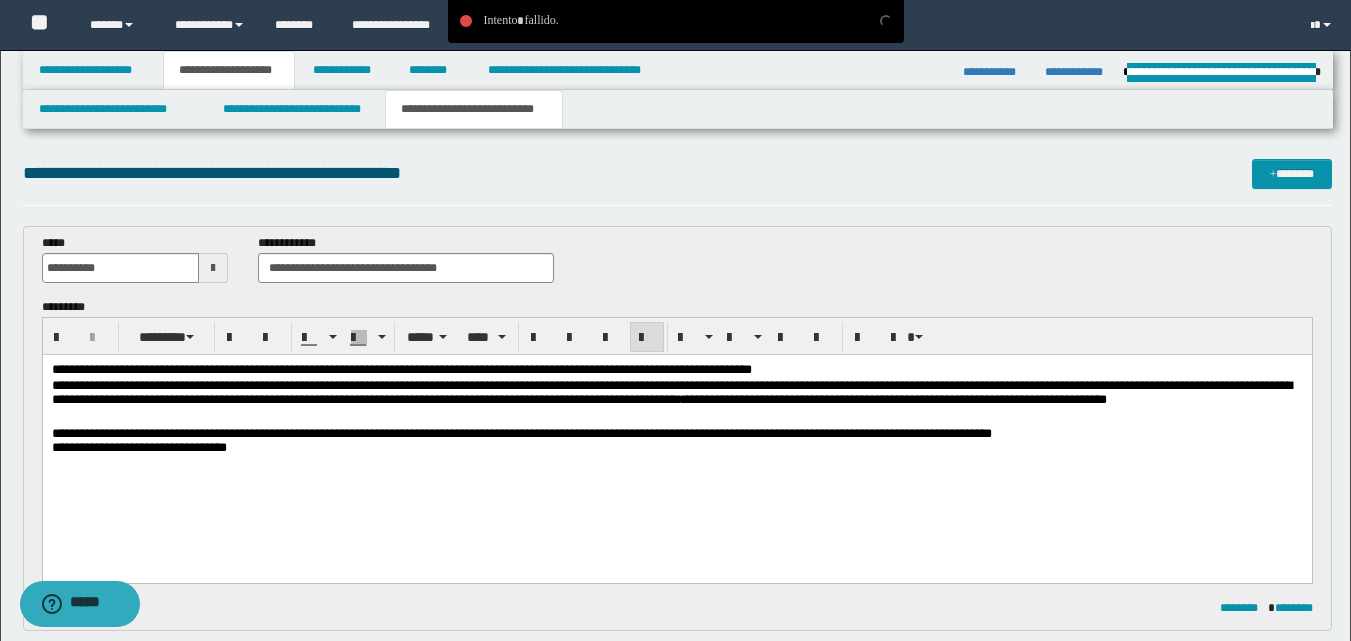 click on "**********" at bounding box center (521, 433) 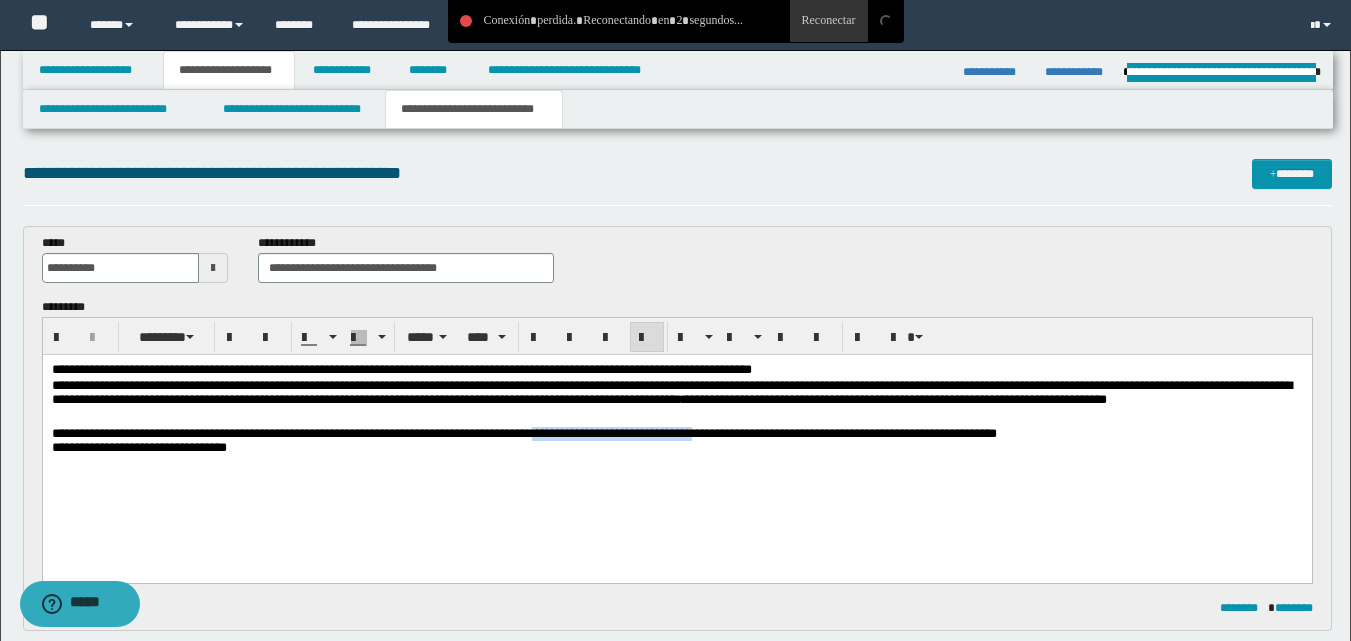drag, startPoint x: 646, startPoint y: 439, endPoint x: 835, endPoint y: 432, distance: 189.12958 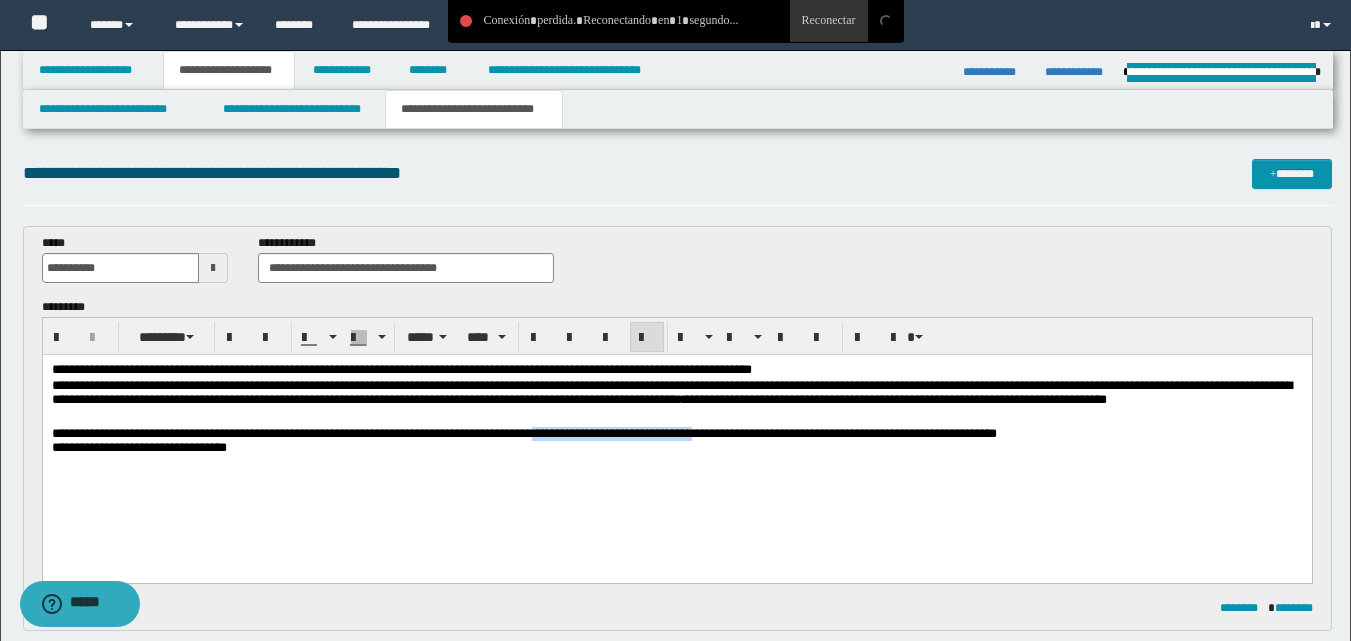 copy on "**********" 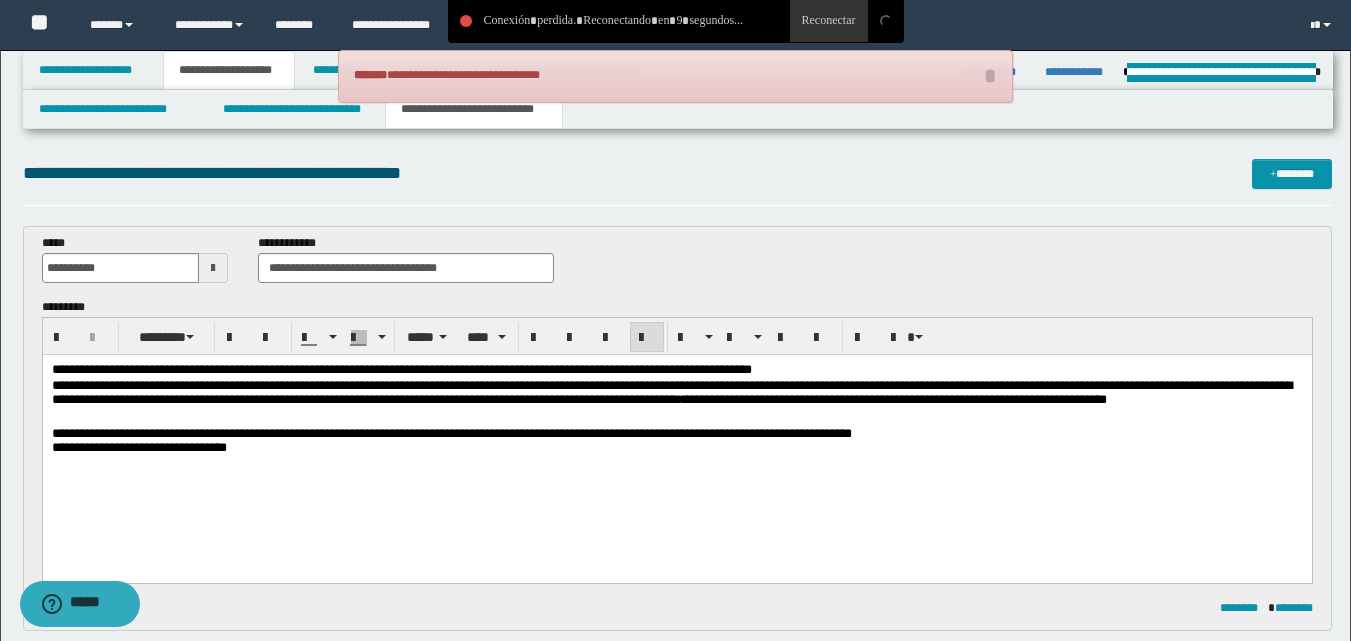 click on "**********" at bounding box center (451, 433) 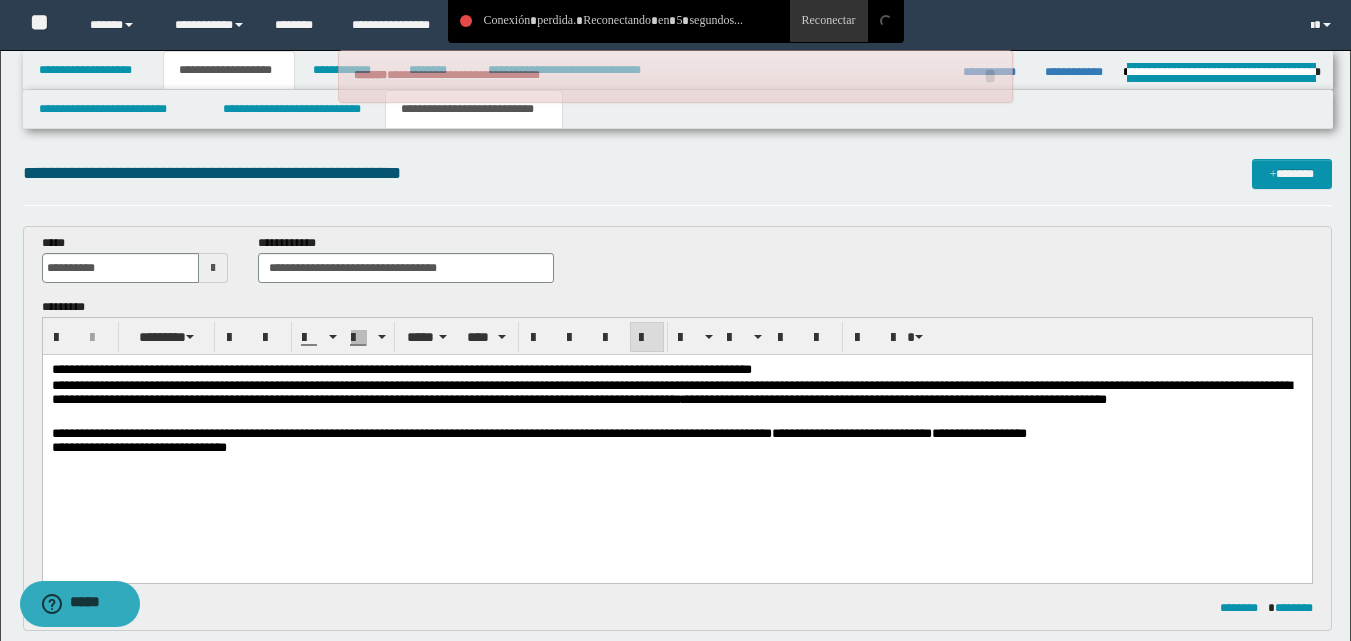 click on "**********" at bounding box center (851, 433) 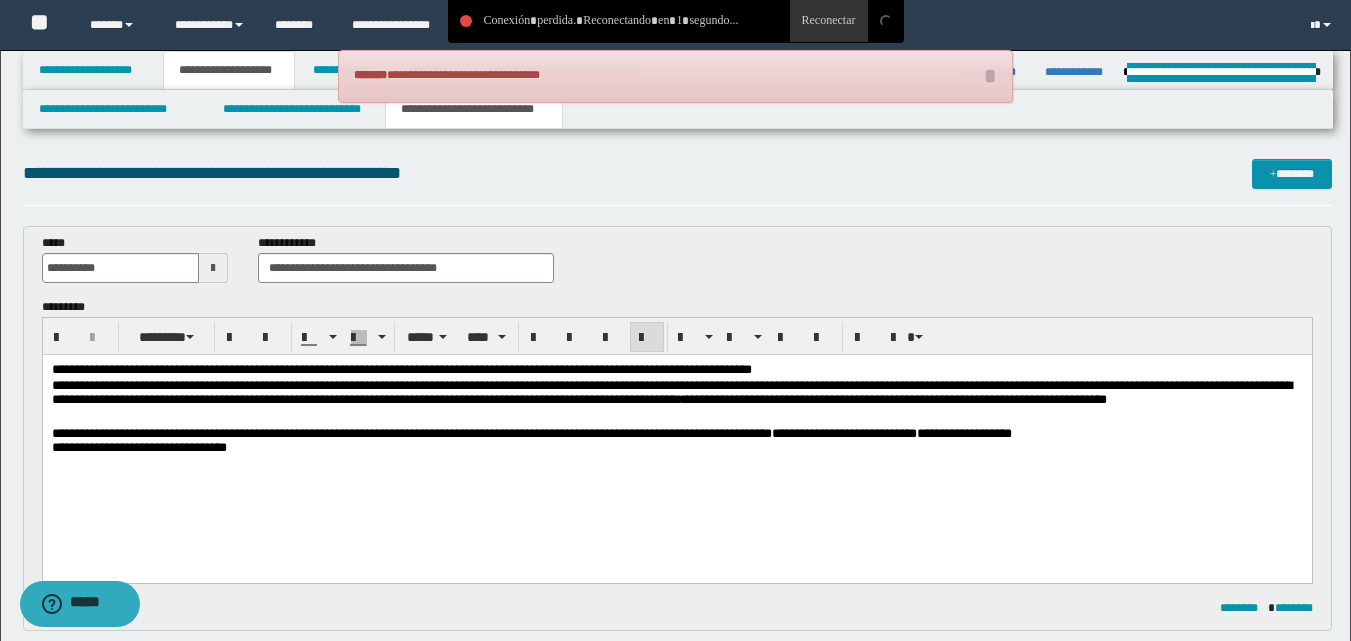 click on "**********" at bounding box center (843, 433) 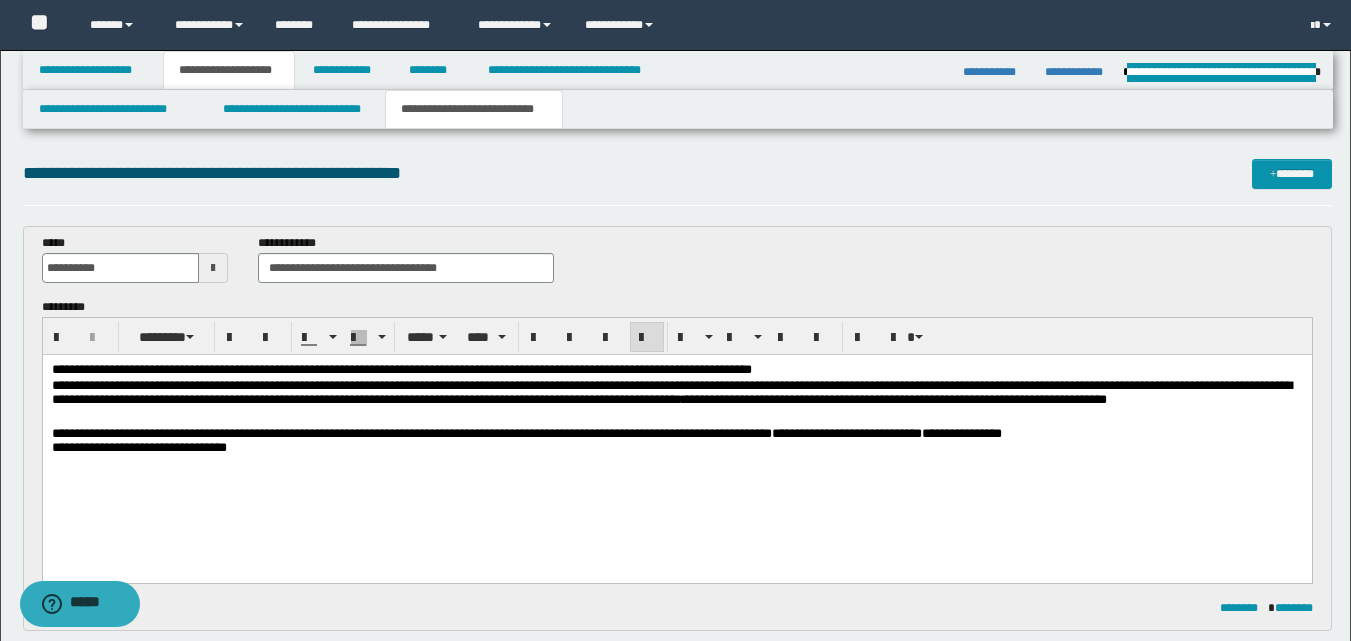 click on "**********" at bounding box center [676, 434] 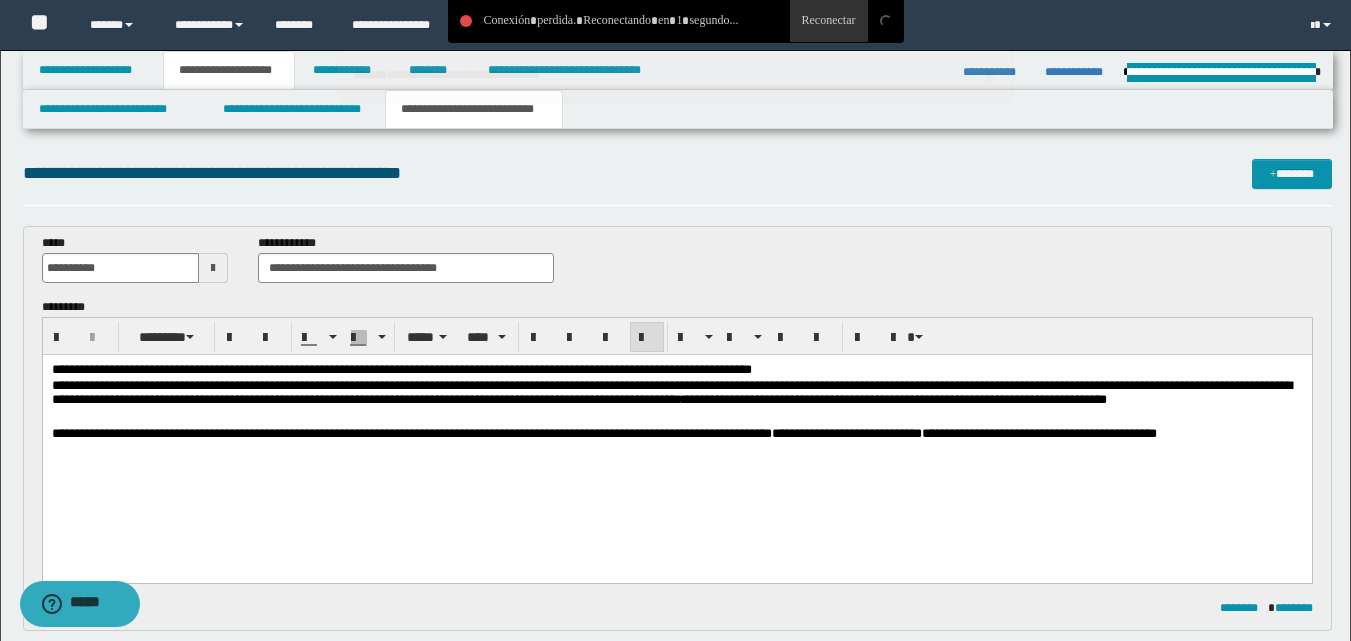 click on "**********" at bounding box center (676, 434) 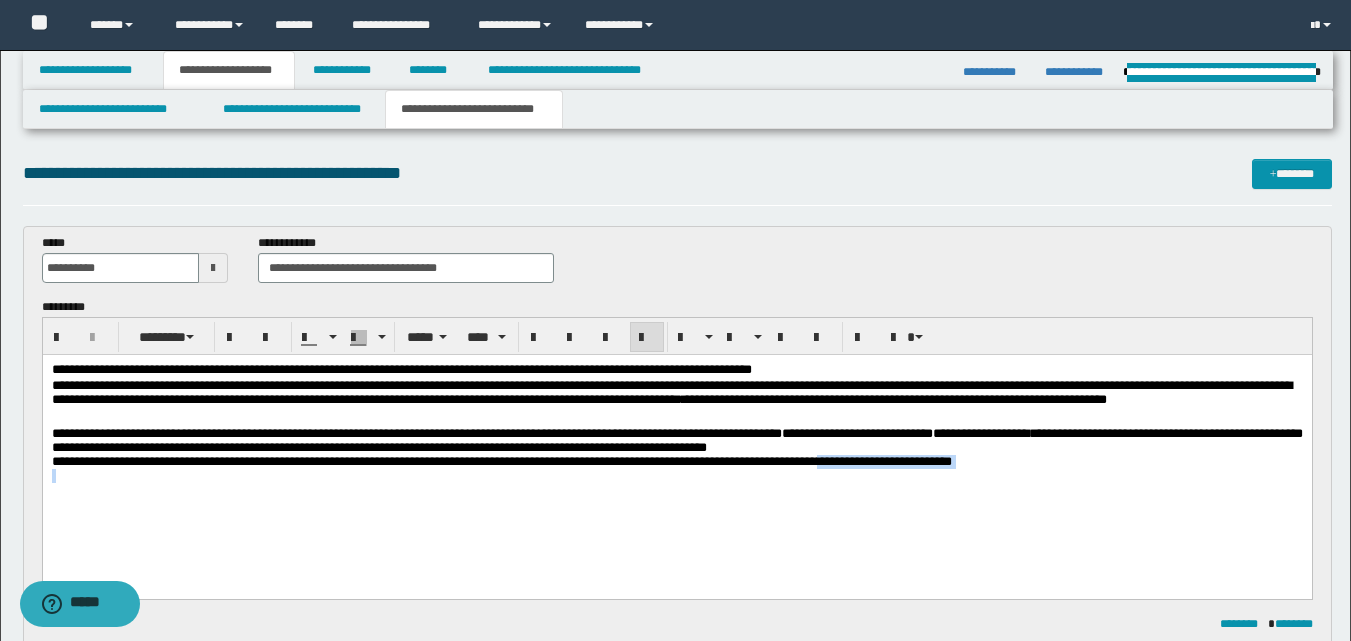 drag, startPoint x: 951, startPoint y: 467, endPoint x: 1217, endPoint y: 491, distance: 267.0805 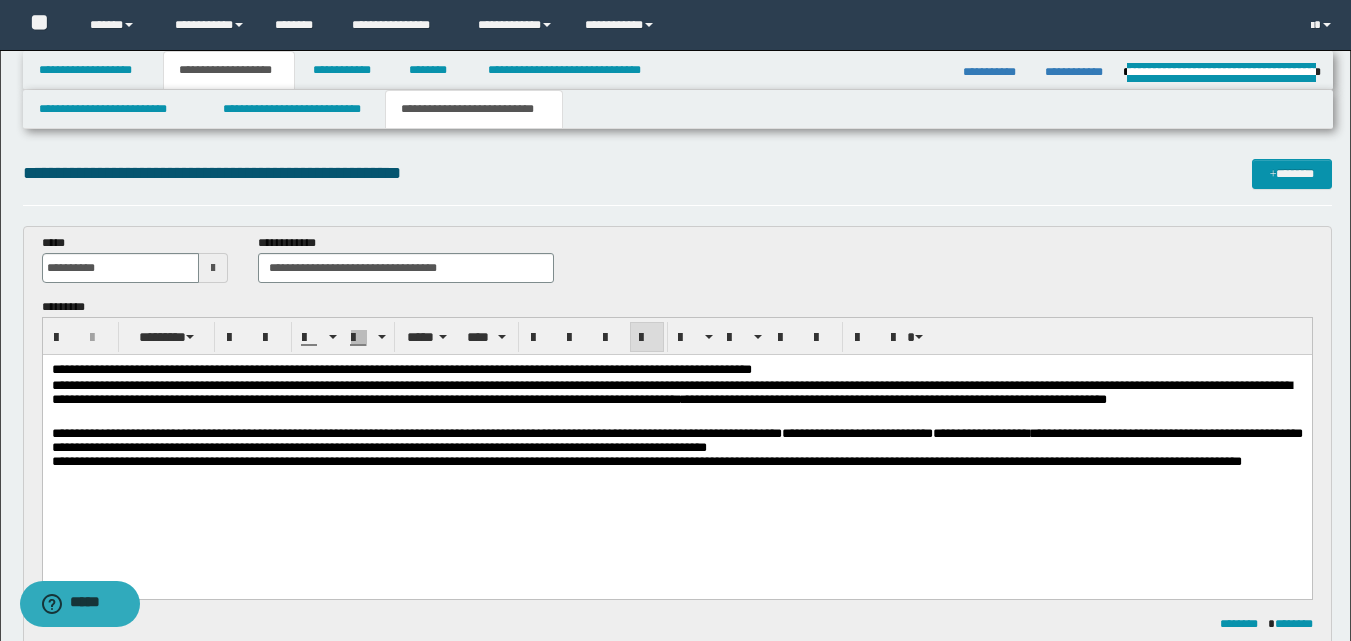 drag, startPoint x: 209, startPoint y: 442, endPoint x: 290, endPoint y: 531, distance: 120.34118 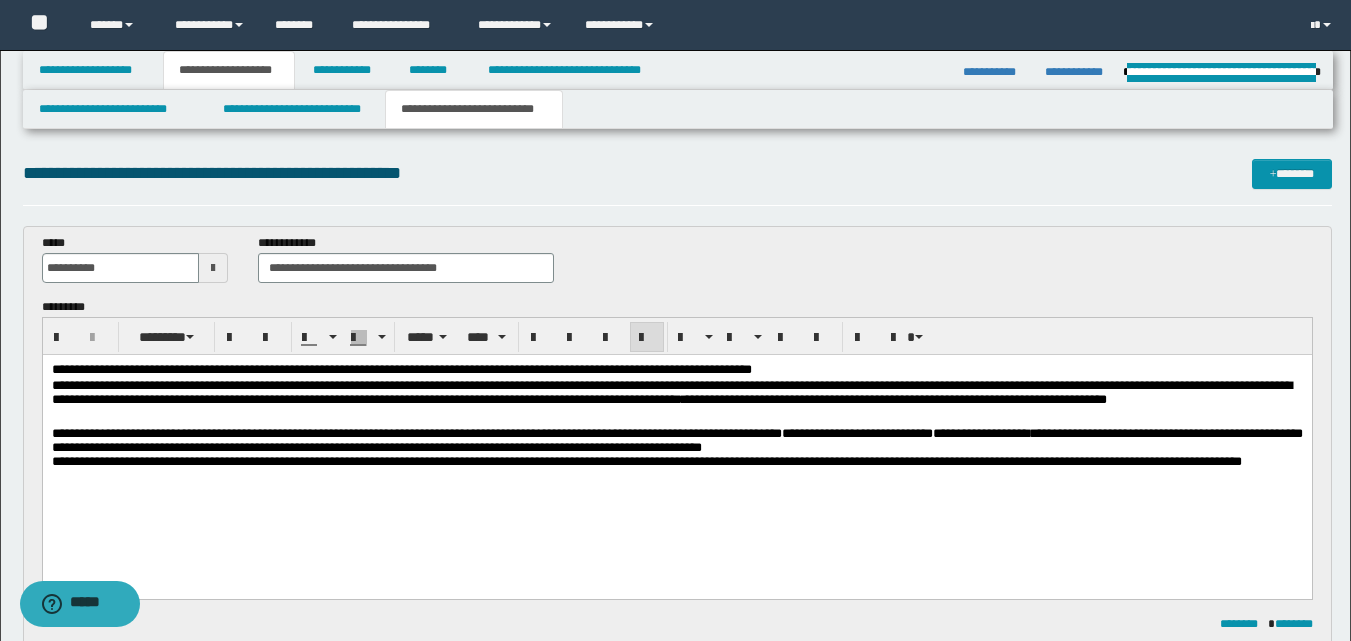 drag, startPoint x: 1131, startPoint y: 464, endPoint x: 1049, endPoint y: 518, distance: 98.1835 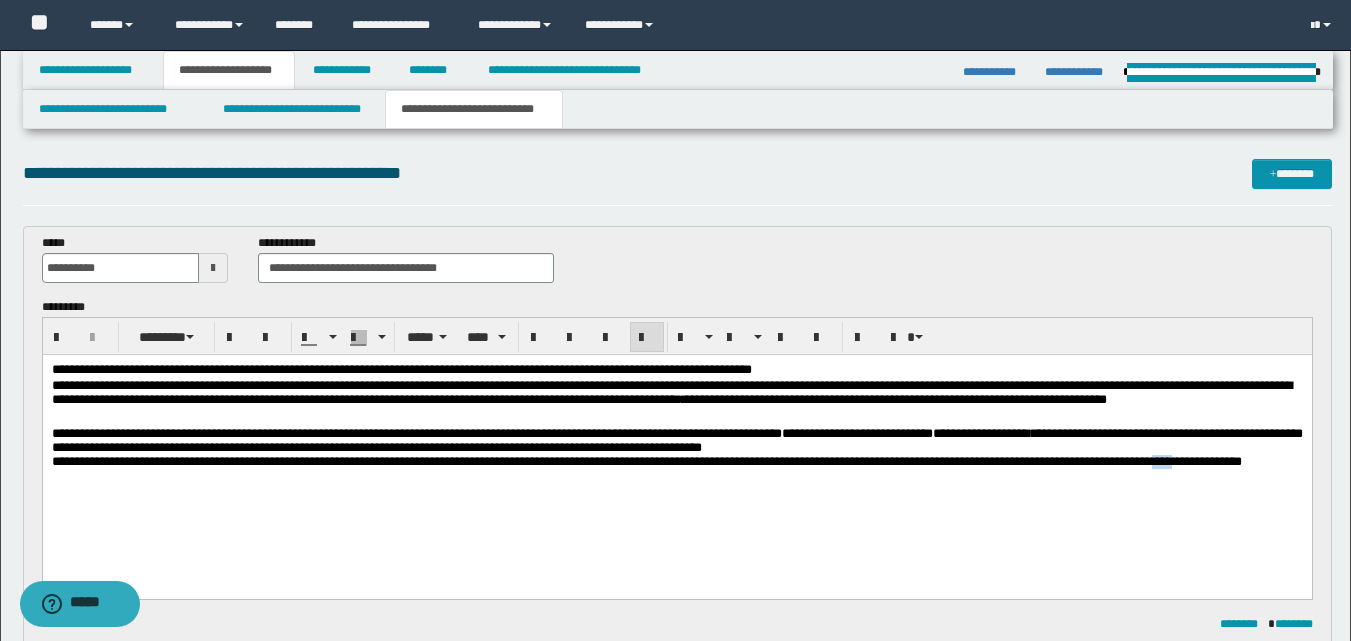 drag, startPoint x: 101, startPoint y: 479, endPoint x: 129, endPoint y: 478, distance: 28.01785 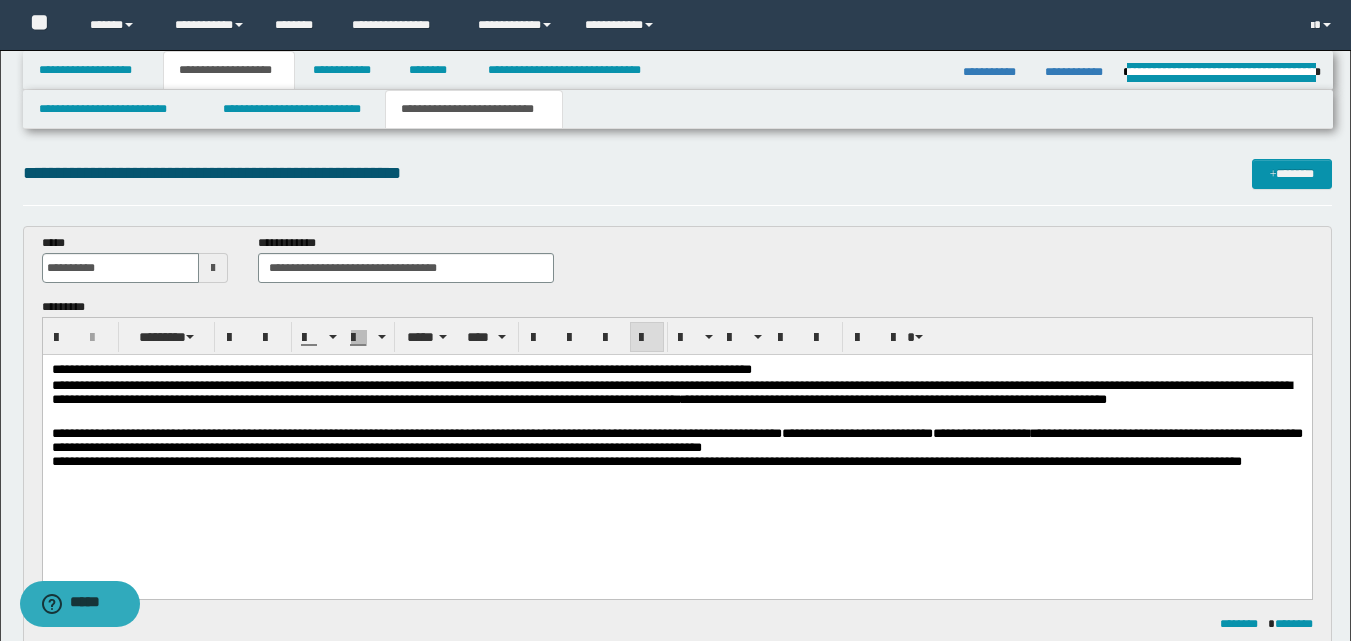 drag, startPoint x: 221, startPoint y: 486, endPoint x: 306, endPoint y: 522, distance: 92.309265 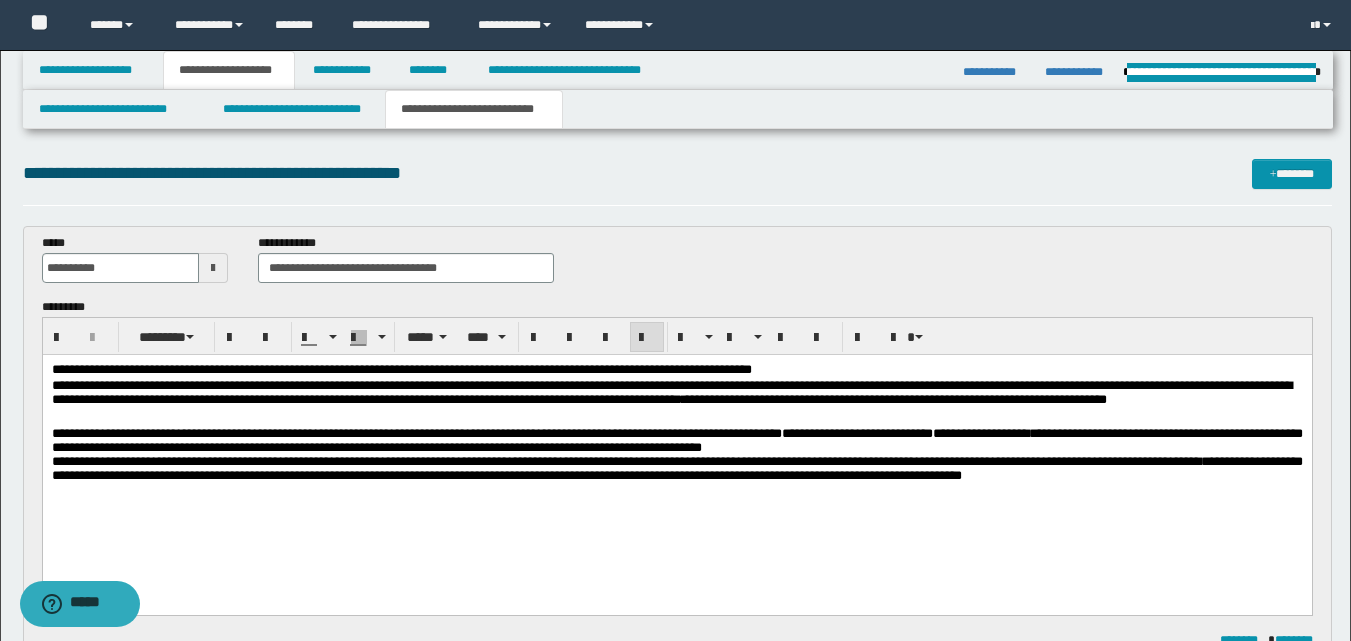 drag, startPoint x: 91, startPoint y: 498, endPoint x: 126, endPoint y: 552, distance: 64.3506 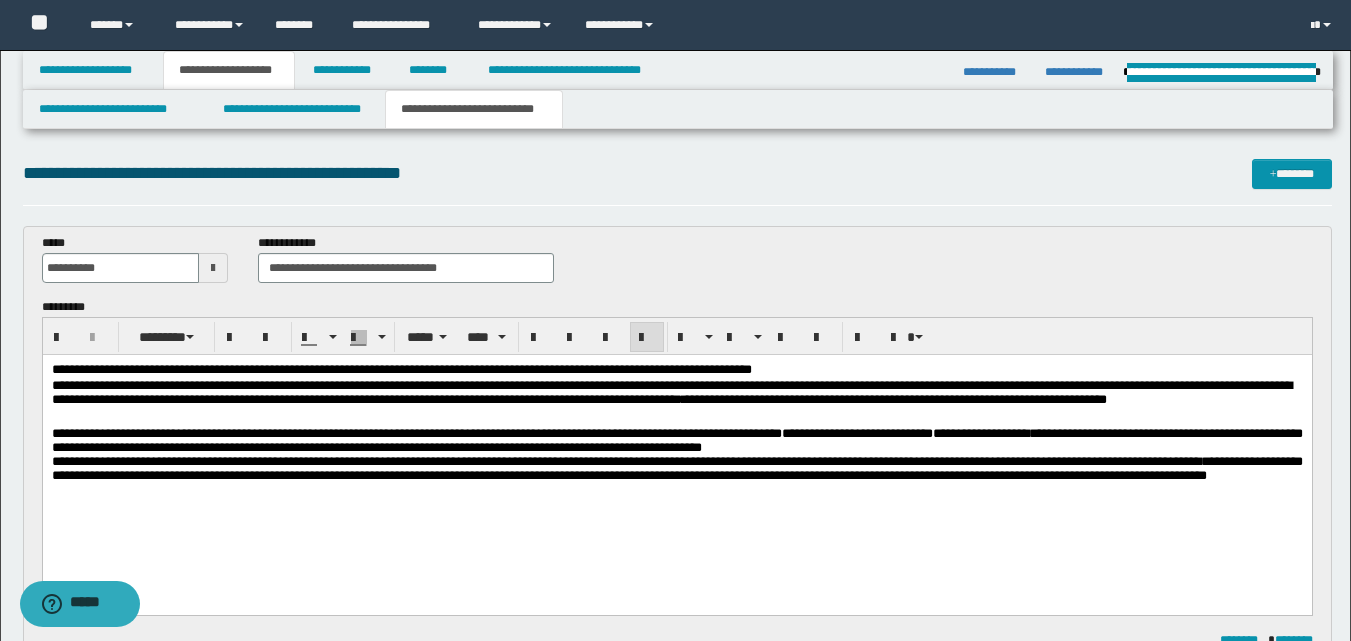 click on "**********" at bounding box center (676, 468) 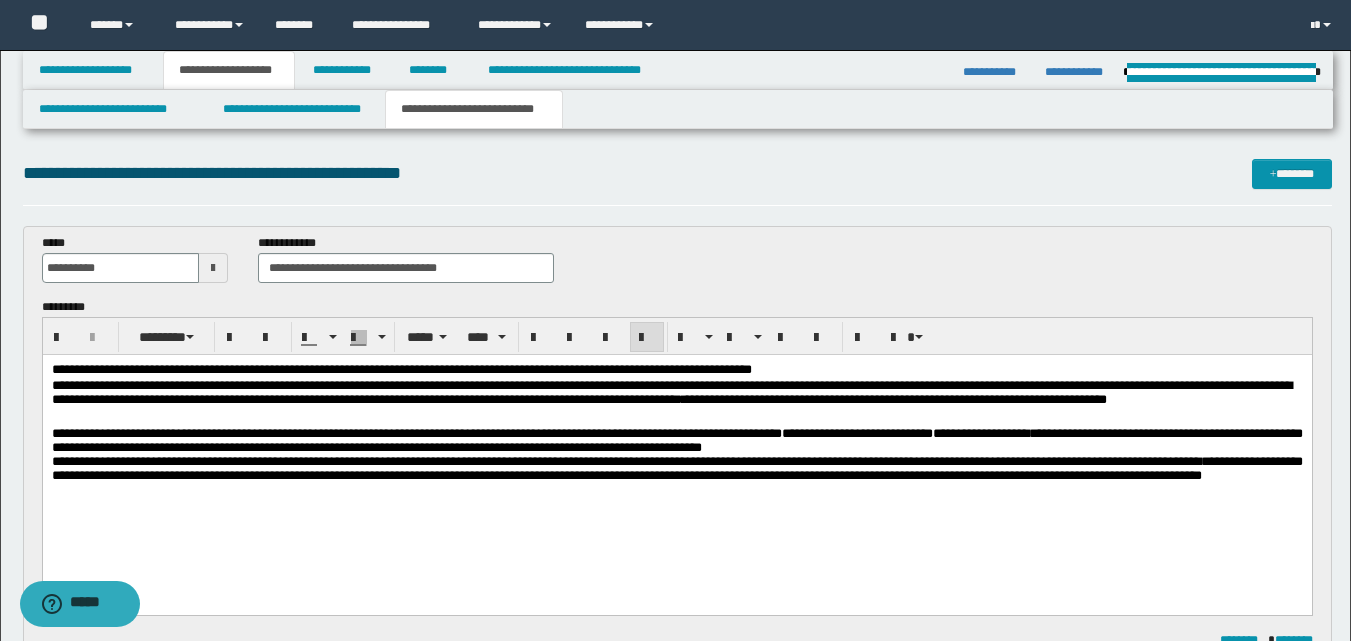 drag, startPoint x: 374, startPoint y: 501, endPoint x: 386, endPoint y: 531, distance: 32.31099 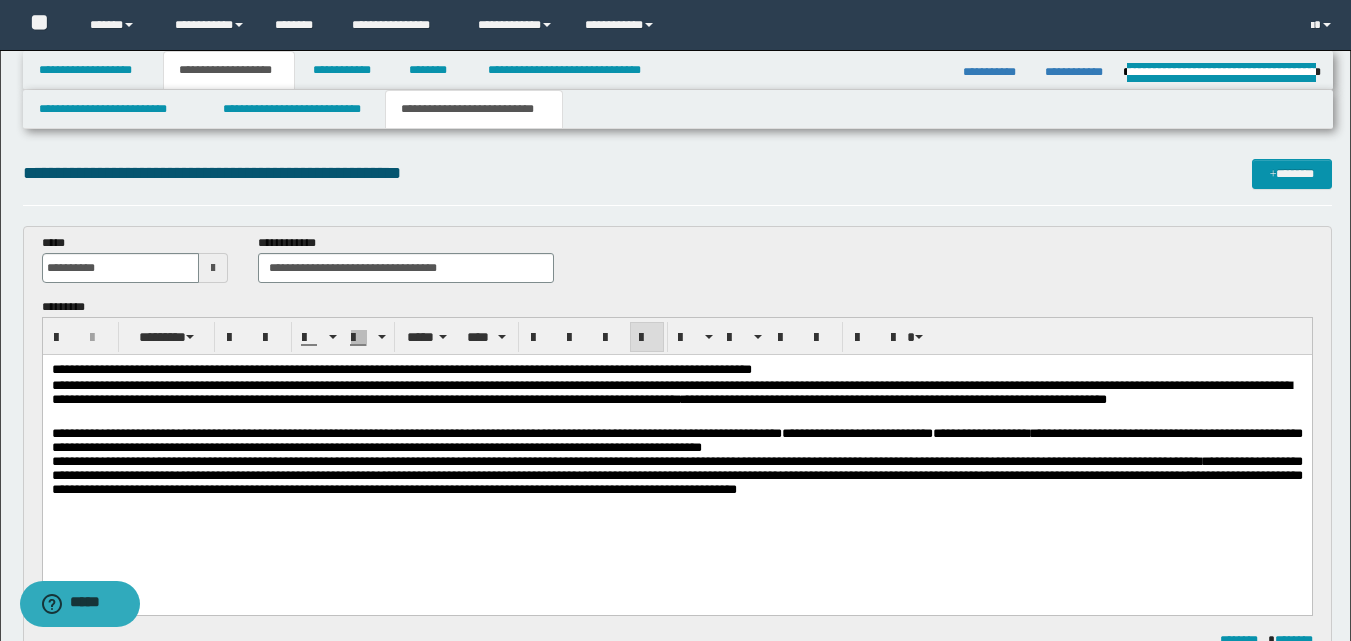 click on "**********" at bounding box center (676, 475) 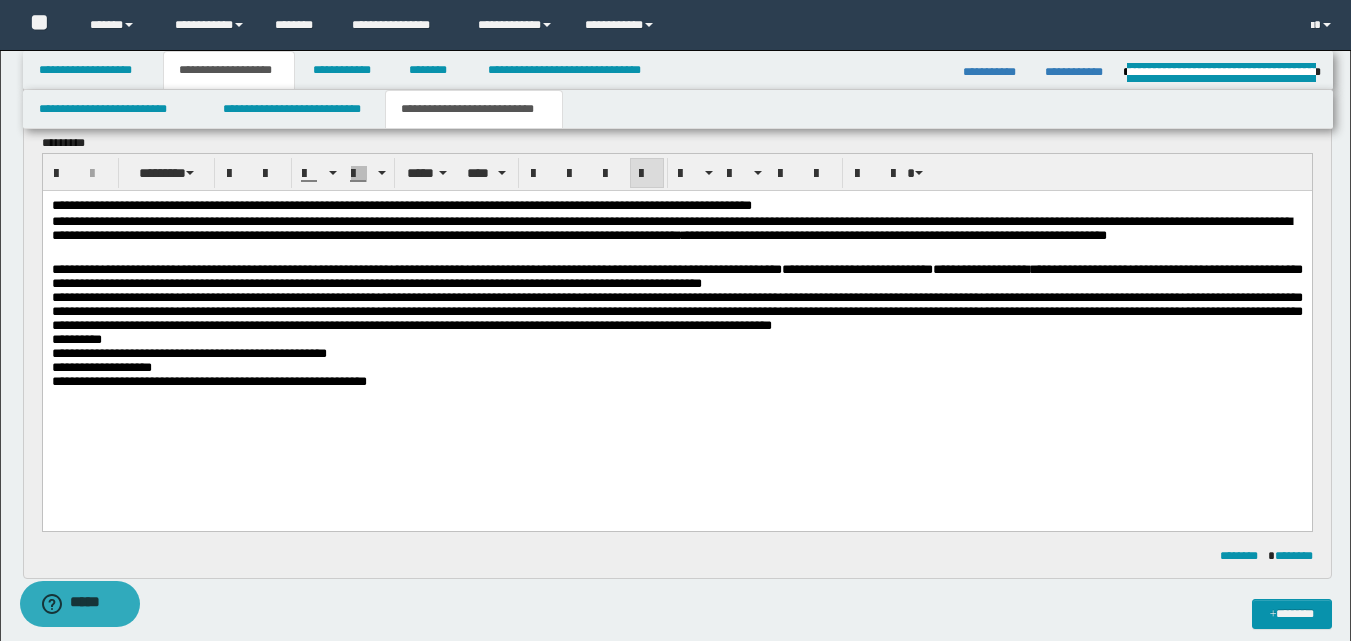 scroll, scrollTop: 200, scrollLeft: 0, axis: vertical 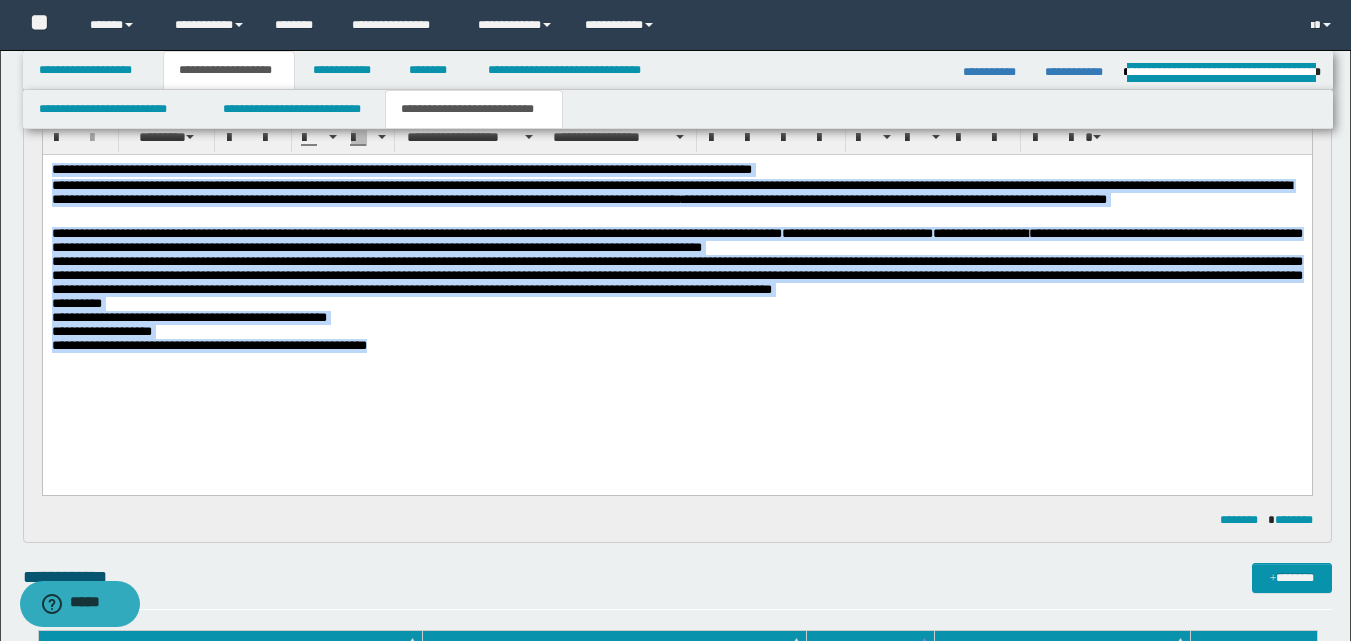 drag, startPoint x: 53, startPoint y: 169, endPoint x: 455, endPoint y: 384, distance: 455.88266 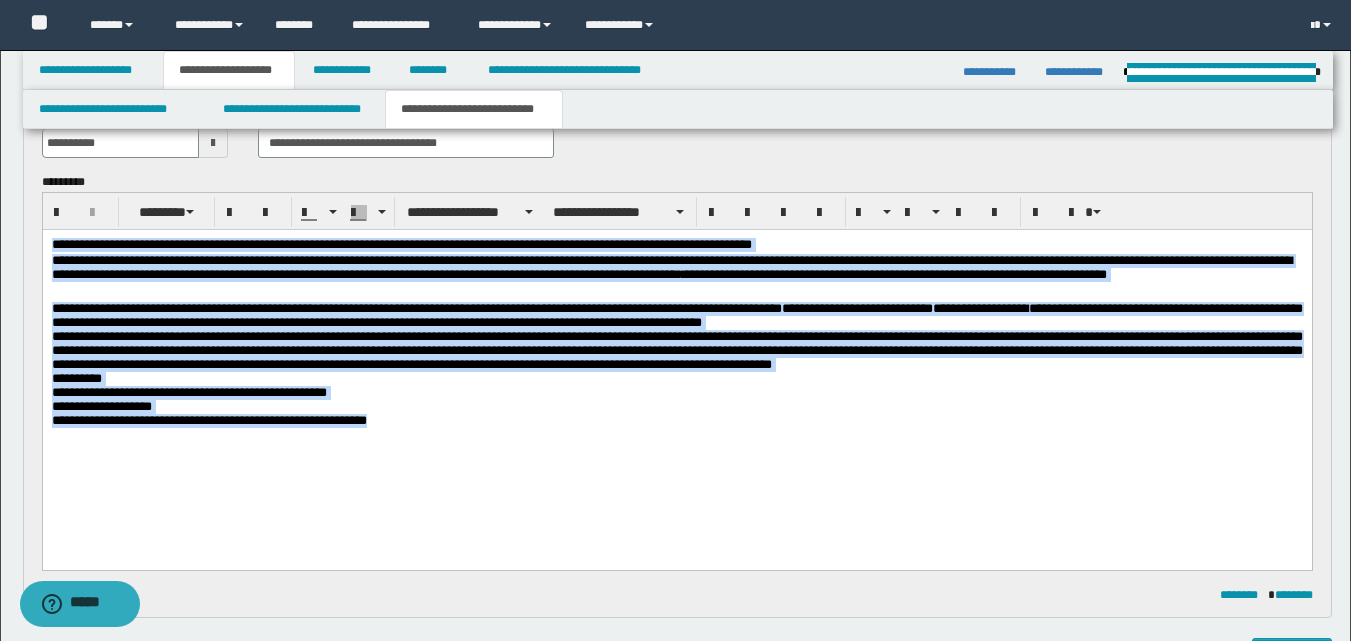 scroll, scrollTop: 0, scrollLeft: 0, axis: both 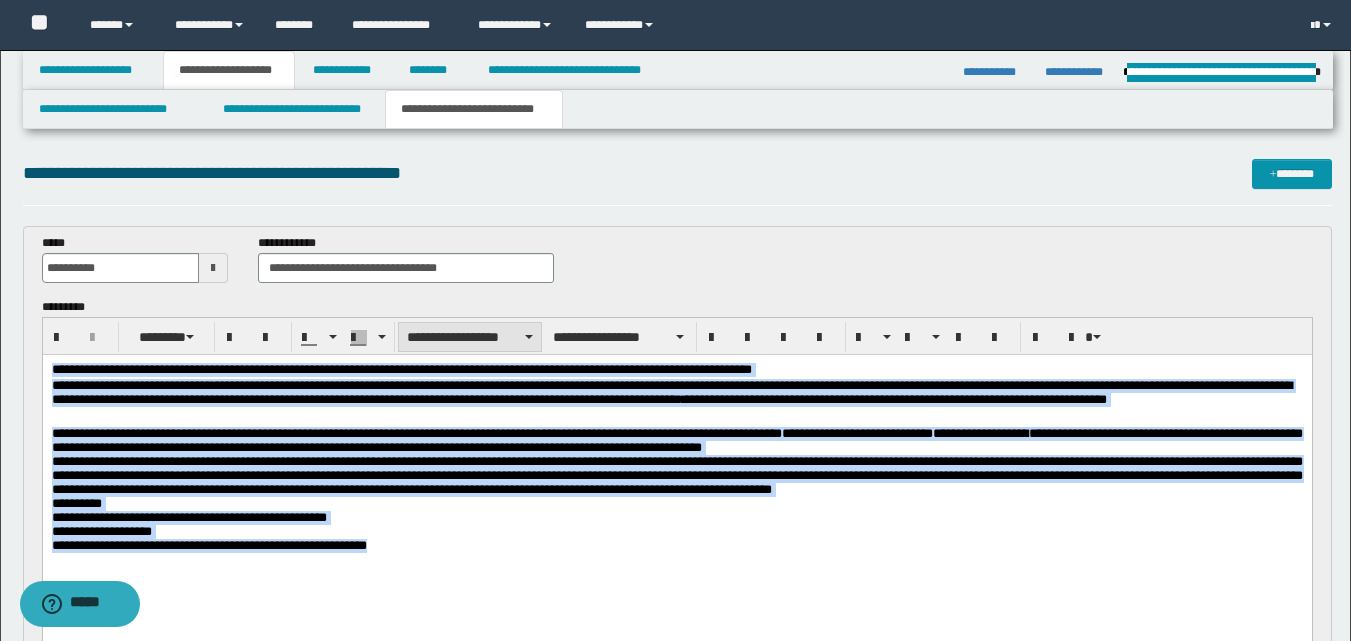 drag, startPoint x: 527, startPoint y: 331, endPoint x: 532, endPoint y: 342, distance: 12.083046 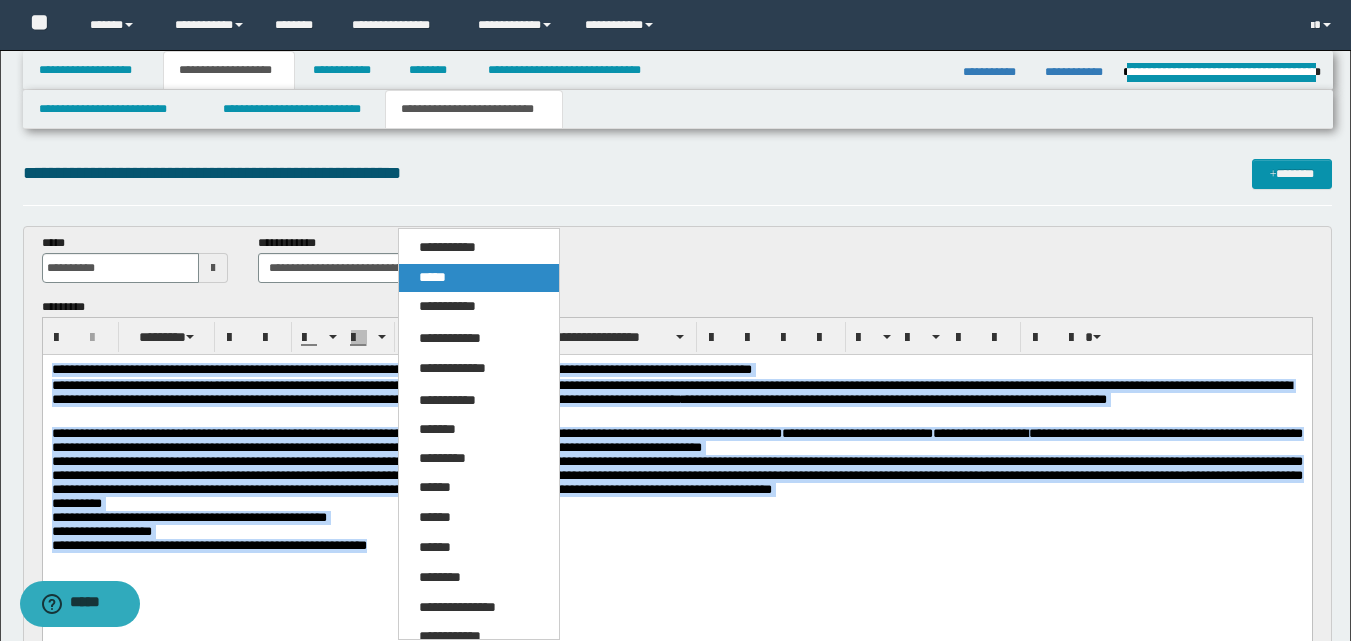 click on "*****" at bounding box center (479, 278) 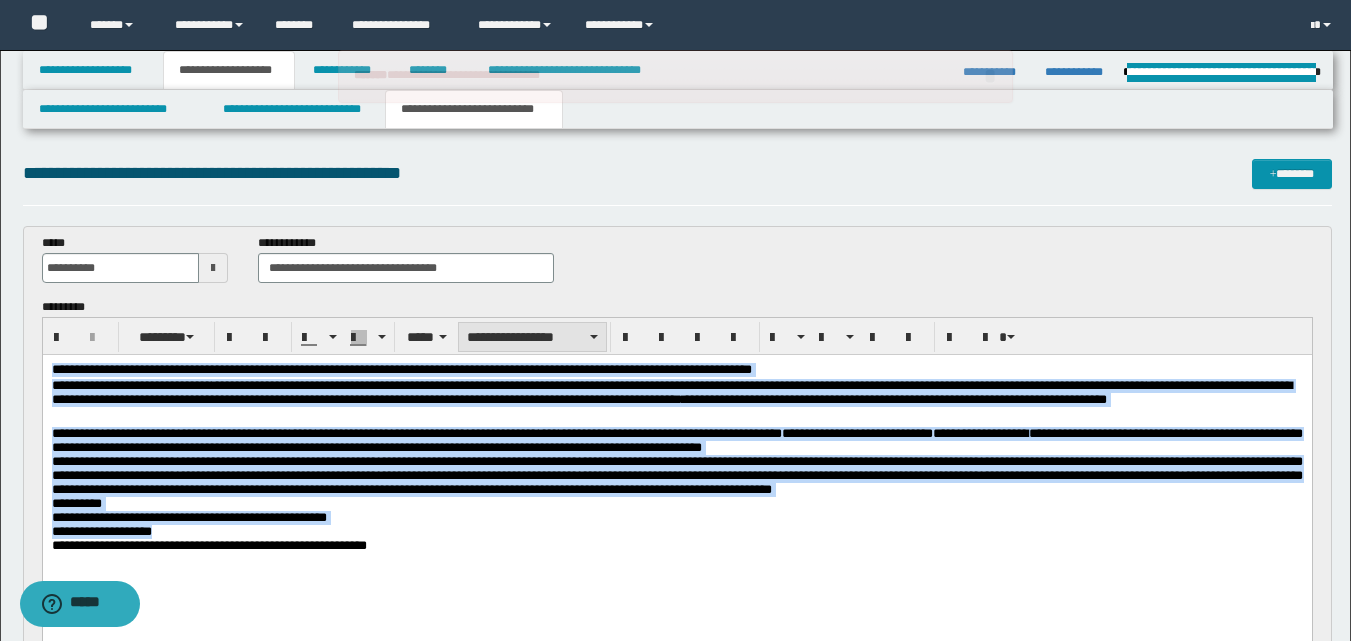 click at bounding box center [594, 337] 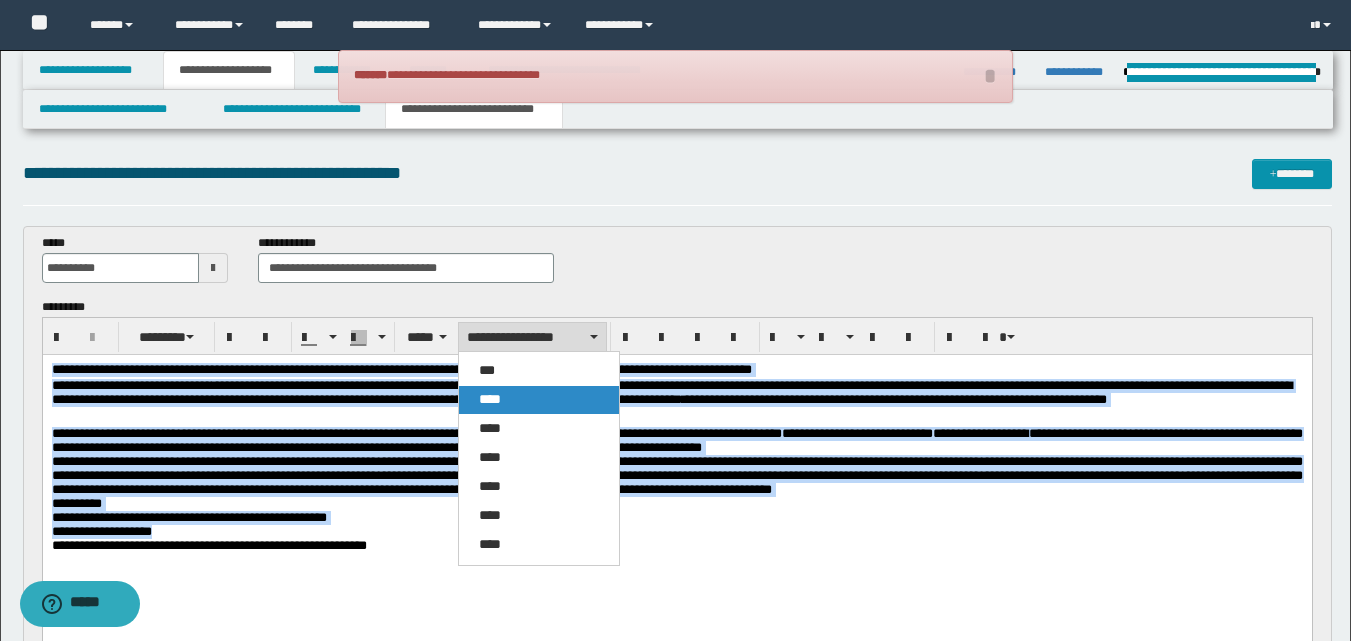 click on "****" at bounding box center [490, 399] 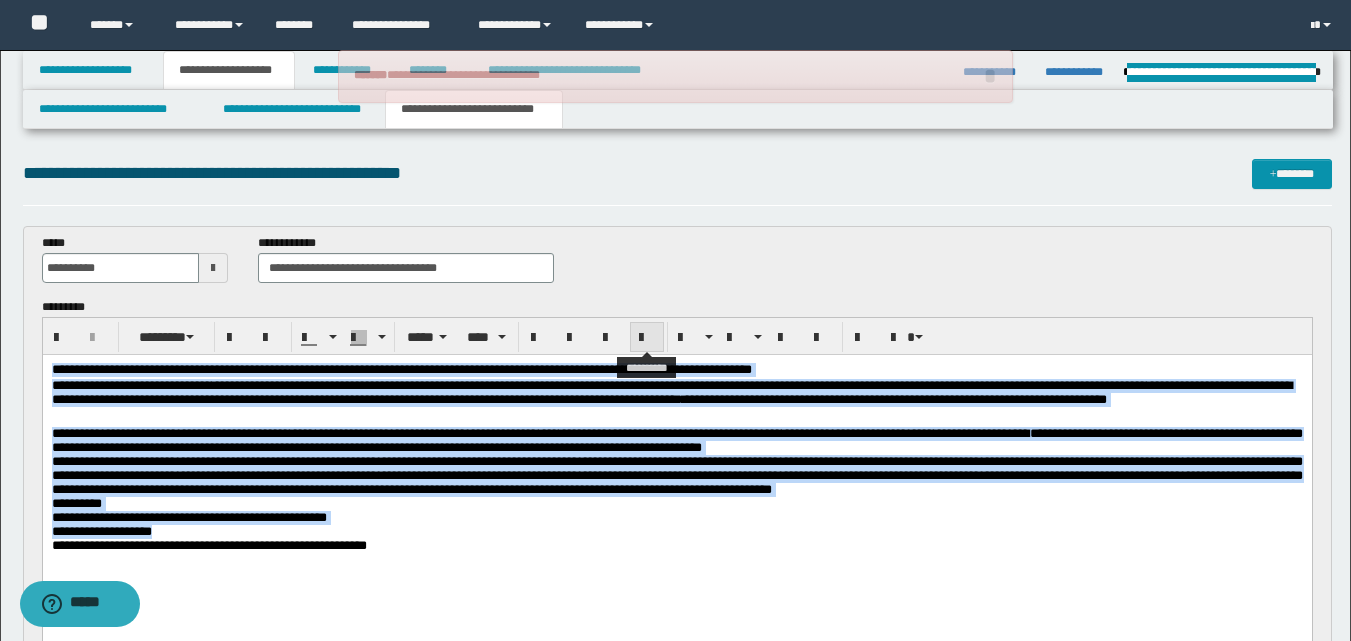 click at bounding box center [647, 338] 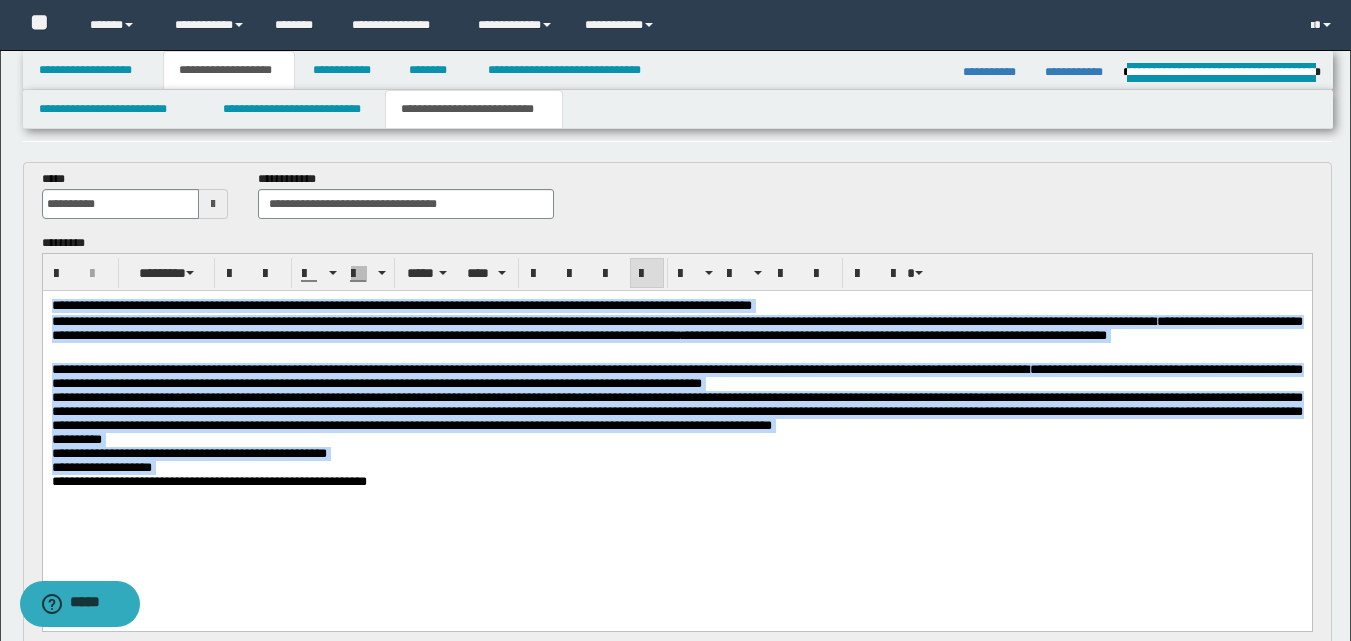 scroll, scrollTop: 100, scrollLeft: 0, axis: vertical 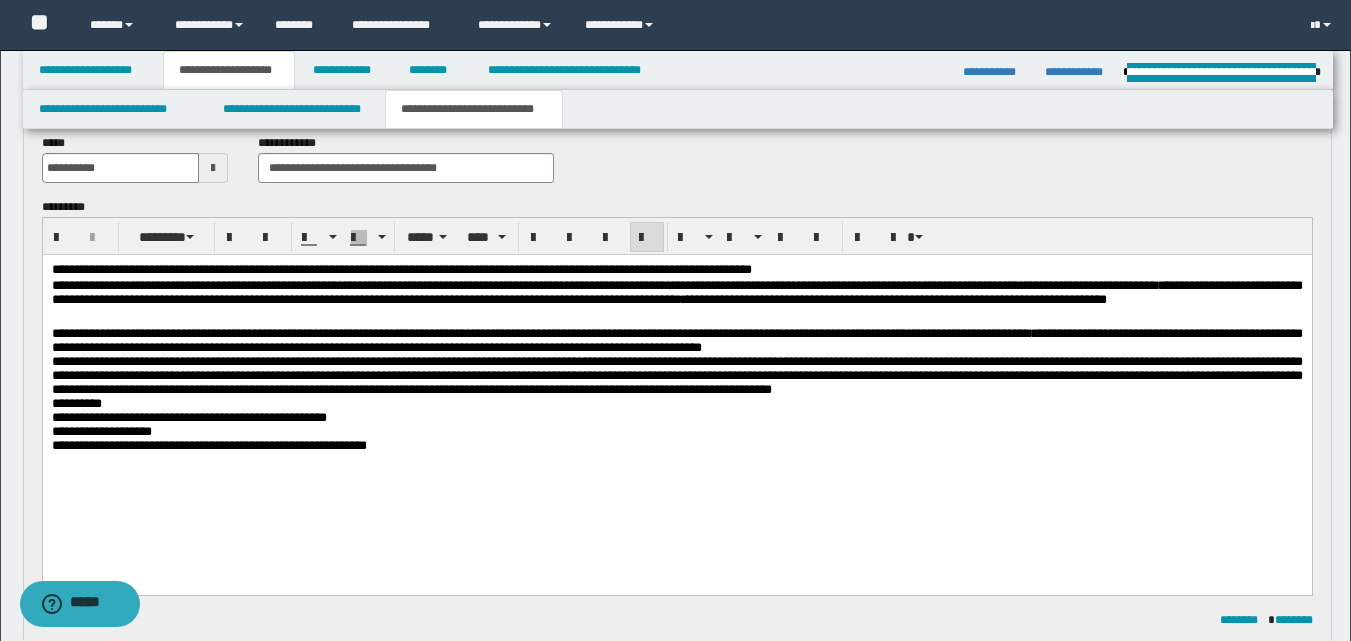 click on "**********" at bounding box center (676, 383) 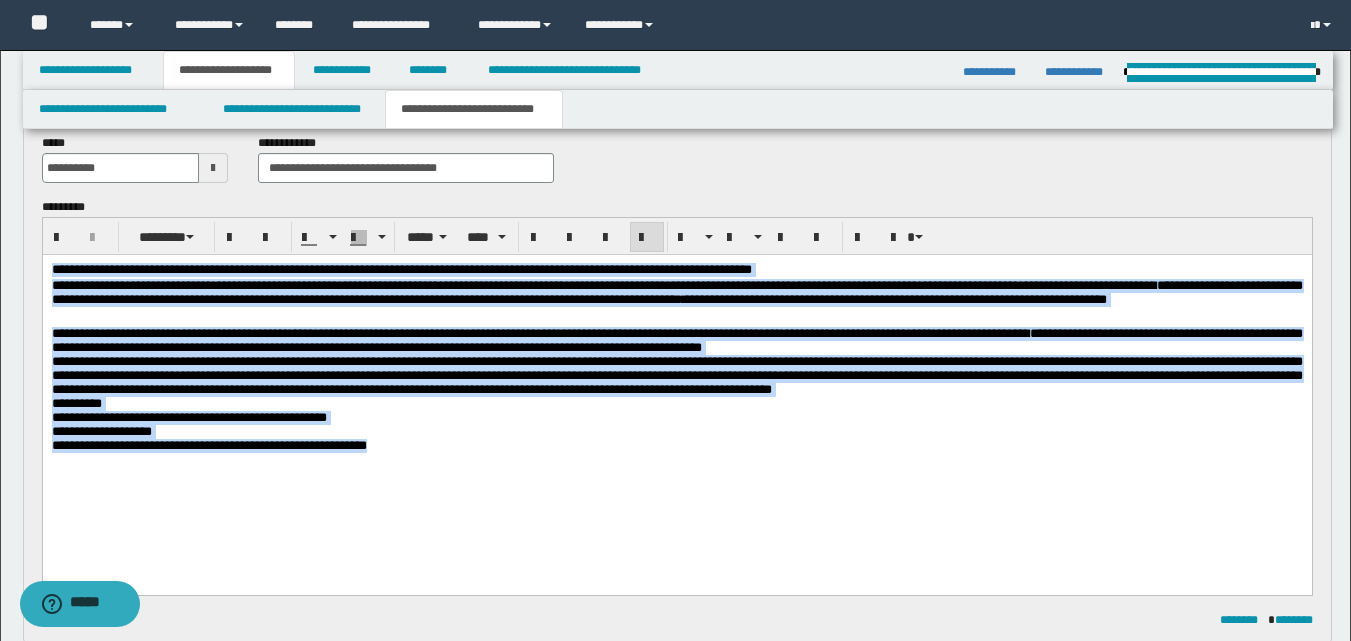 drag, startPoint x: 50, startPoint y: 267, endPoint x: 599, endPoint y: 511, distance: 600.78033 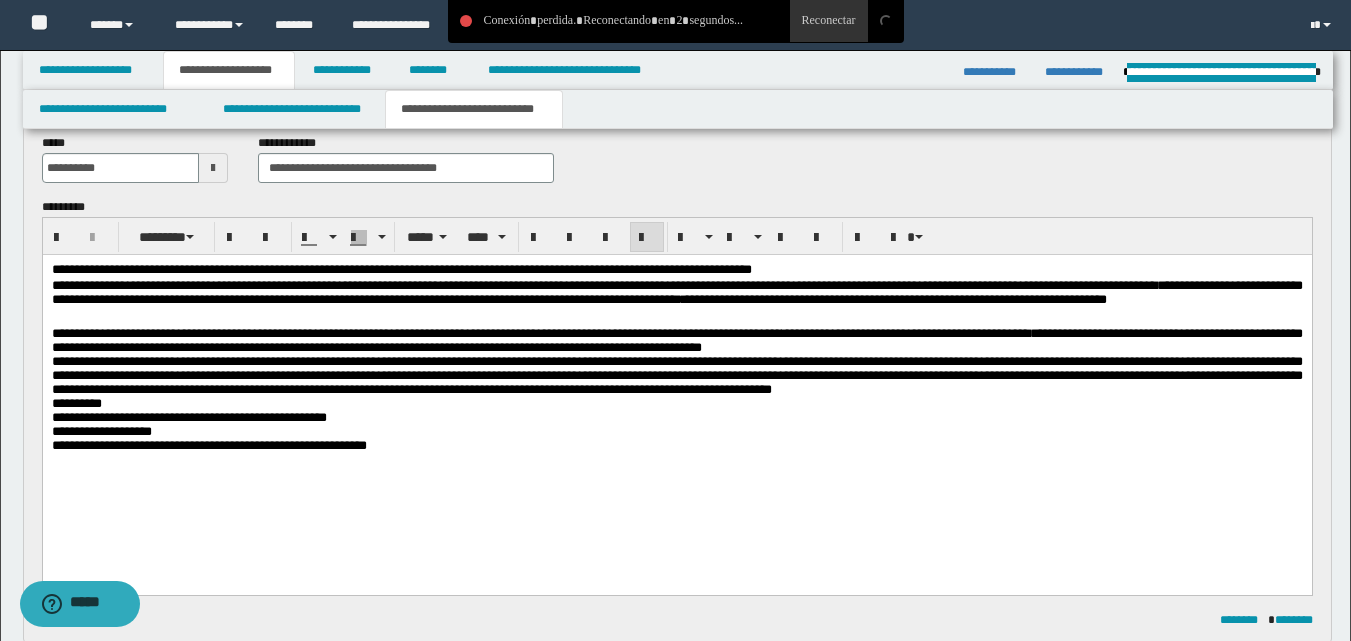 click on "**********" at bounding box center (676, 446) 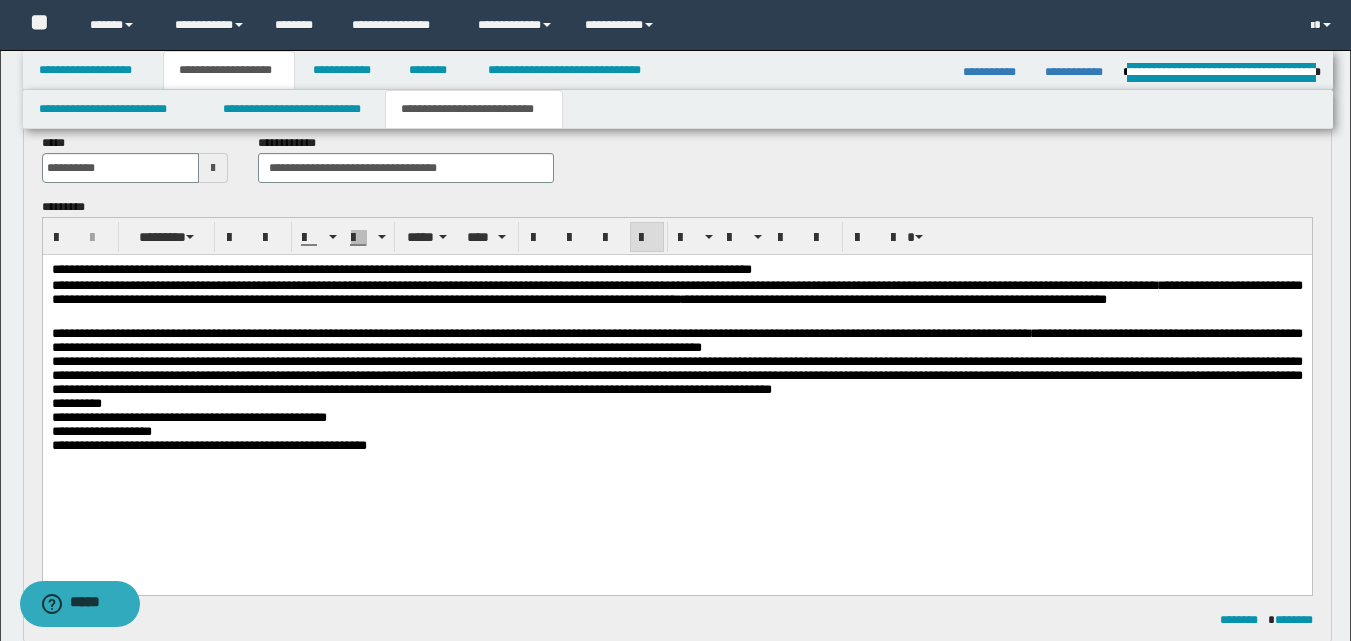 click on "**********" at bounding box center (676, 383) 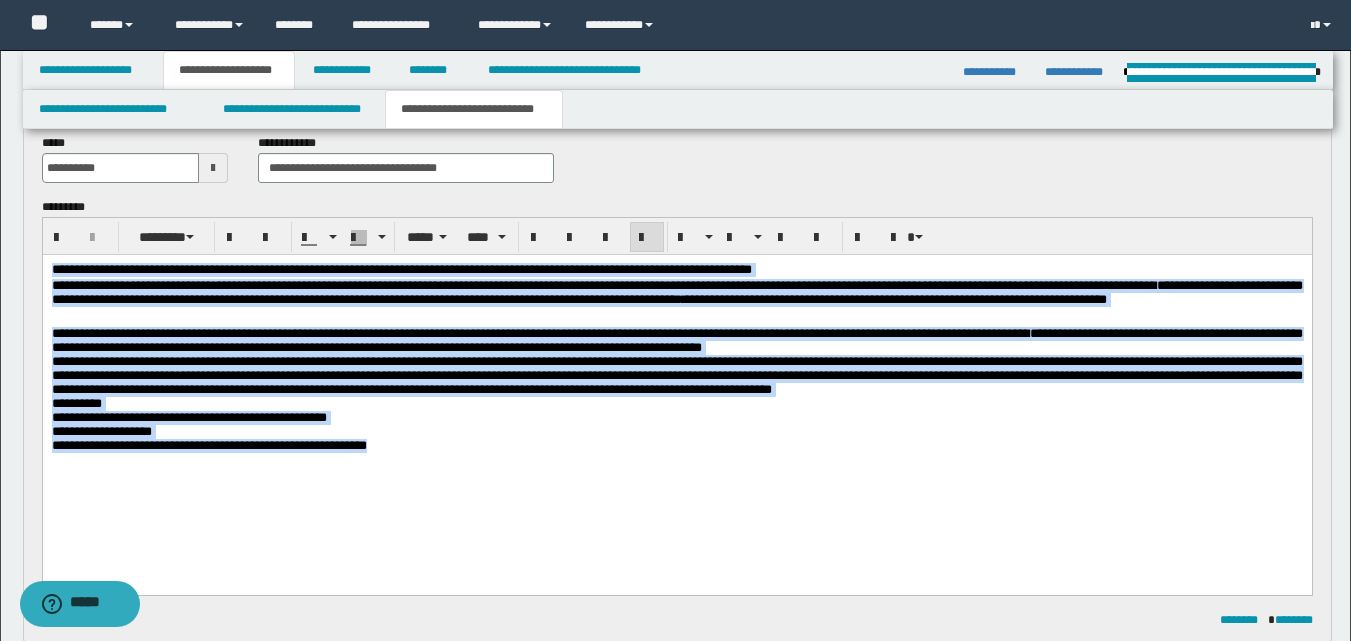 drag, startPoint x: 51, startPoint y: 266, endPoint x: 669, endPoint y: 586, distance: 695.9339 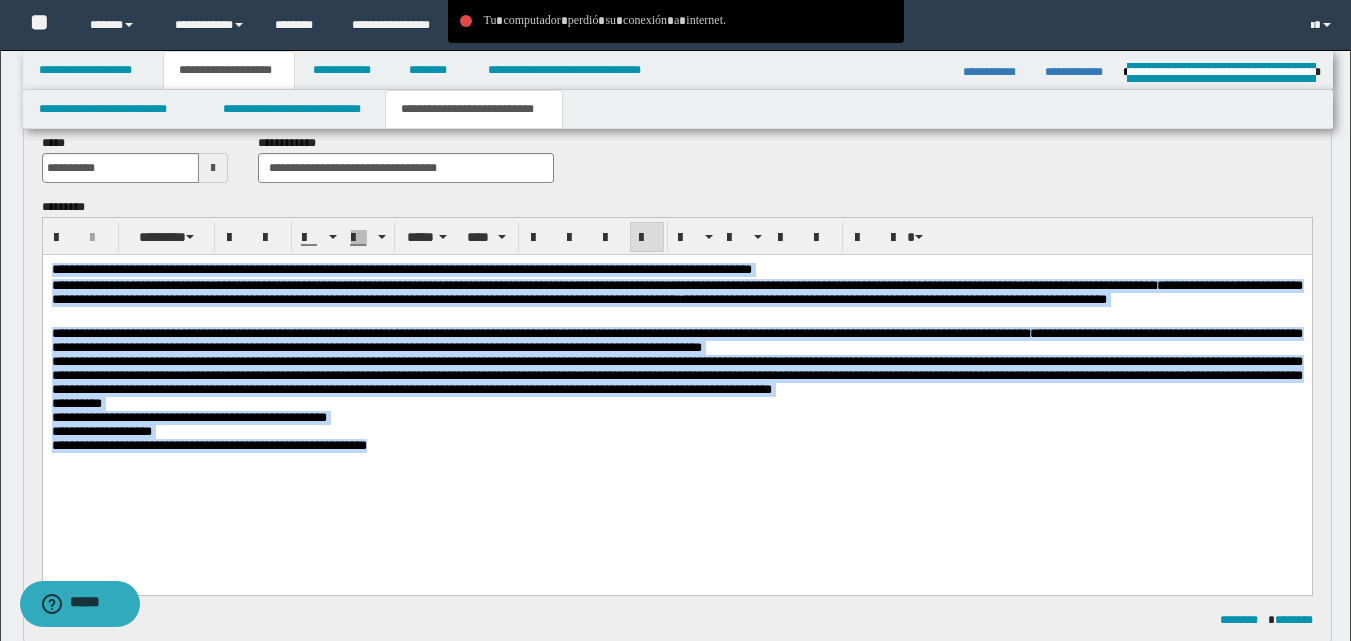copy on "**********" 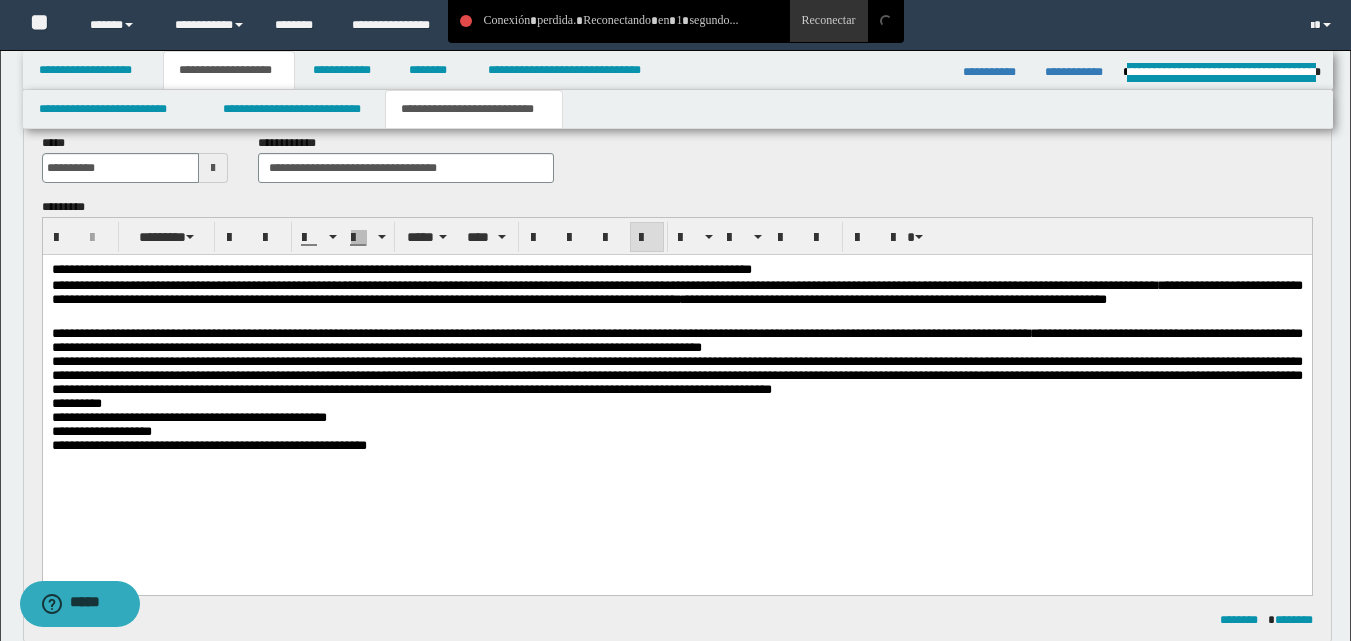 click on "**********" at bounding box center (676, 383) 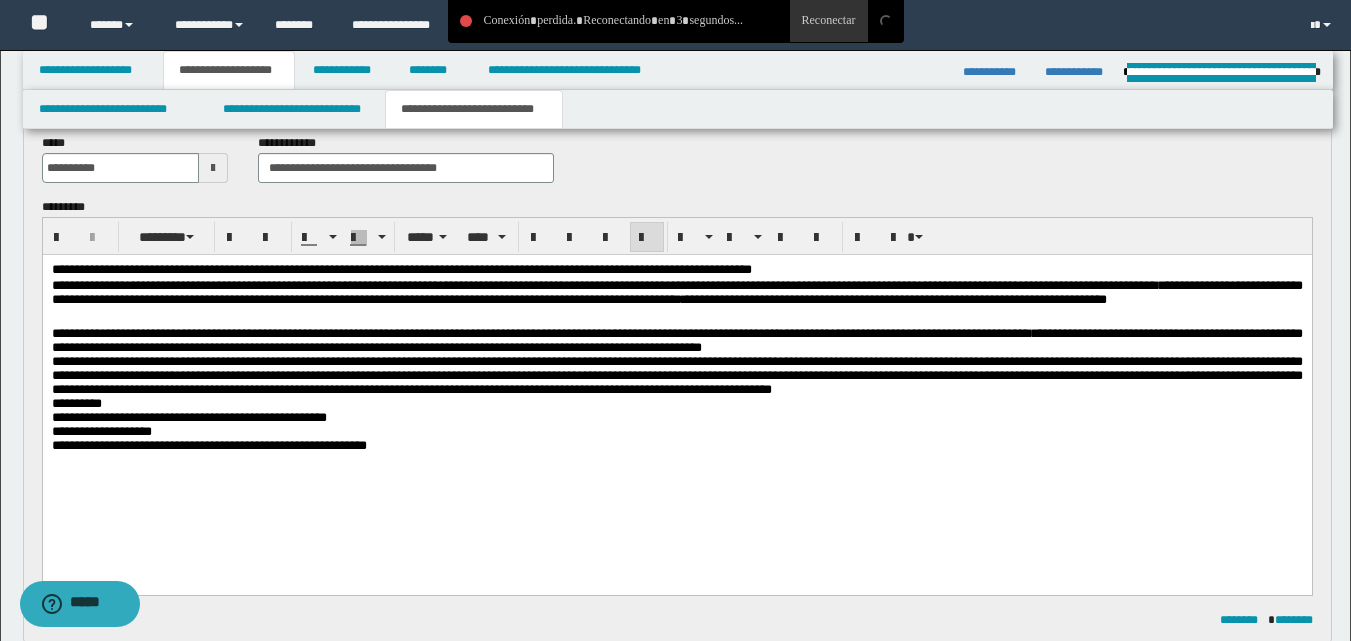 click on "**********" at bounding box center [676, 446] 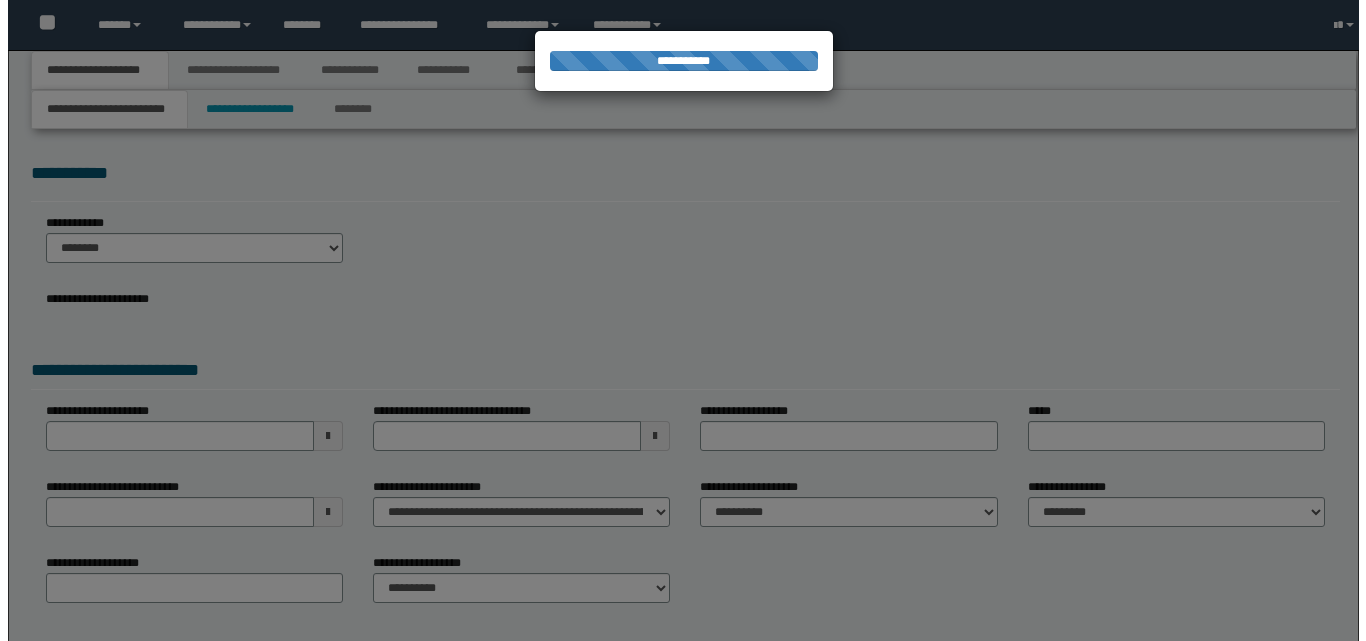 scroll, scrollTop: 0, scrollLeft: 0, axis: both 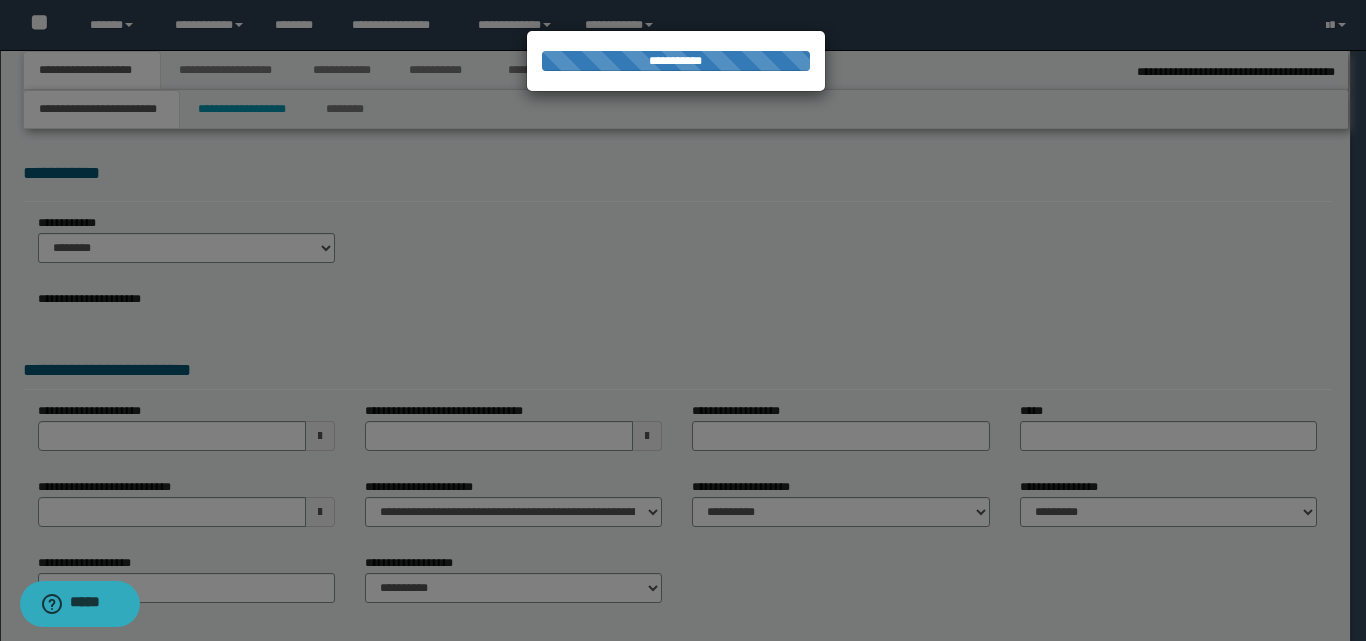 select on "*" 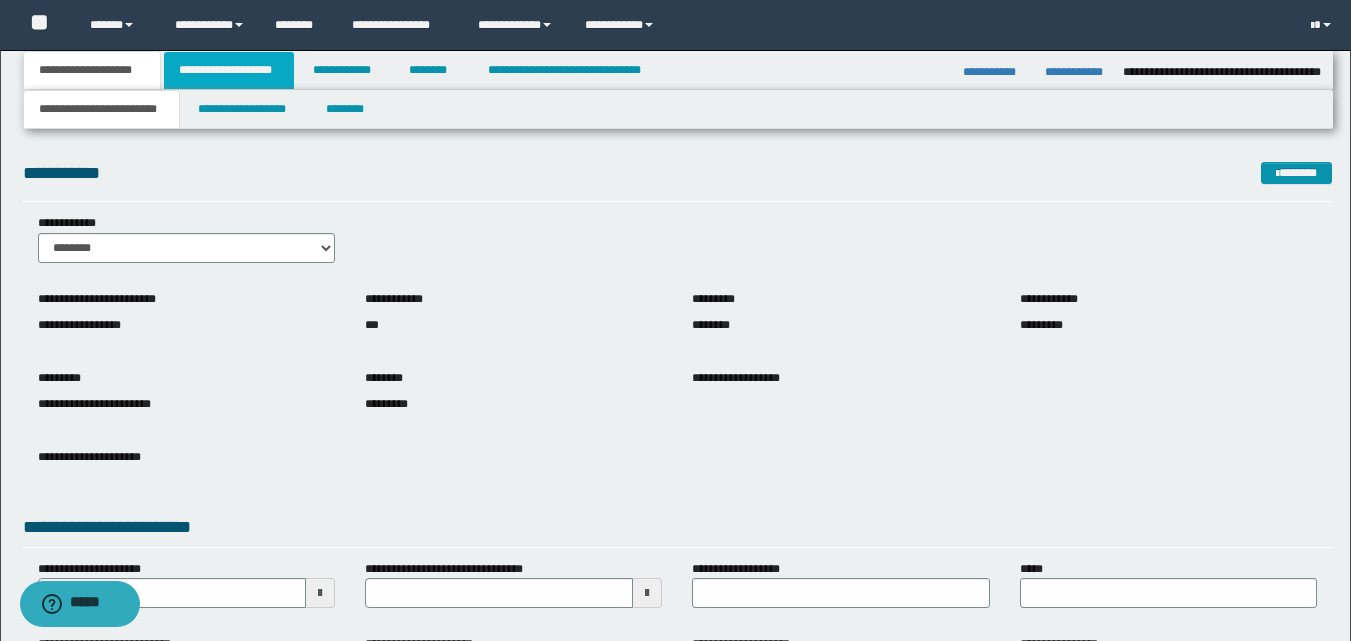 click on "**********" at bounding box center [229, 70] 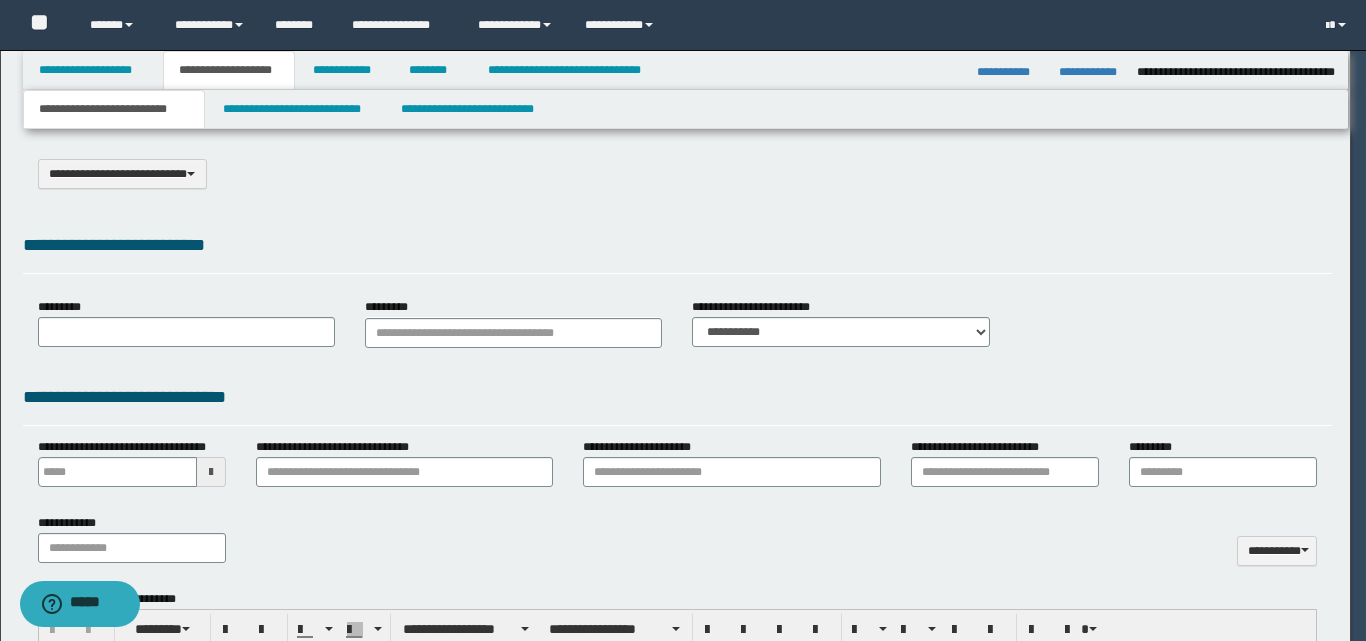 scroll, scrollTop: 0, scrollLeft: 0, axis: both 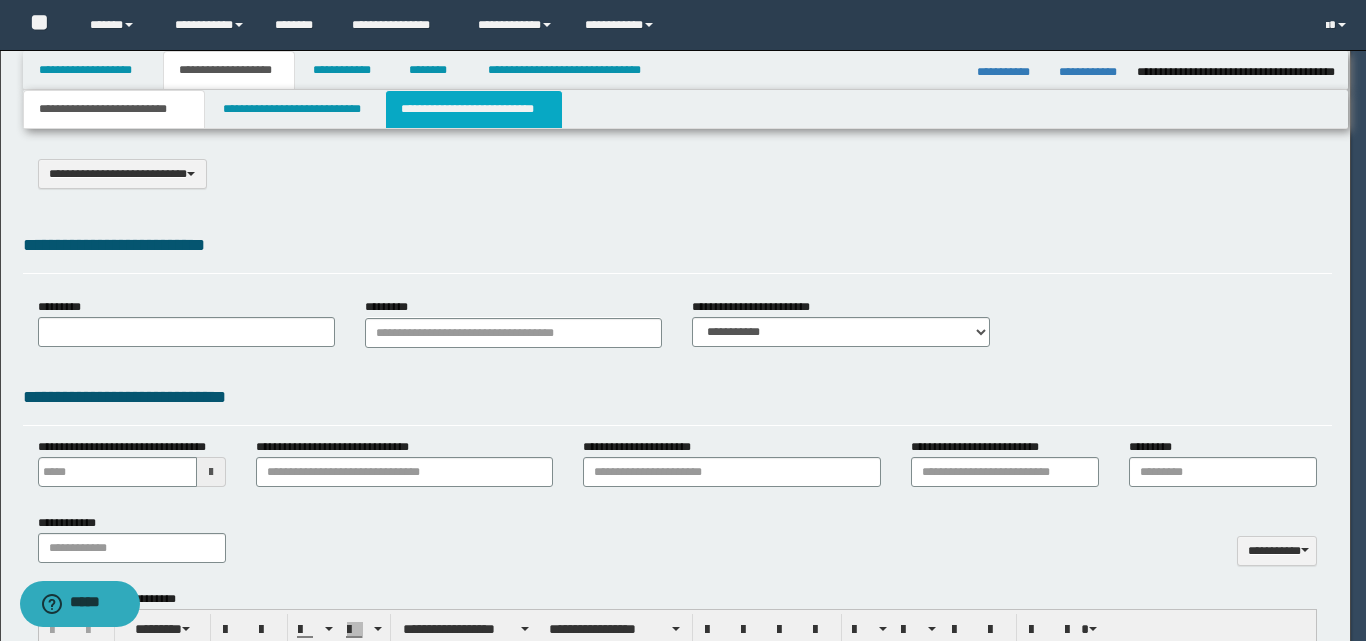 select on "*" 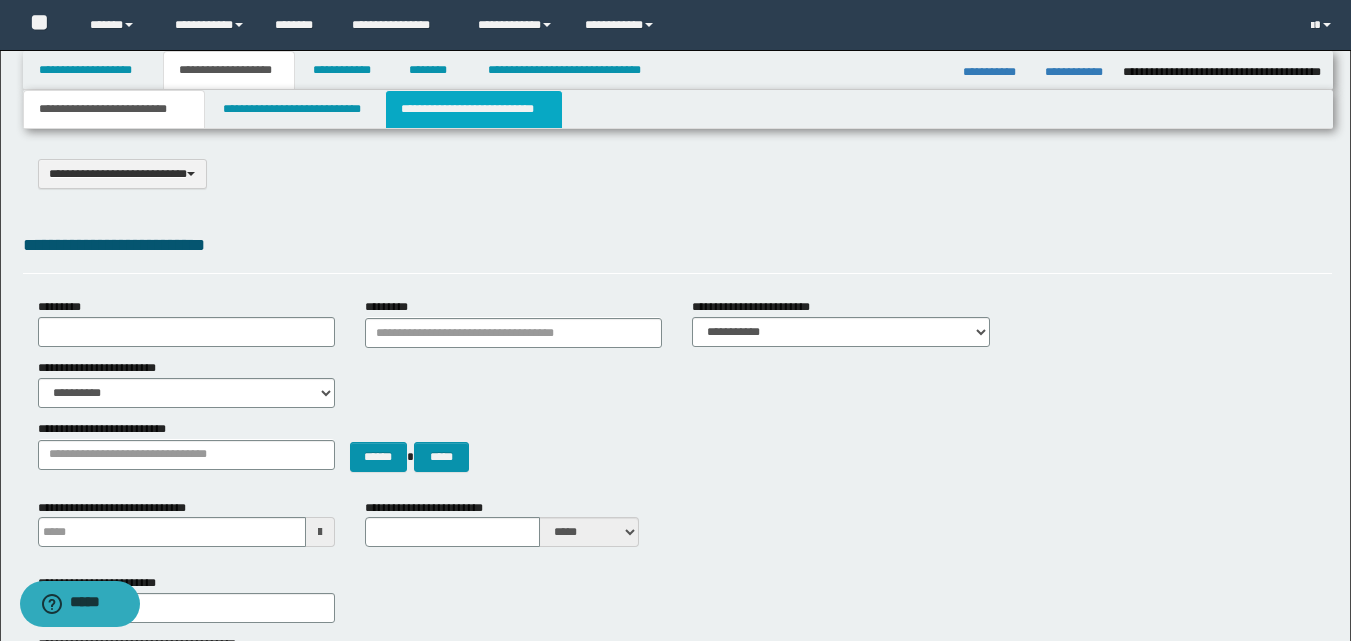 click on "**********" at bounding box center (474, 109) 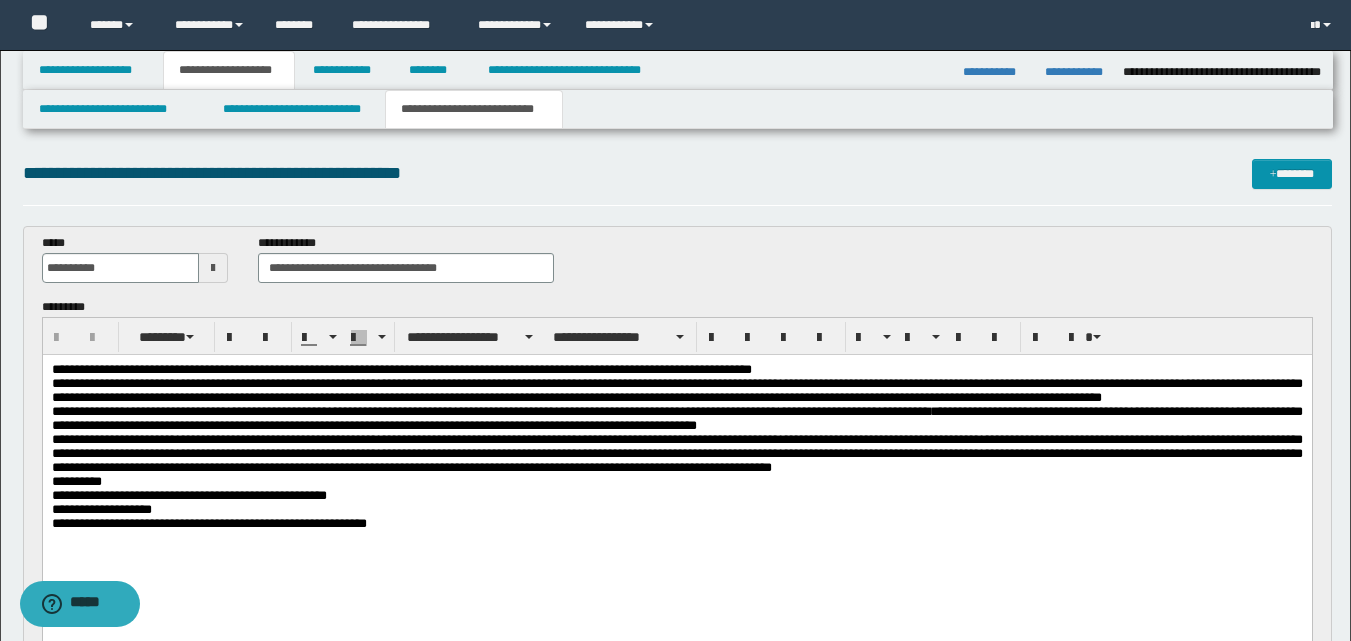 scroll, scrollTop: 100, scrollLeft: 0, axis: vertical 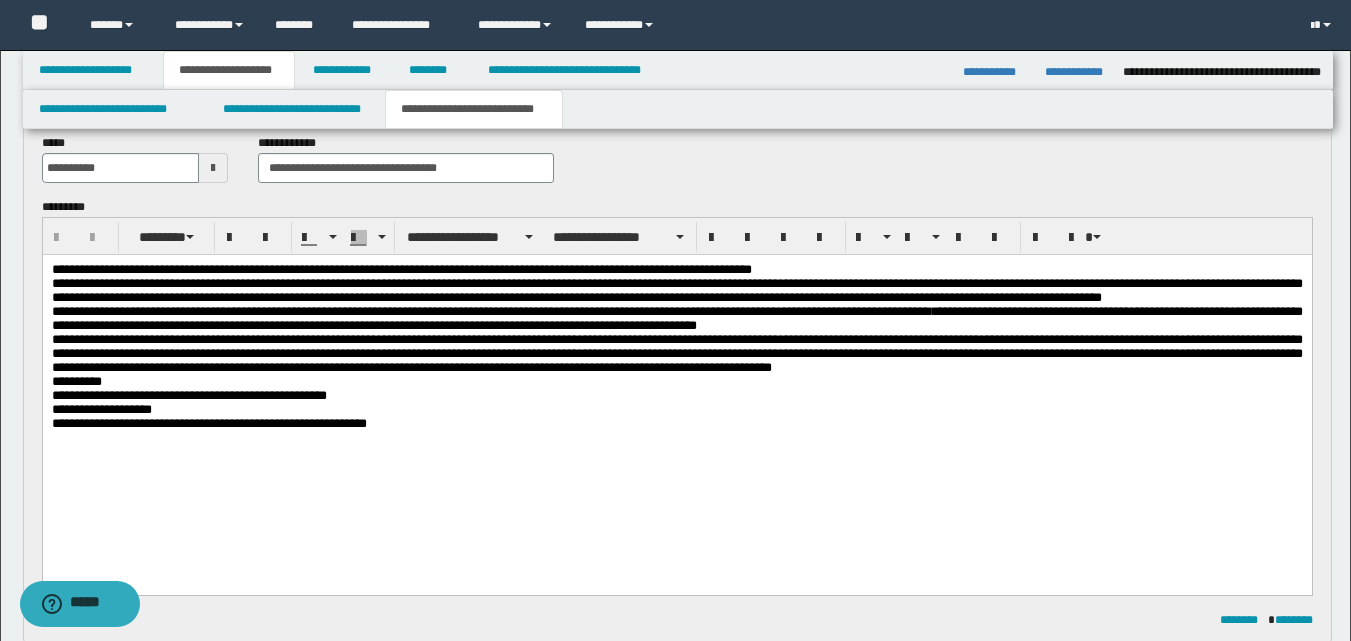 click on "**********" at bounding box center (676, 372) 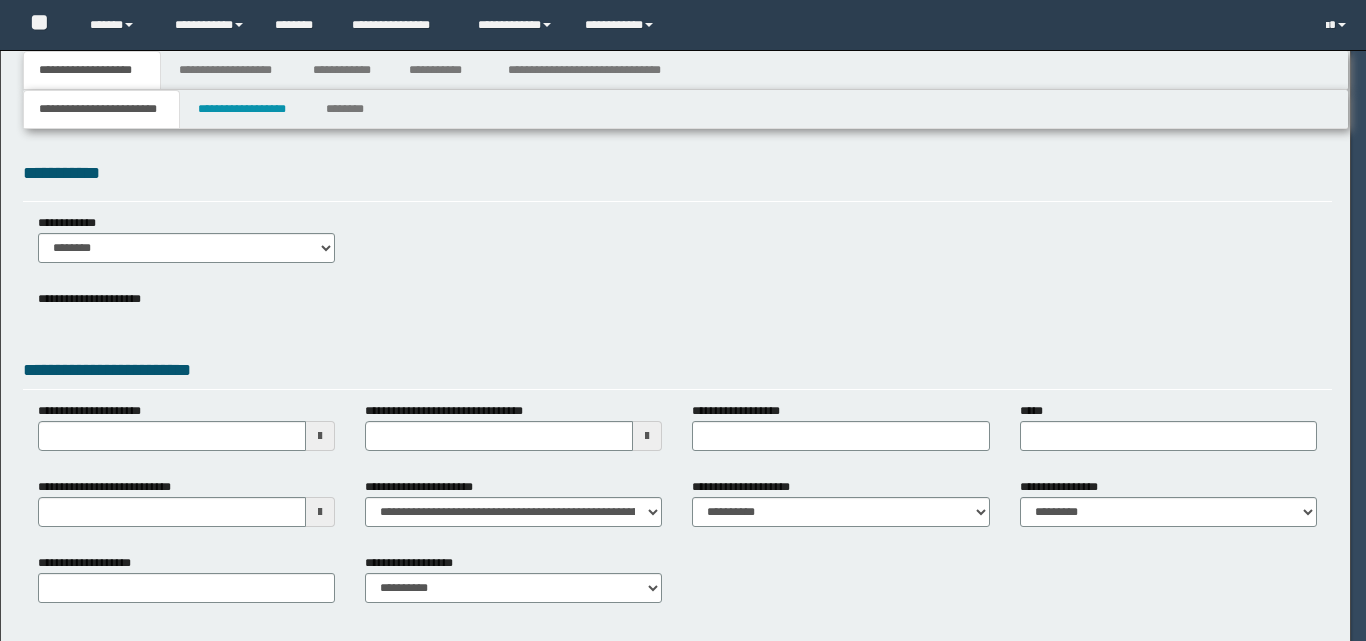 scroll, scrollTop: 0, scrollLeft: 0, axis: both 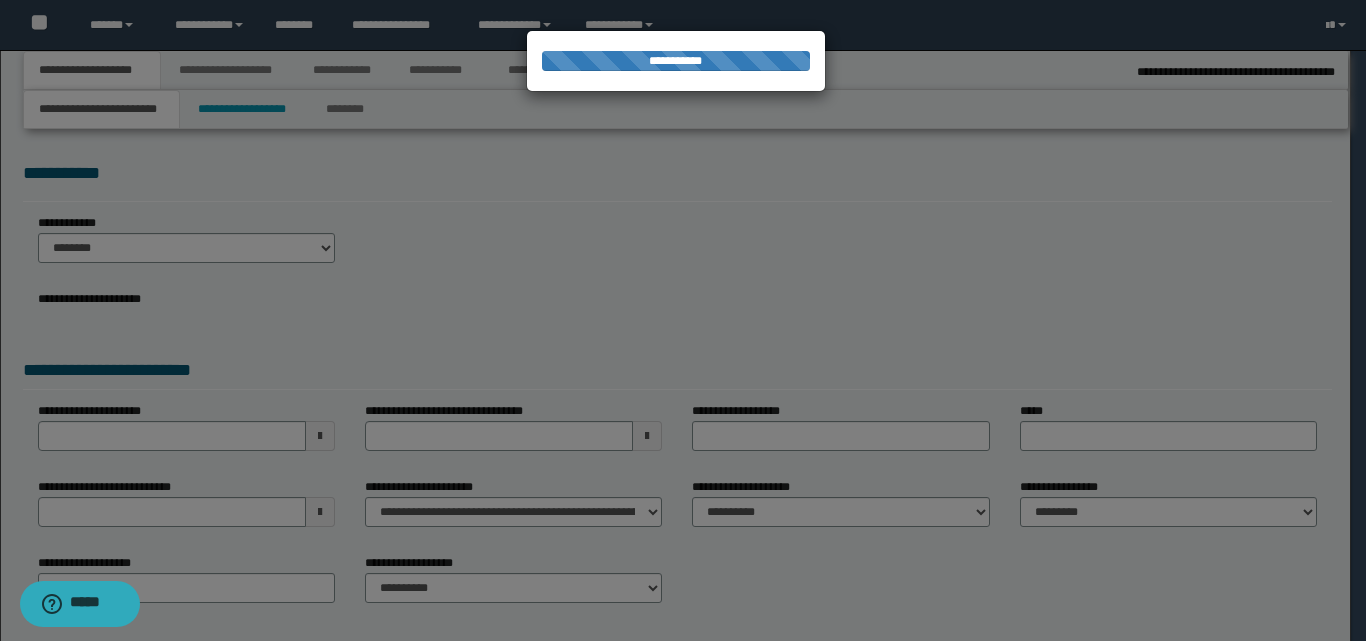 select on "*" 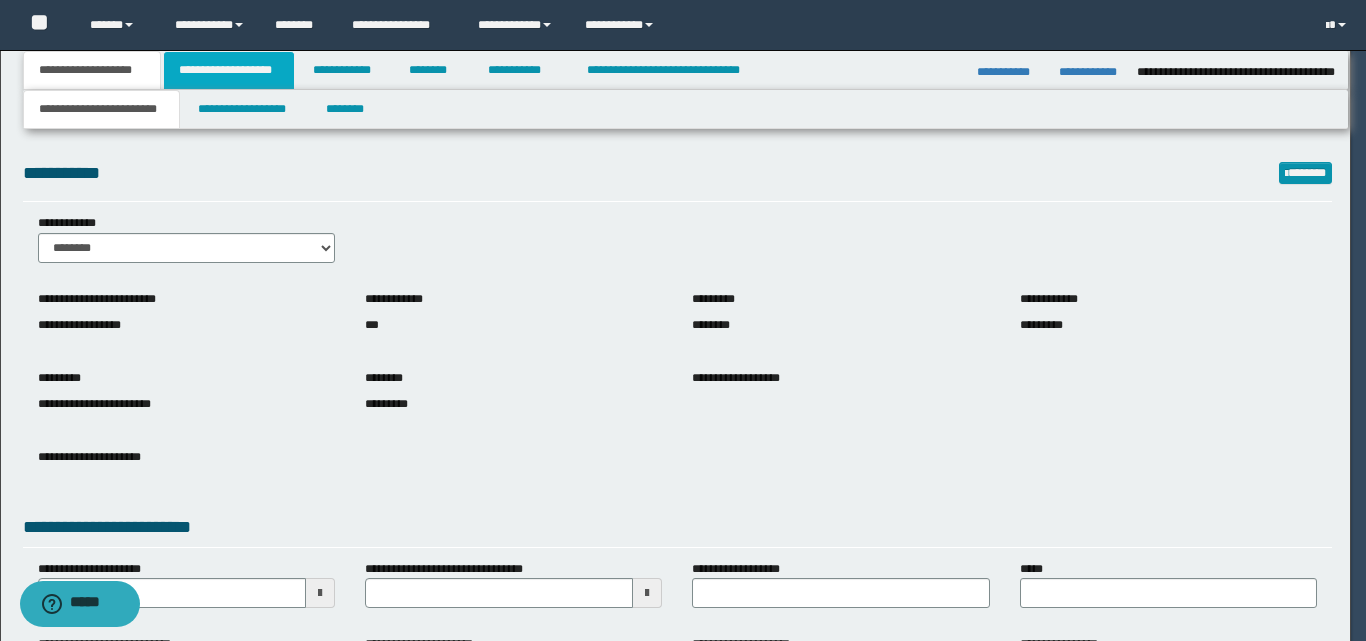 click on "**********" at bounding box center [683, 320] 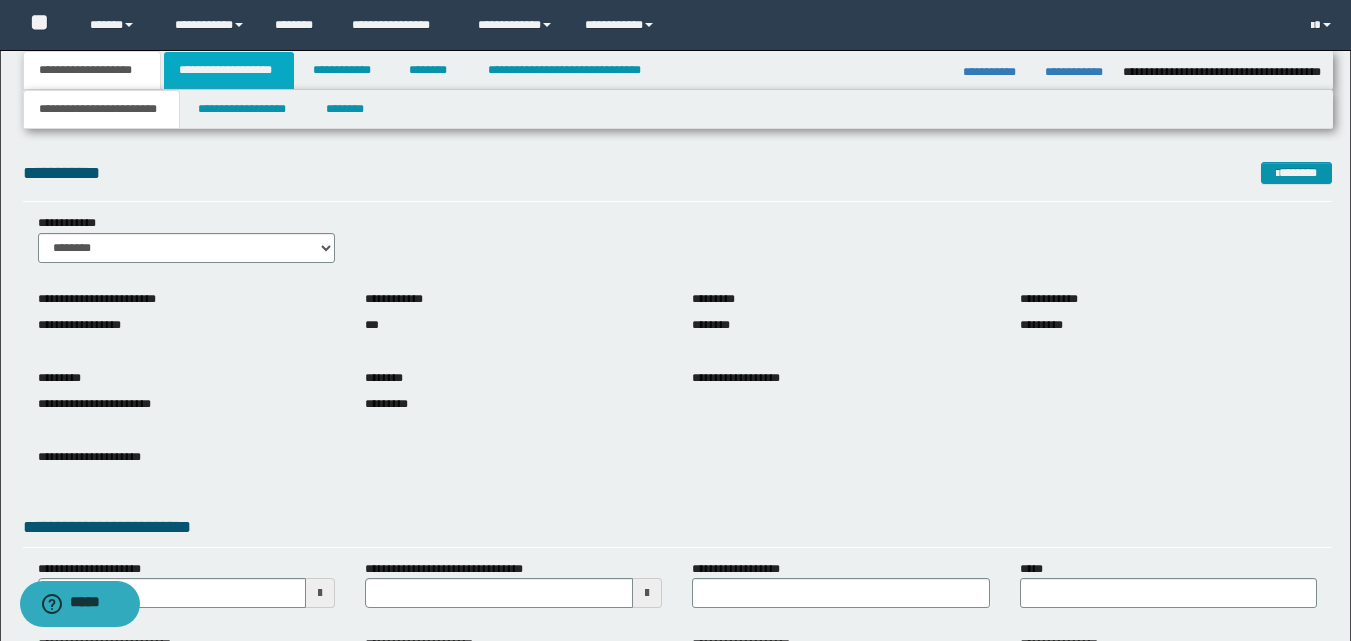 click on "**********" at bounding box center (229, 70) 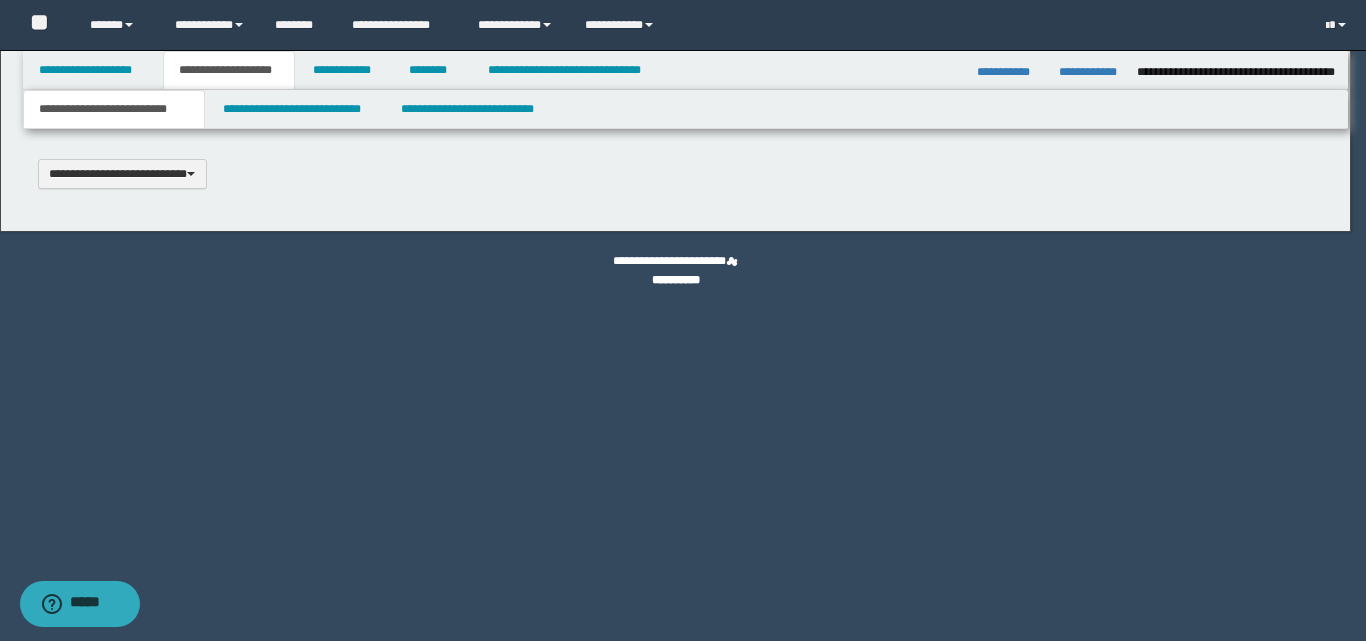 scroll, scrollTop: 0, scrollLeft: 0, axis: both 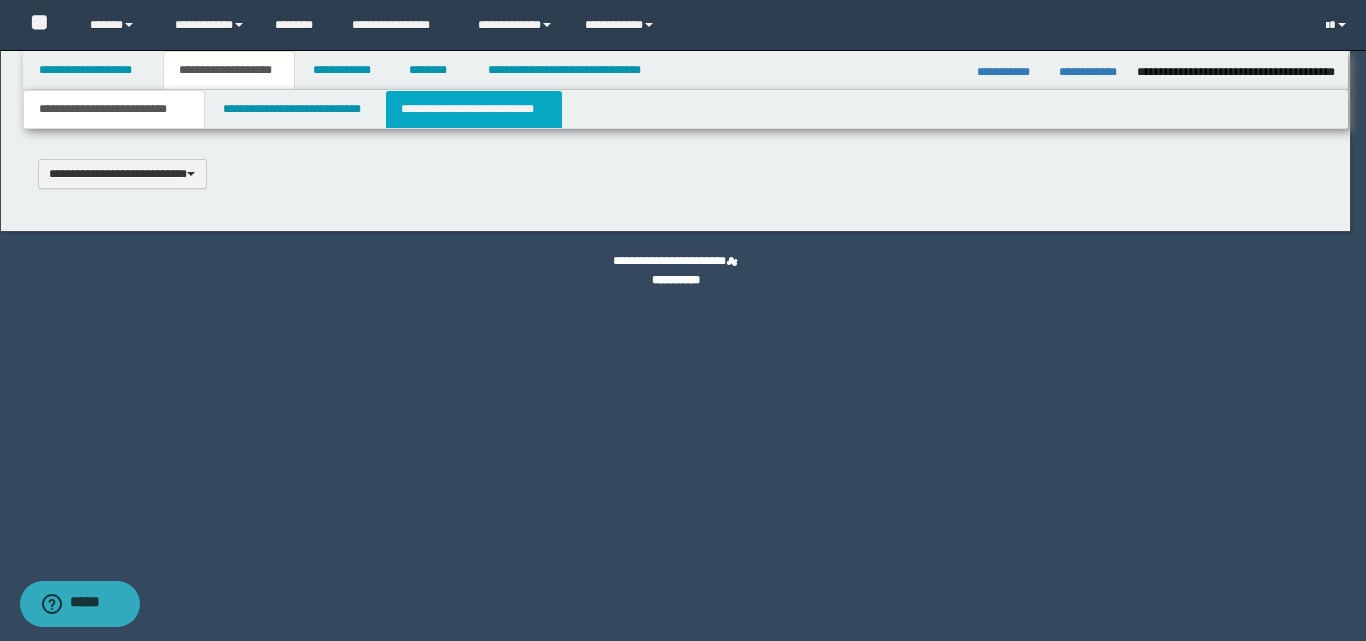 select on "*" 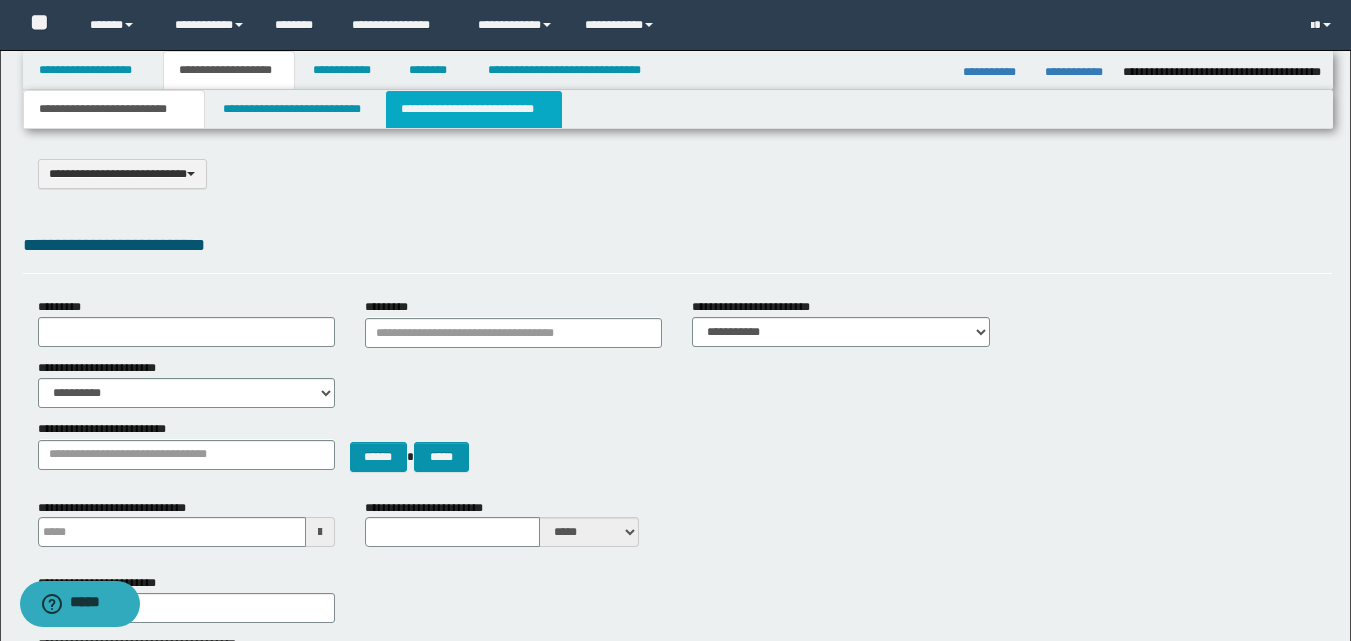 click on "**********" at bounding box center (474, 109) 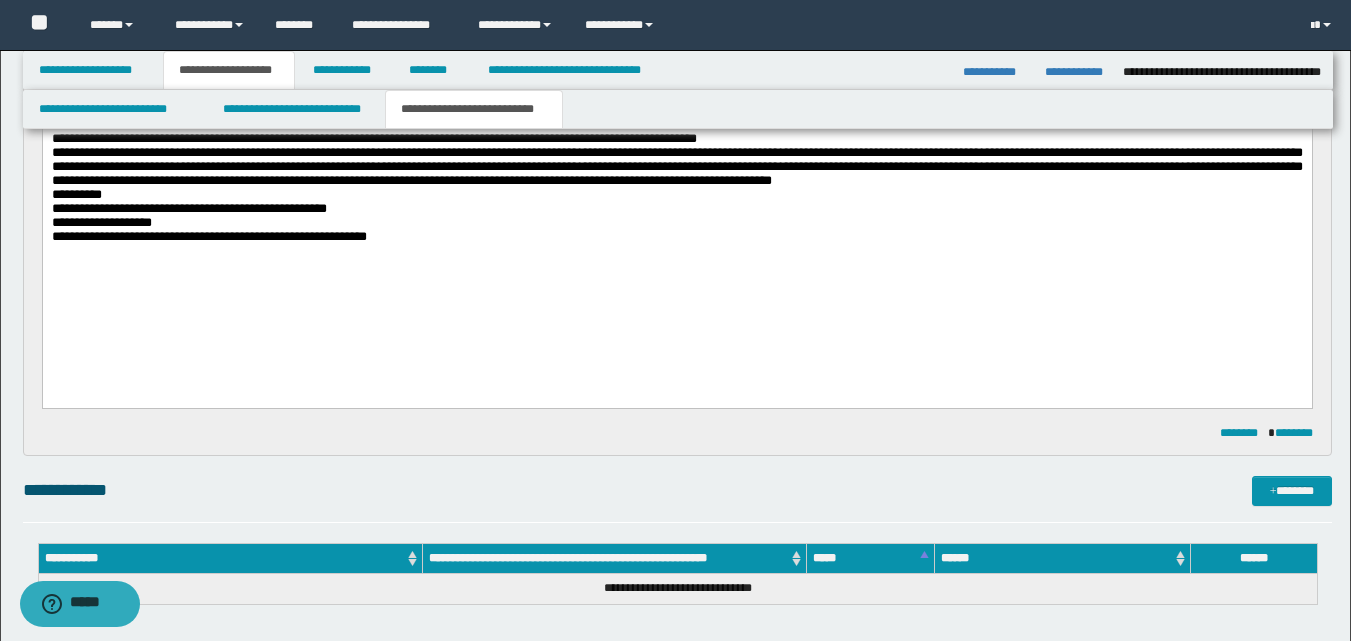 scroll, scrollTop: 300, scrollLeft: 0, axis: vertical 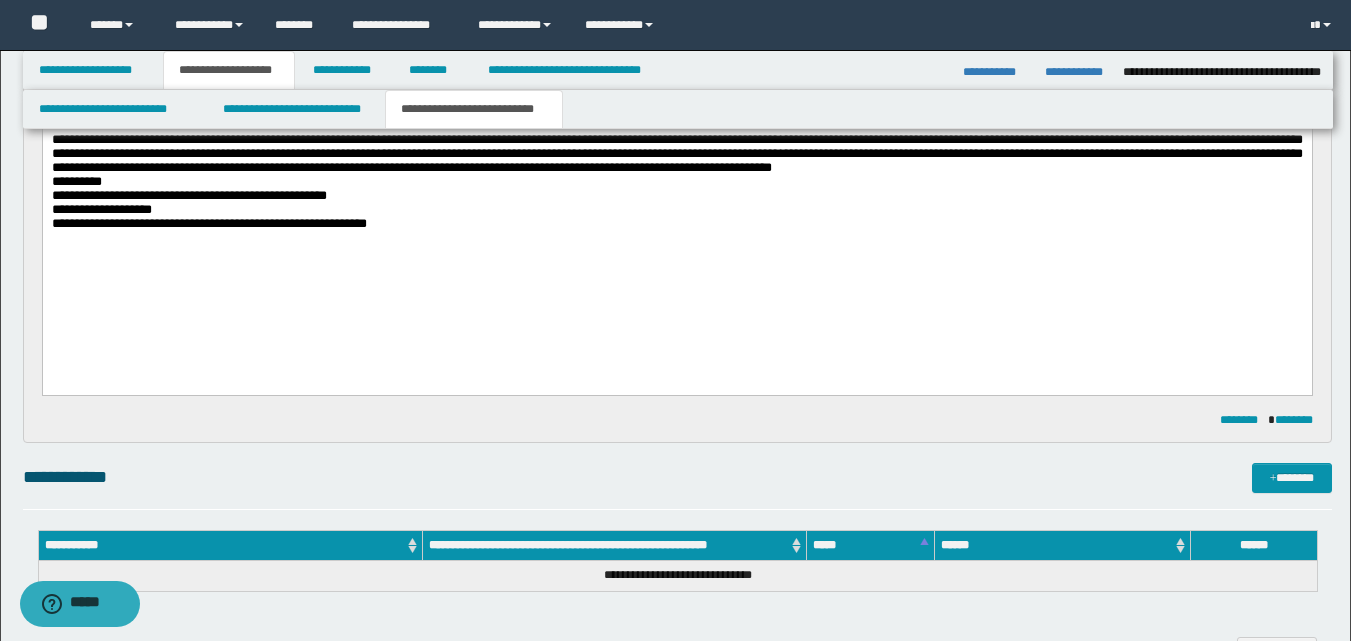 click at bounding box center (677, 225) 